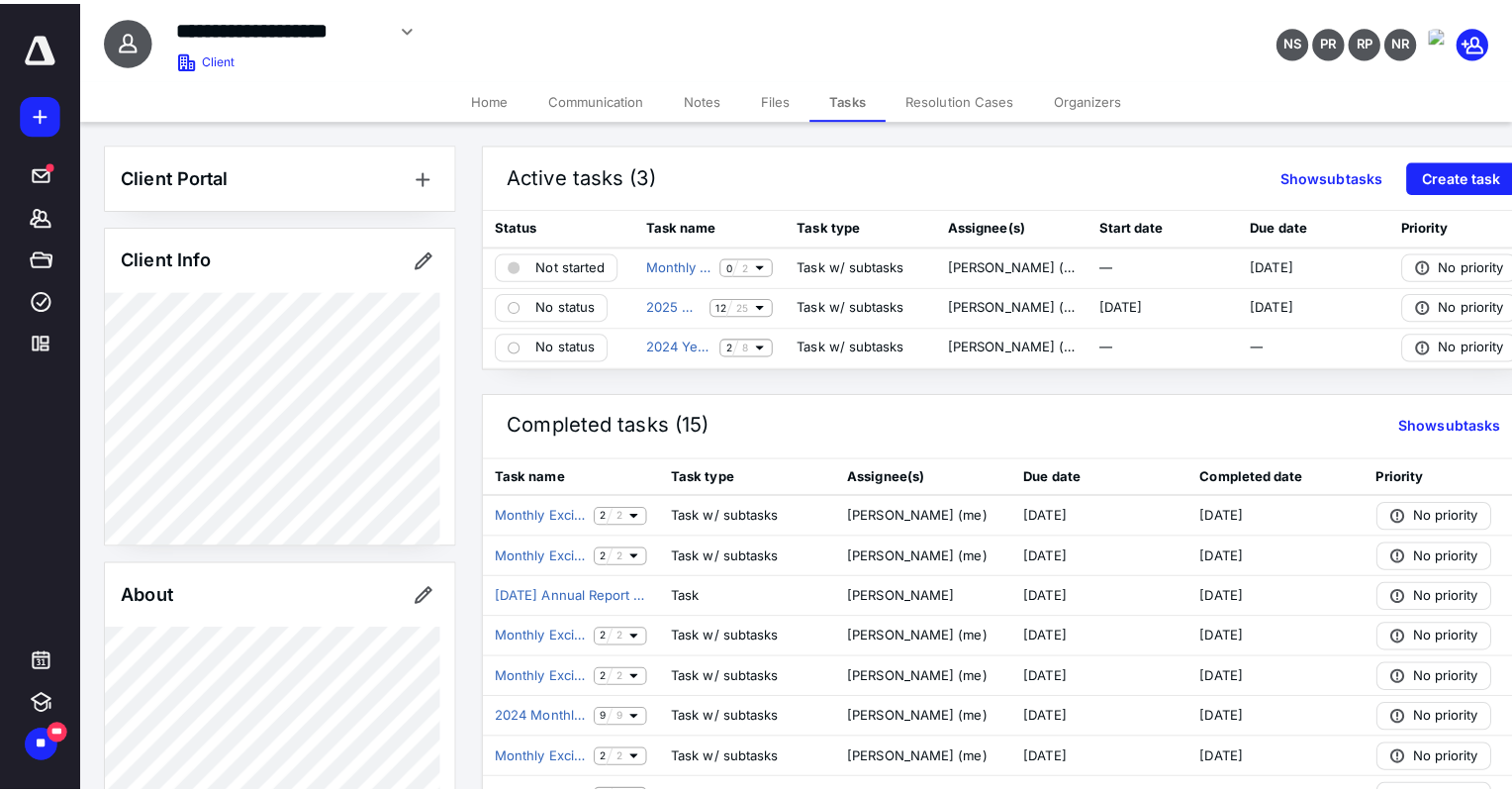 scroll, scrollTop: 0, scrollLeft: 0, axis: both 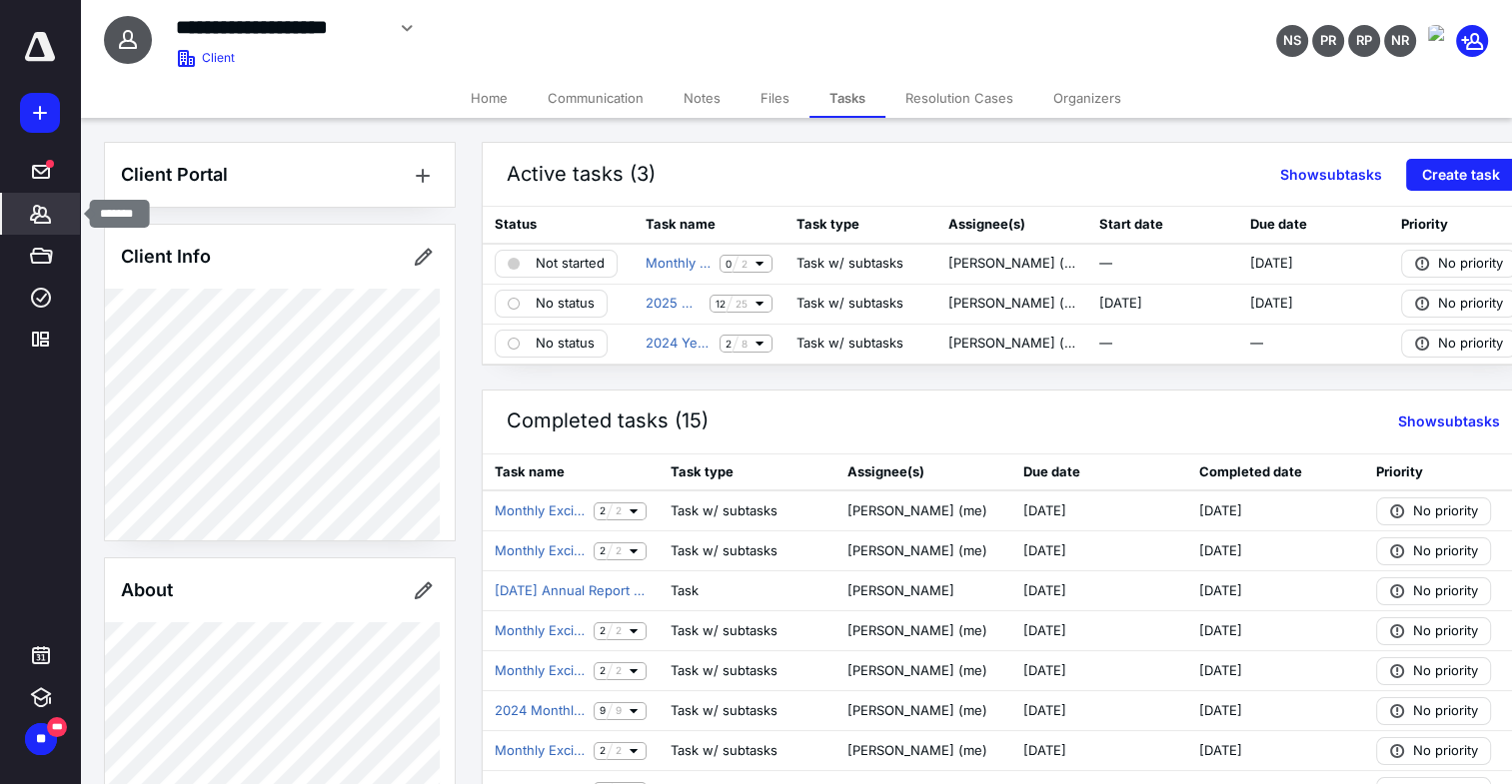 click 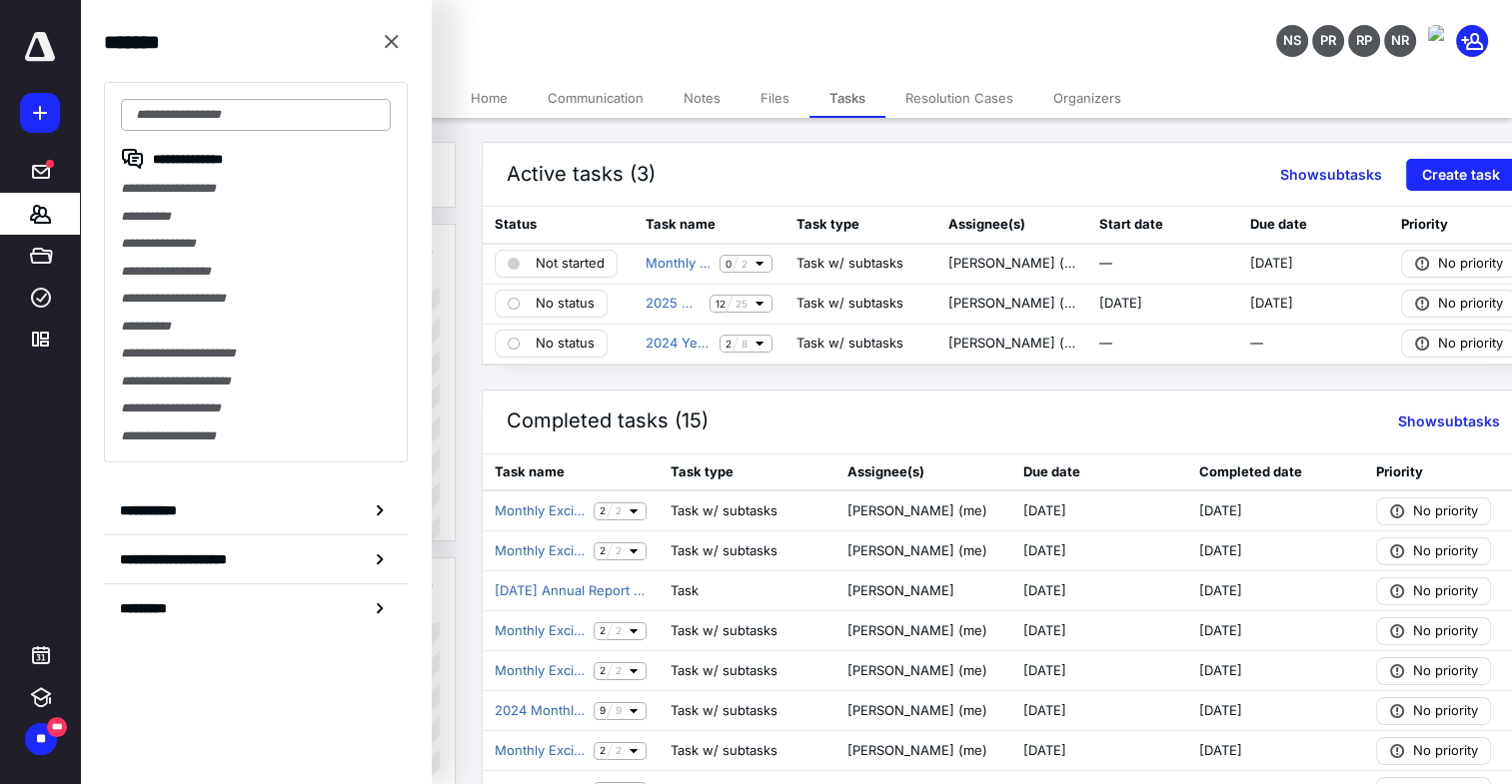 click at bounding box center (256, 115) 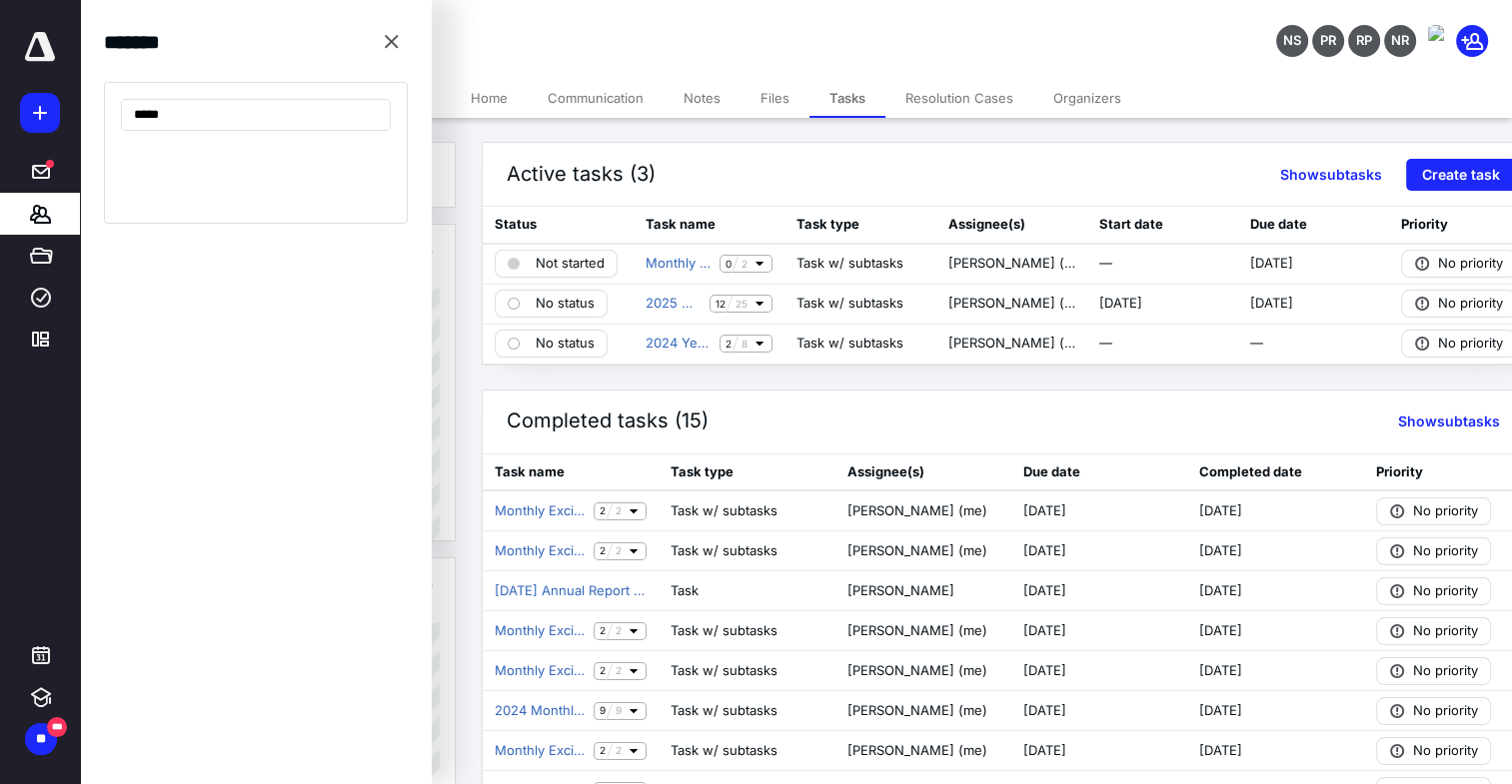 type on "*****" 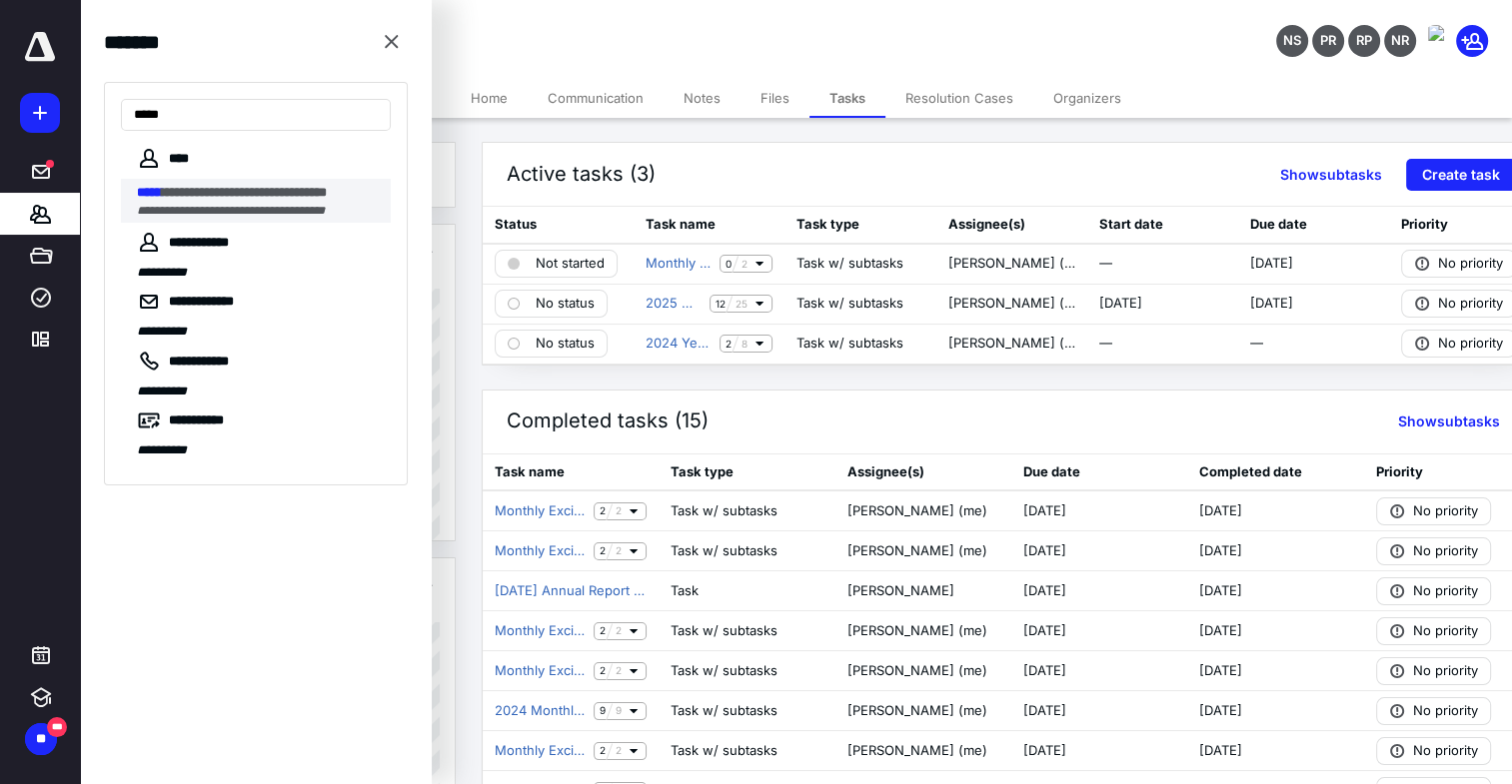 click on "**********" at bounding box center (244, 192) 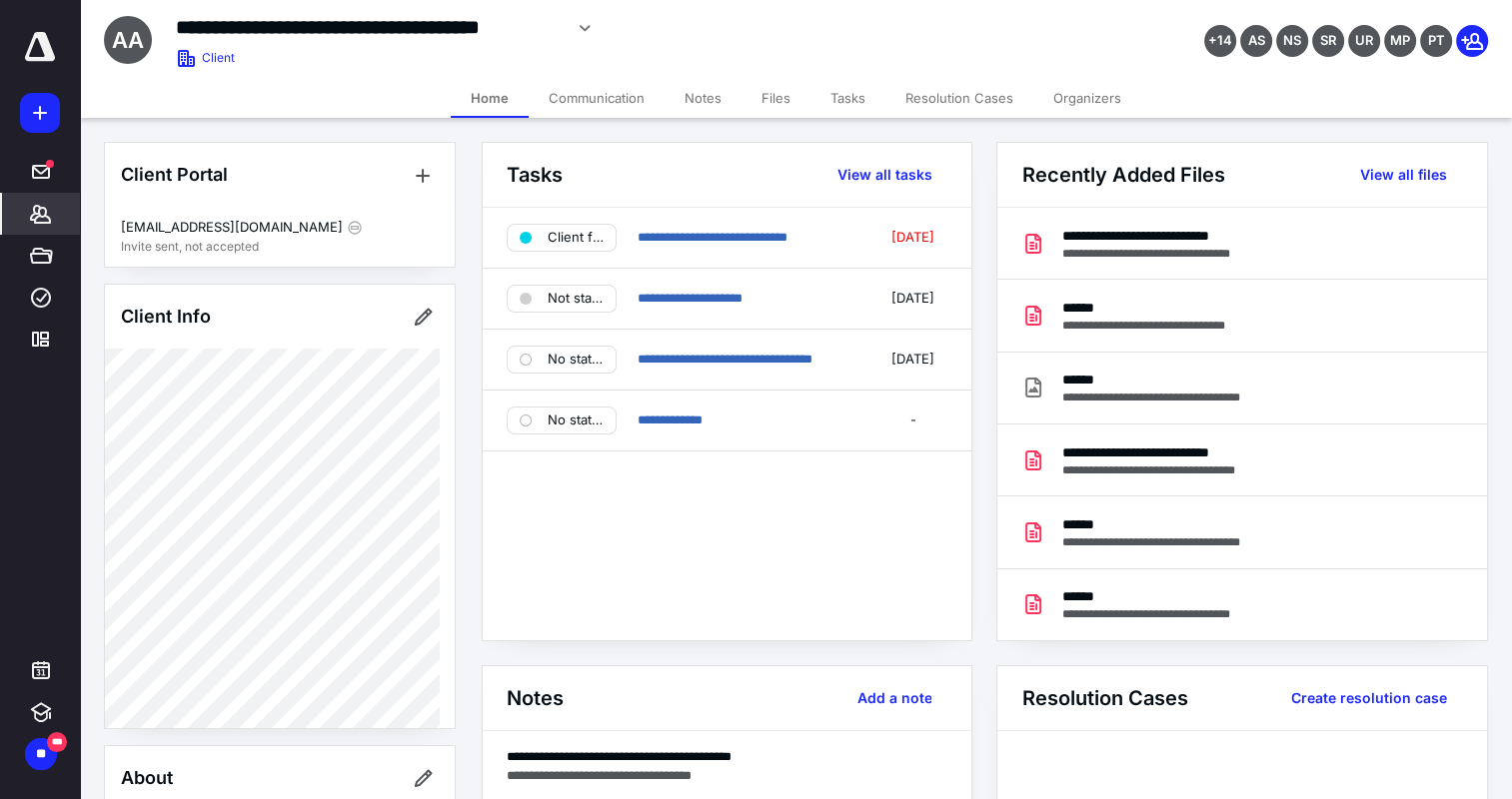 click on "Files" at bounding box center (775, 98) 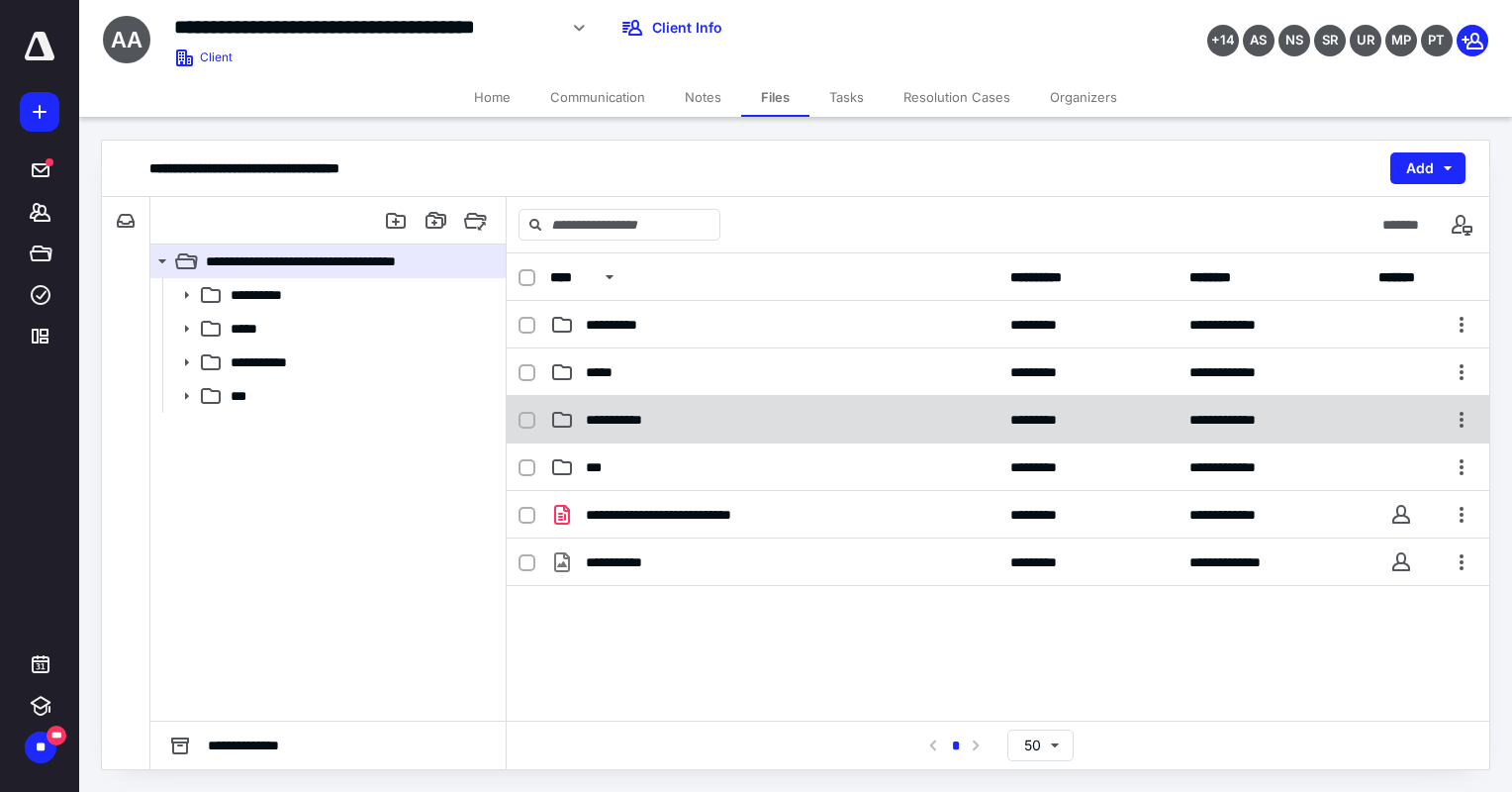 click on "**********" at bounding box center (621, 420) 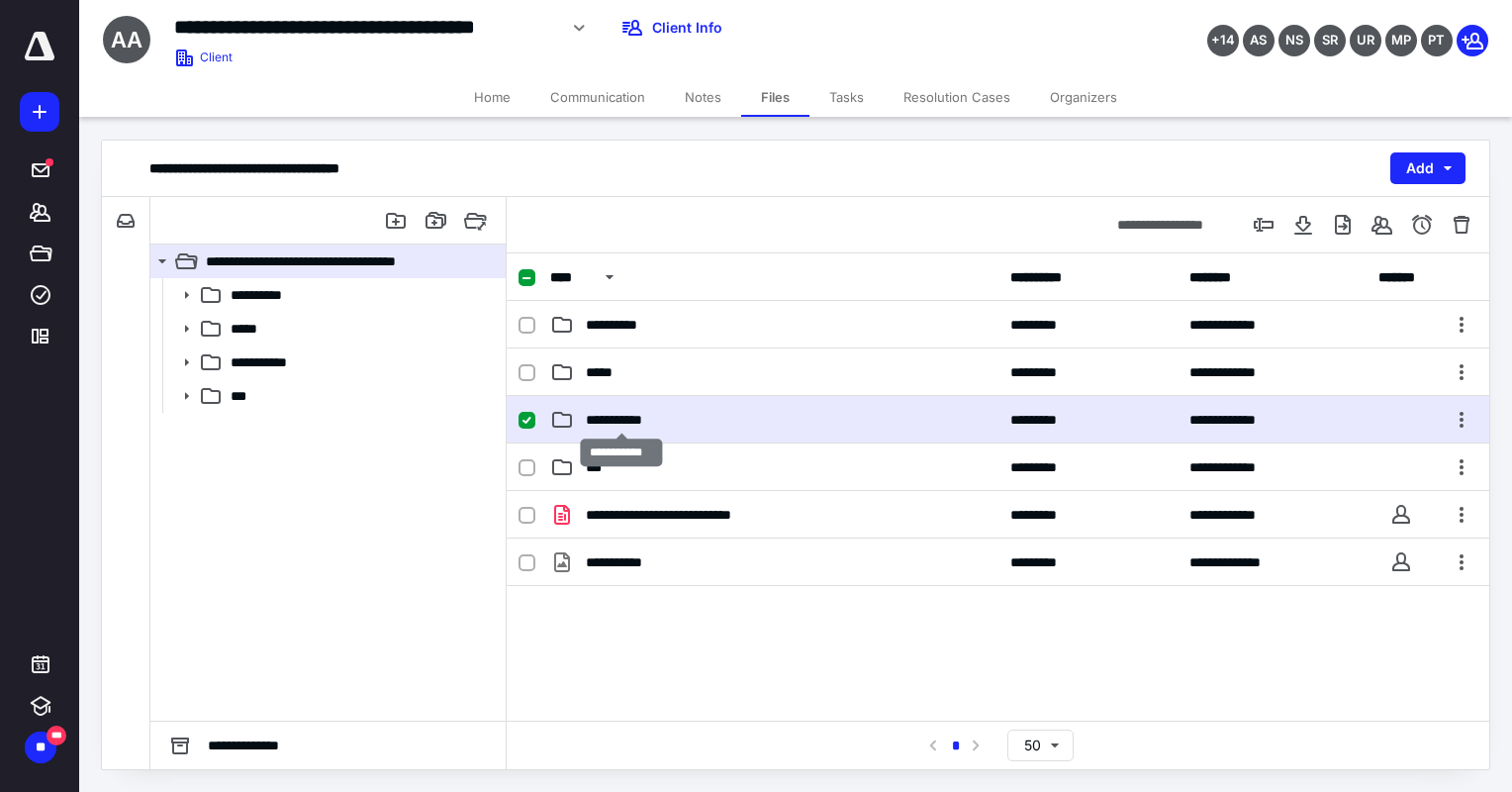 click on "**********" at bounding box center (621, 420) 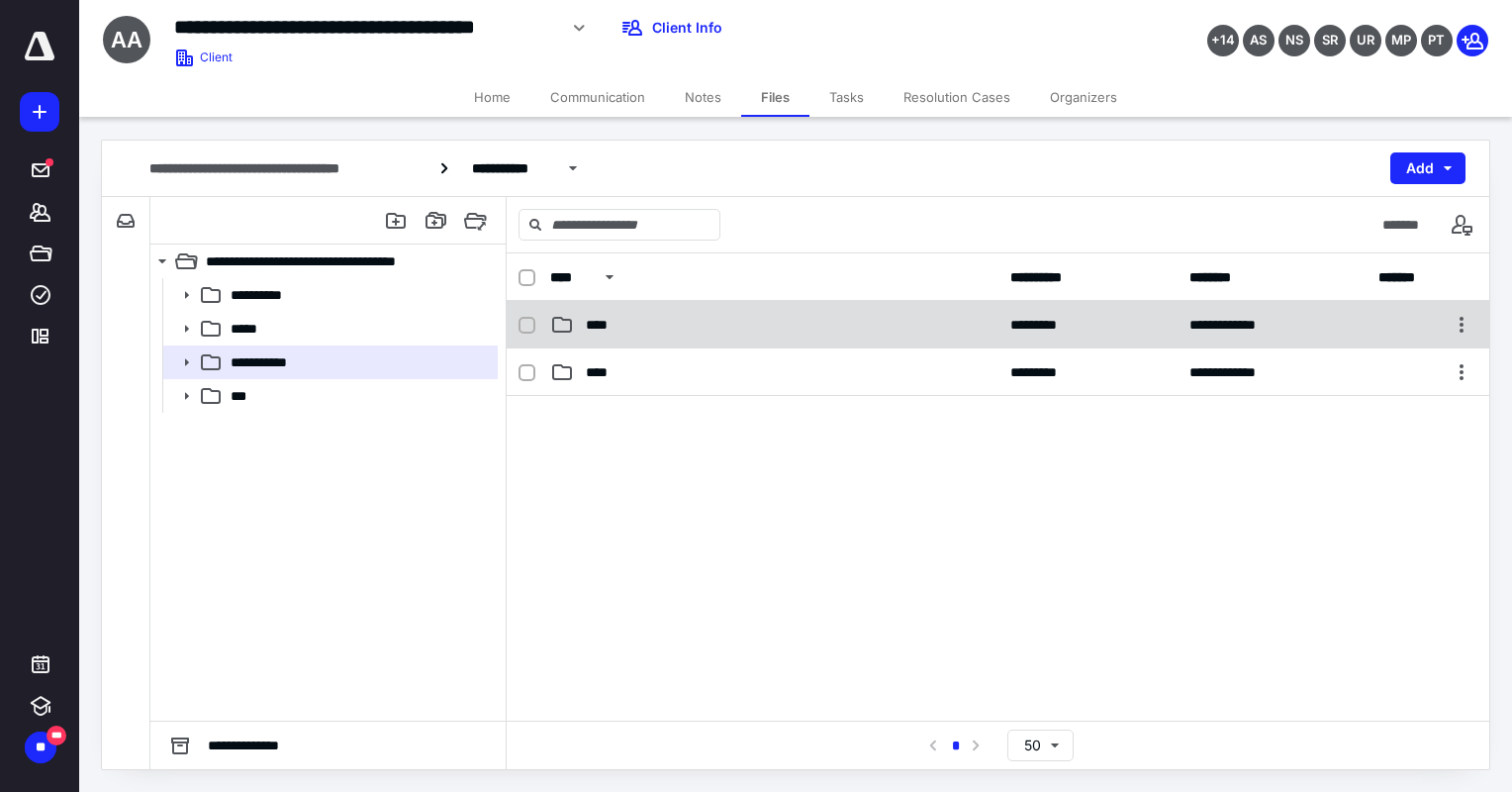 click on "****" at bounding box center [774, 325] 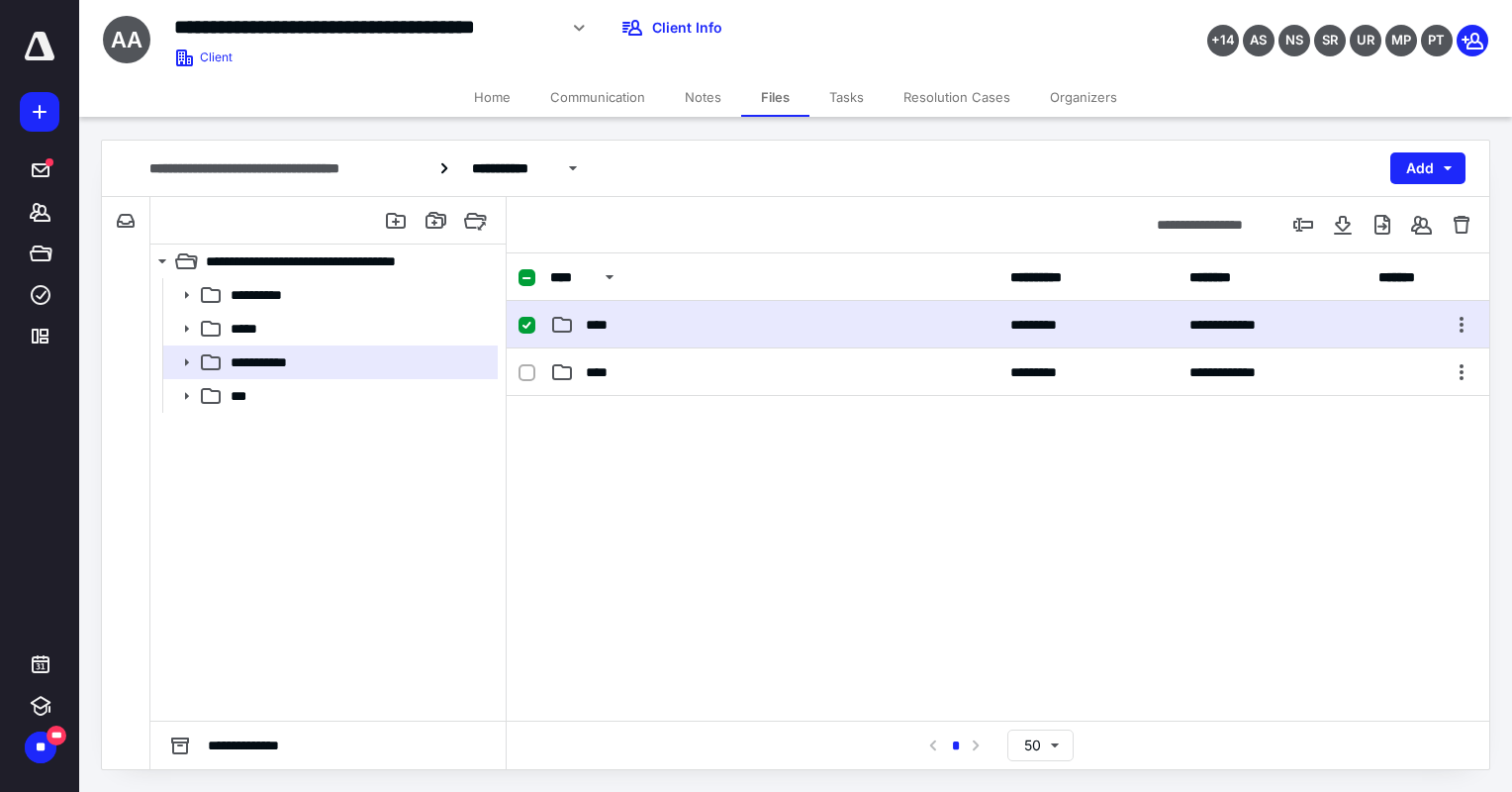click on "****" at bounding box center (774, 325) 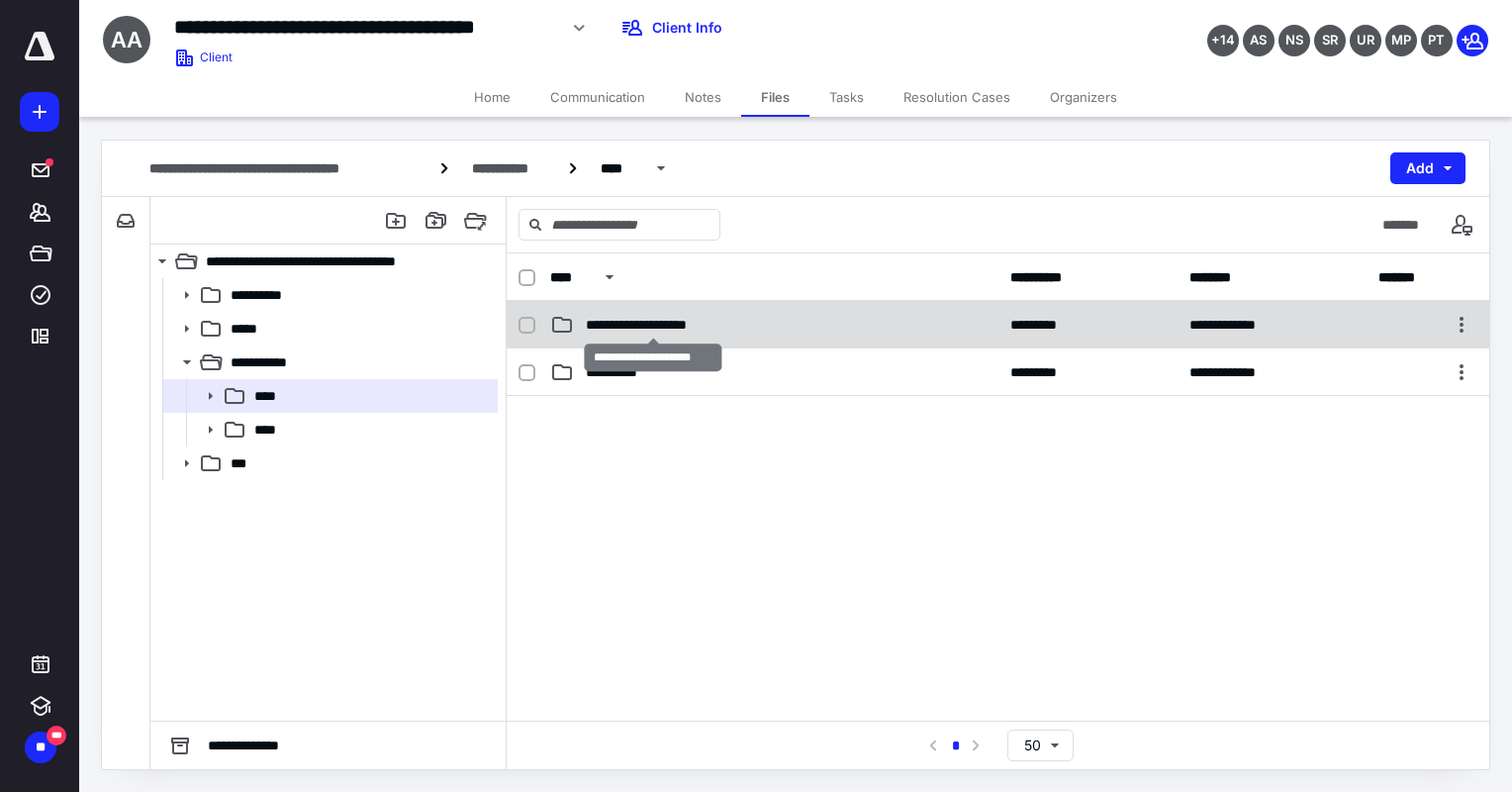 click on "**********" at bounding box center [653, 325] 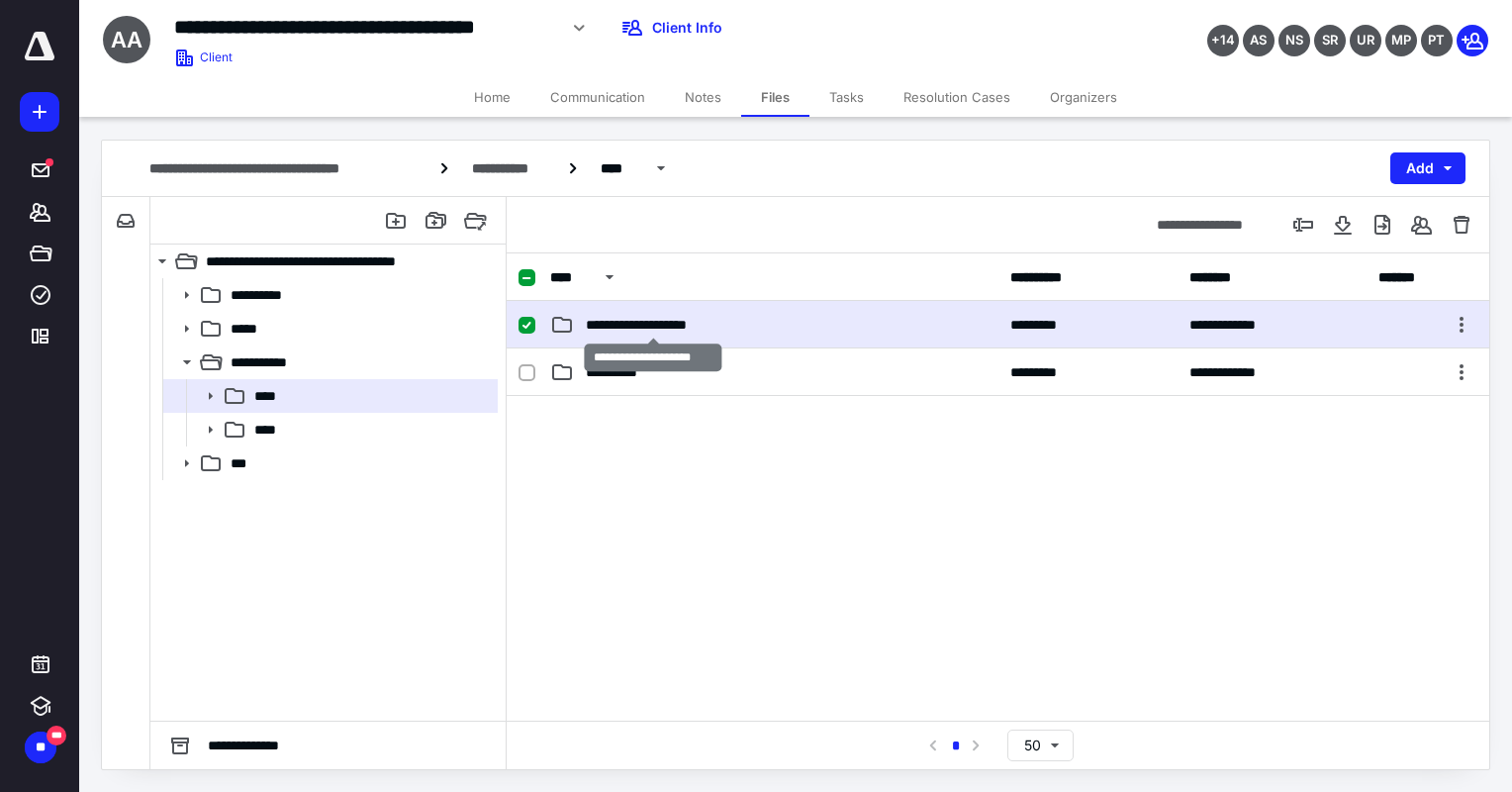 click on "**********" at bounding box center (653, 325) 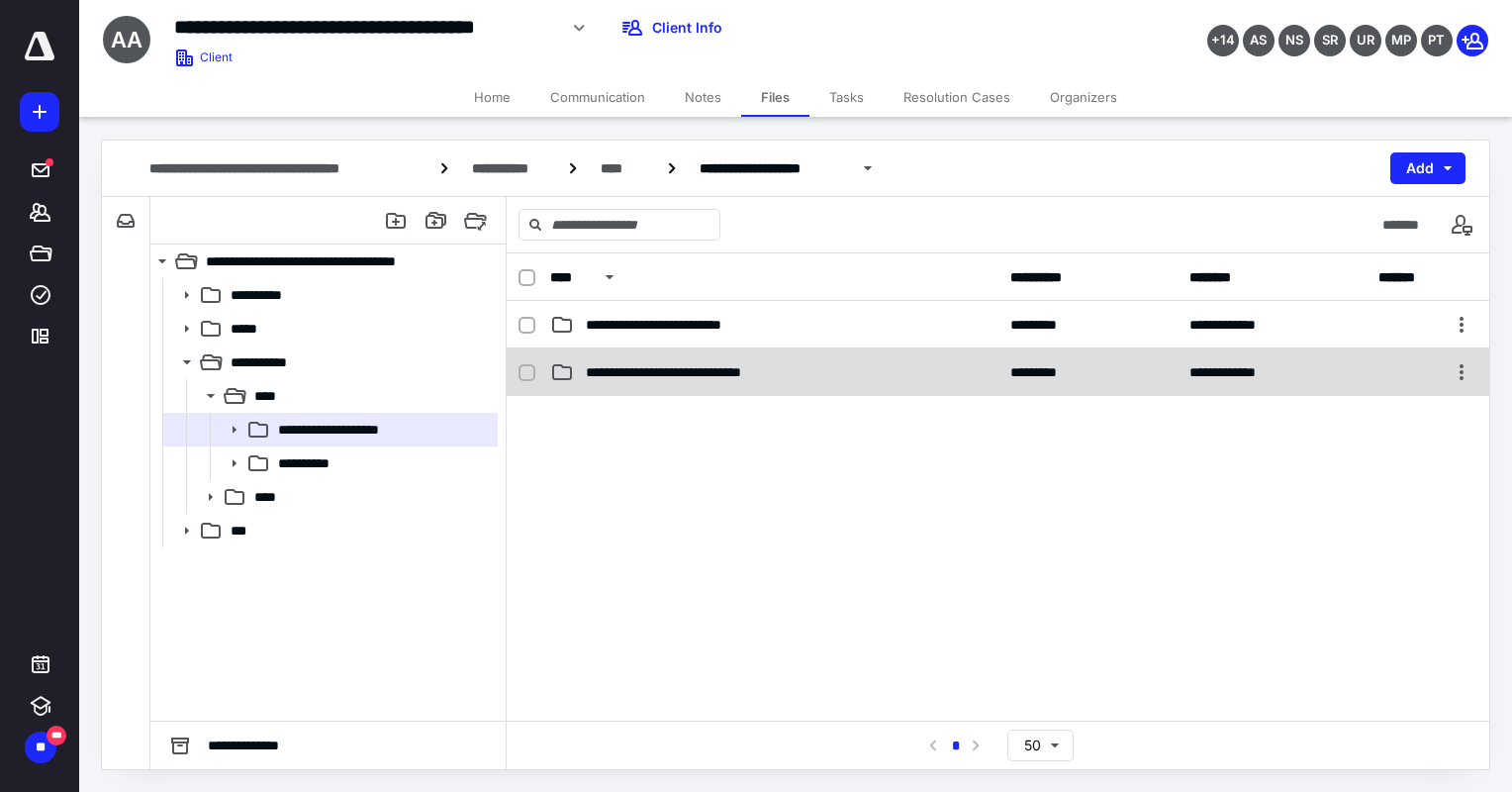 click on "**********" at bounding box center (696, 372) 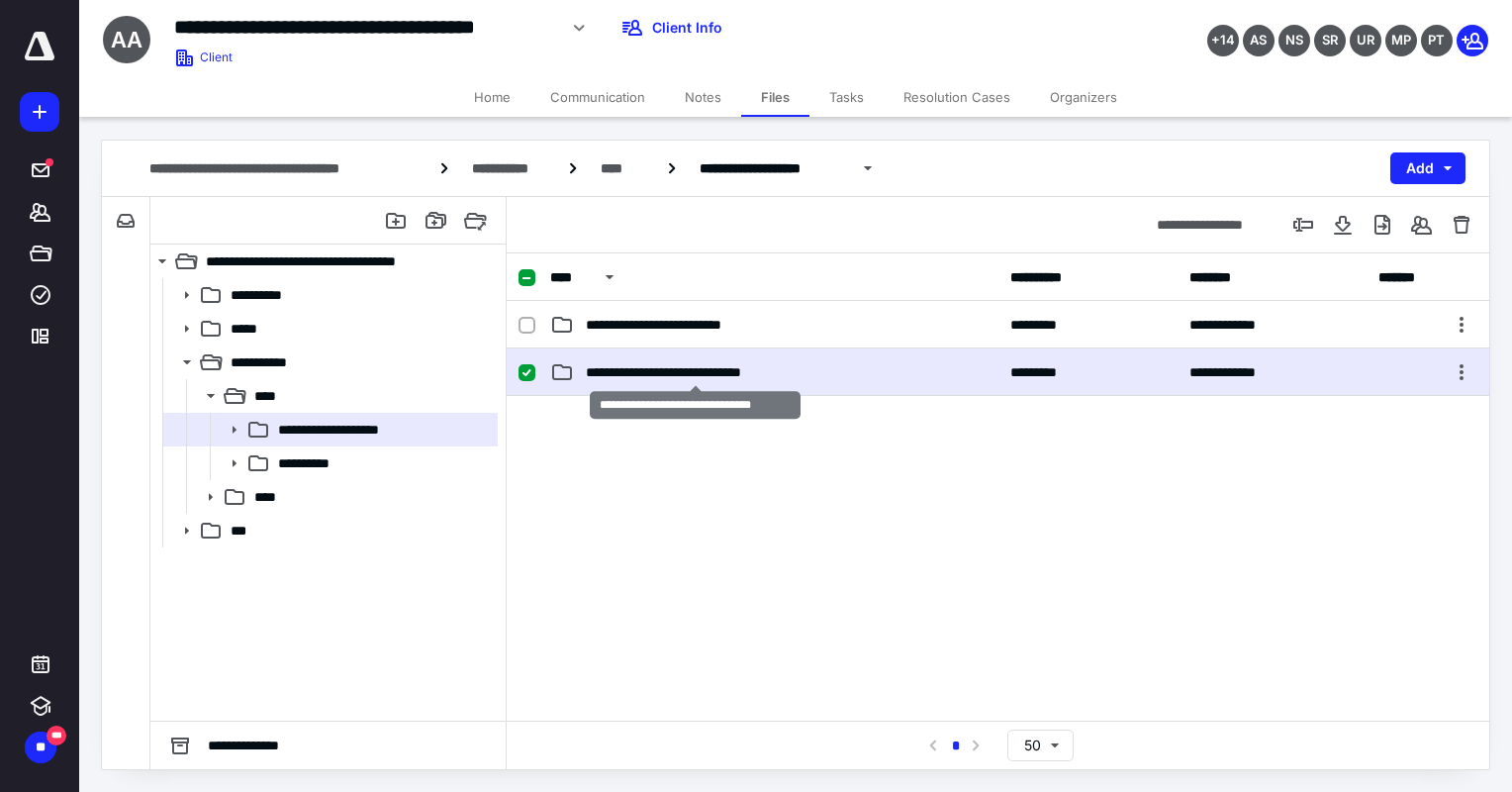 click on "**********" at bounding box center (696, 372) 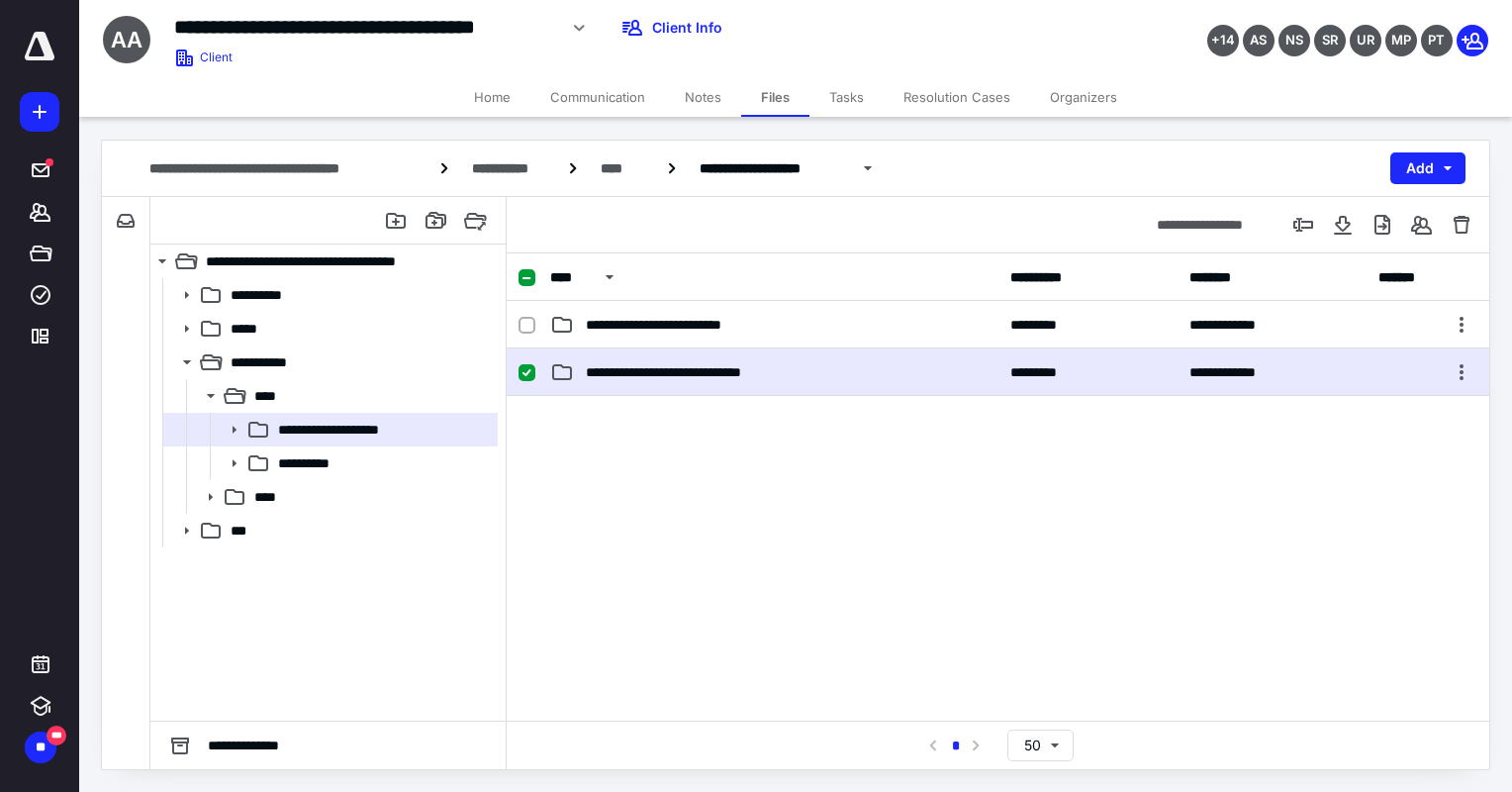 click on "**********" at bounding box center [696, 372] 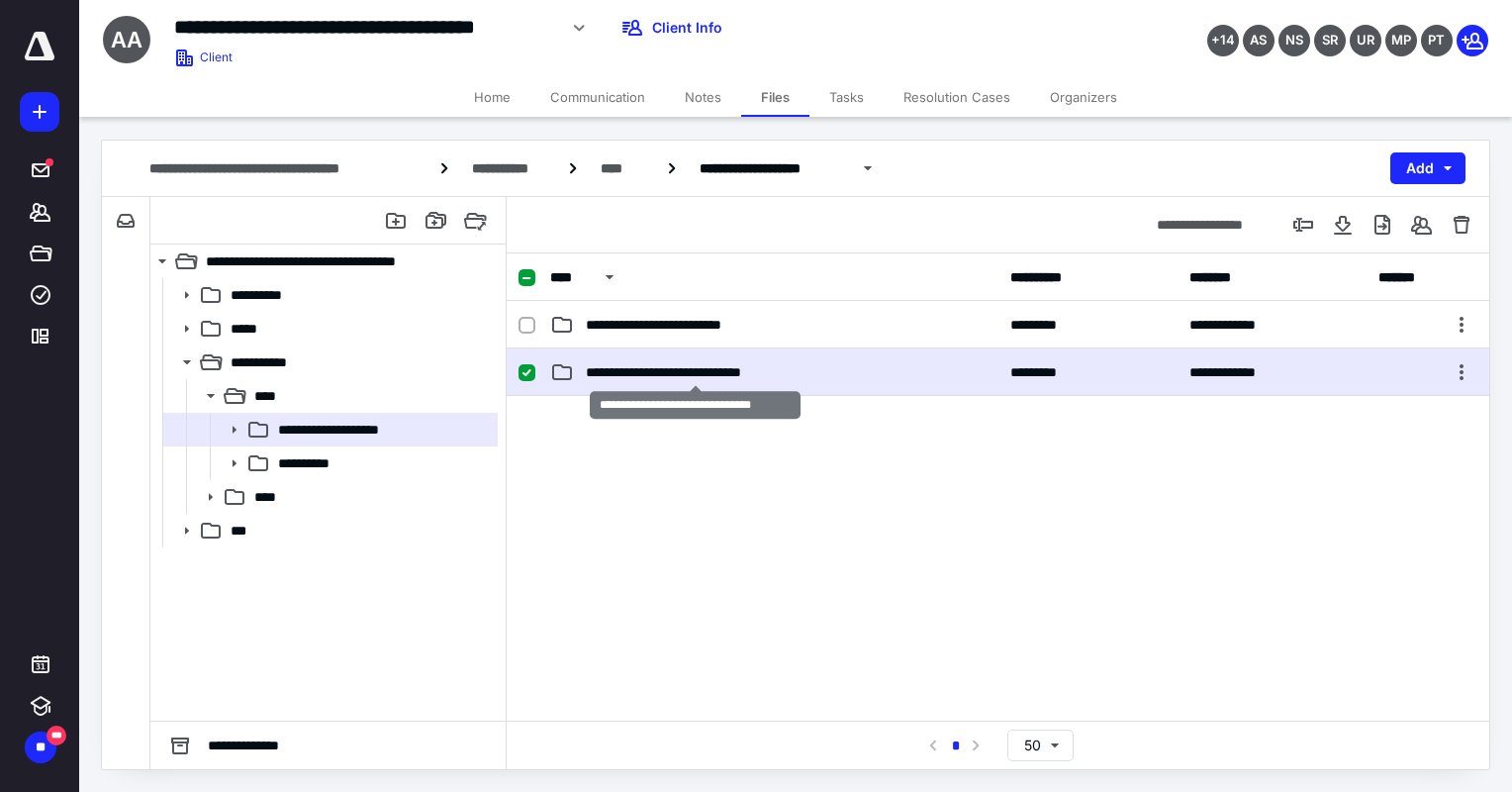 click on "**********" at bounding box center (696, 372) 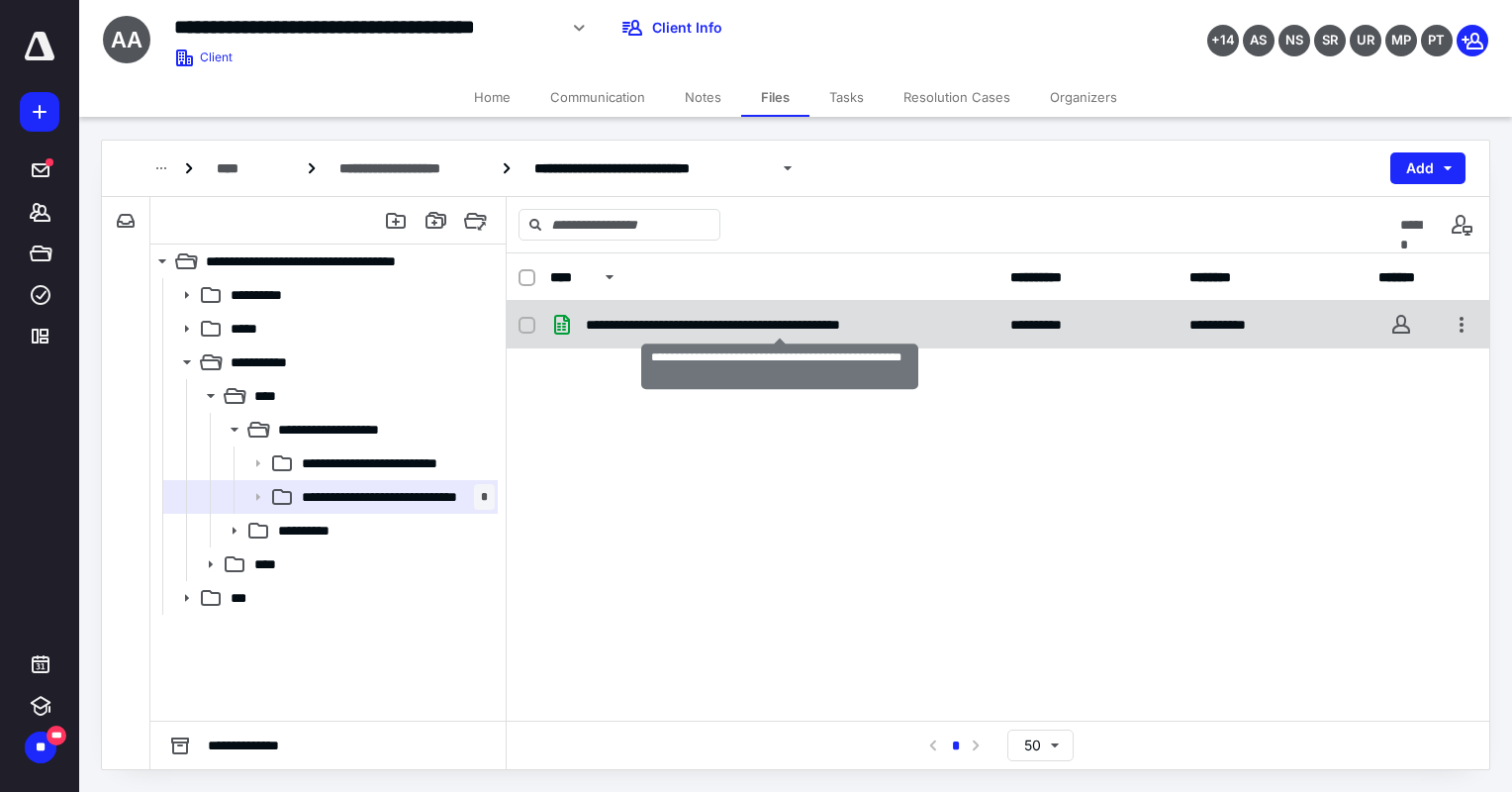 click on "**********" at bounding box center [780, 325] 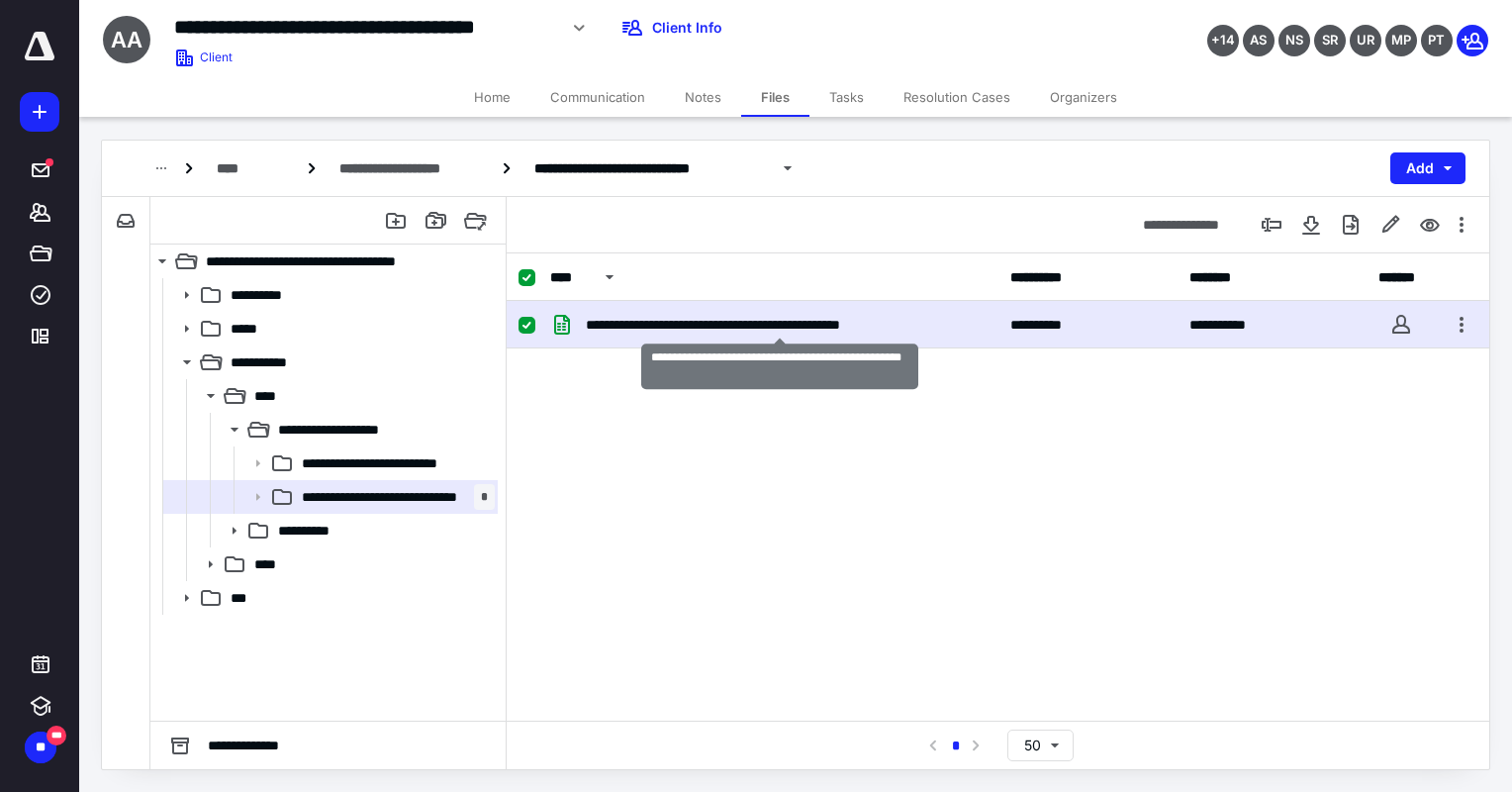 click on "**********" at bounding box center (780, 325) 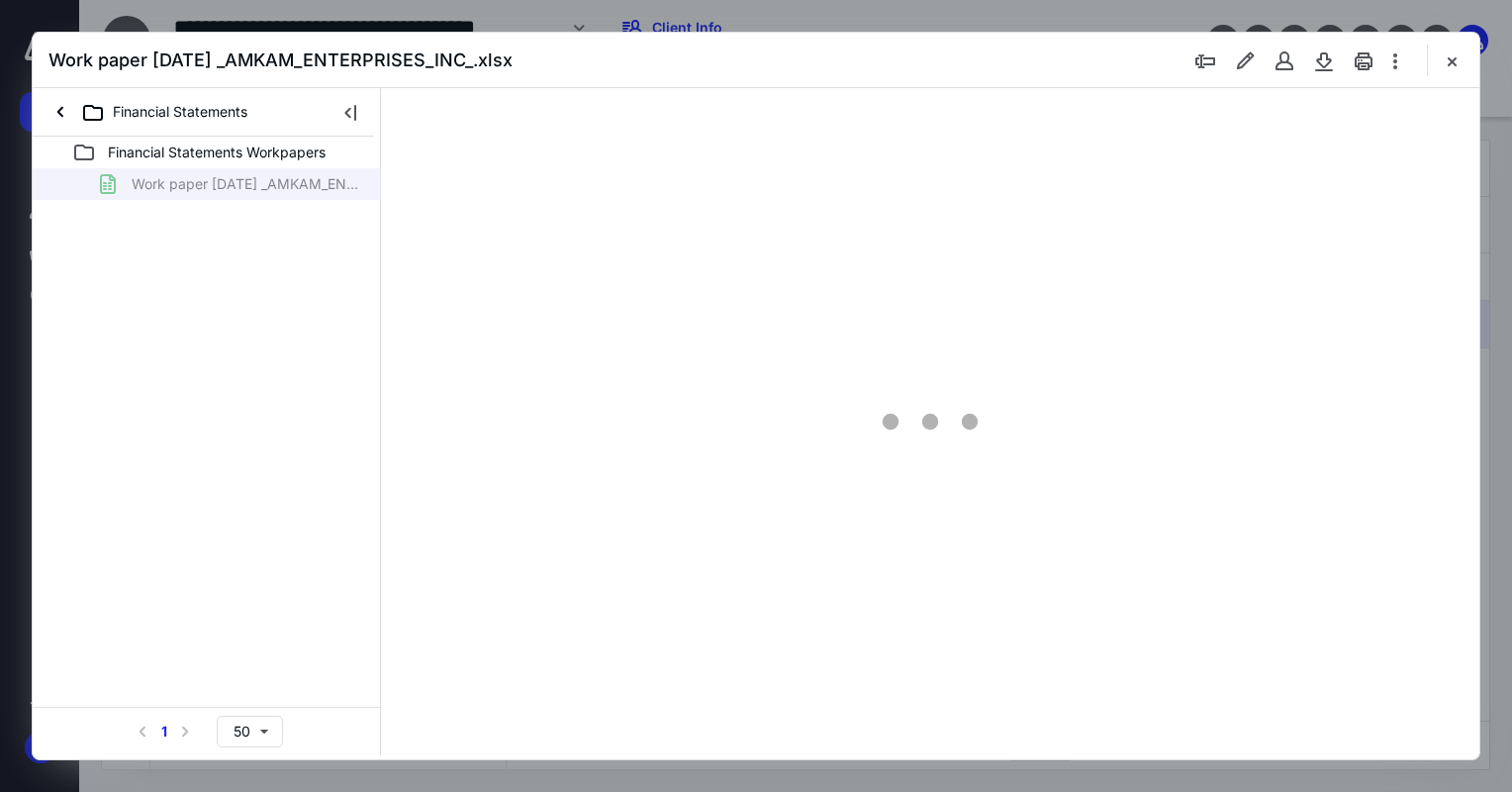 scroll, scrollTop: 0, scrollLeft: 0, axis: both 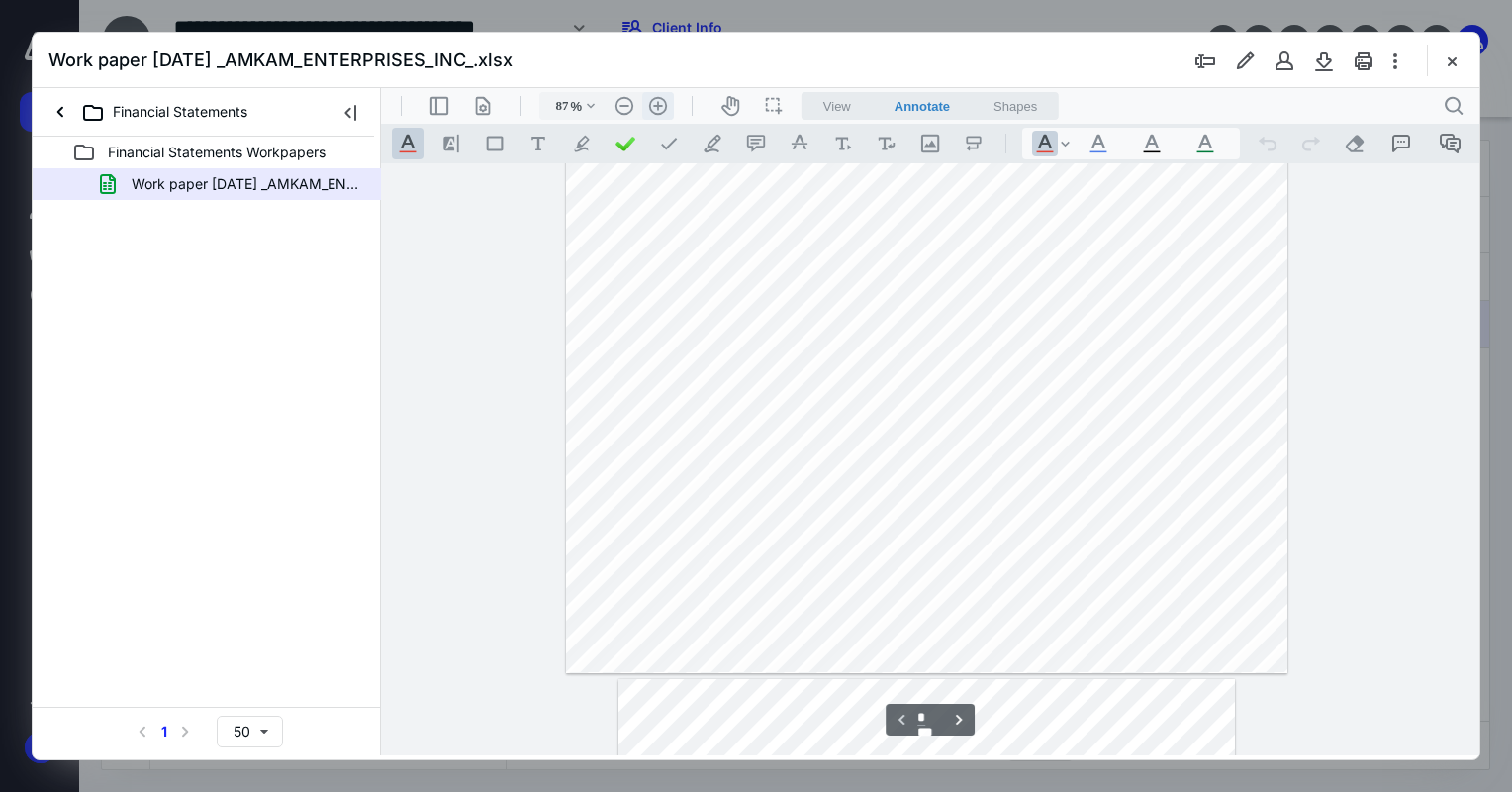 click on ".cls-1{fill:#abb0c4;} icon - header - zoom - in - line" at bounding box center (658, 106) 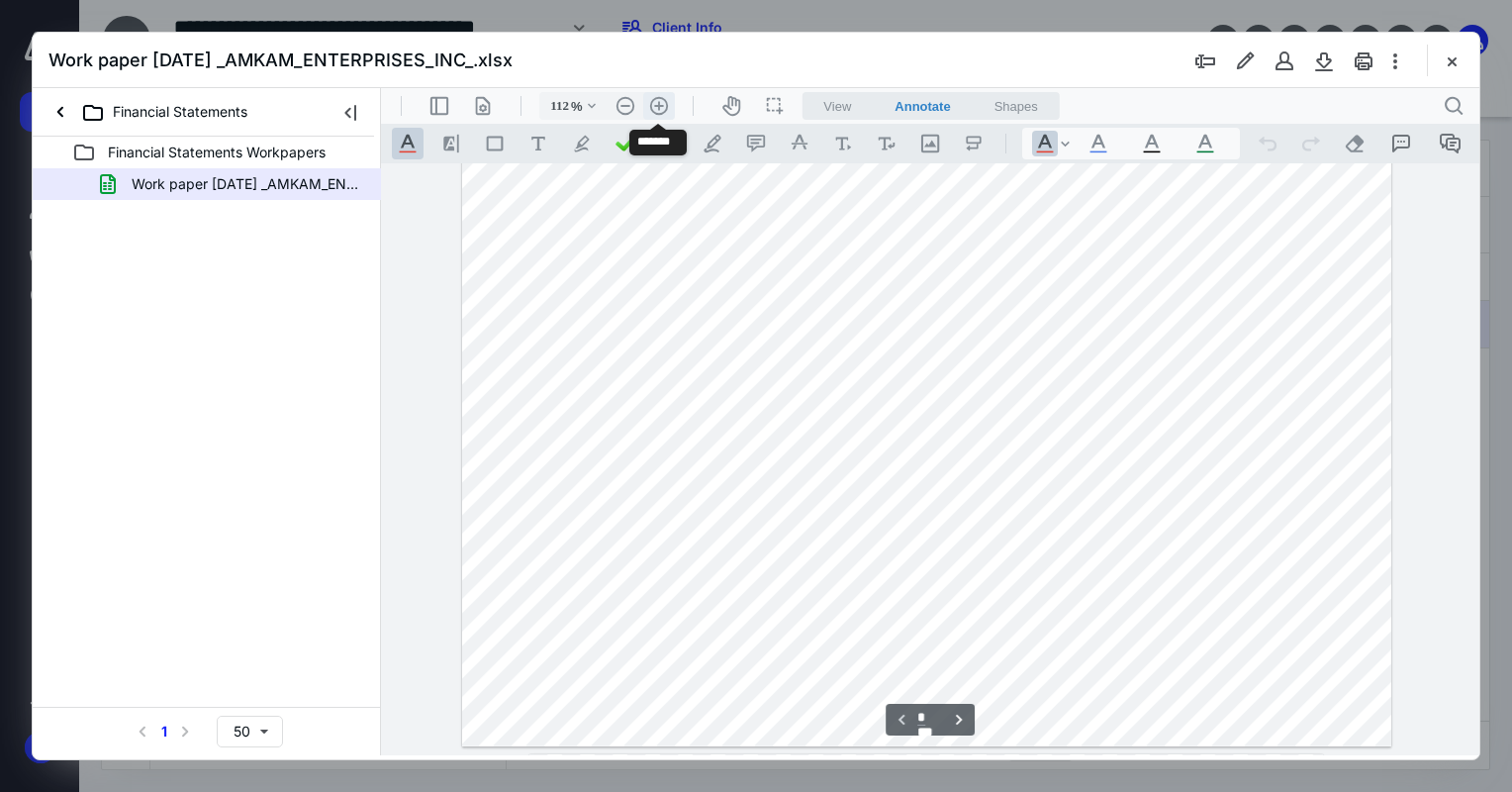 click on ".cls-1{fill:#abb0c4;} icon - header - zoom - in - line" at bounding box center [659, 106] 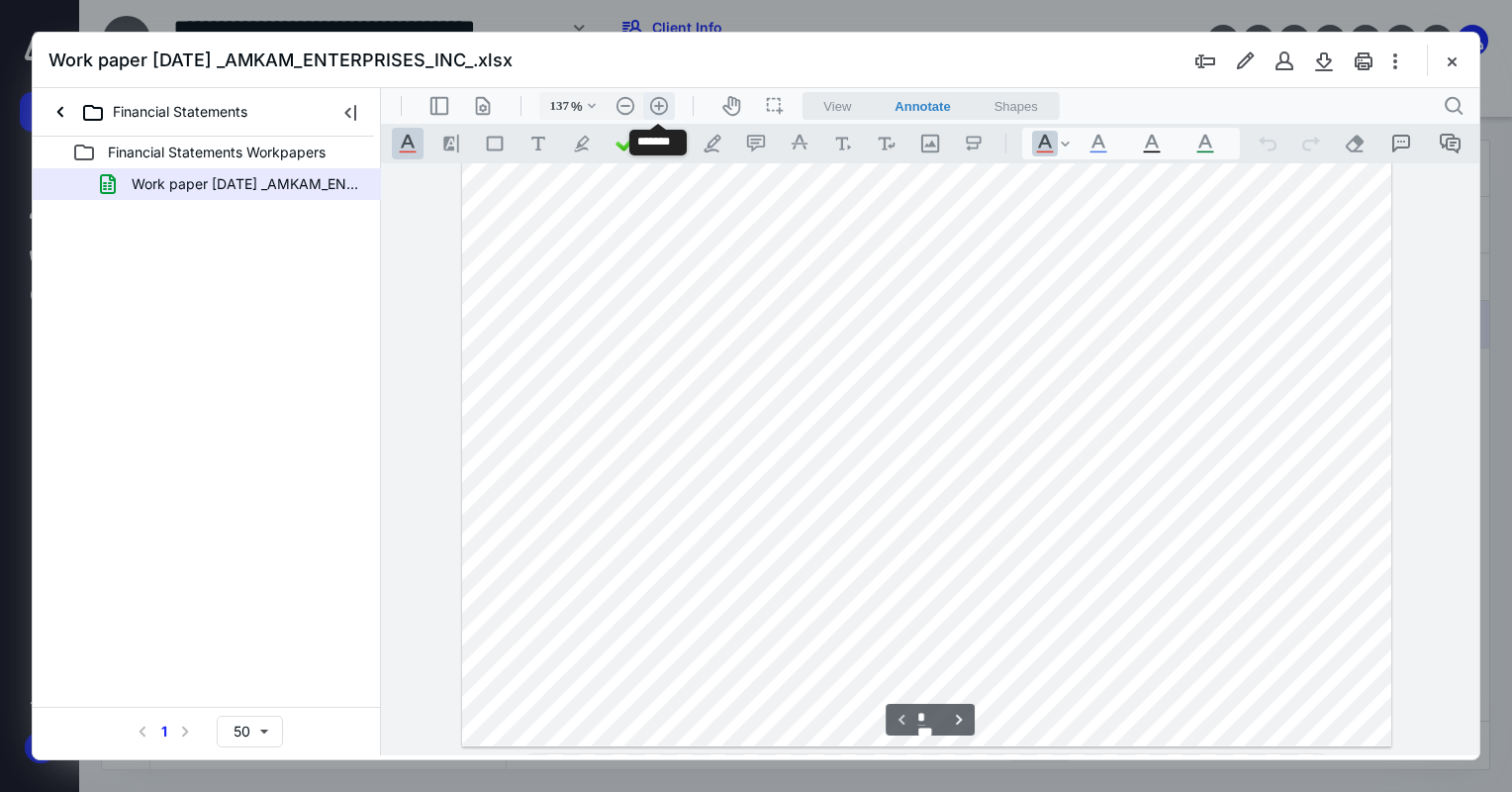 click on ".cls-1{fill:#abb0c4;} icon - header - zoom - in - line" at bounding box center [659, 106] 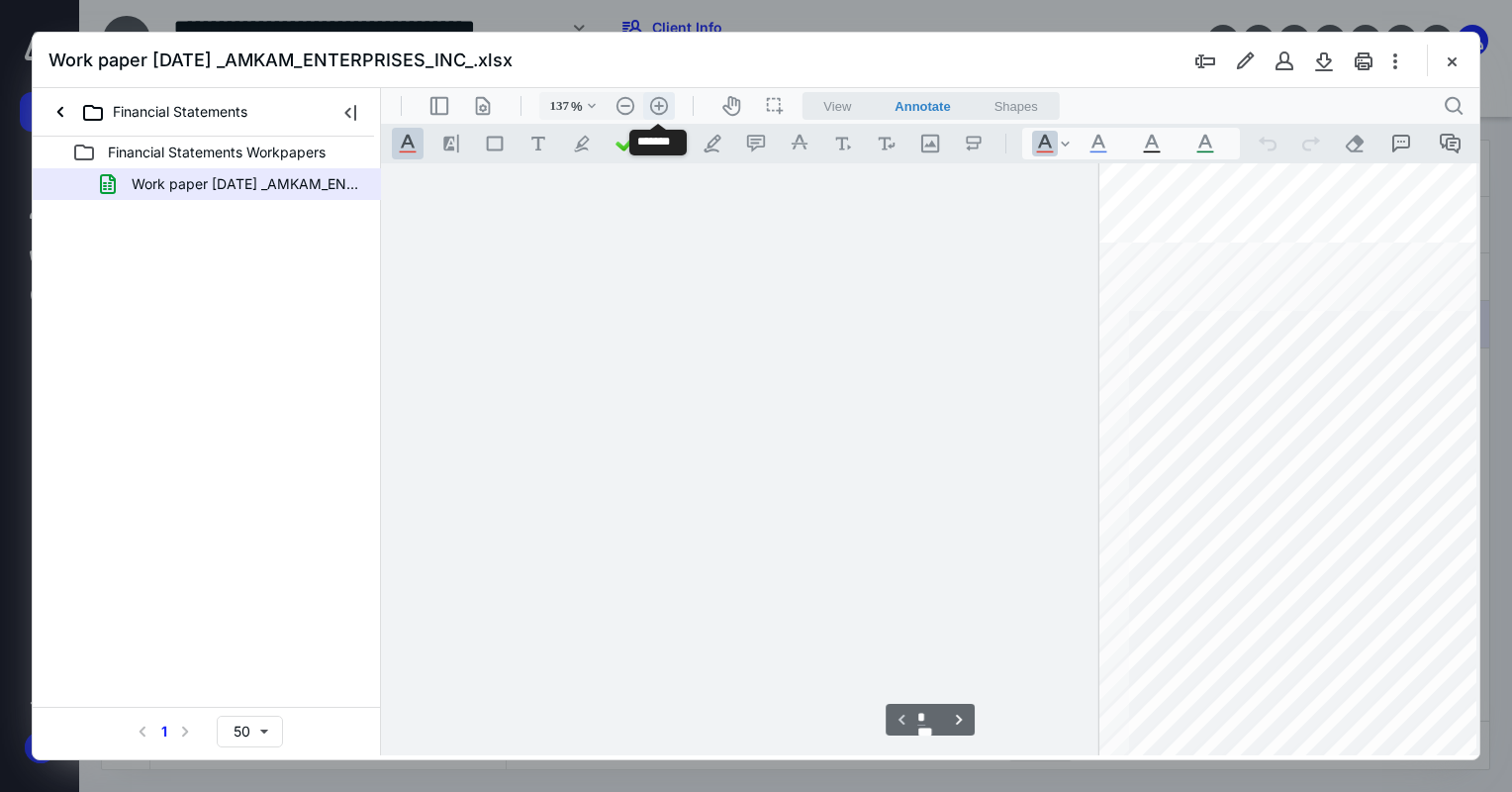scroll, scrollTop: 368, scrollLeft: 2192, axis: both 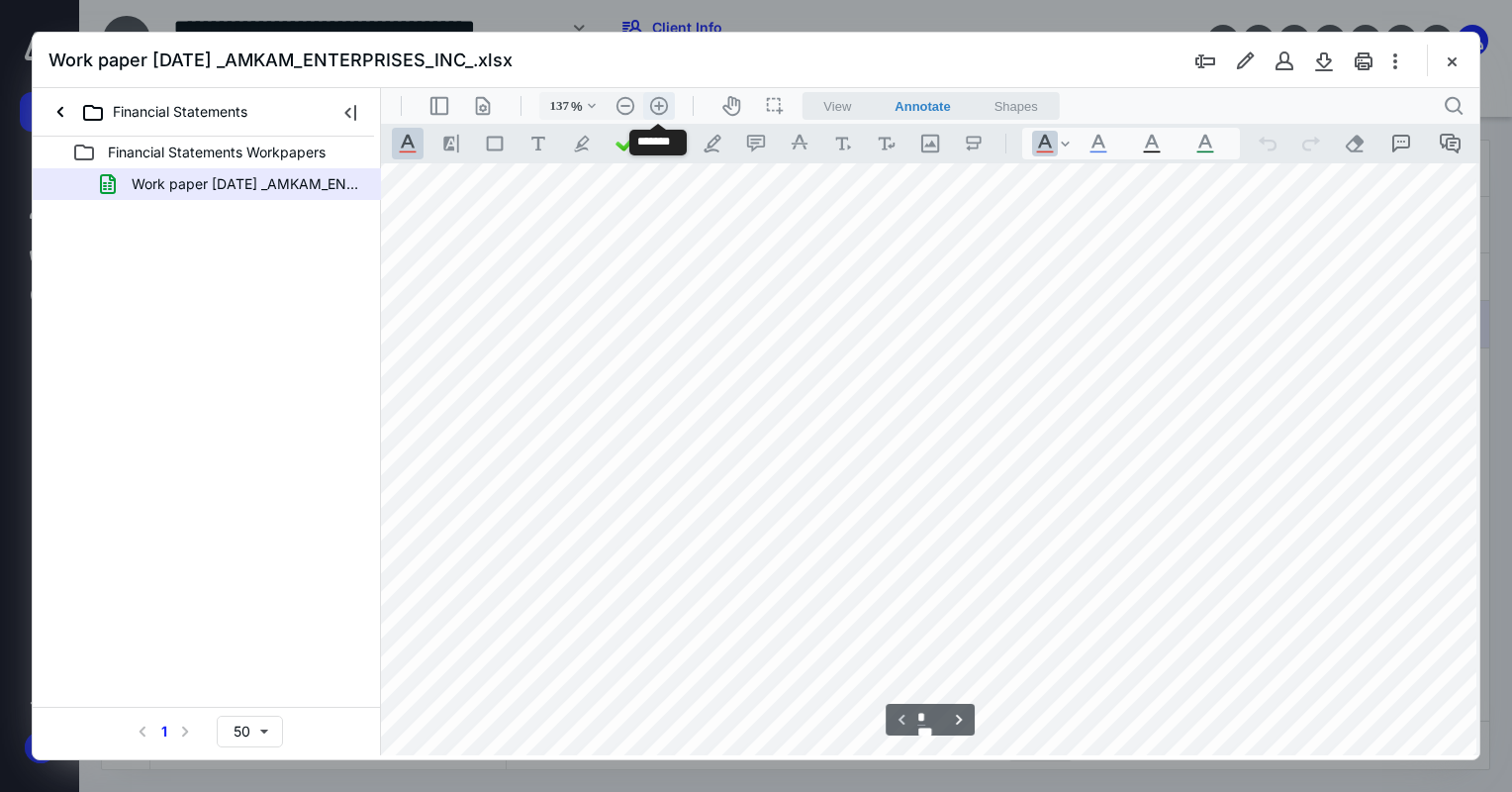 type on "162" 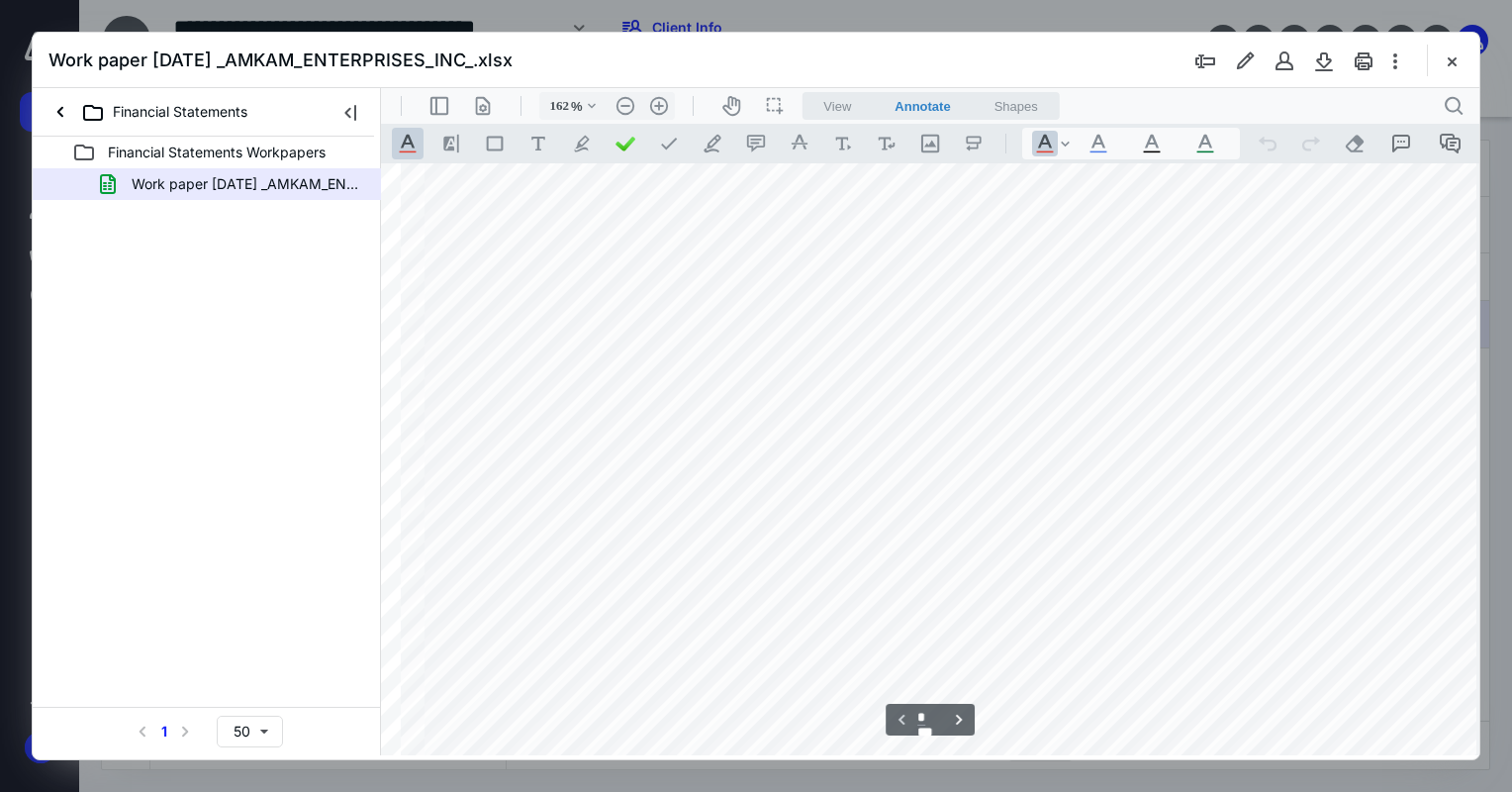 scroll, scrollTop: 297, scrollLeft: 2031, axis: both 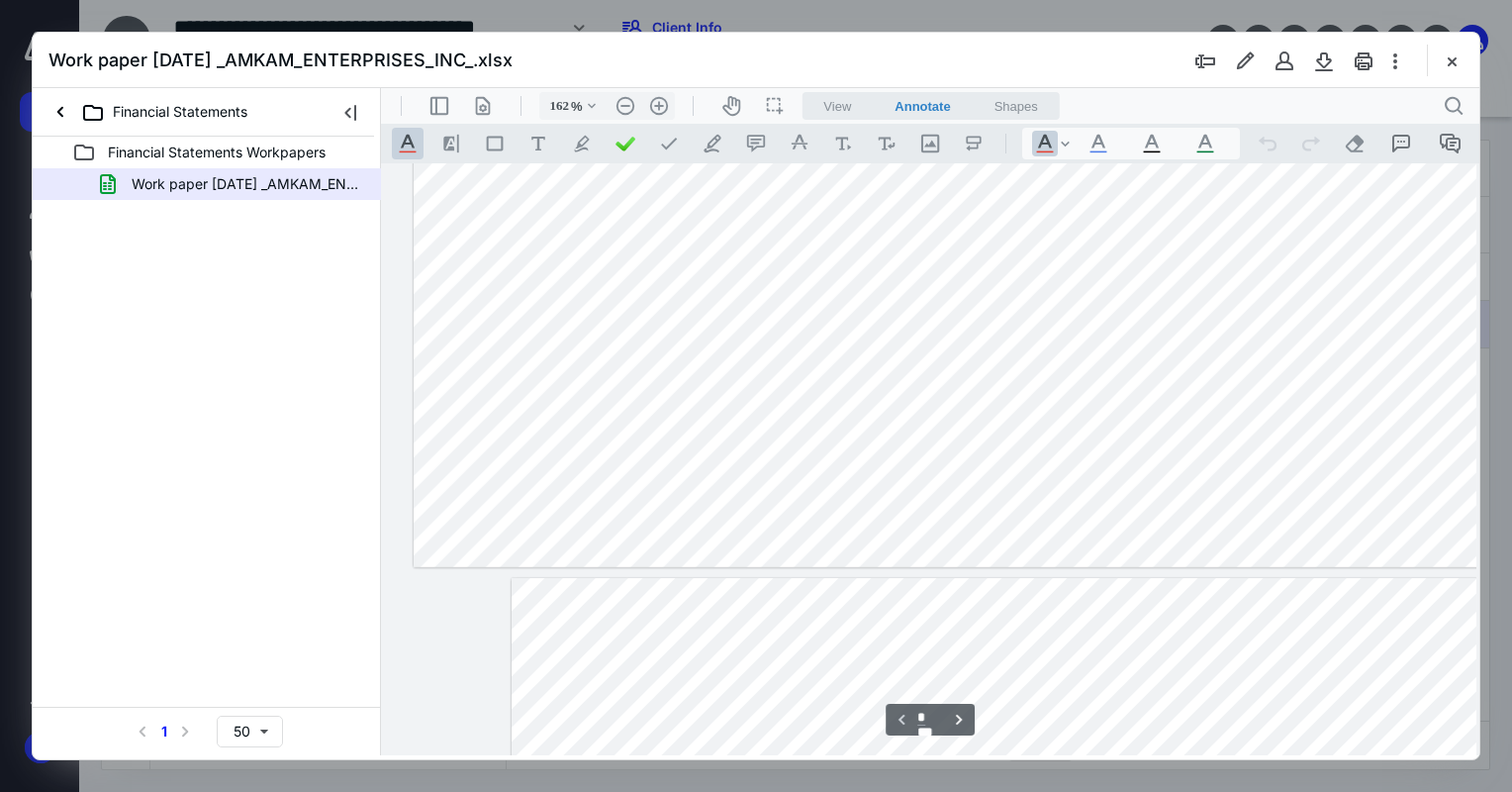 type on "*" 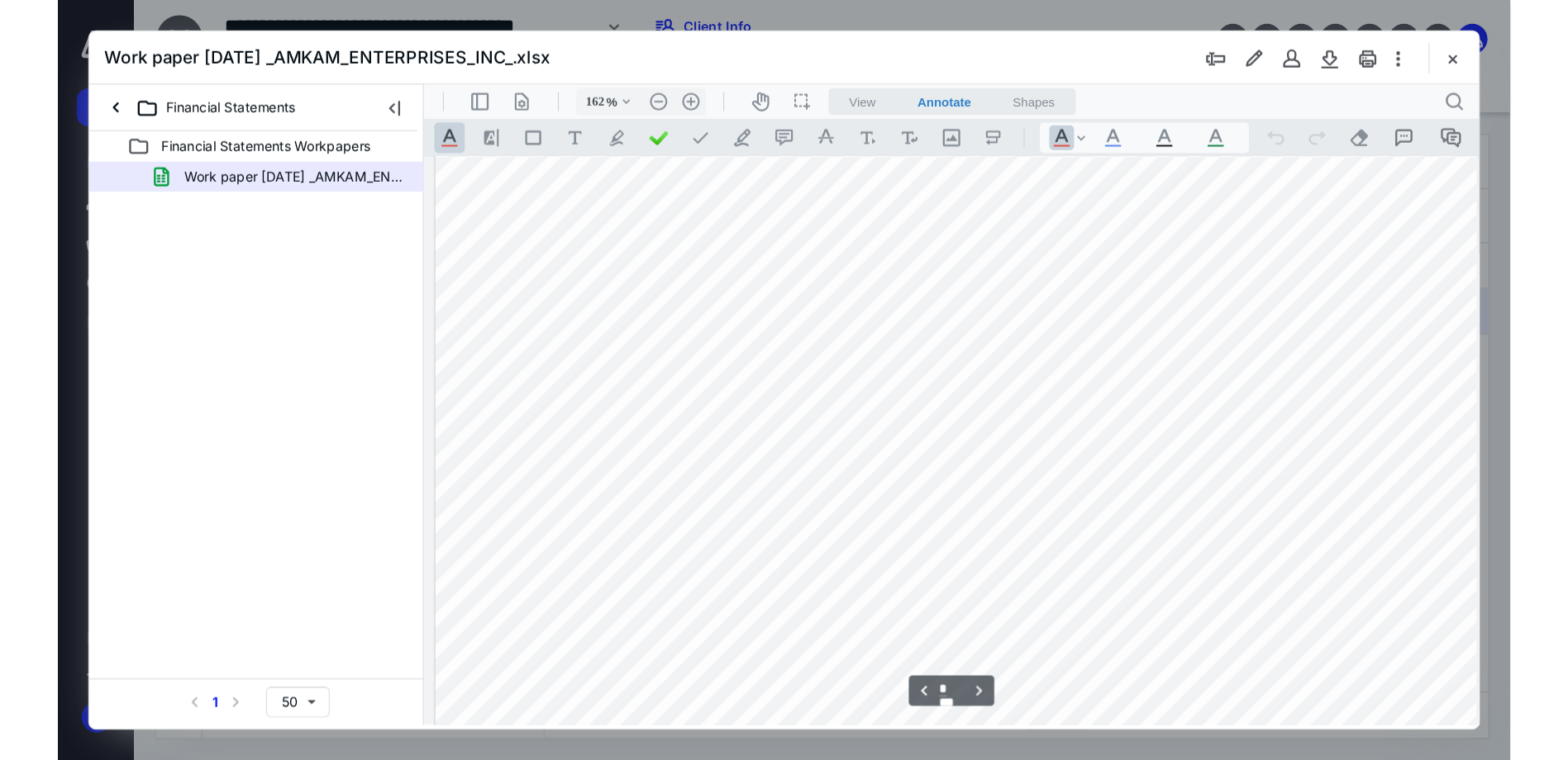 scroll, scrollTop: 1404, scrollLeft: 1775, axis: both 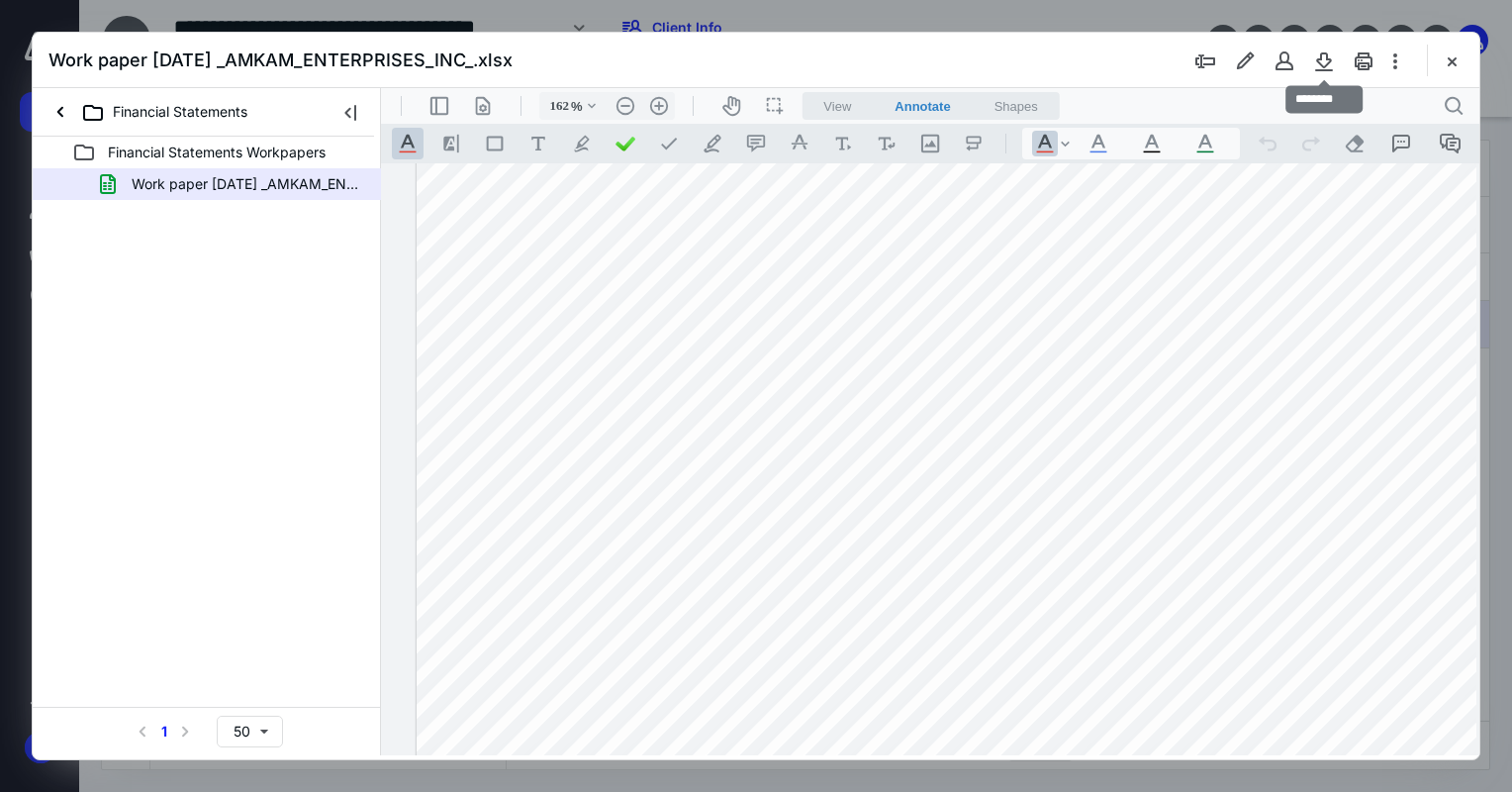 drag, startPoint x: 1330, startPoint y: 57, endPoint x: 1286, endPoint y: 109, distance: 68.117545 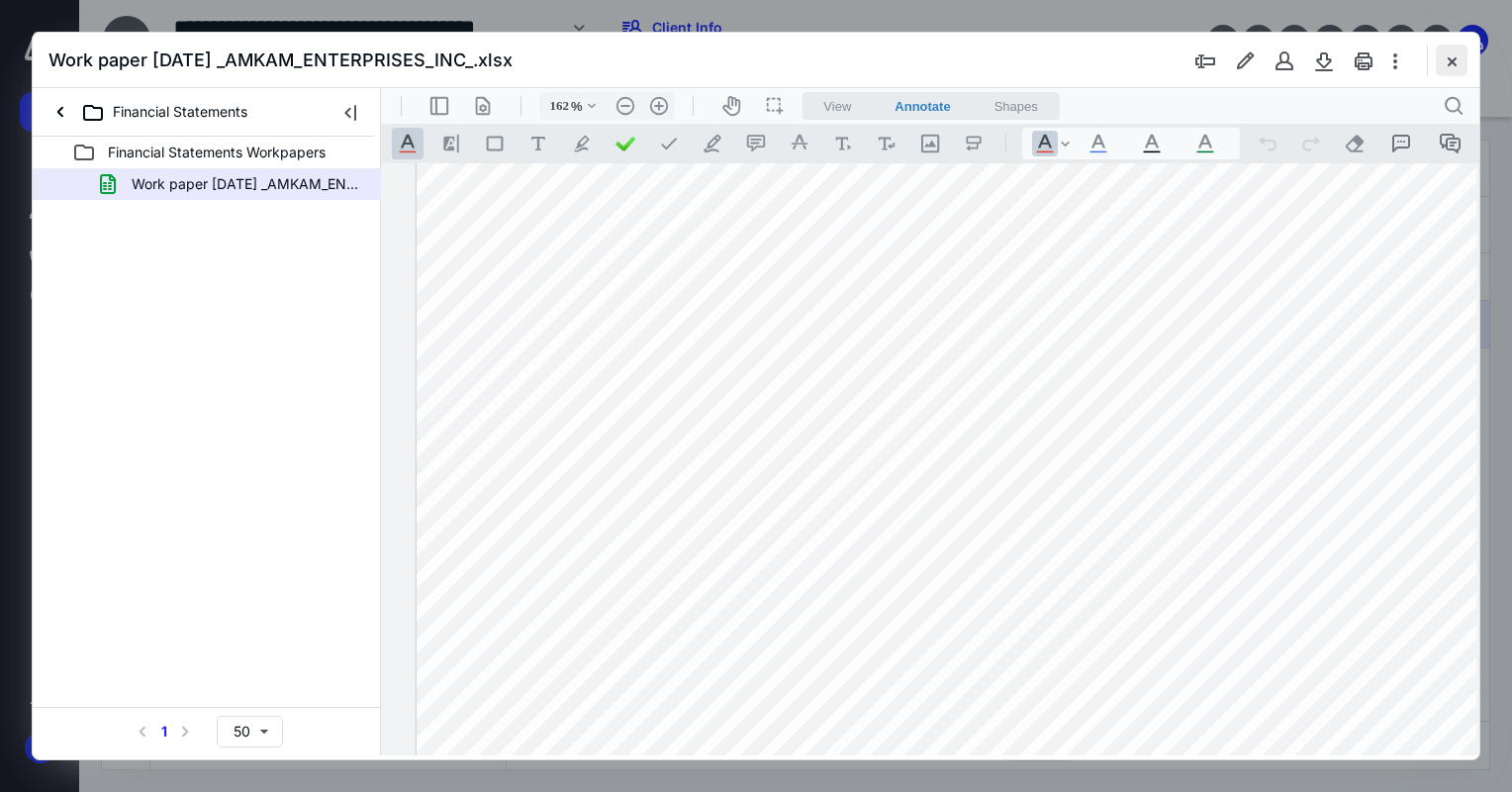 click at bounding box center (1452, 60) 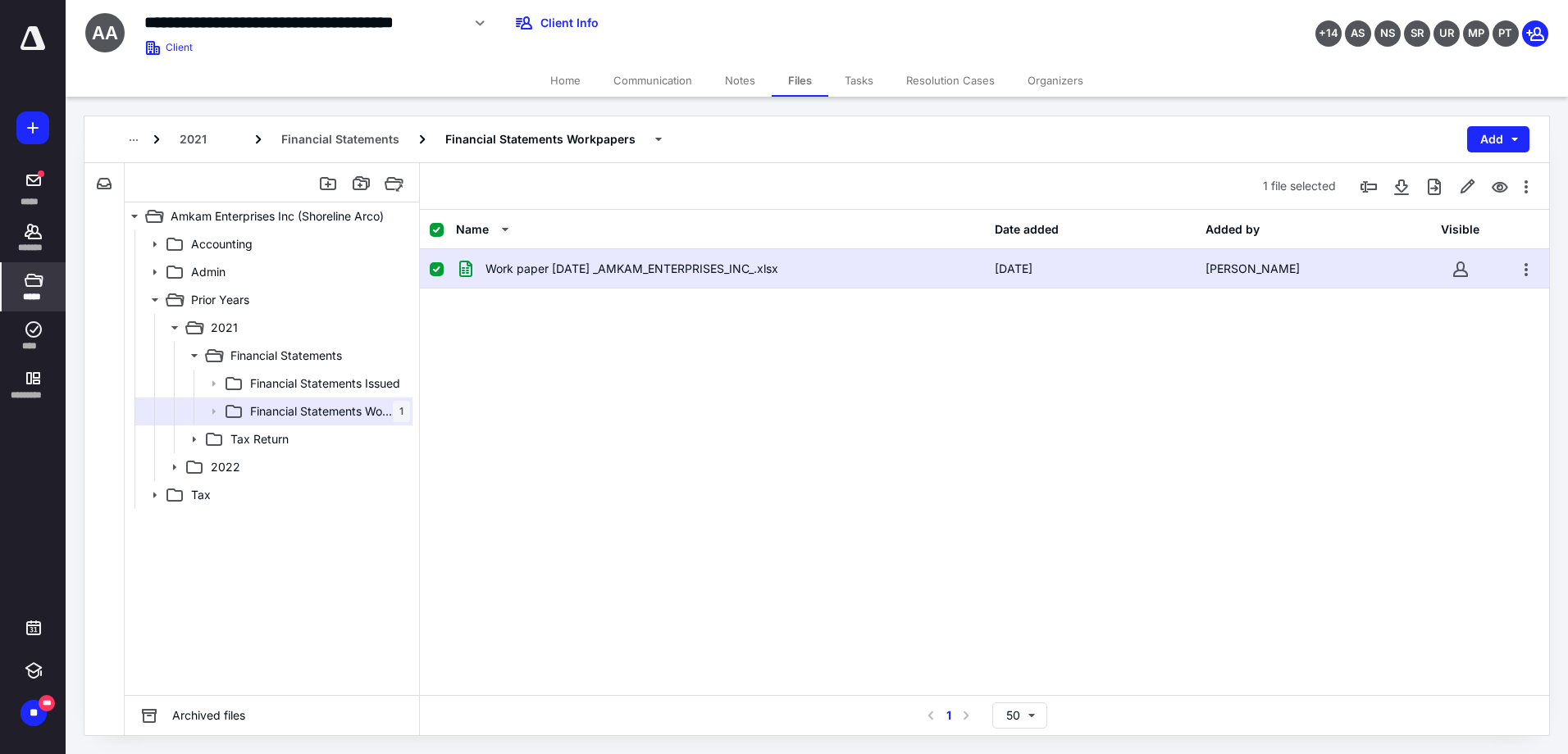 click 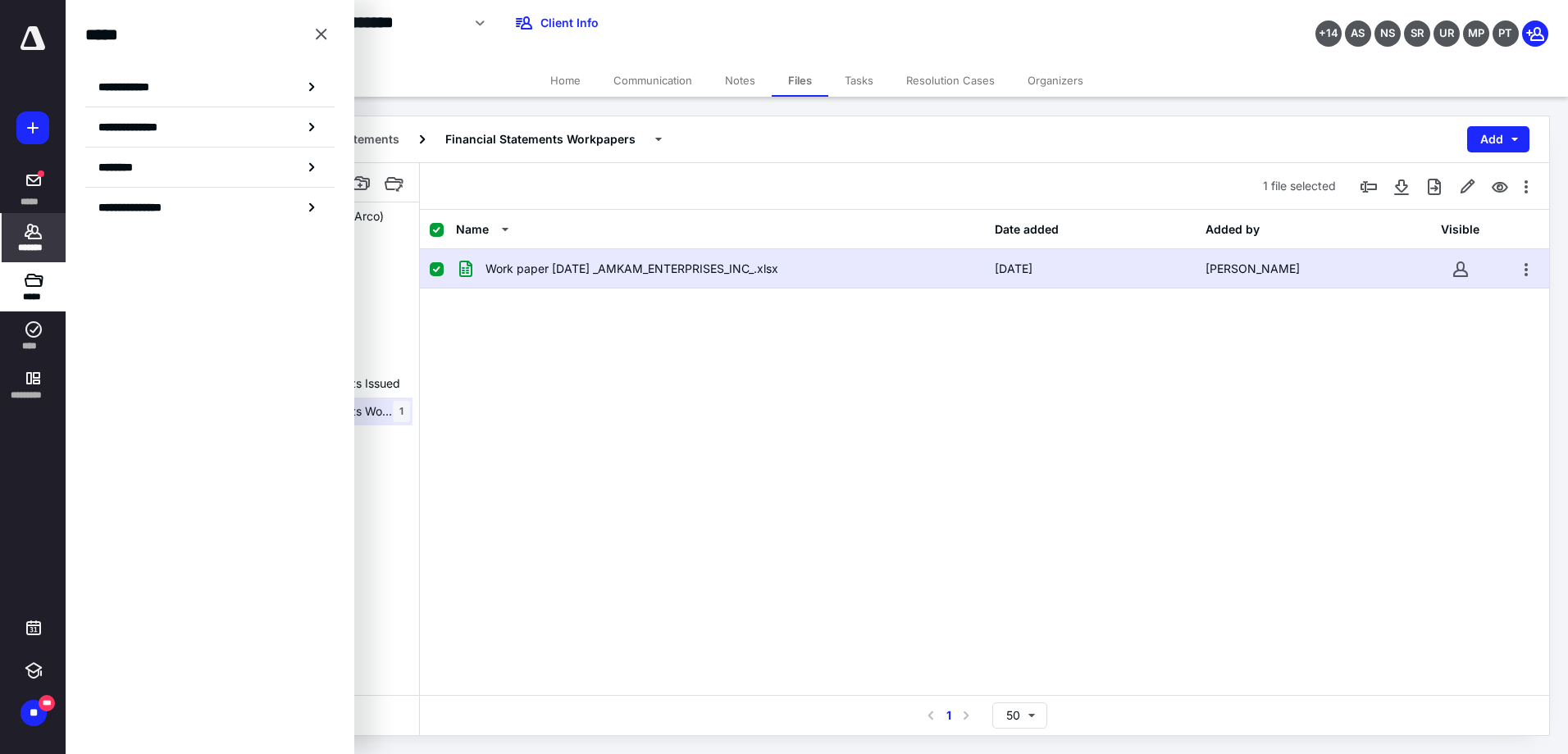 click on "*******" at bounding box center [34, 248] 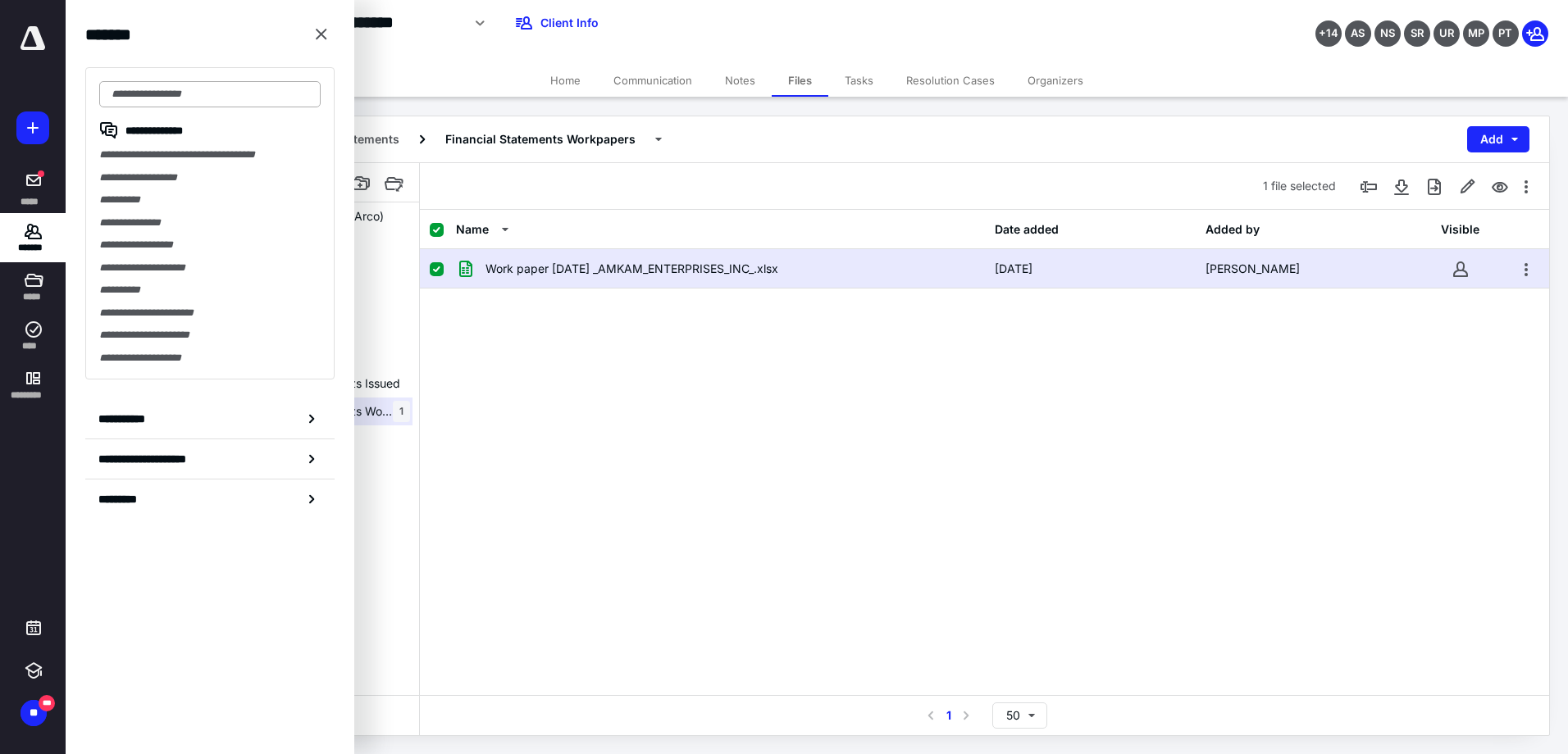click at bounding box center (210, 94) 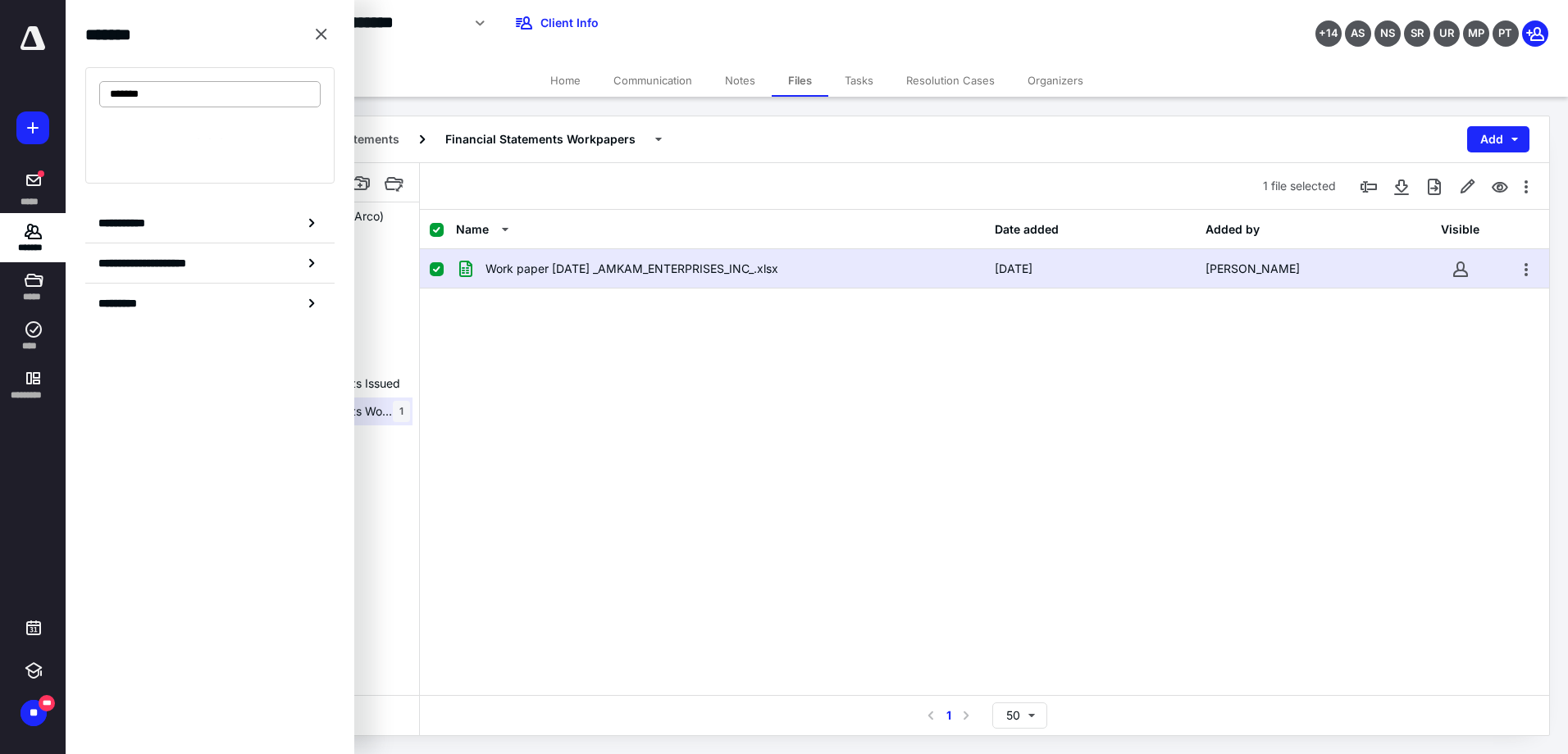 type on "*******" 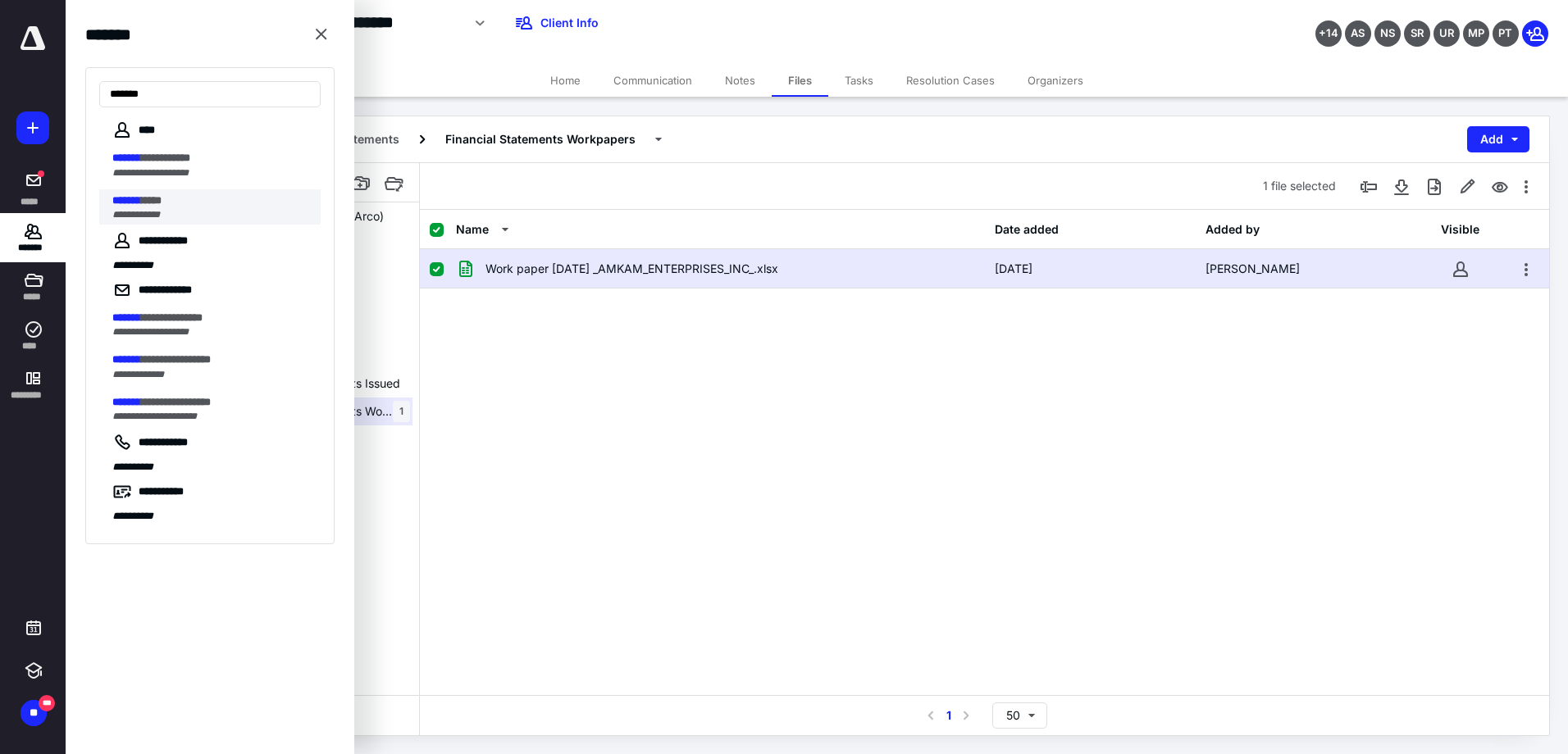 click on "**********" at bounding box center [136, 215] 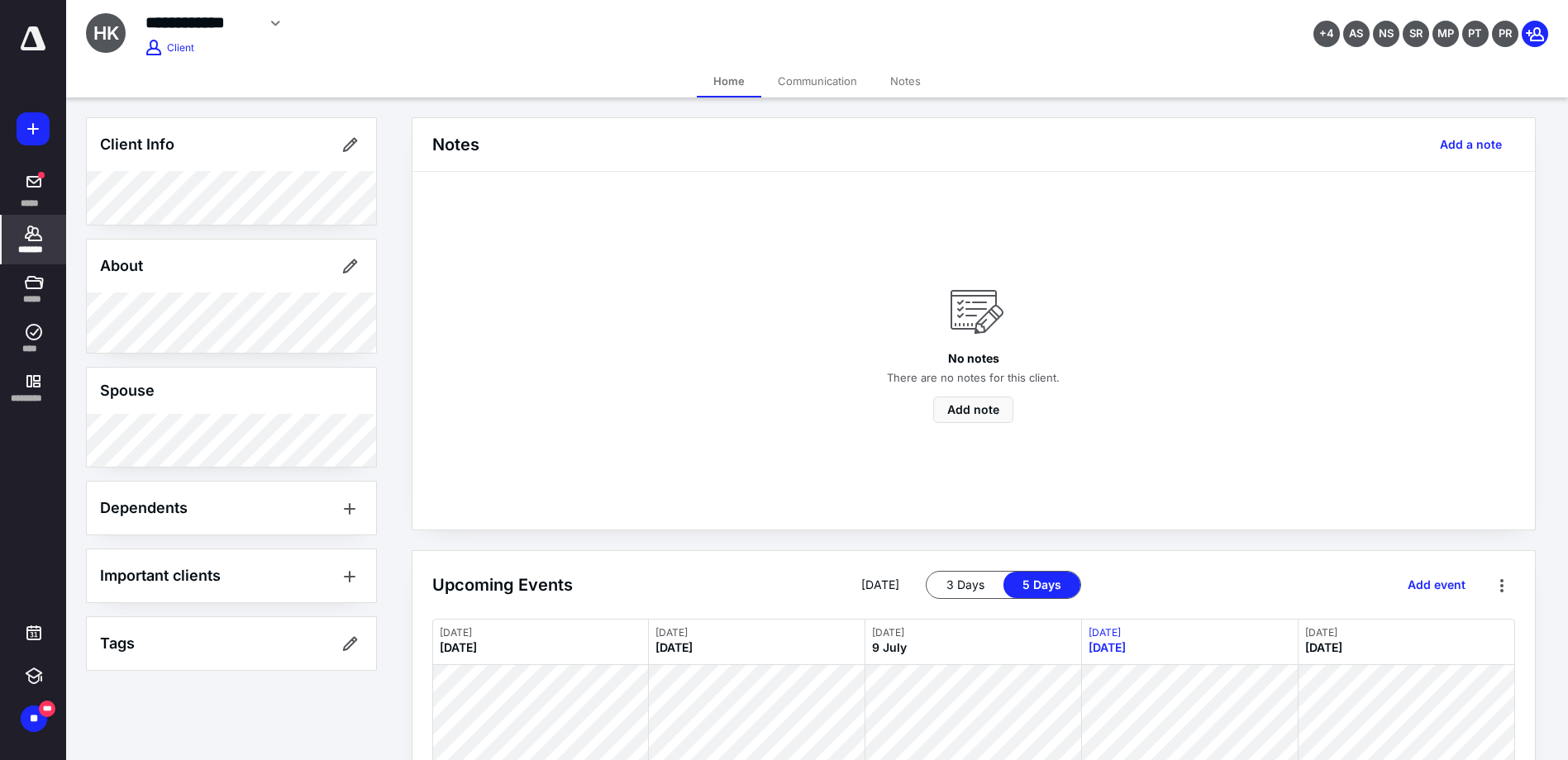 click on "Notes" at bounding box center (905, 81) 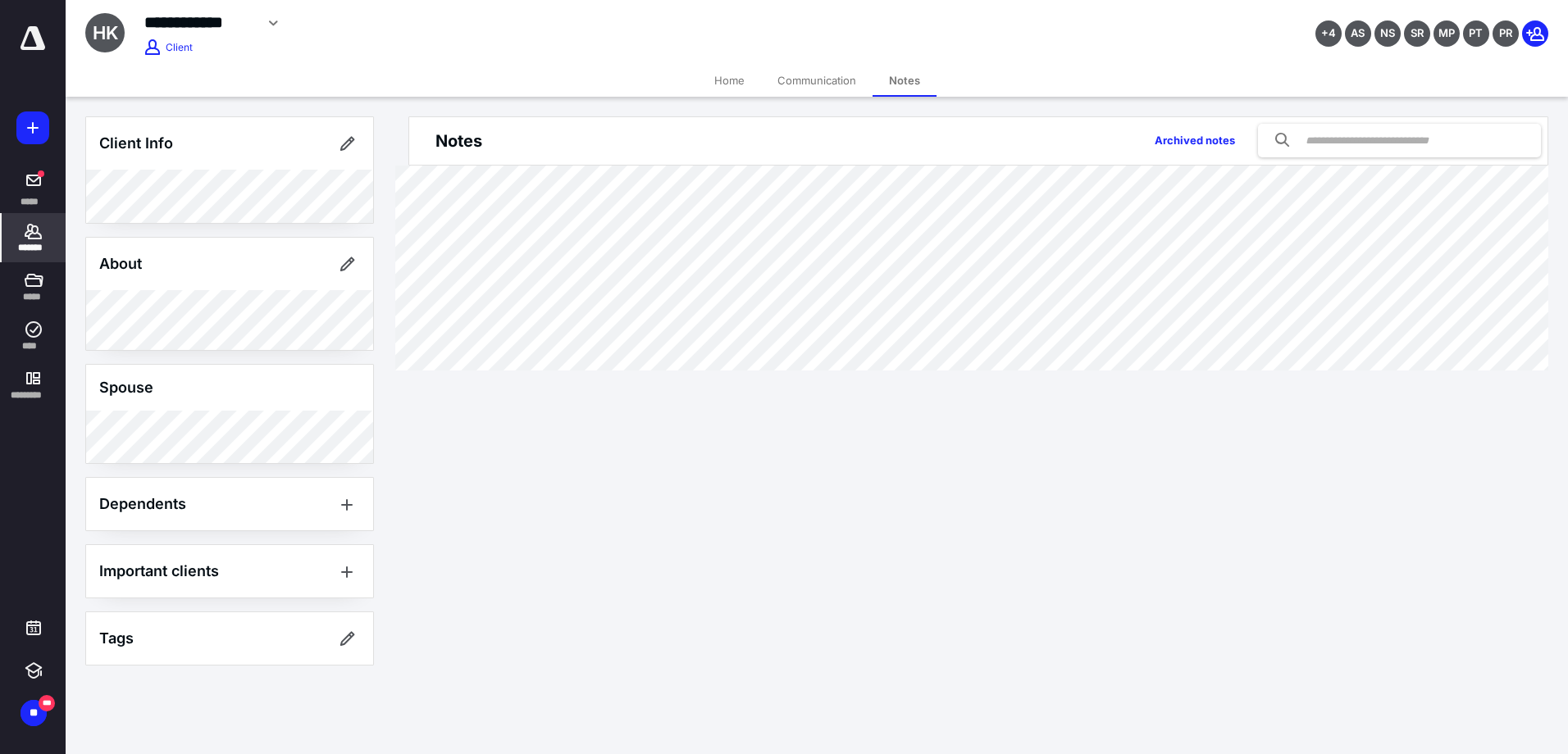 drag, startPoint x: 818, startPoint y: 79, endPoint x: 784, endPoint y: 84, distance: 34.365681 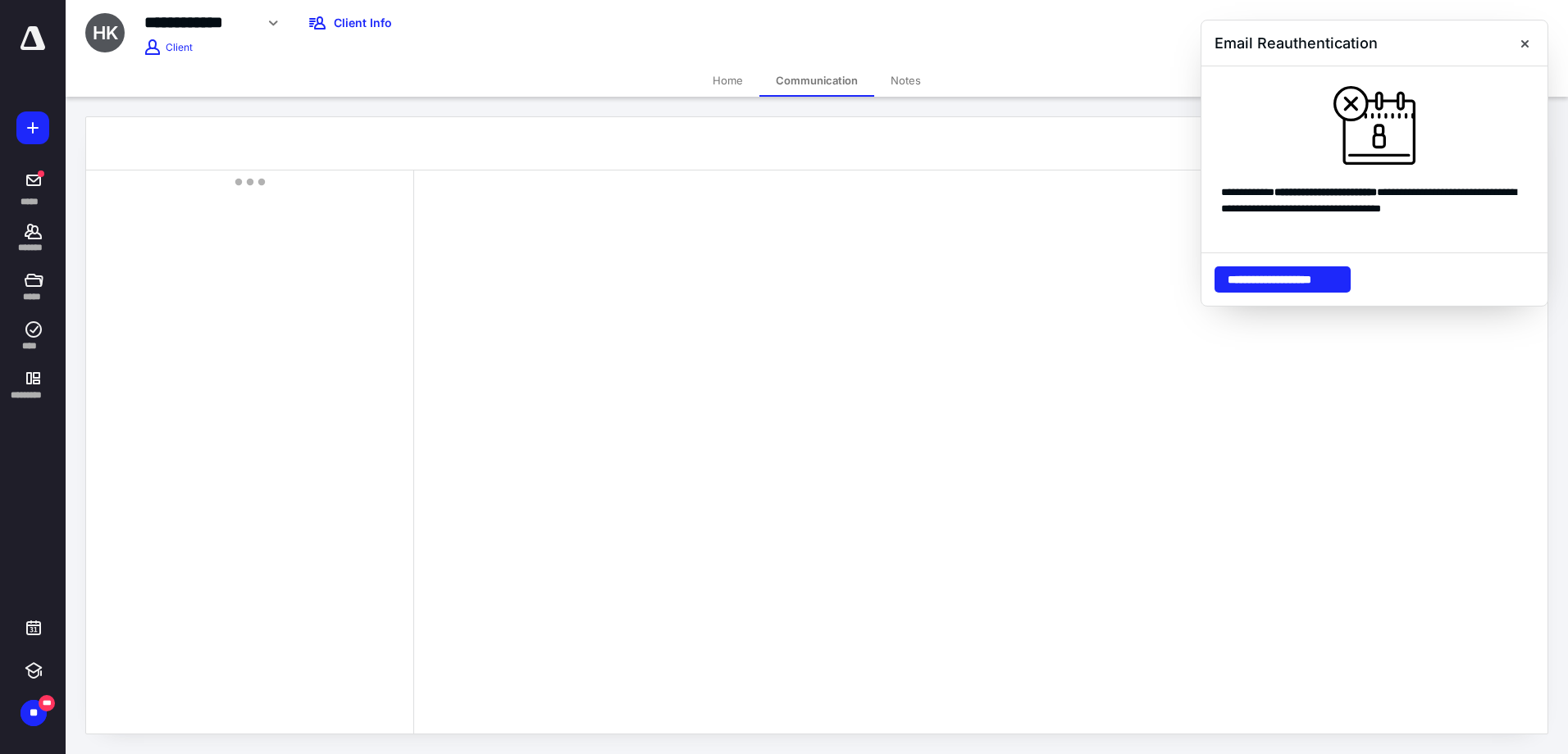 click on "Home" at bounding box center (727, 80) 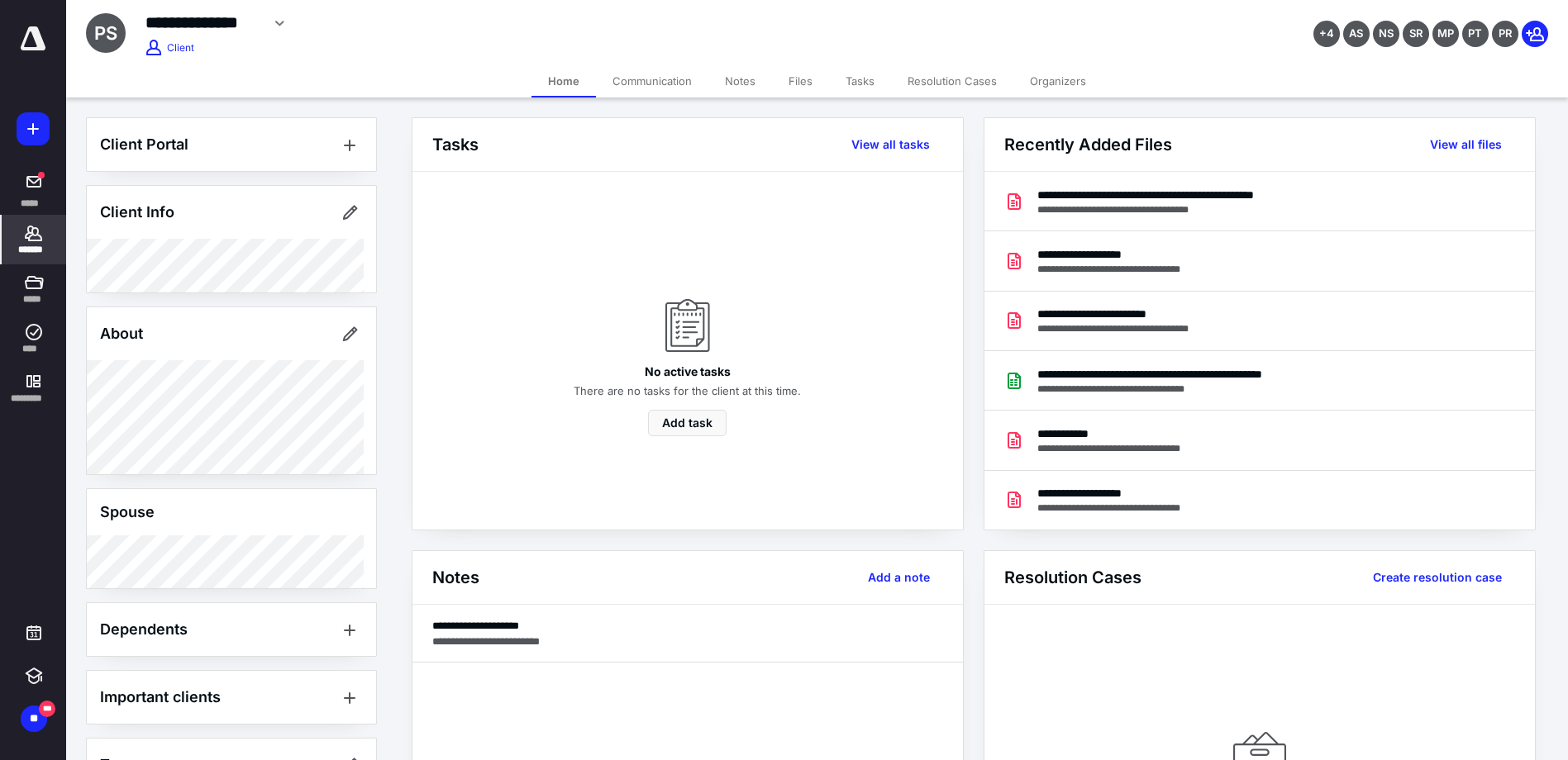 click on "Files" at bounding box center (800, 81) 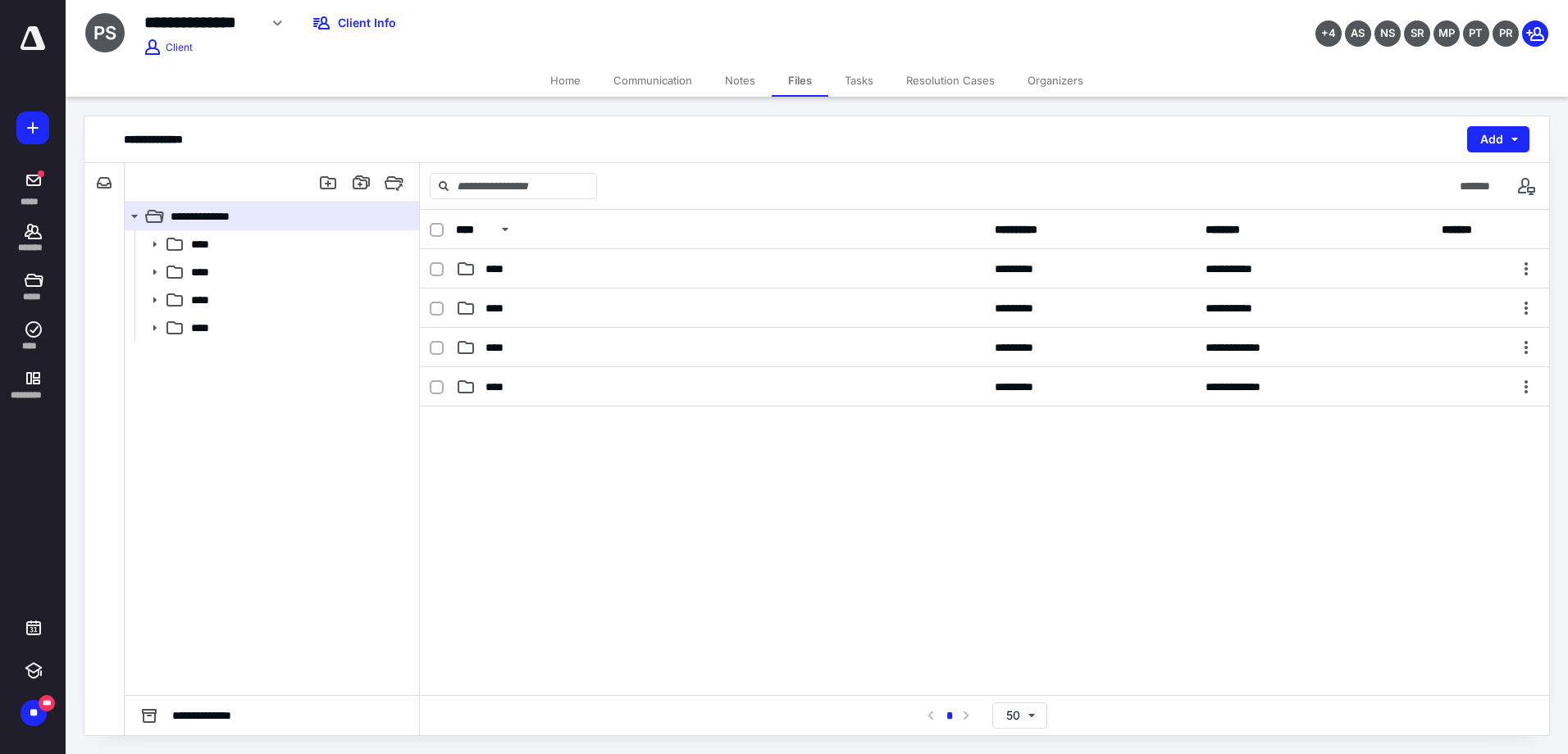 click on "Home" at bounding box center [565, 80] 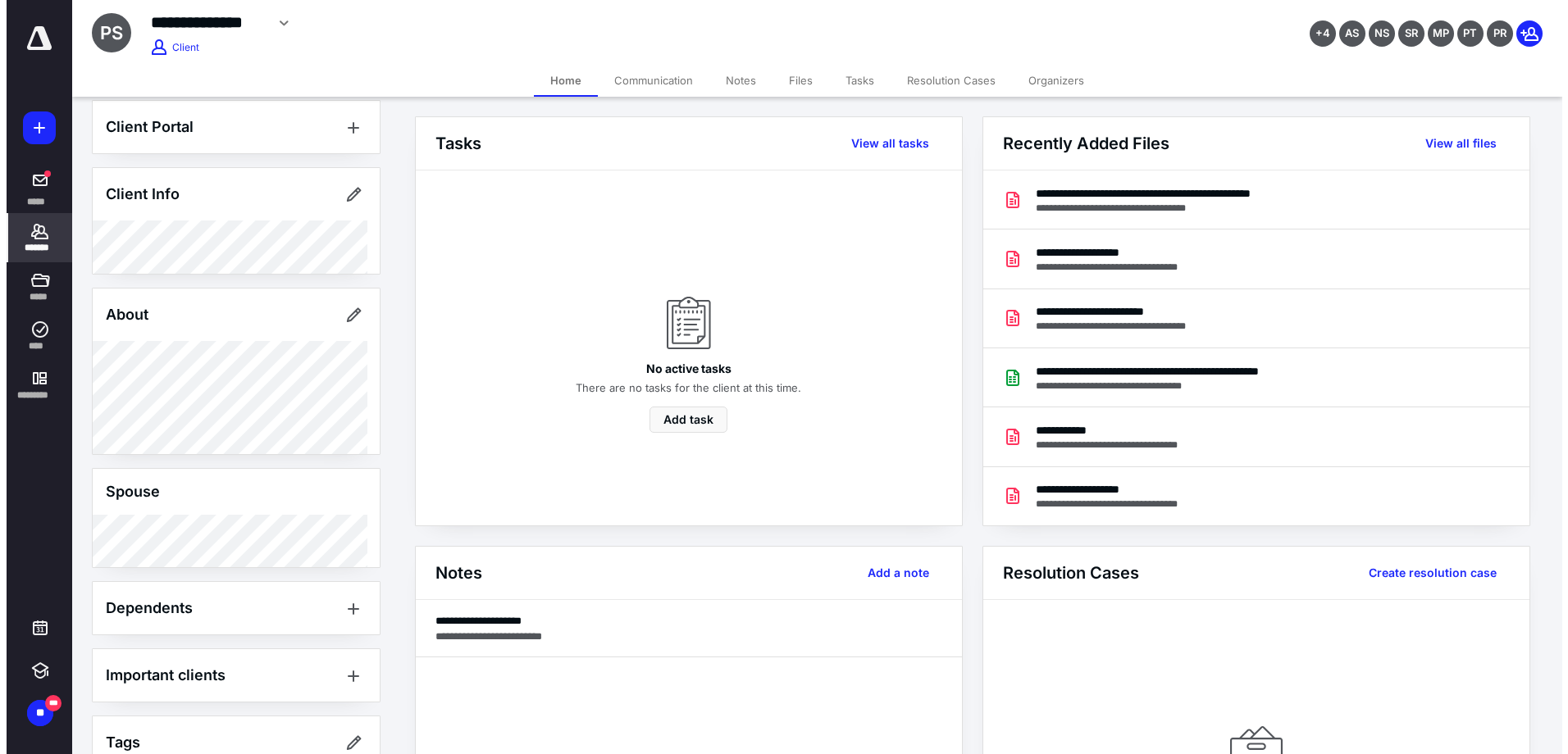 scroll, scrollTop: 0, scrollLeft: 0, axis: both 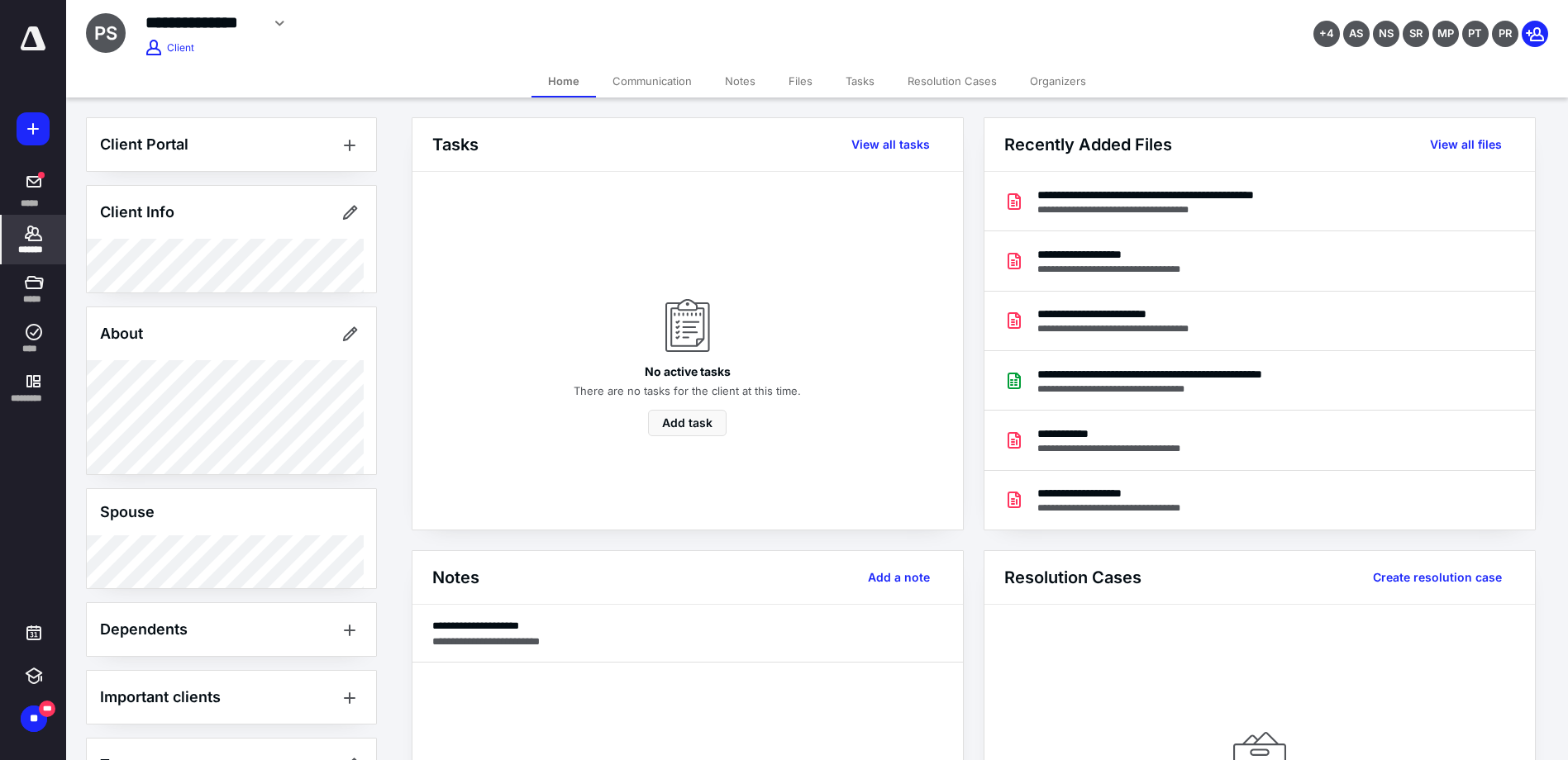 click on "Files" at bounding box center (800, 81) 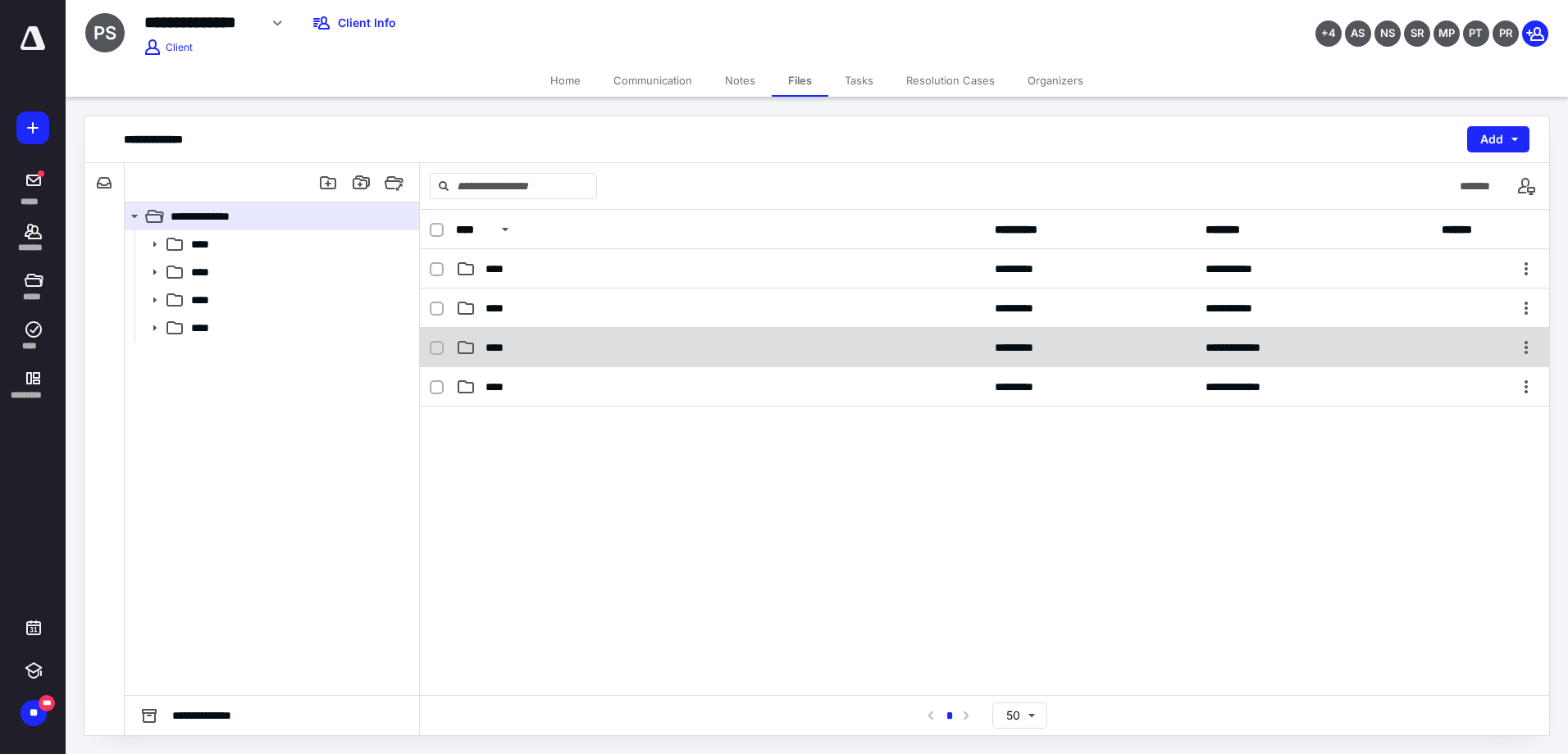 click on "****" at bounding box center [499, 347] 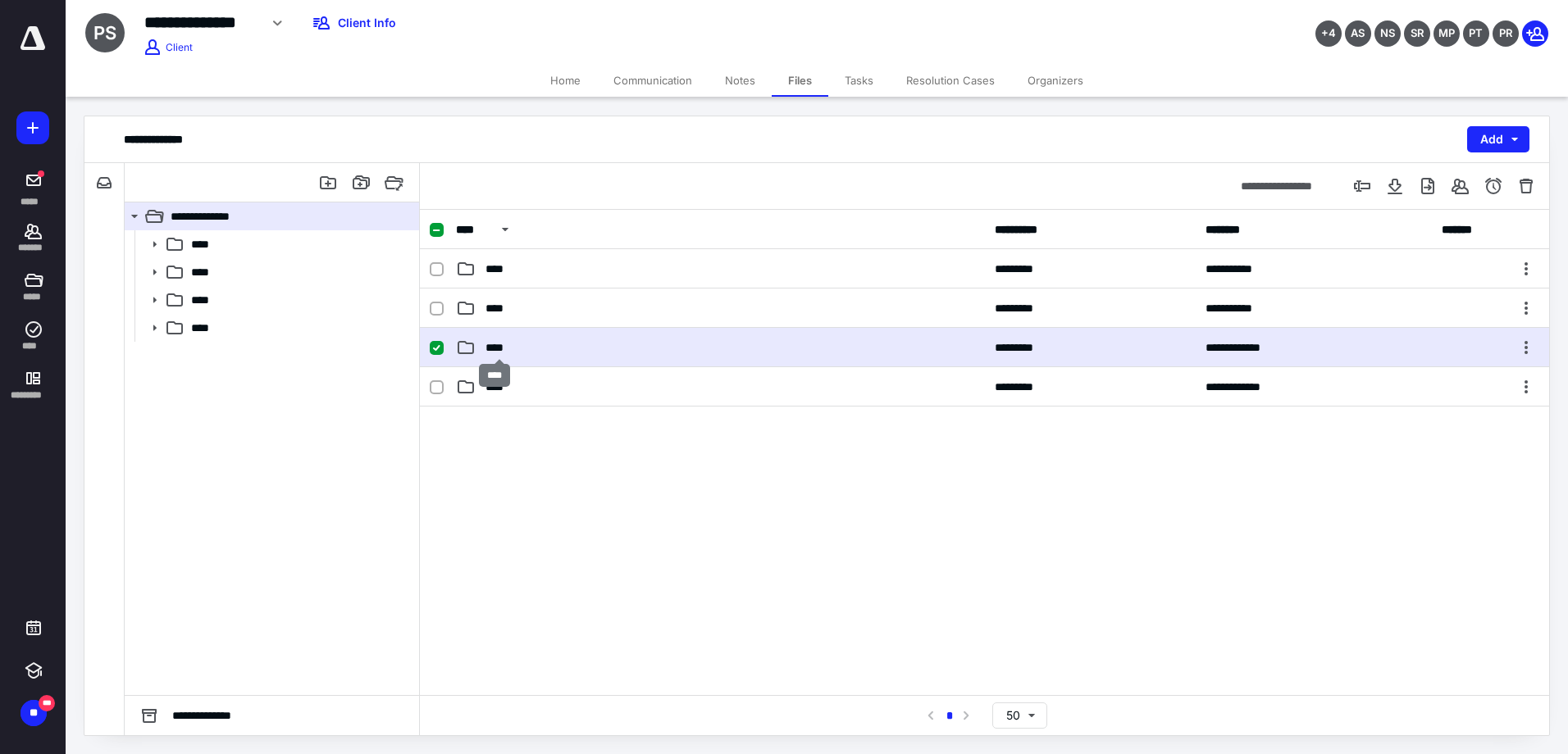 click on "****" at bounding box center (499, 347) 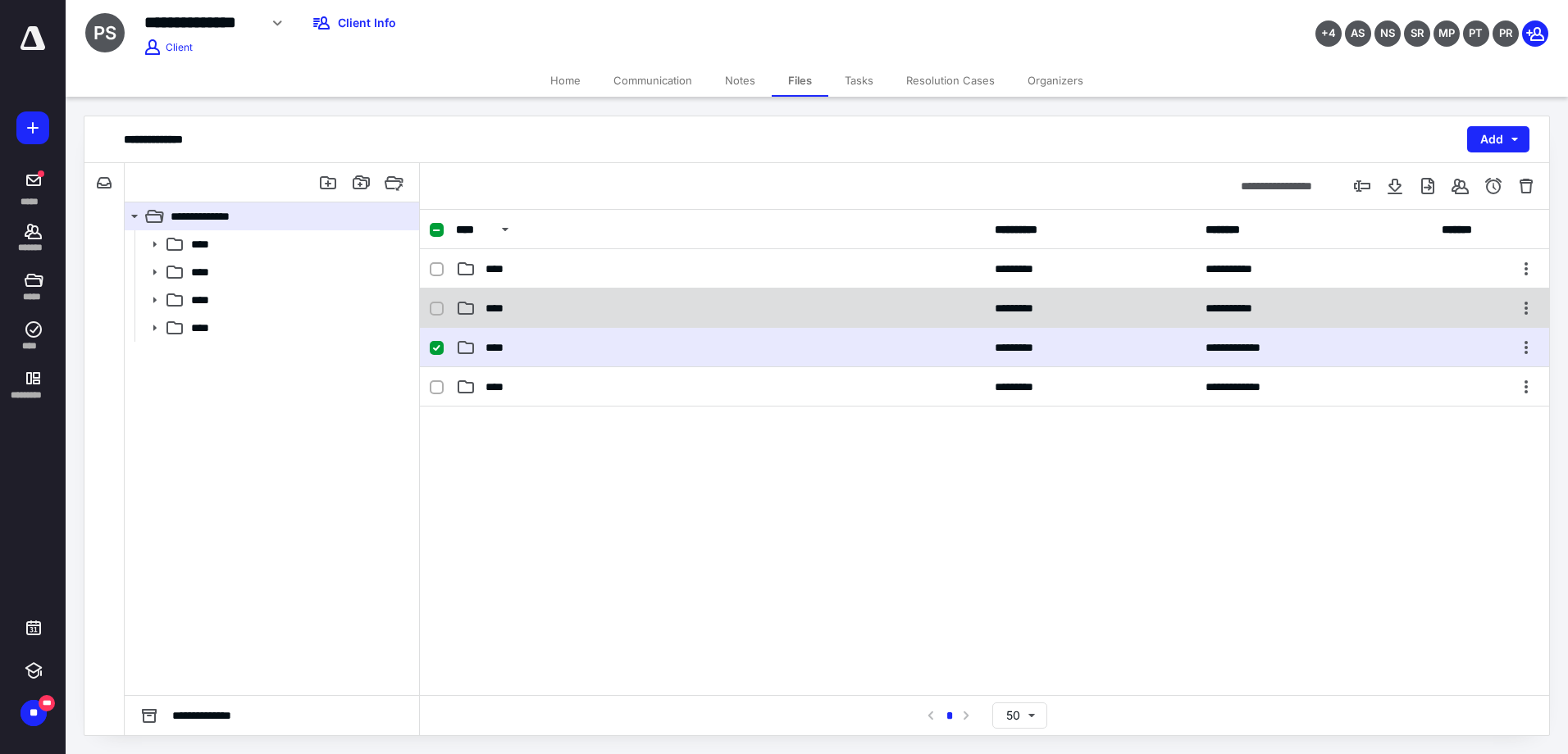 click on "****" at bounding box center (499, 308) 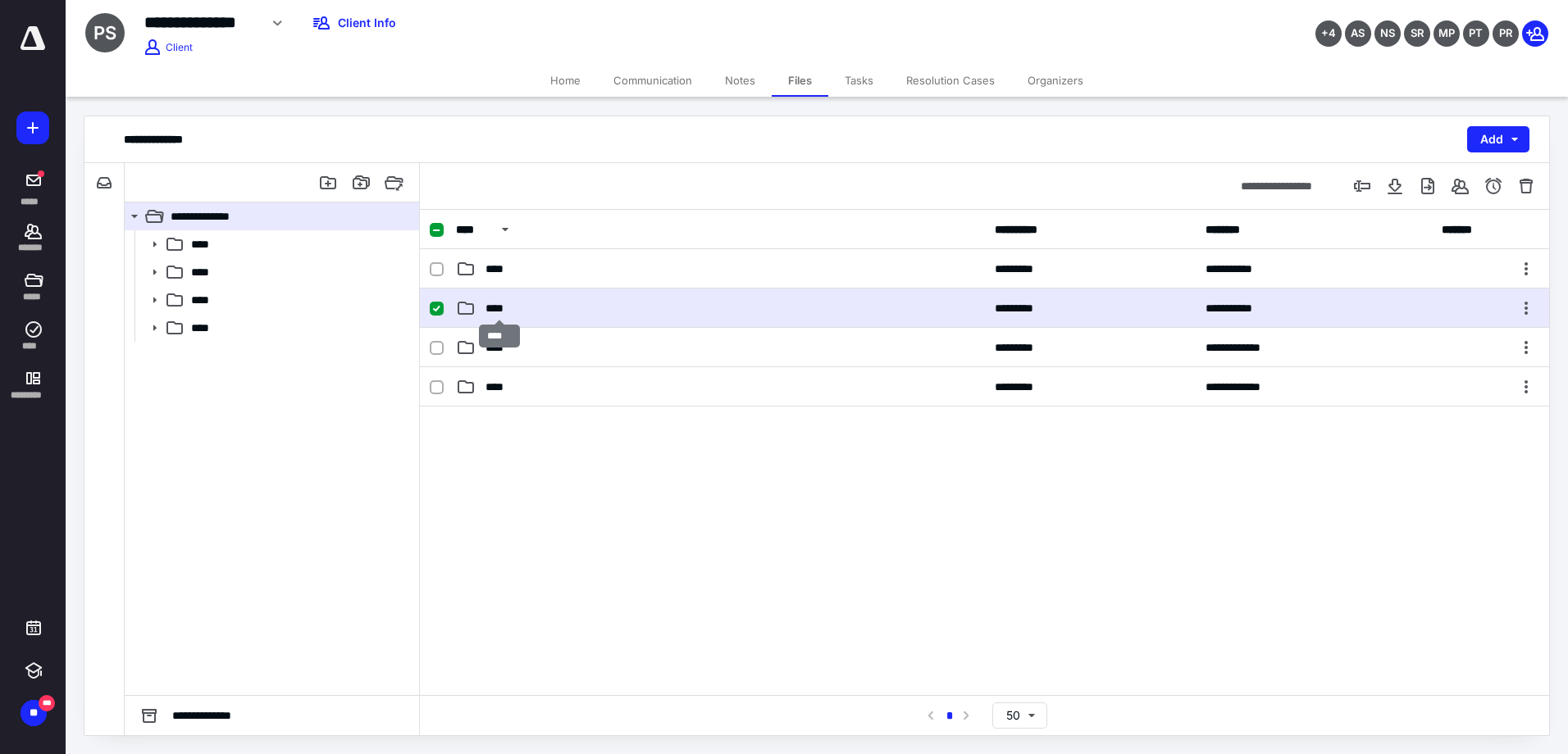 click on "****" at bounding box center (499, 308) 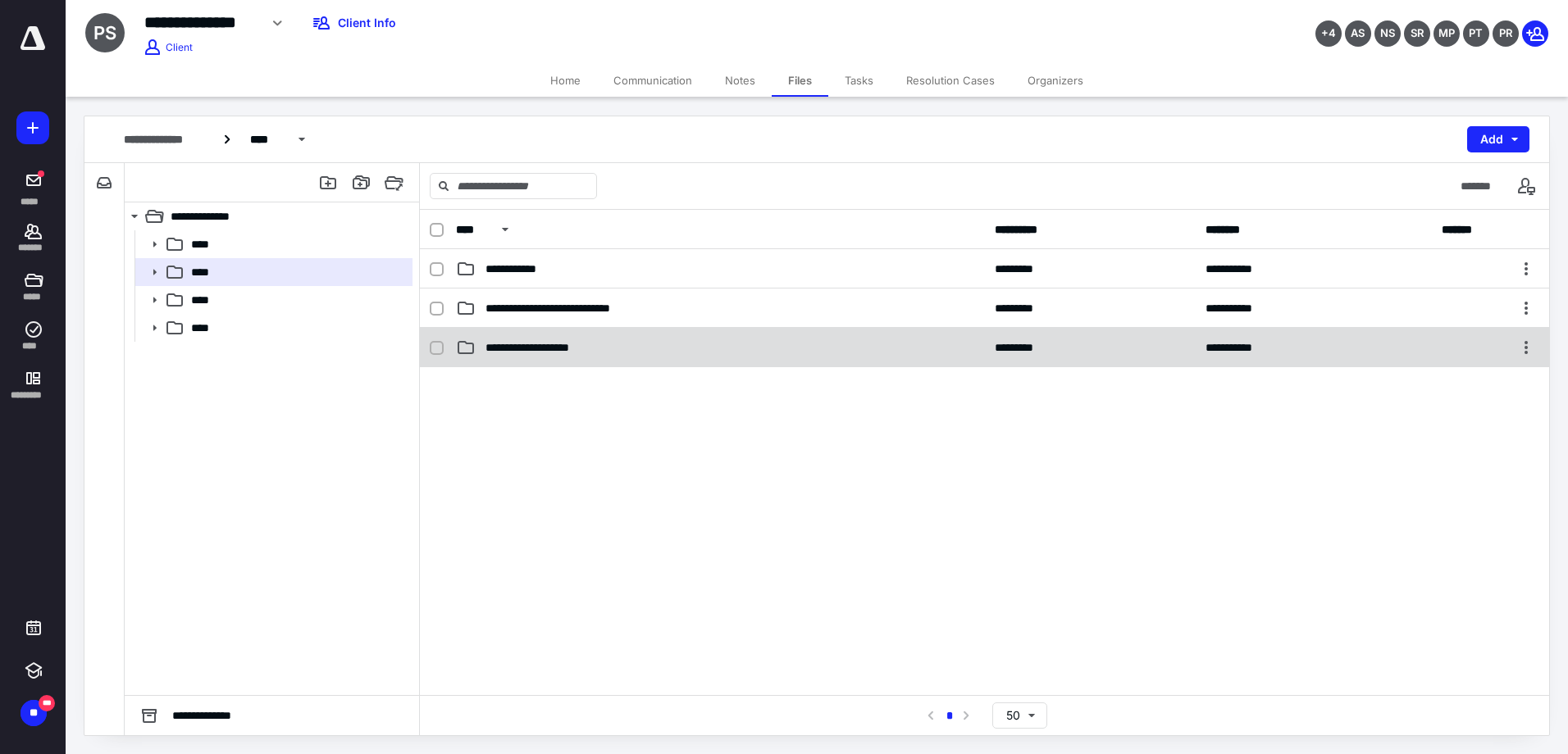 click on "**********" at bounding box center [549, 347] 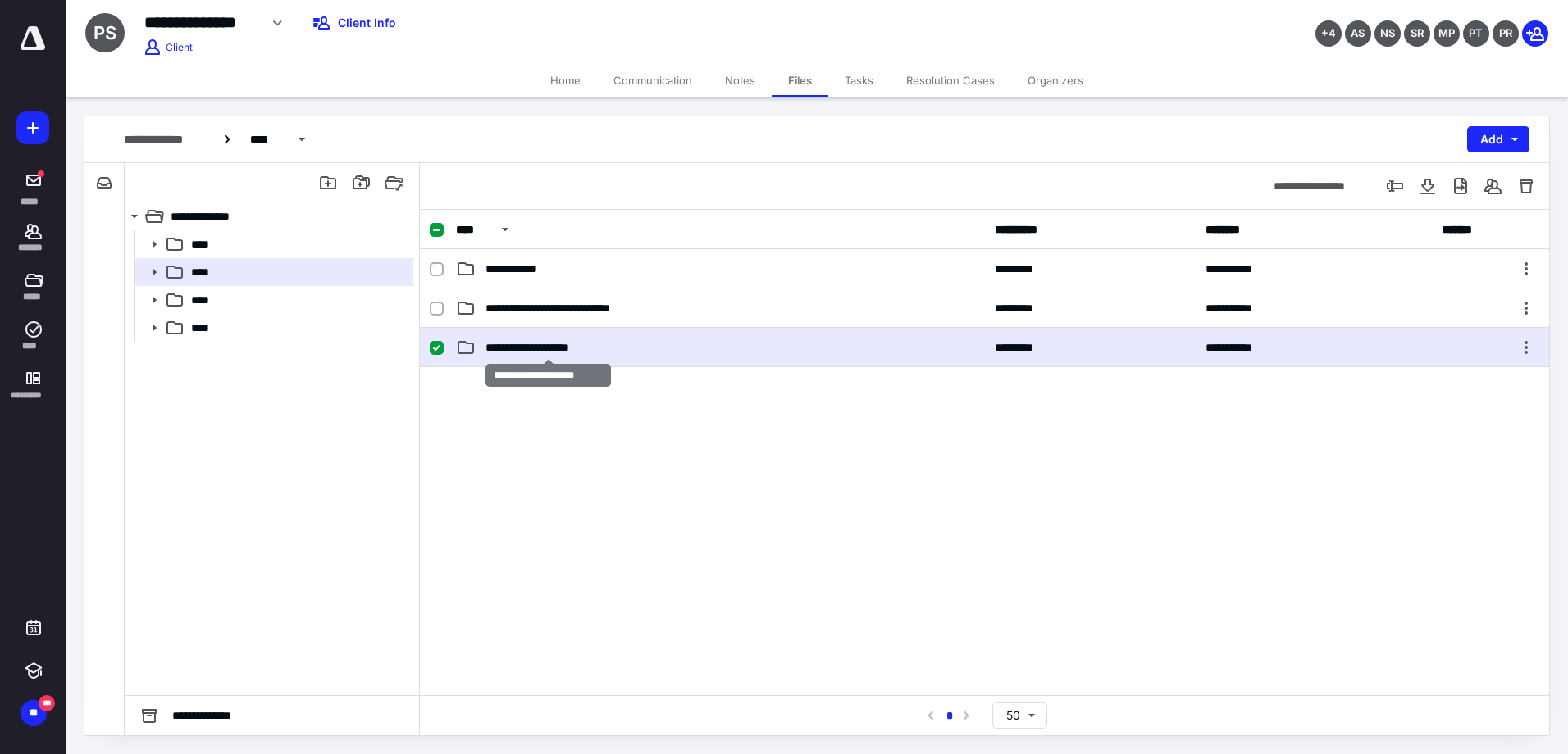 click on "**********" at bounding box center (549, 347) 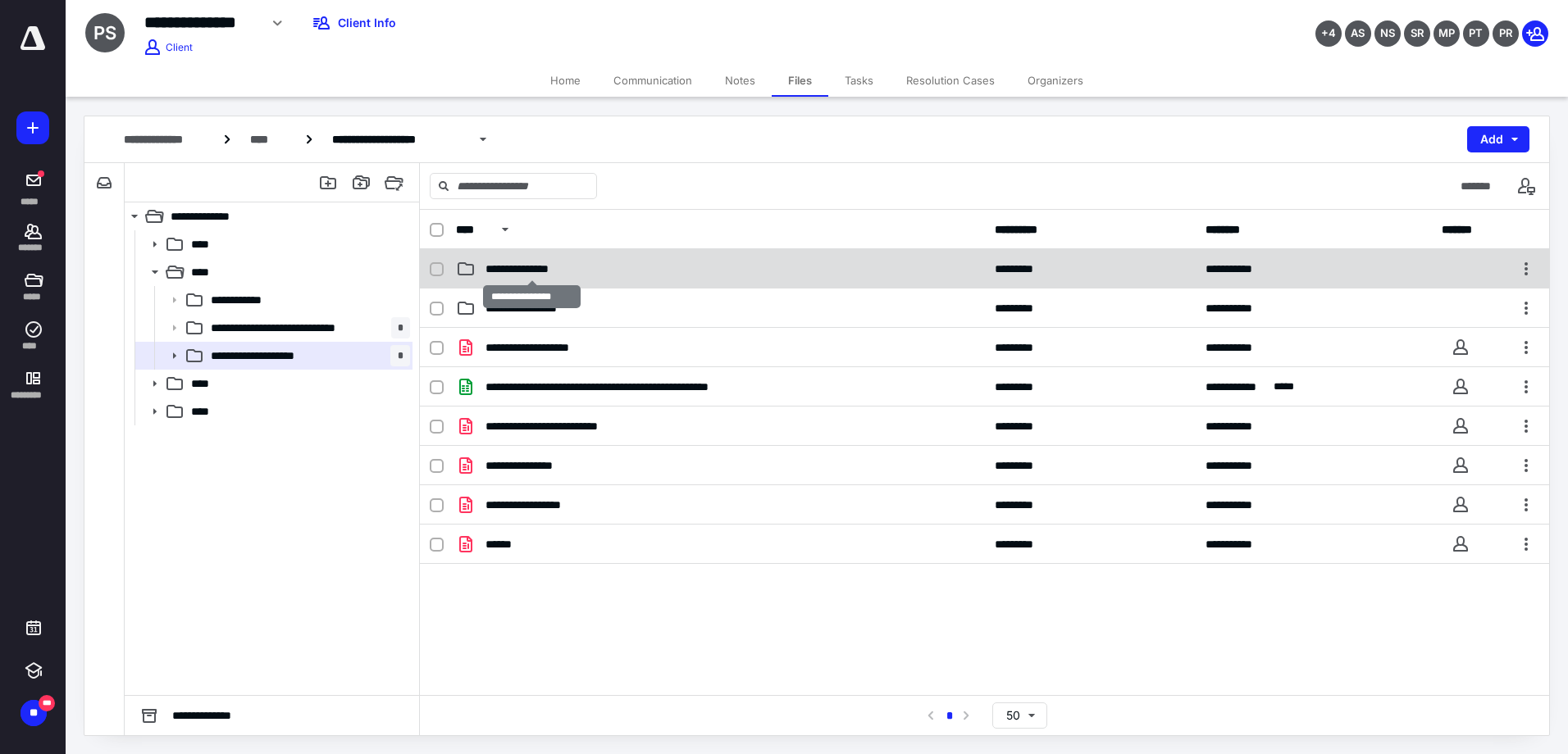 click on "**********" at bounding box center [532, 269] 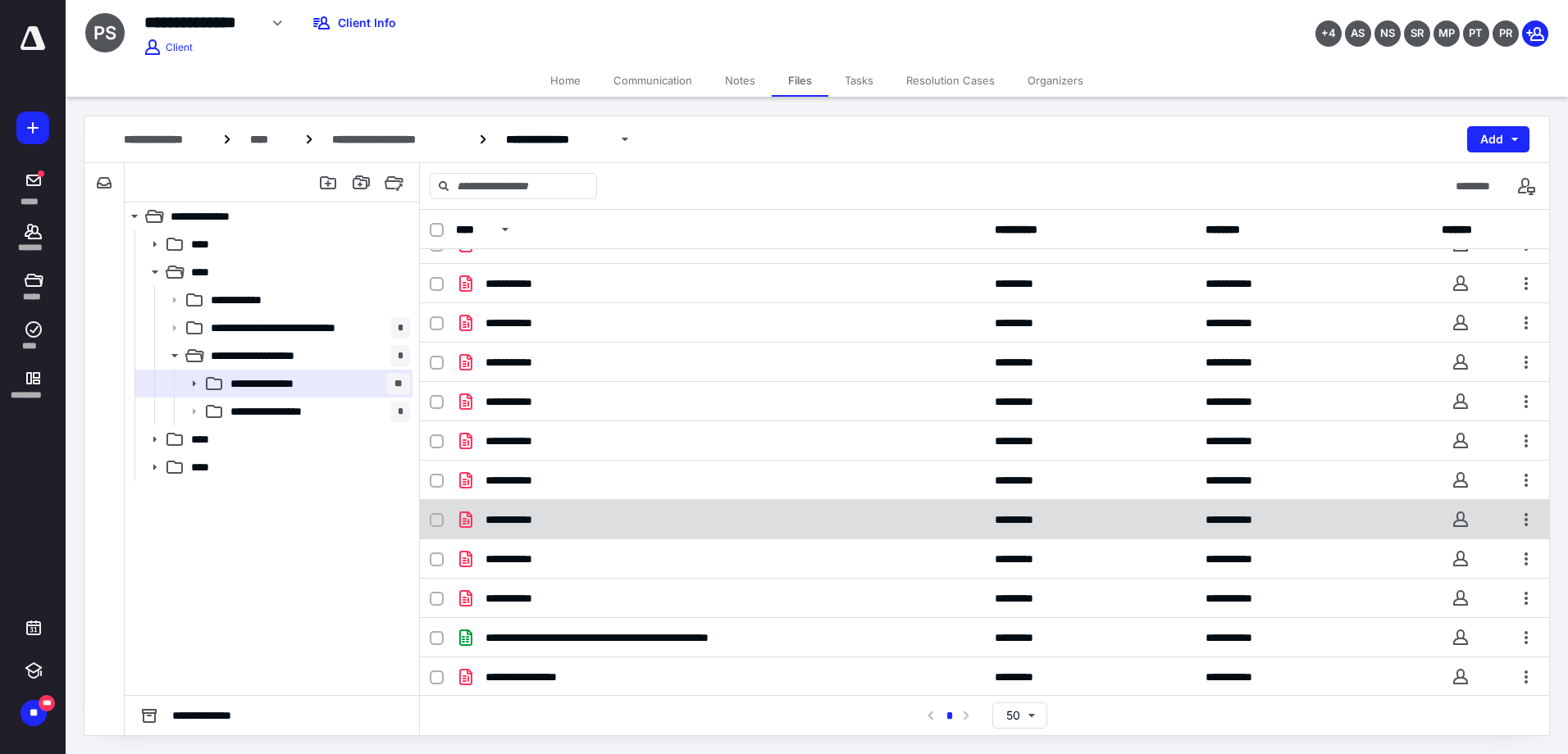 scroll, scrollTop: 144, scrollLeft: 0, axis: vertical 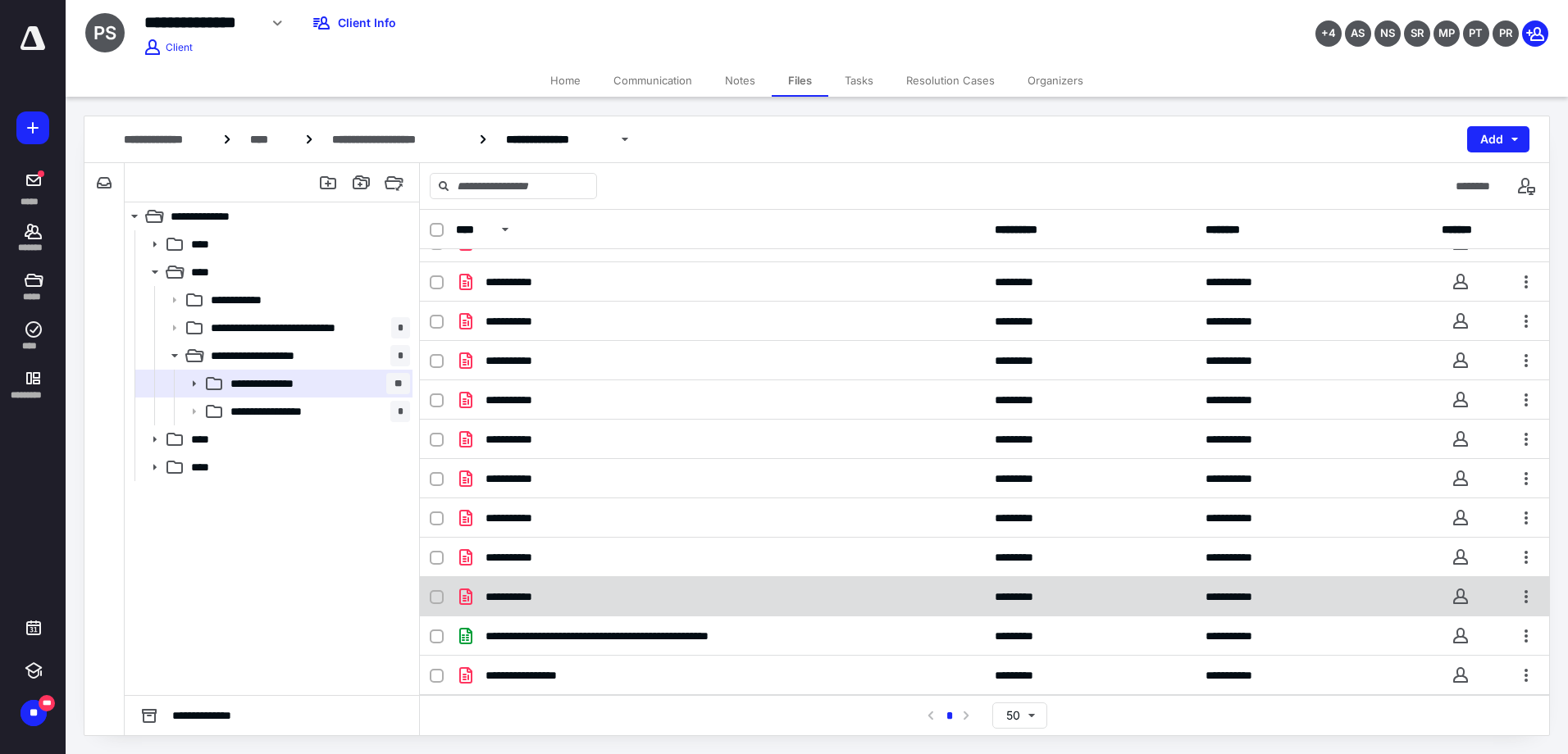 click on "**********" at bounding box center (518, 597) 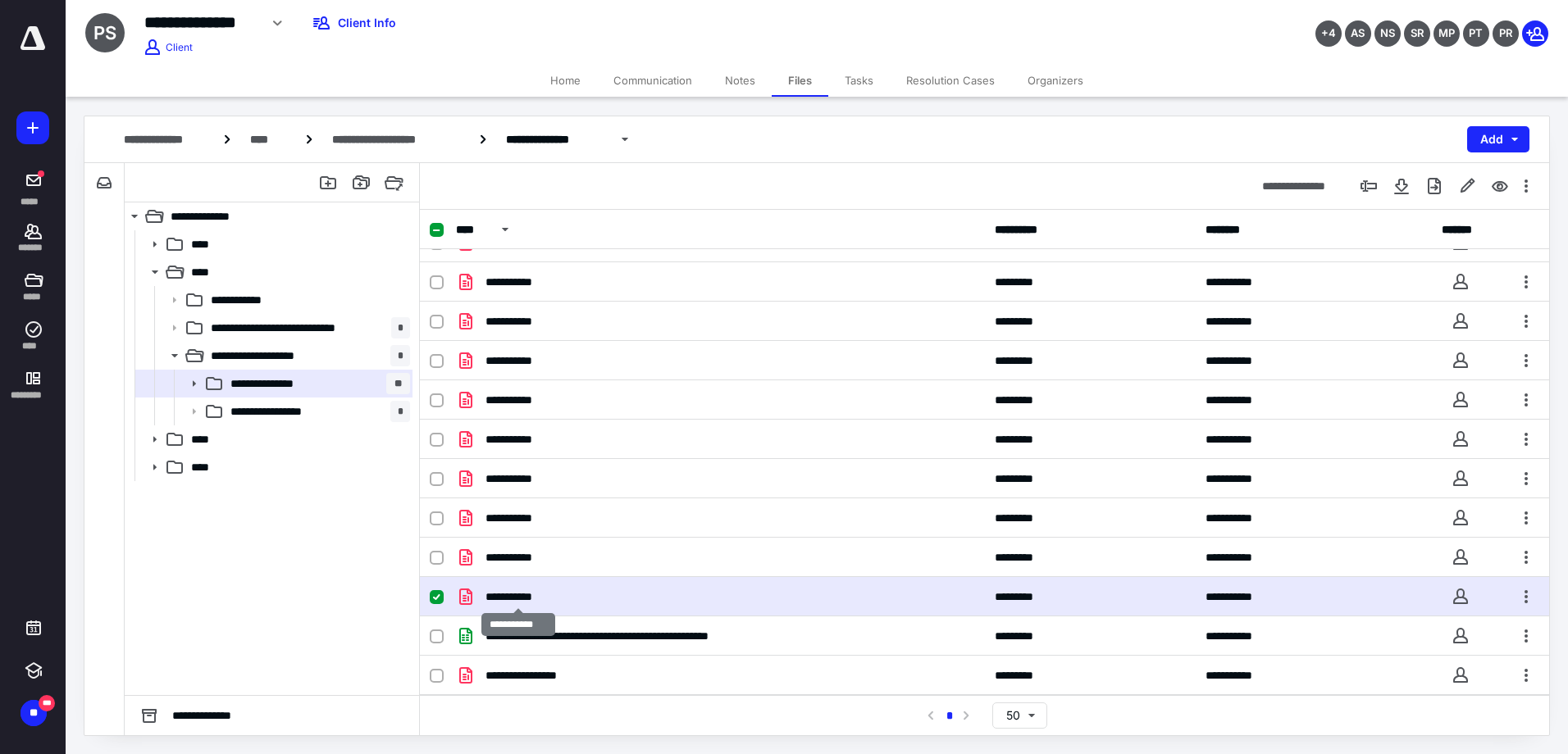 click on "**********" at bounding box center [518, 597] 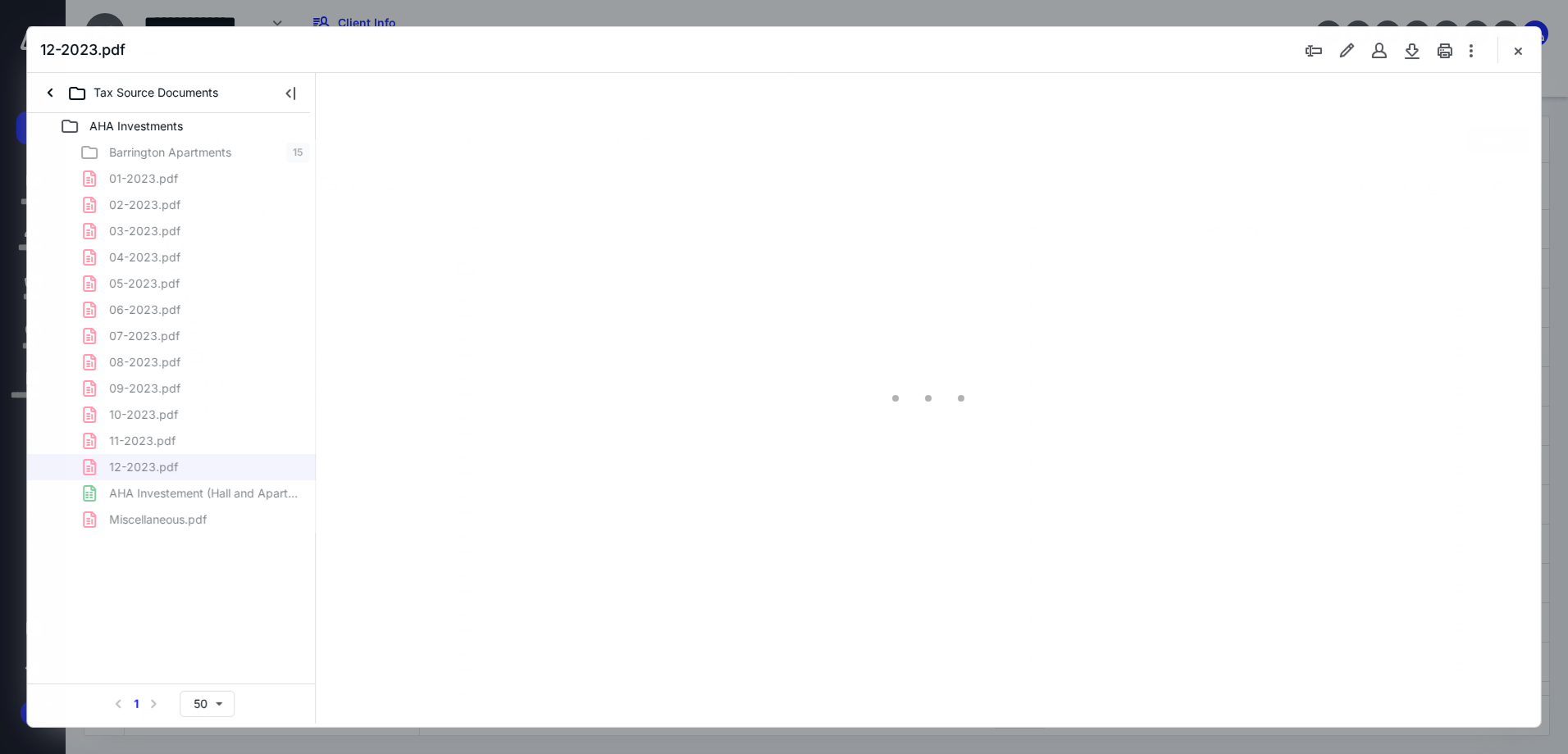 scroll, scrollTop: 144, scrollLeft: 0, axis: vertical 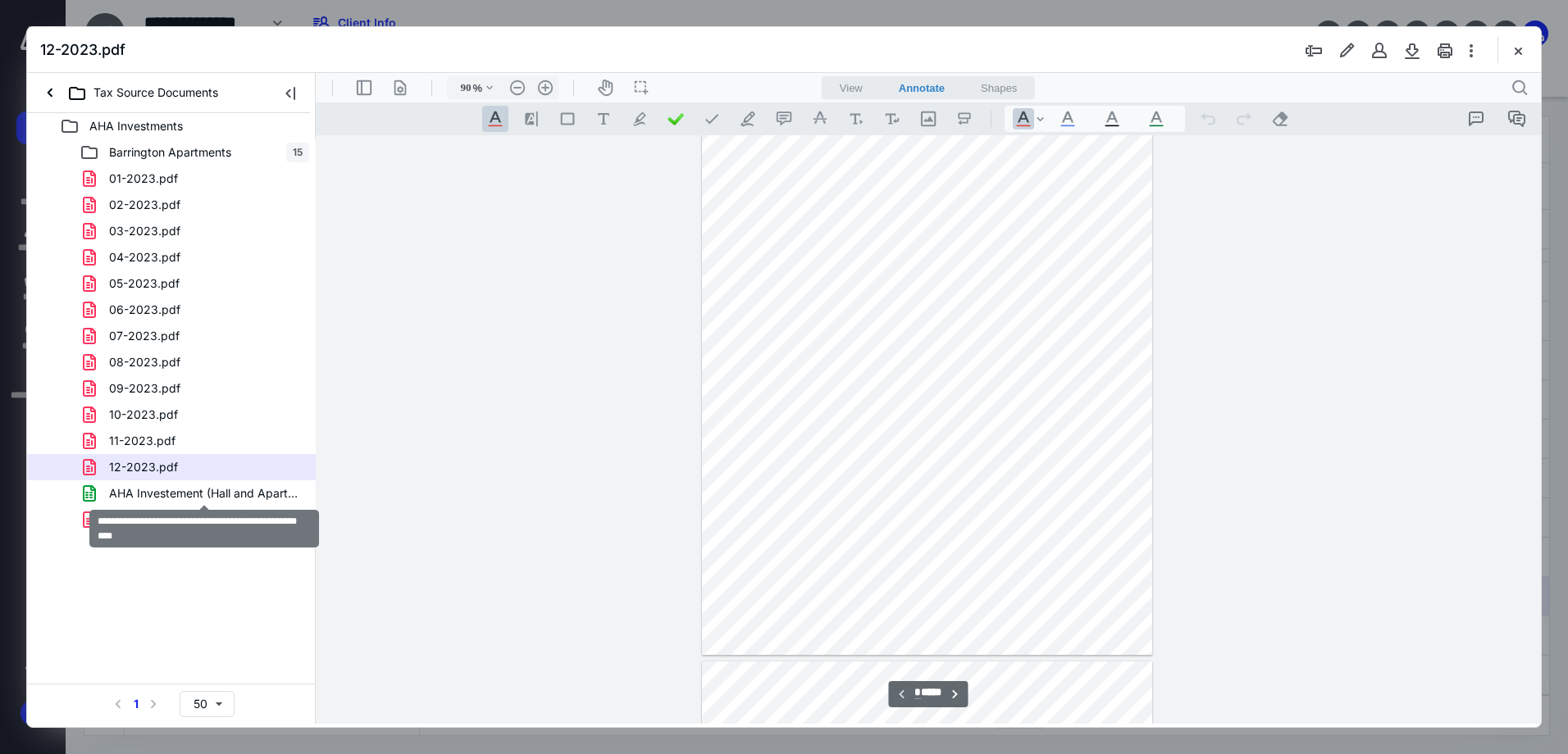 drag, startPoint x: 252, startPoint y: 501, endPoint x: 452, endPoint y: 516, distance: 200.56171 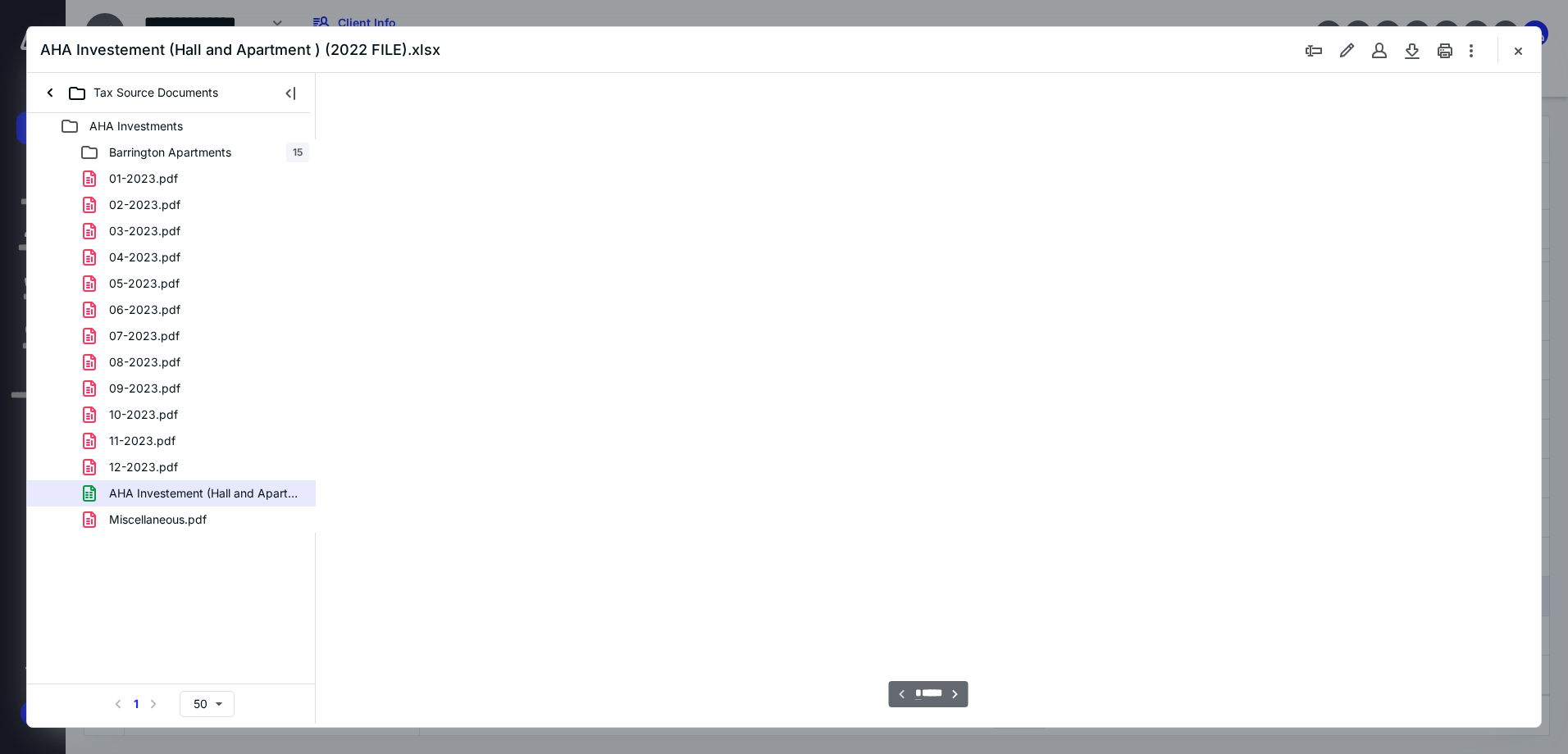 scroll, scrollTop: 63, scrollLeft: 0, axis: vertical 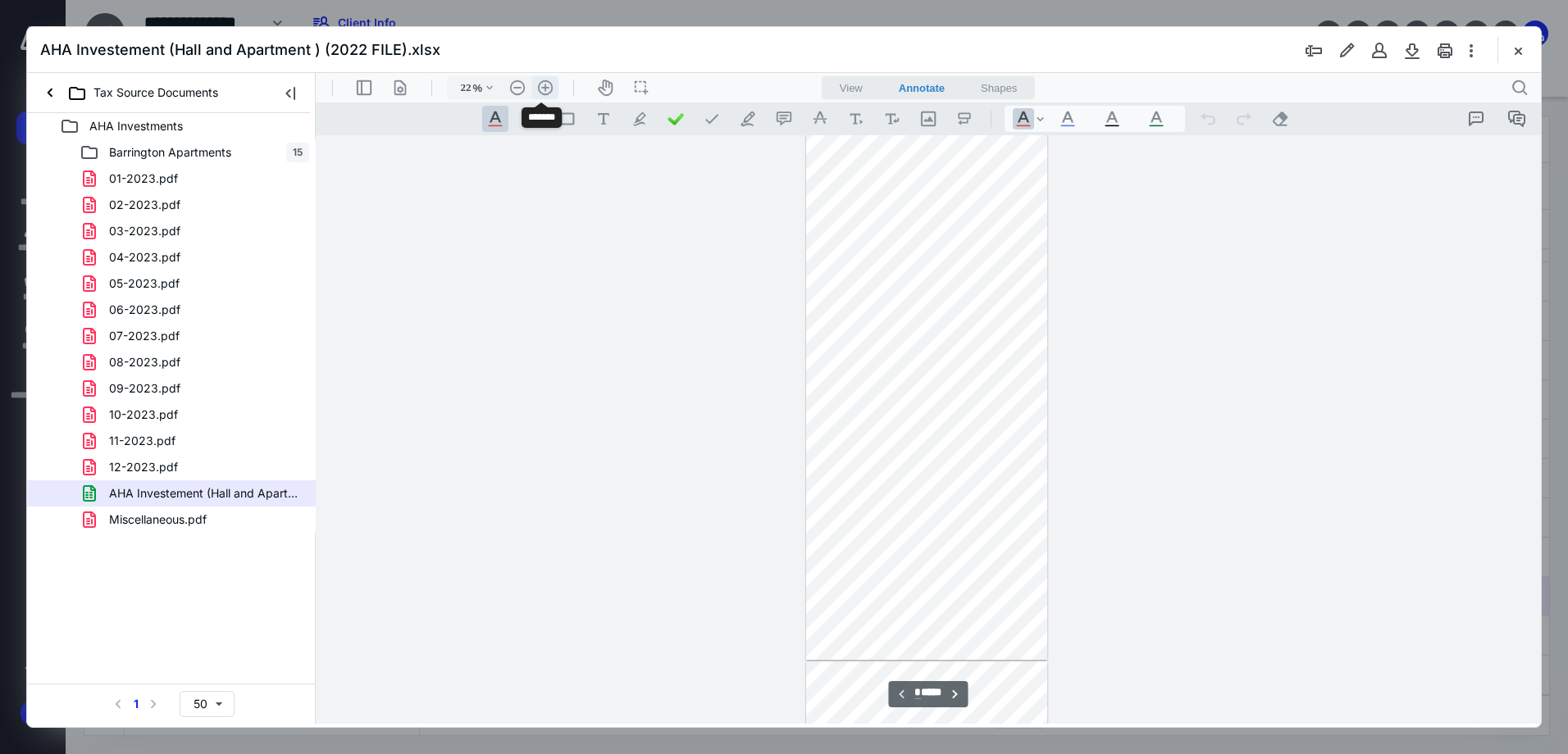 click on ".cls-1{fill:#abb0c4;} icon - header - zoom - in - line" at bounding box center [545, 88] 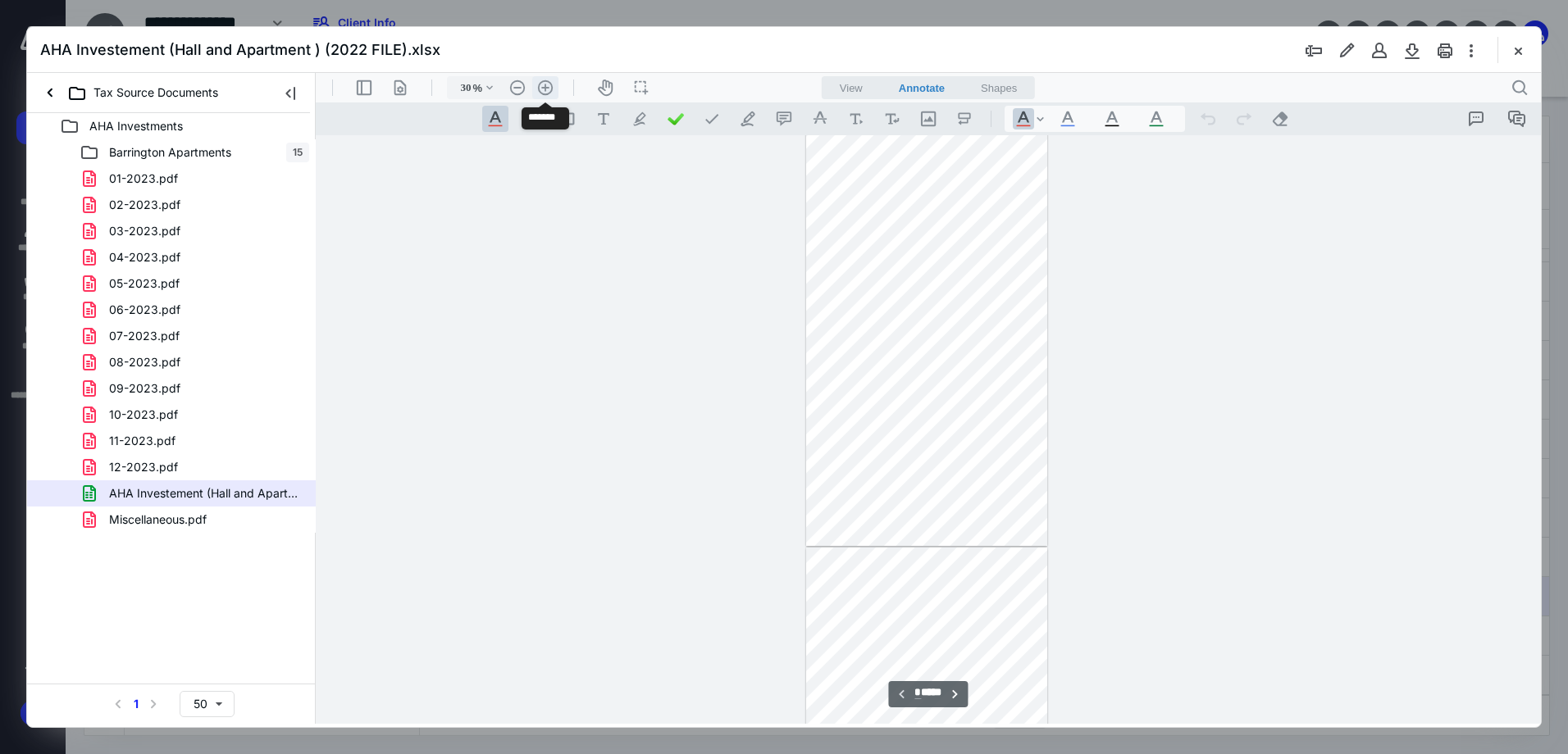 click on ".cls-1{fill:#abb0c4;} icon - header - zoom - in - line" at bounding box center [545, 88] 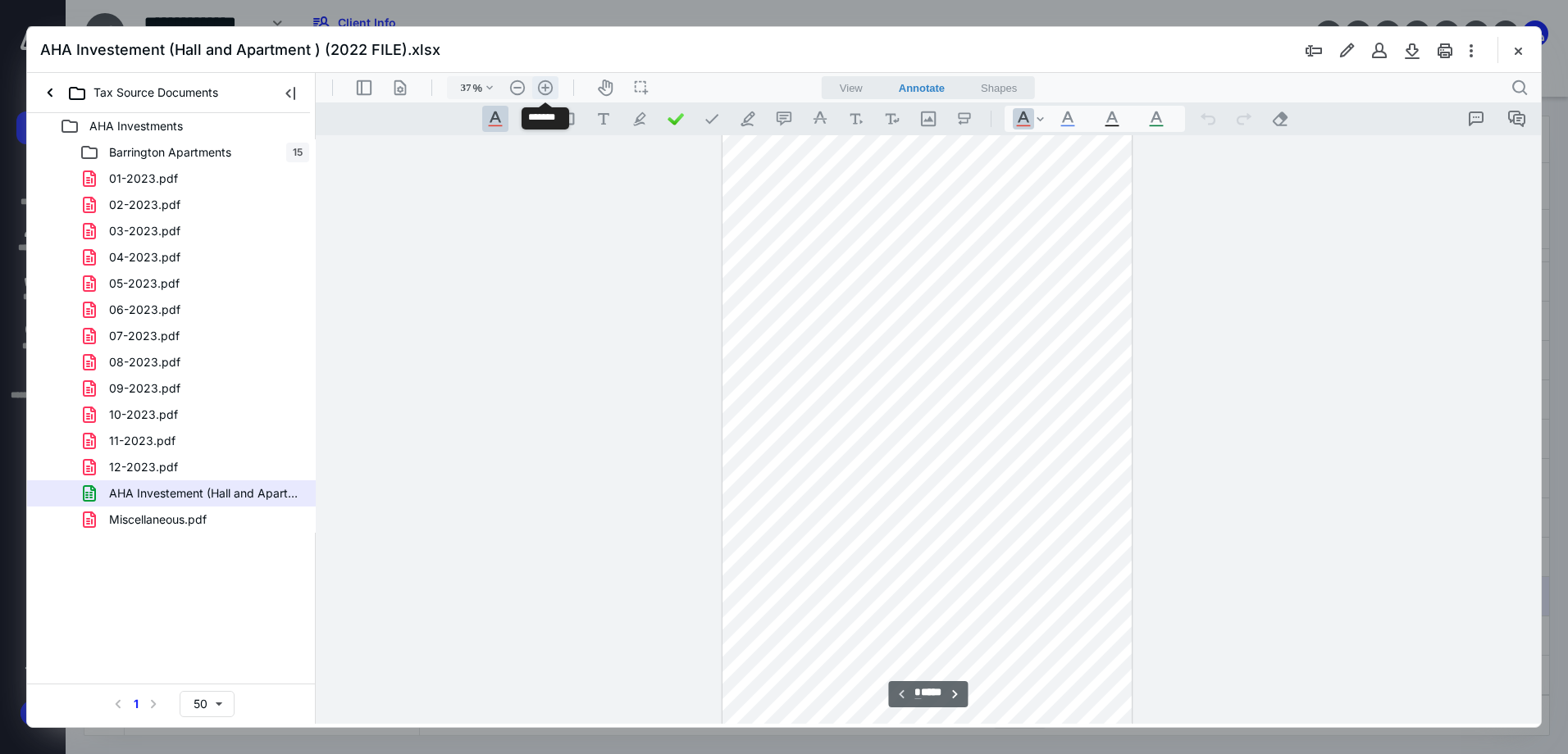 click on ".cls-1{fill:#abb0c4;} icon - header - zoom - in - line" at bounding box center (545, 88) 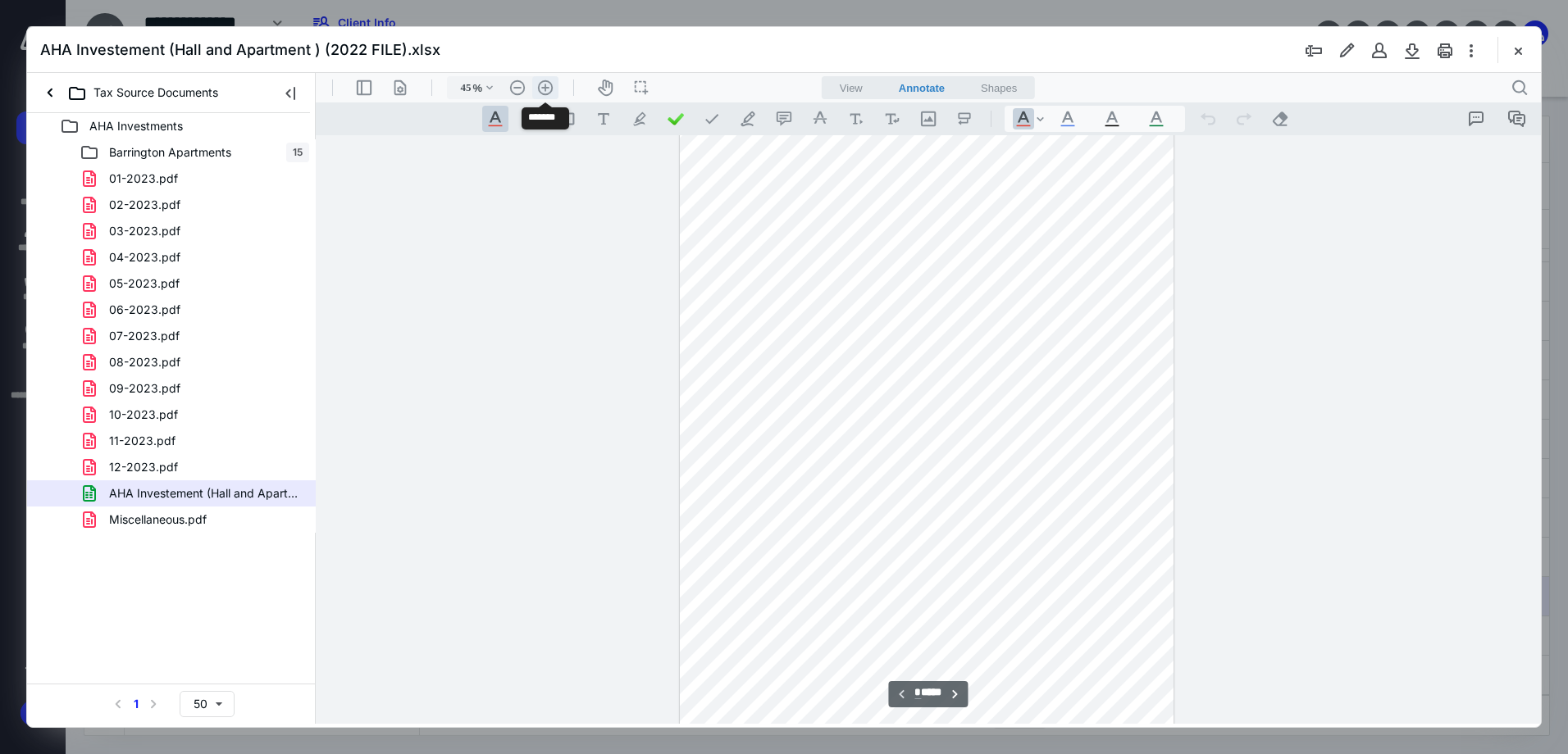 click on ".cls-1{fill:#abb0c4;} icon - header - zoom - in - line" at bounding box center (545, 88) 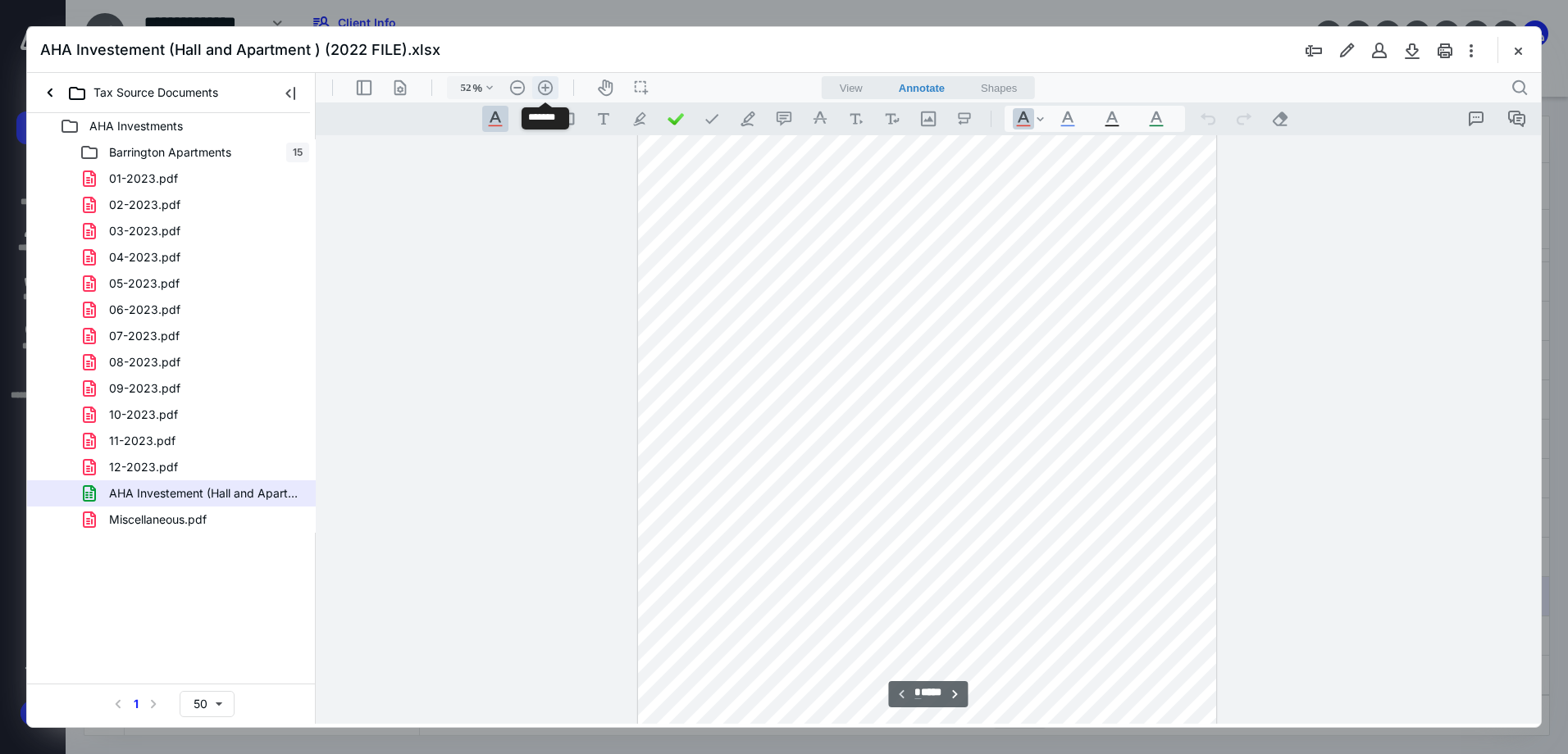 click on ".cls-1{fill:#abb0c4;} icon - header - zoom - in - line" at bounding box center (545, 88) 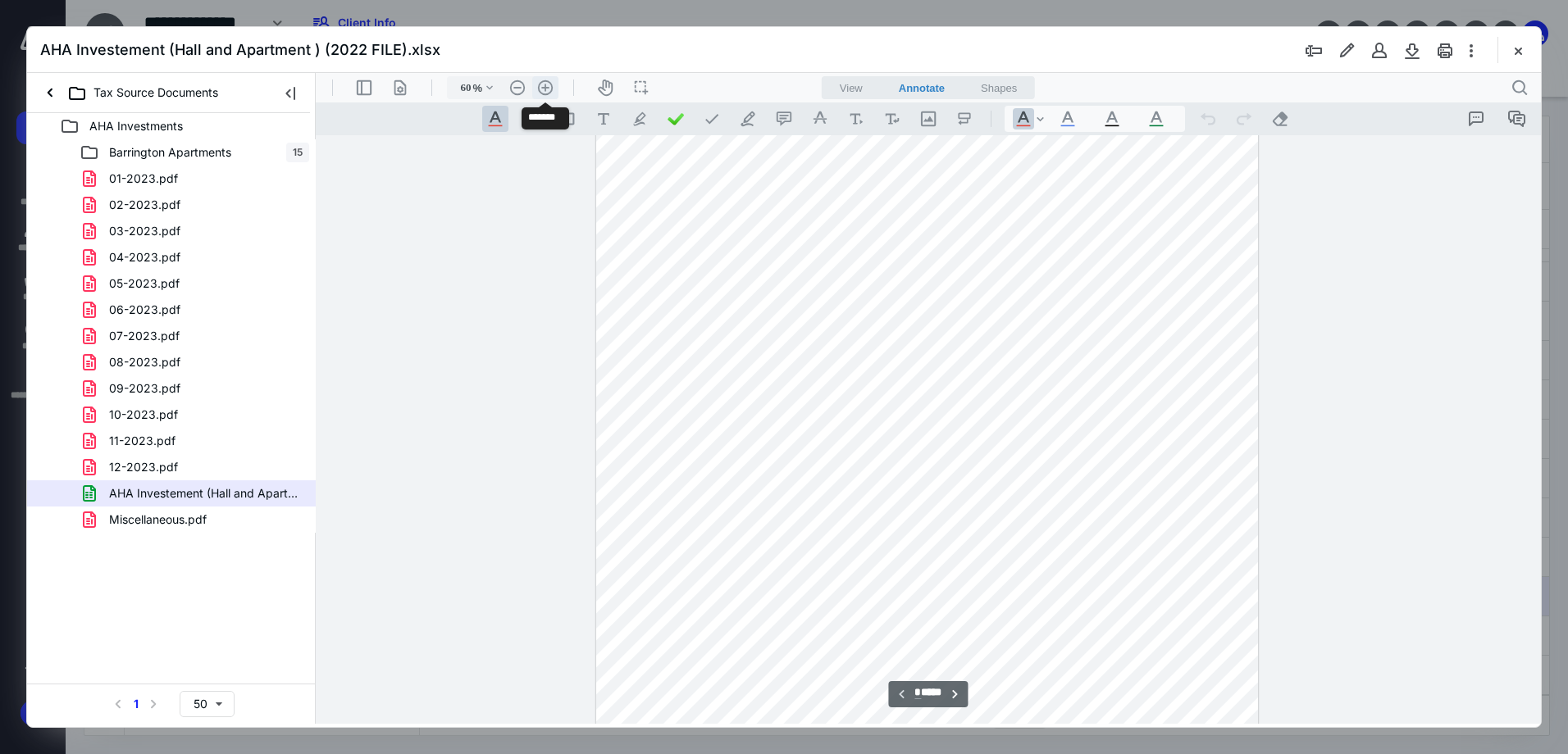 click on ".cls-1{fill:#abb0c4;} icon - header - zoom - in - line" at bounding box center [545, 88] 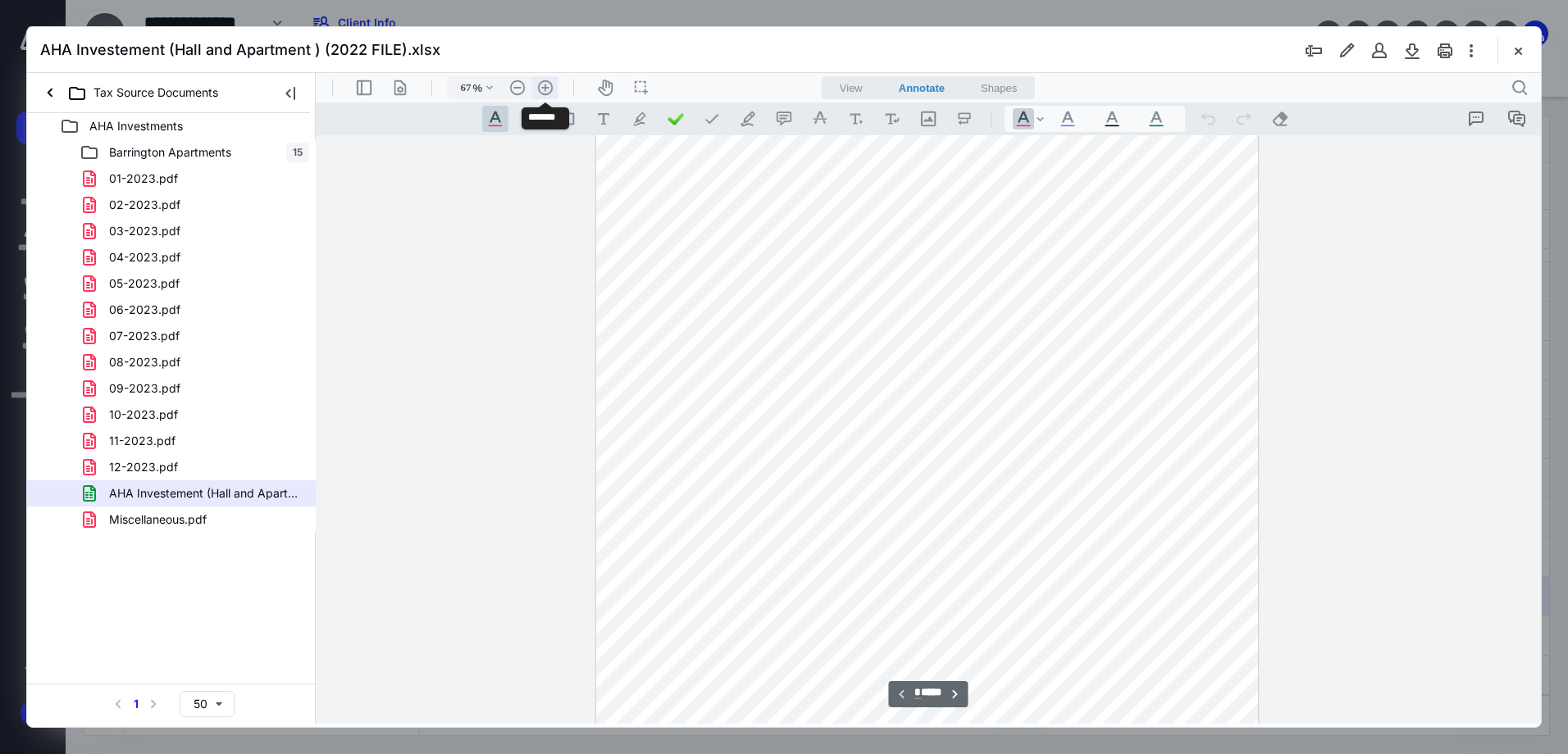 click on ".cls-1{fill:#abb0c4;} icon - header - zoom - in - line" at bounding box center (545, 88) 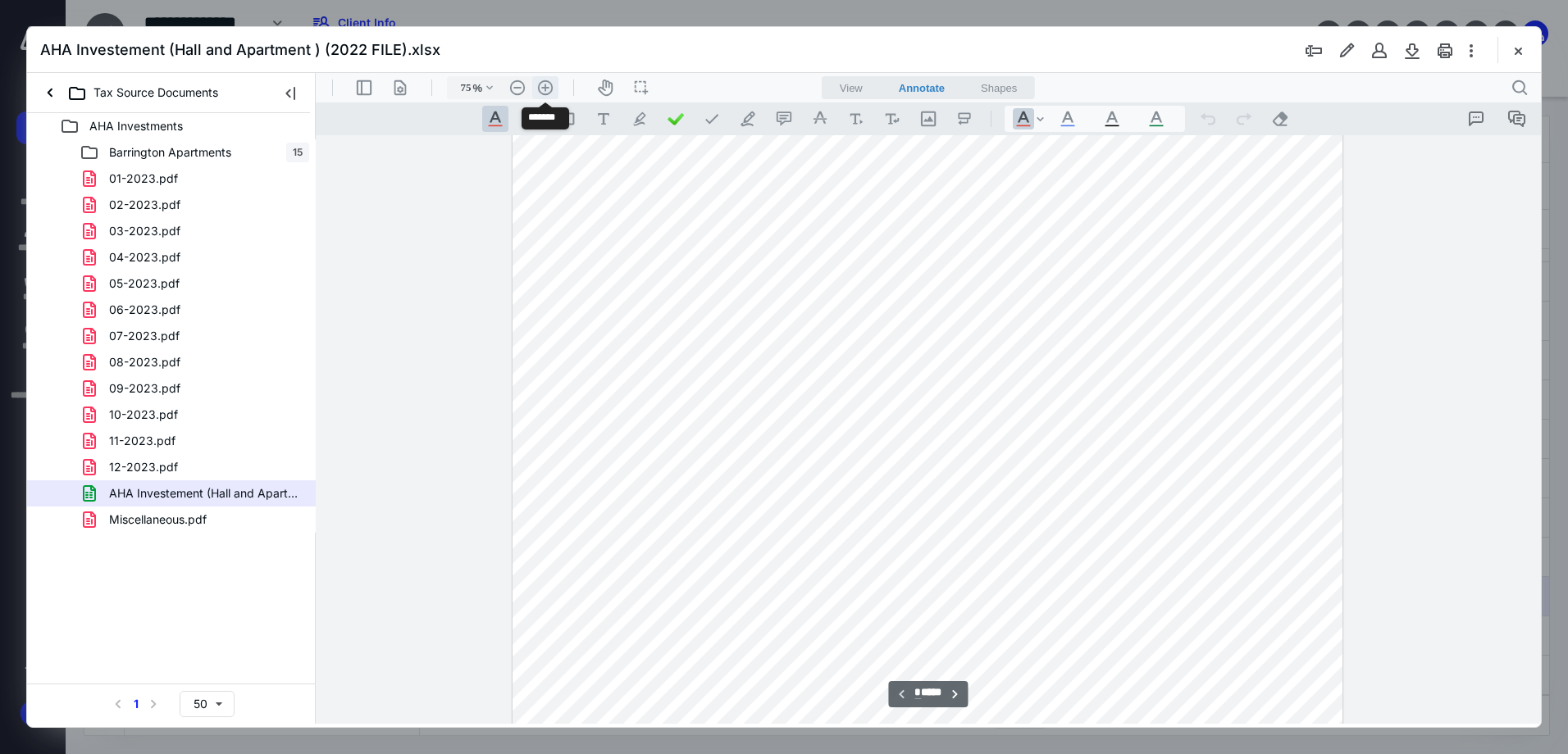 click on ".cls-1{fill:#abb0c4;} icon - header - zoom - in - line" at bounding box center (545, 88) 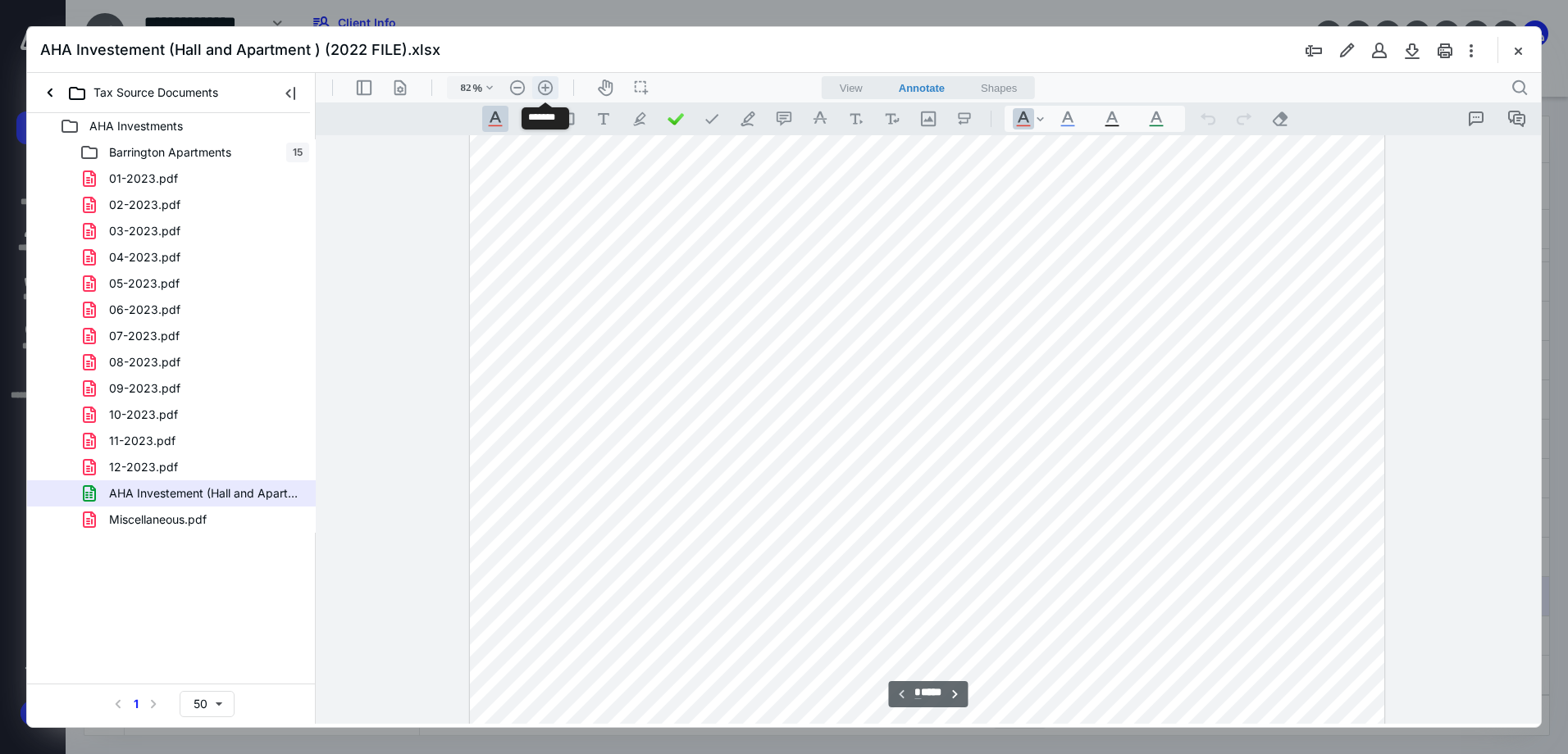 scroll, scrollTop: 974, scrollLeft: 0, axis: vertical 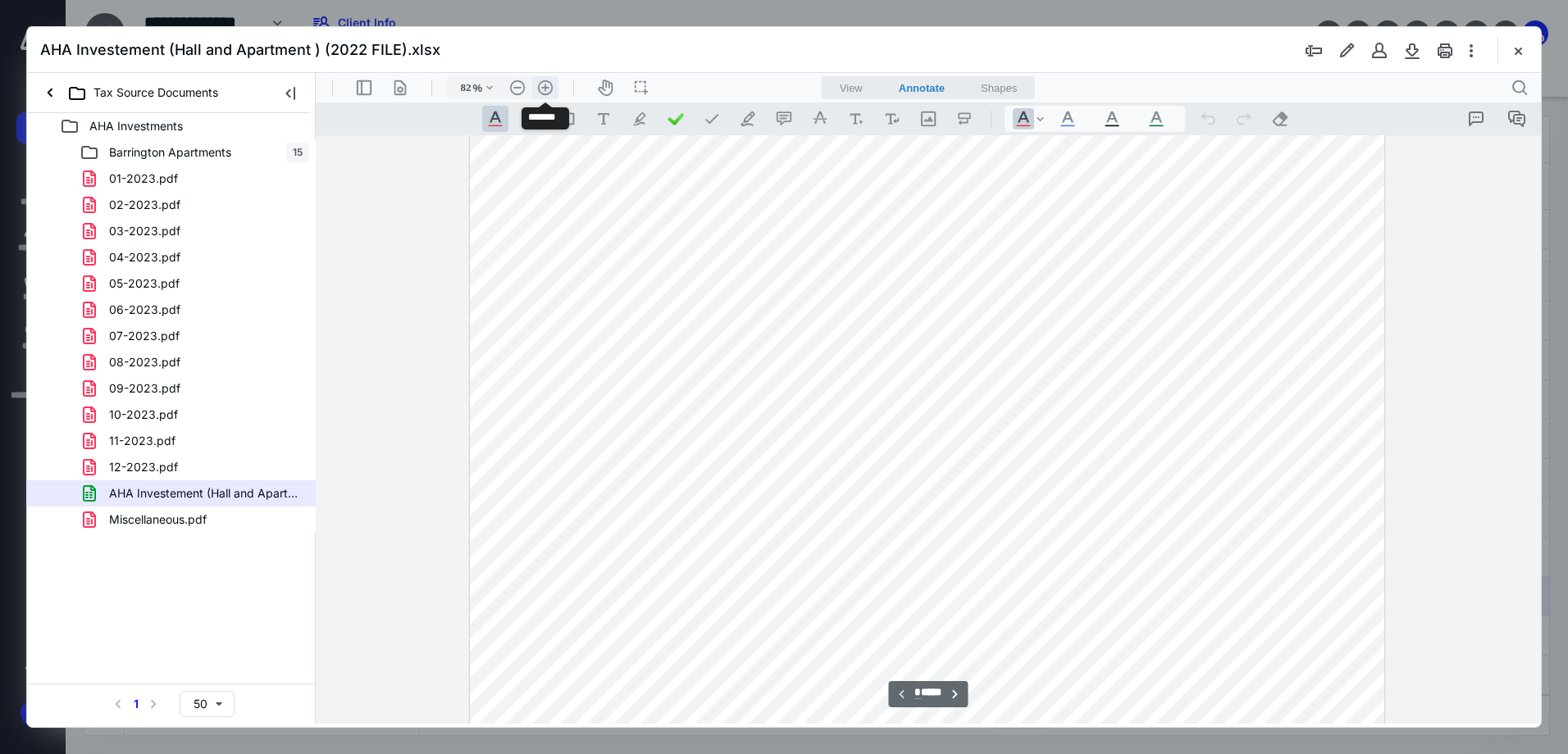click on ".cls-1{fill:#abb0c4;} icon - header - zoom - in - line" at bounding box center [545, 88] 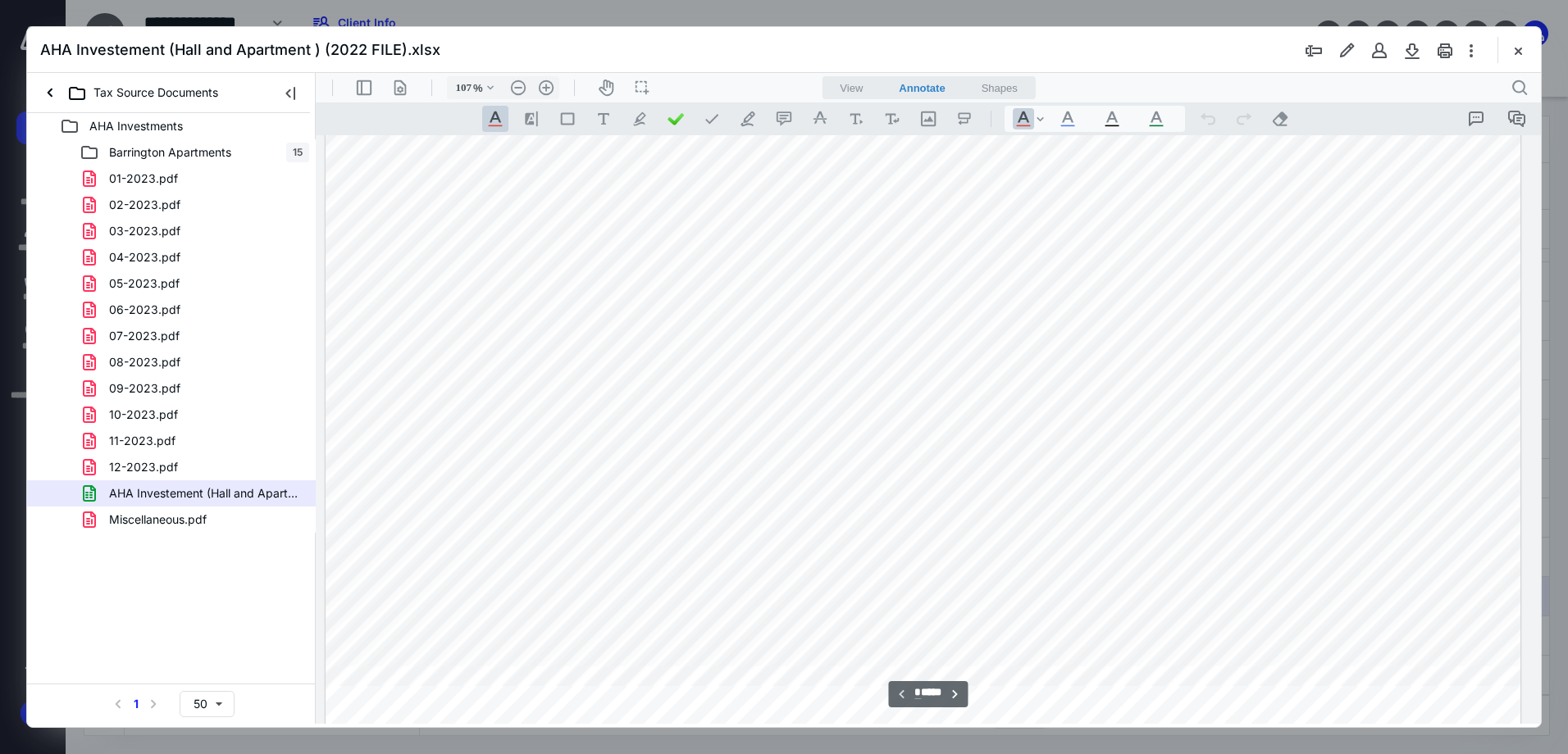 scroll, scrollTop: 1436, scrollLeft: 69, axis: both 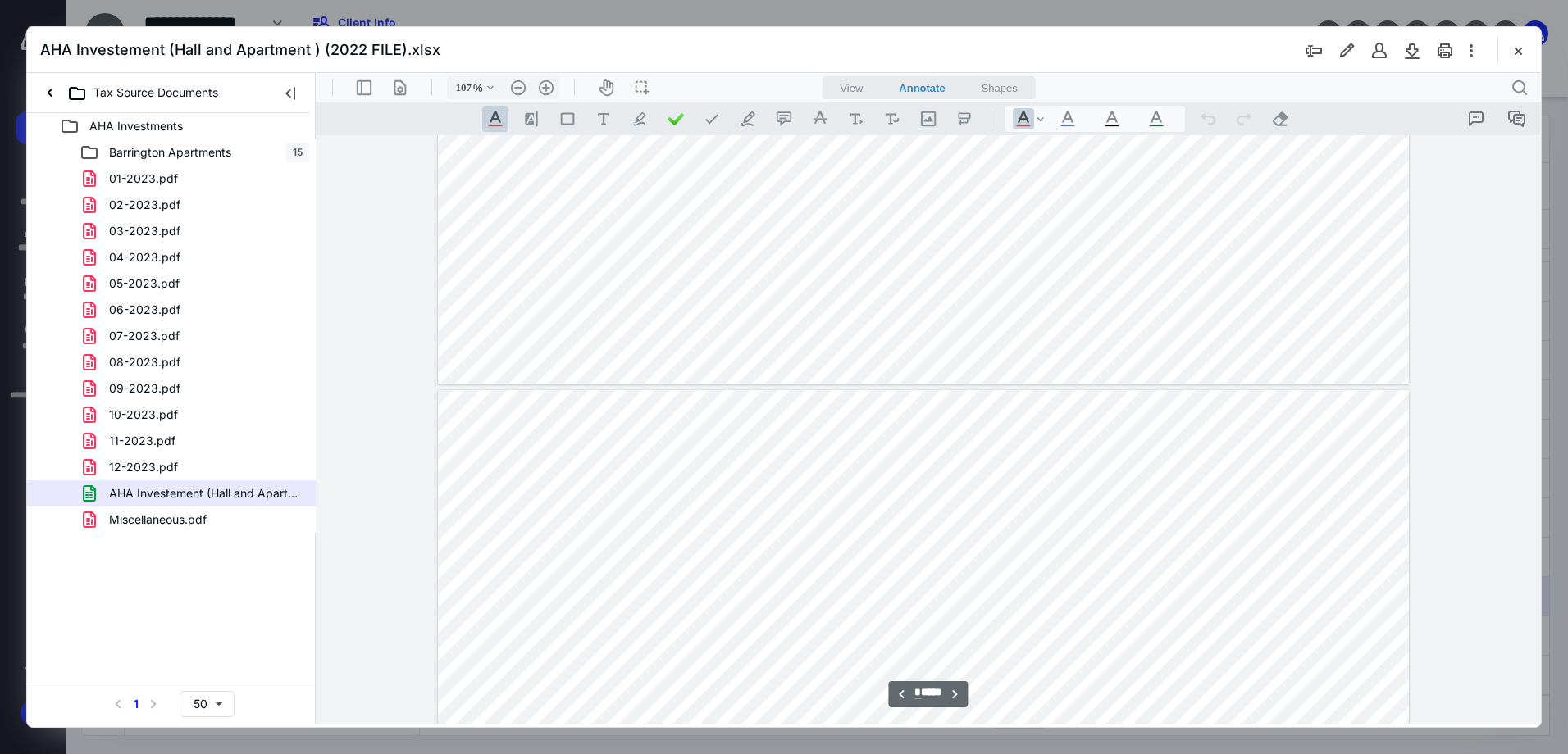 type on "*" 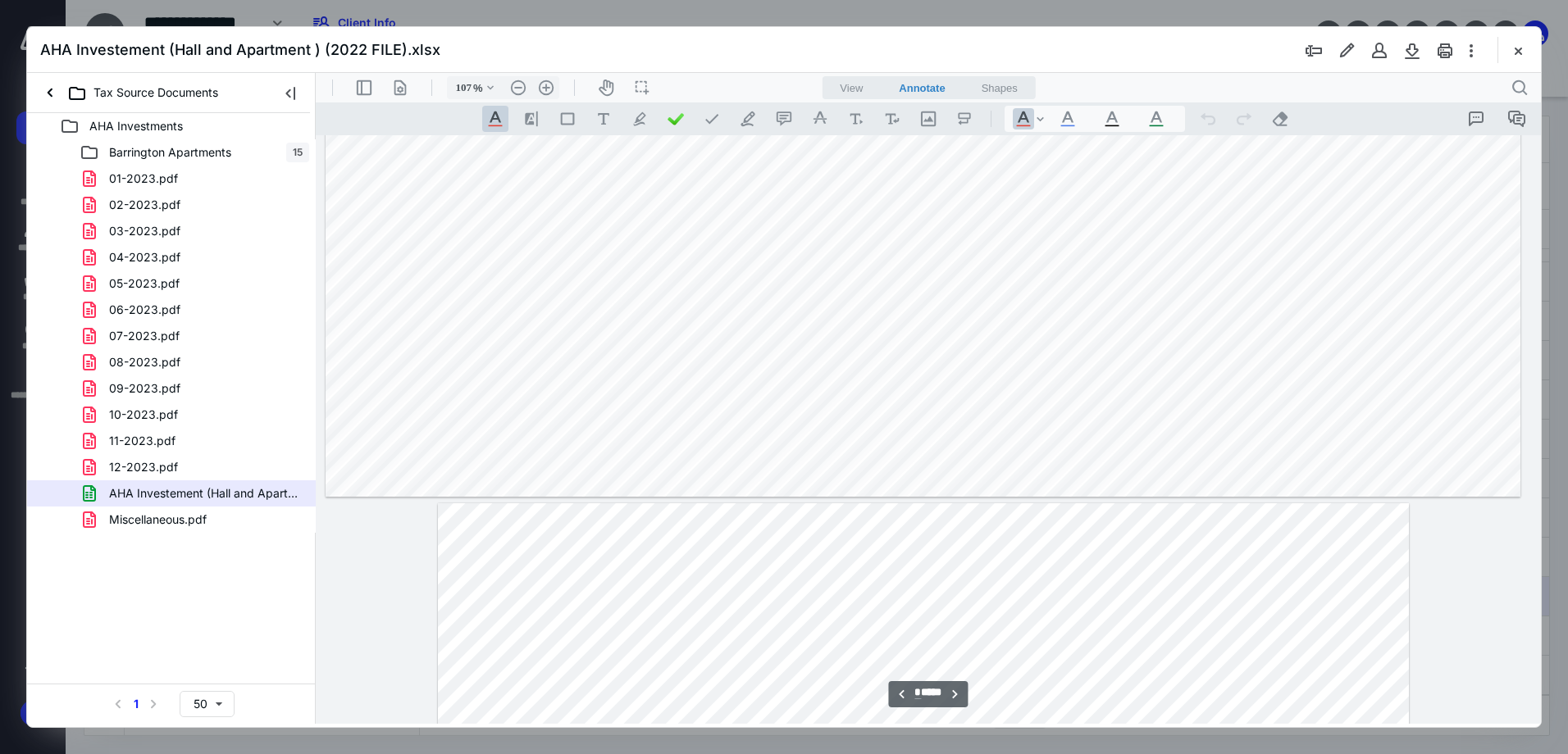 scroll, scrollTop: 5452, scrollLeft: 69, axis: both 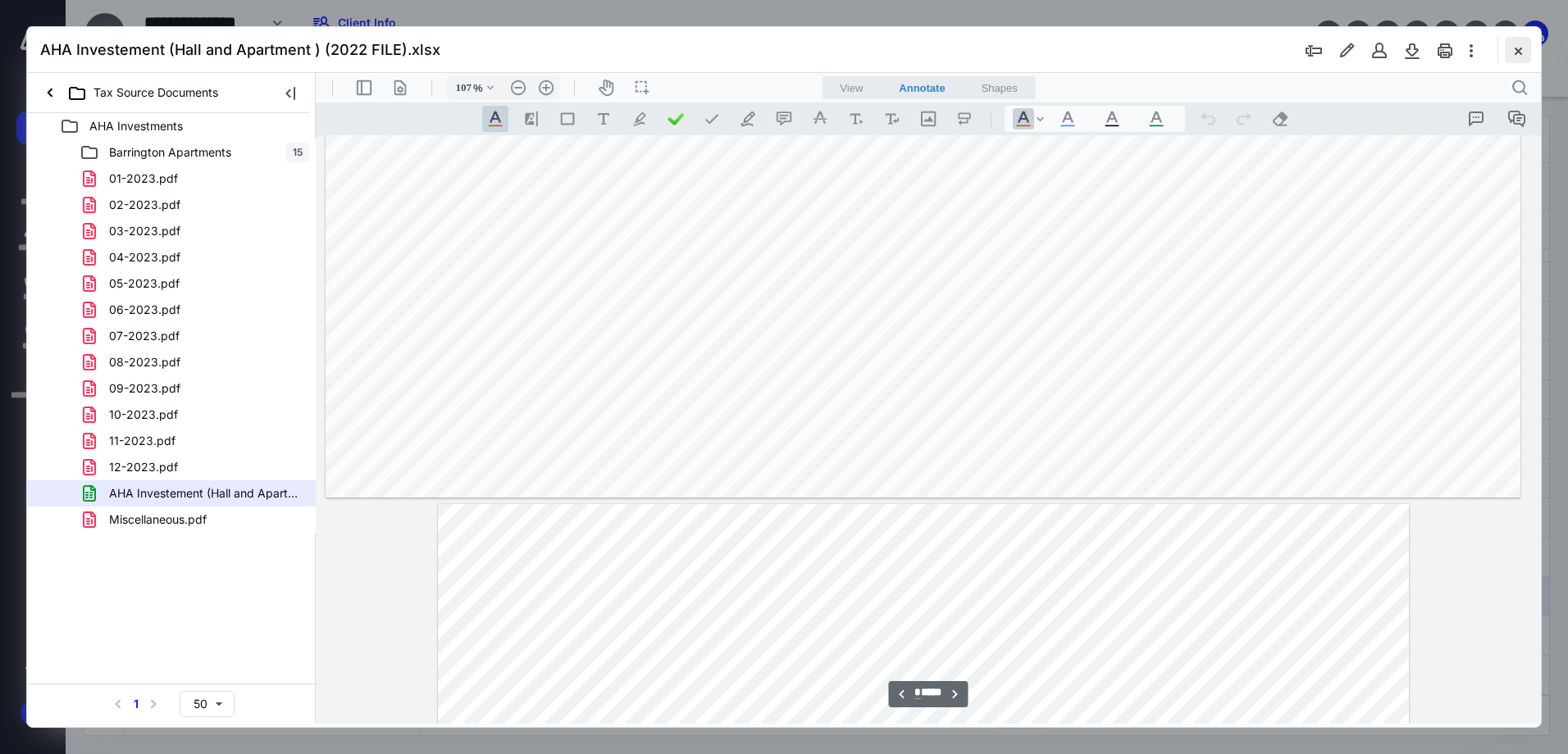 click at bounding box center [1518, 50] 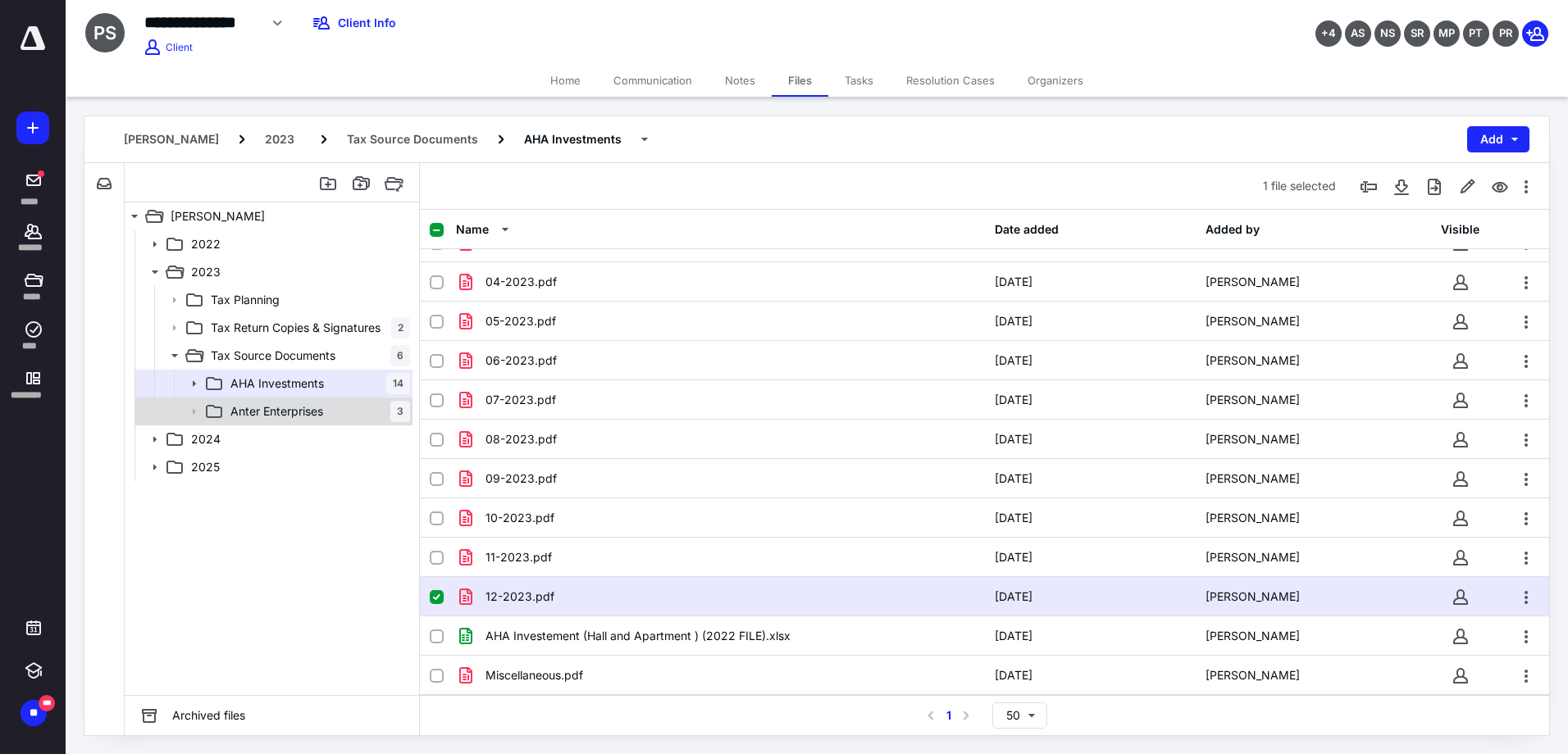 click on "Anter Enterprises" at bounding box center (276, 411) 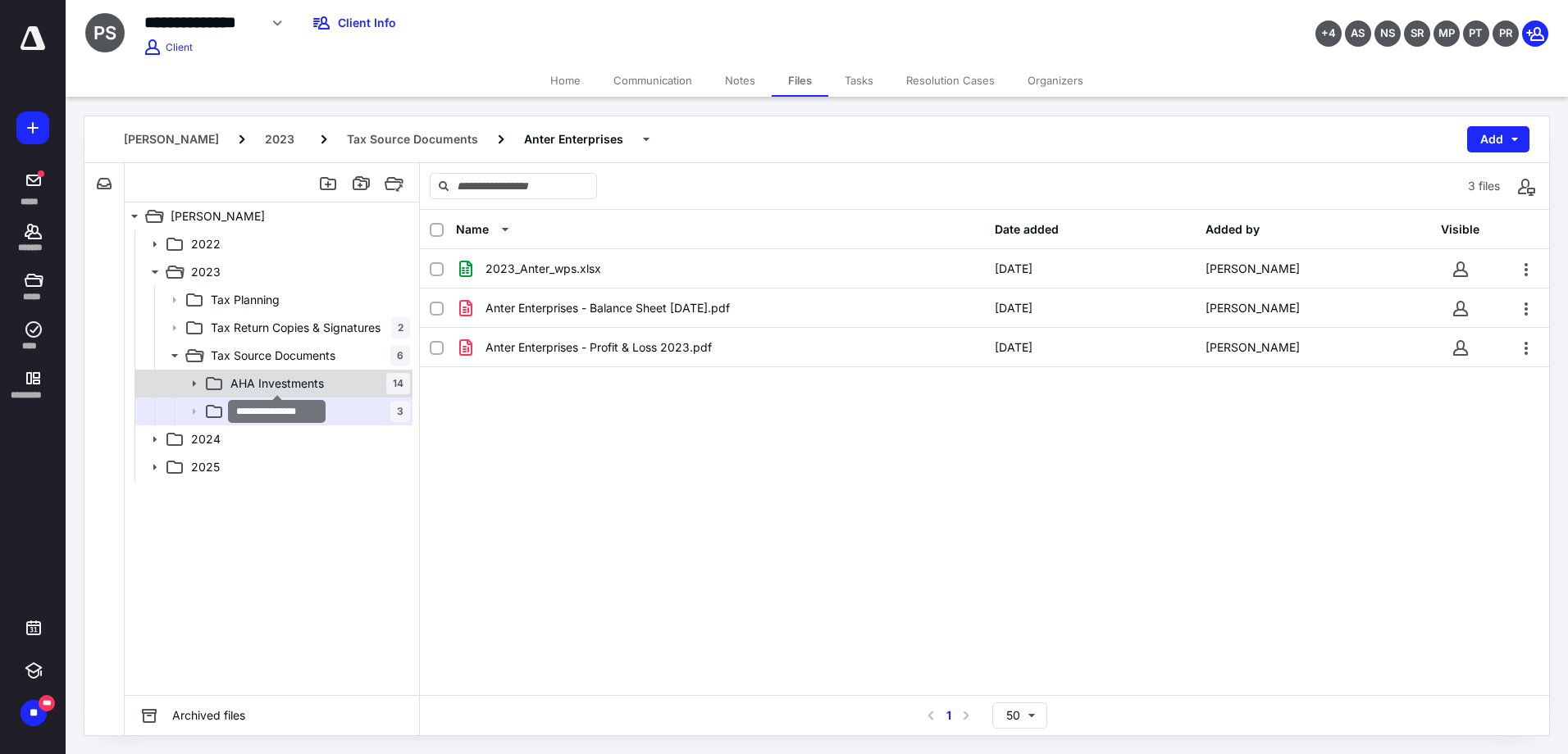 click on "AHA Investments" at bounding box center (277, 384) 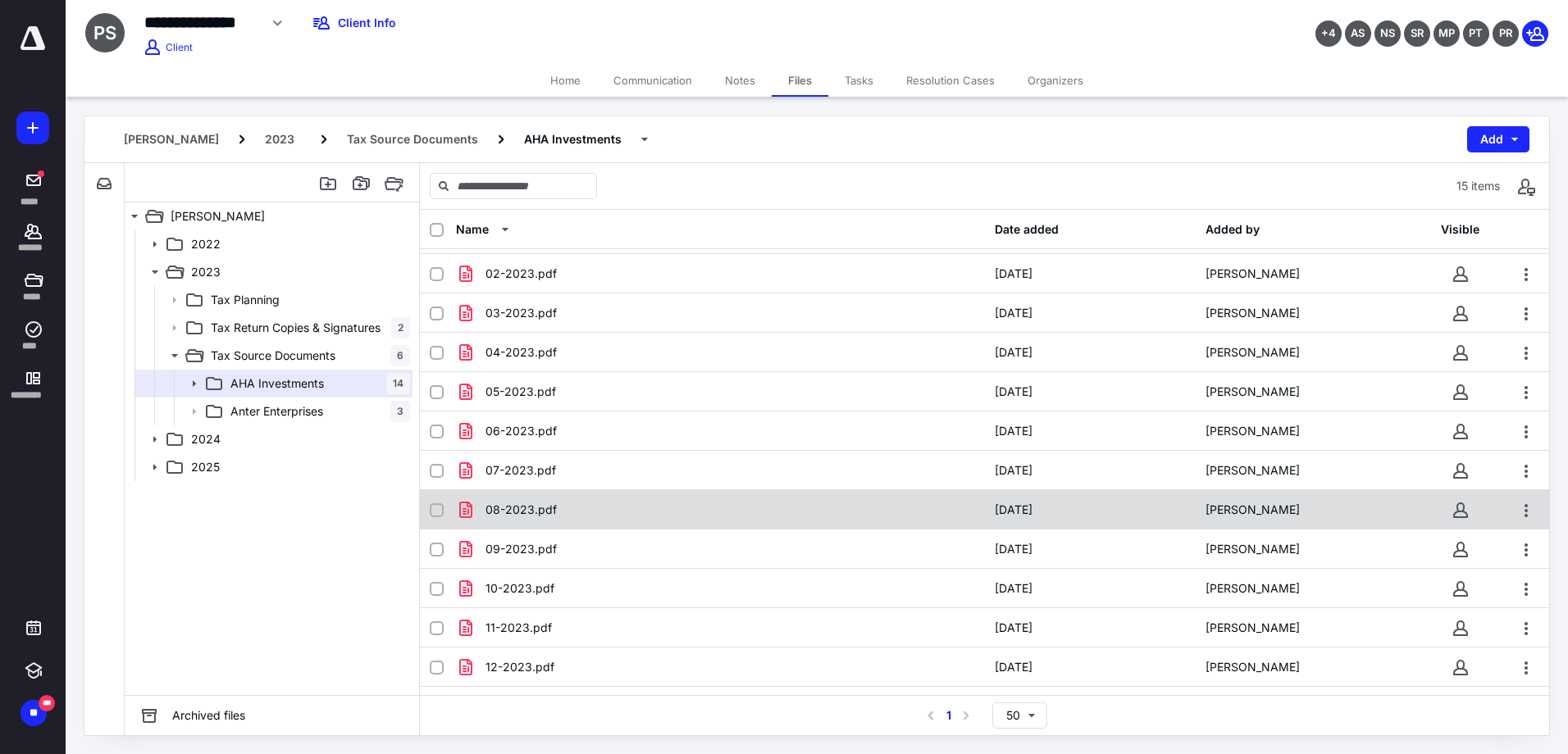 scroll, scrollTop: 144, scrollLeft: 0, axis: vertical 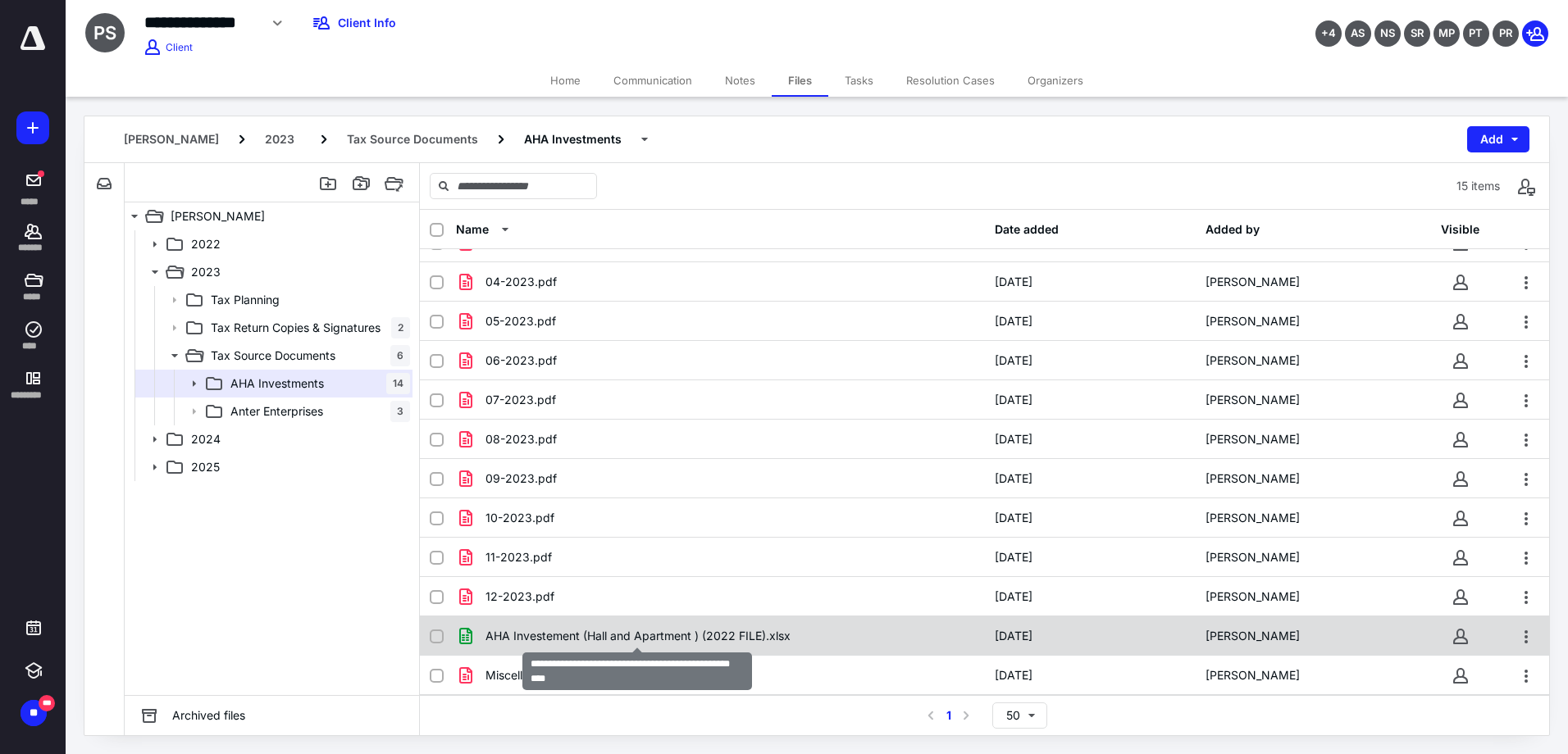 click on "AHA Investement (Hall and Apartment ) (2022 FILE).xlsx" at bounding box center [638, 636] 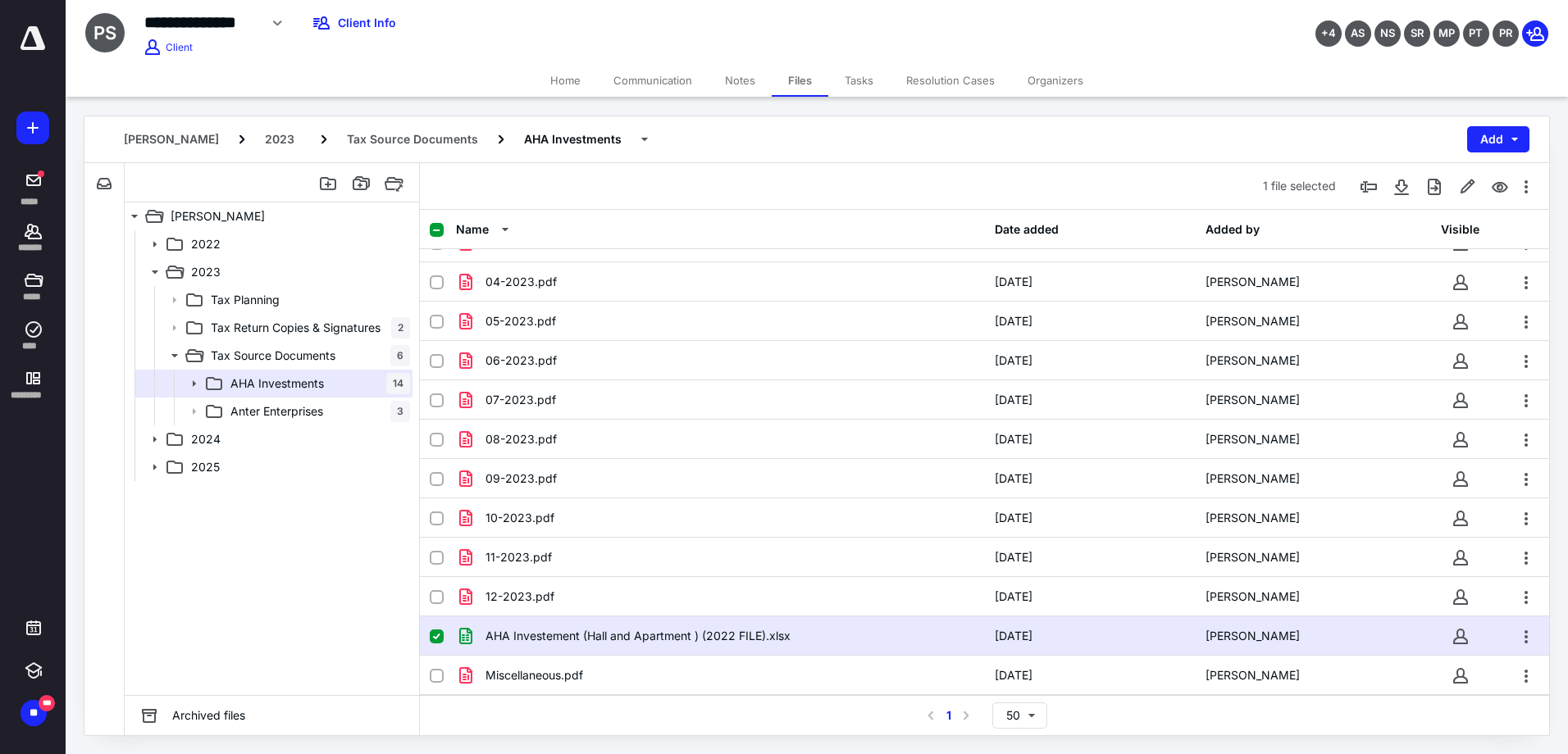 click 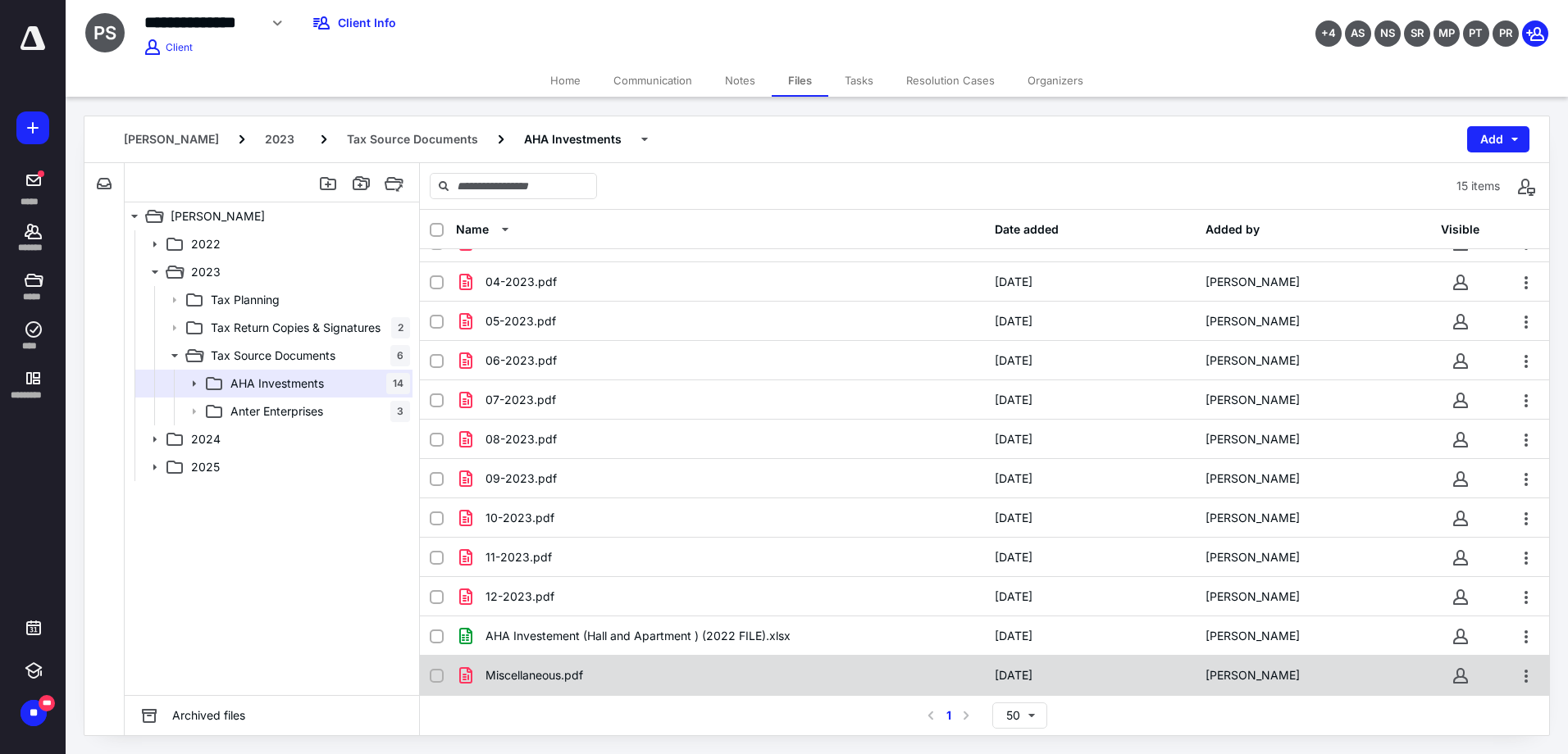 click on "Miscellaneous.pdf" at bounding box center (720, 675) 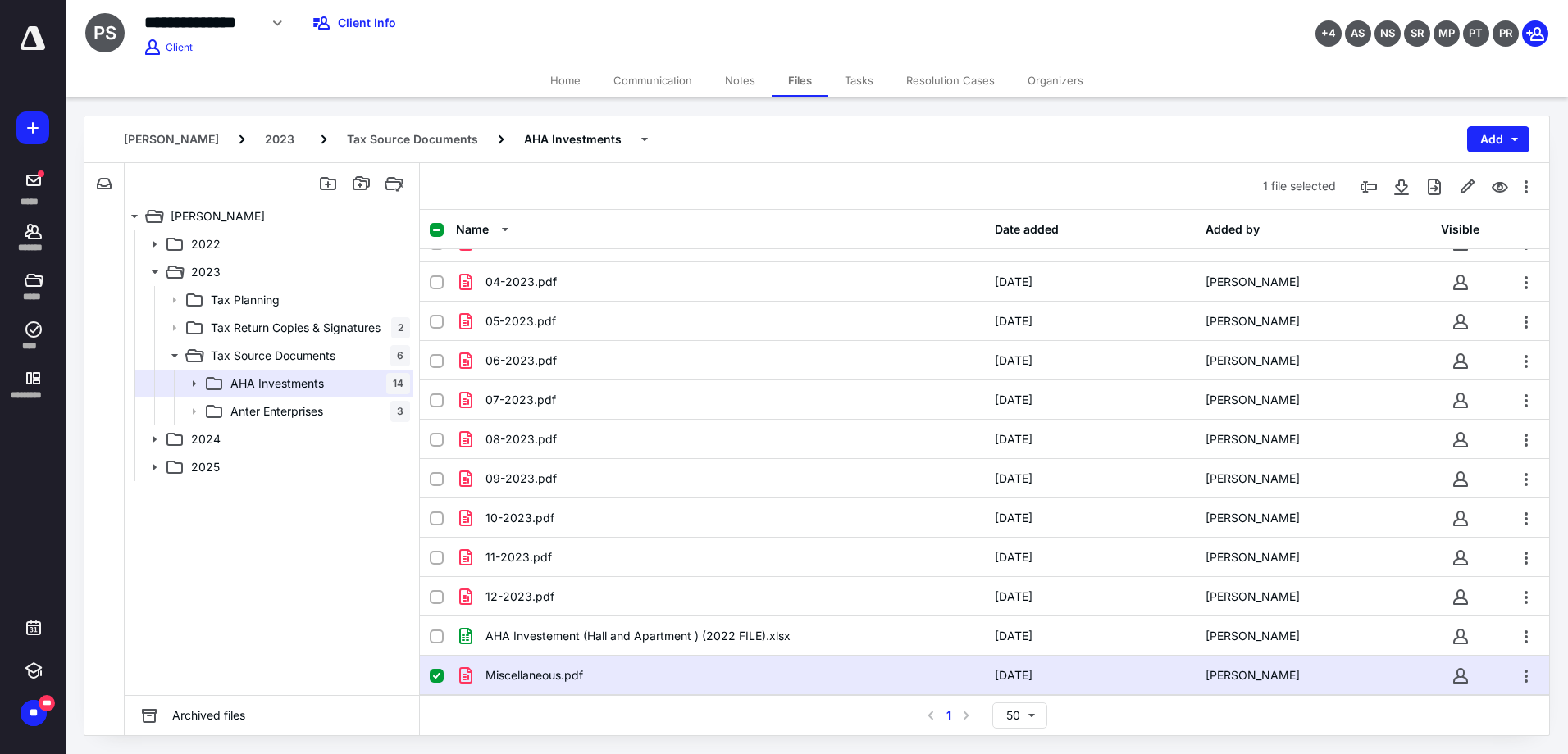 click on "Miscellaneous.pdf" at bounding box center (720, 675) 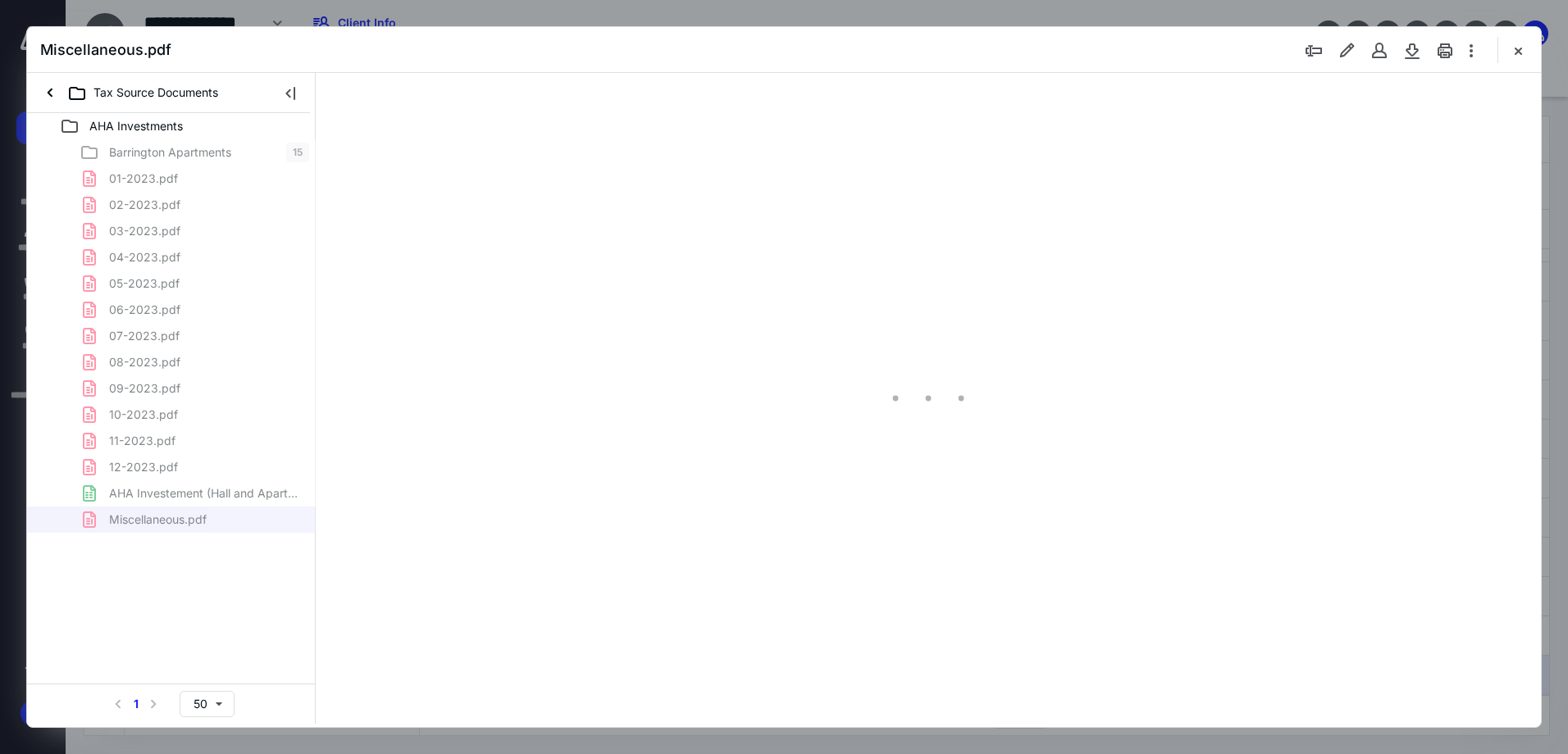 scroll, scrollTop: 0, scrollLeft: 0, axis: both 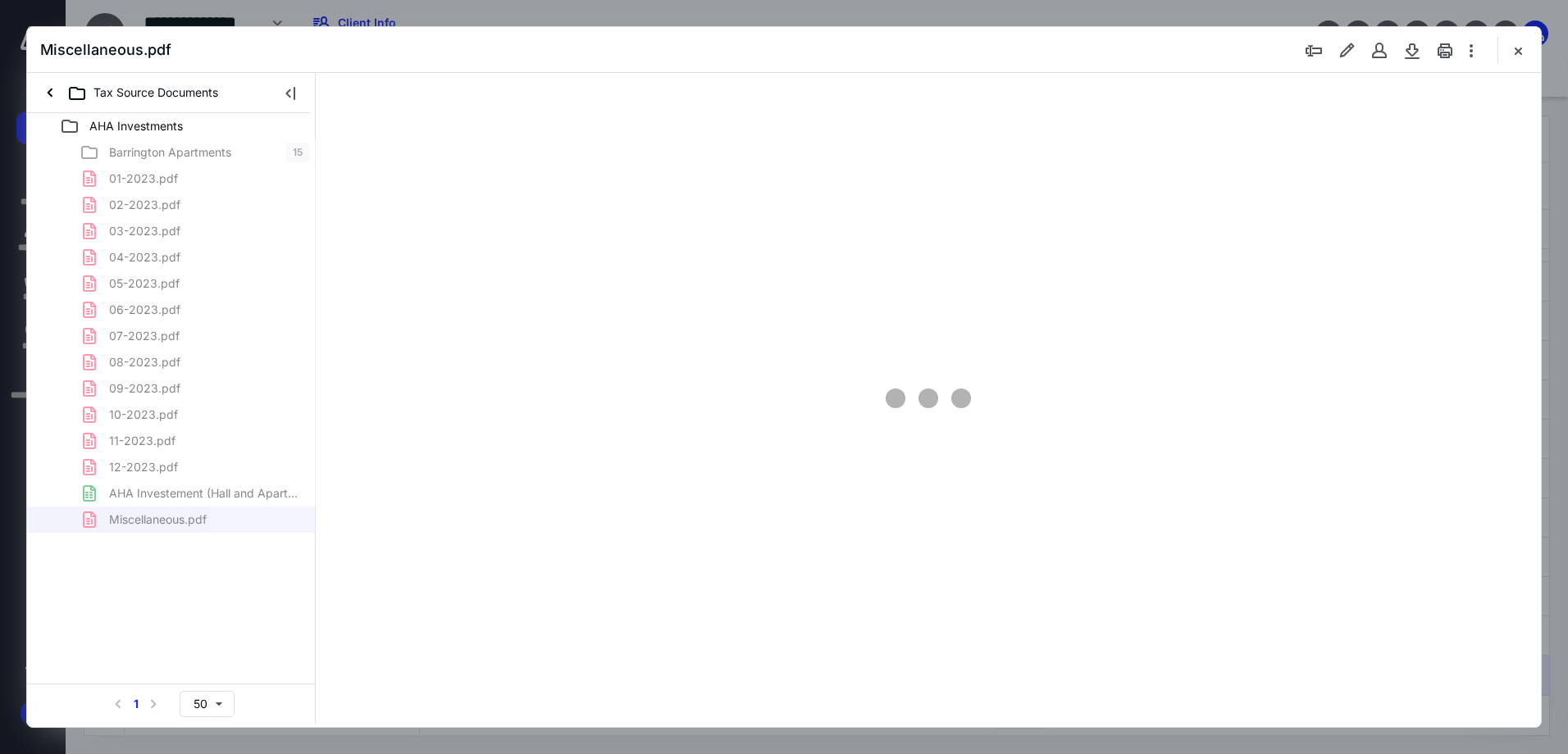 type on "90" 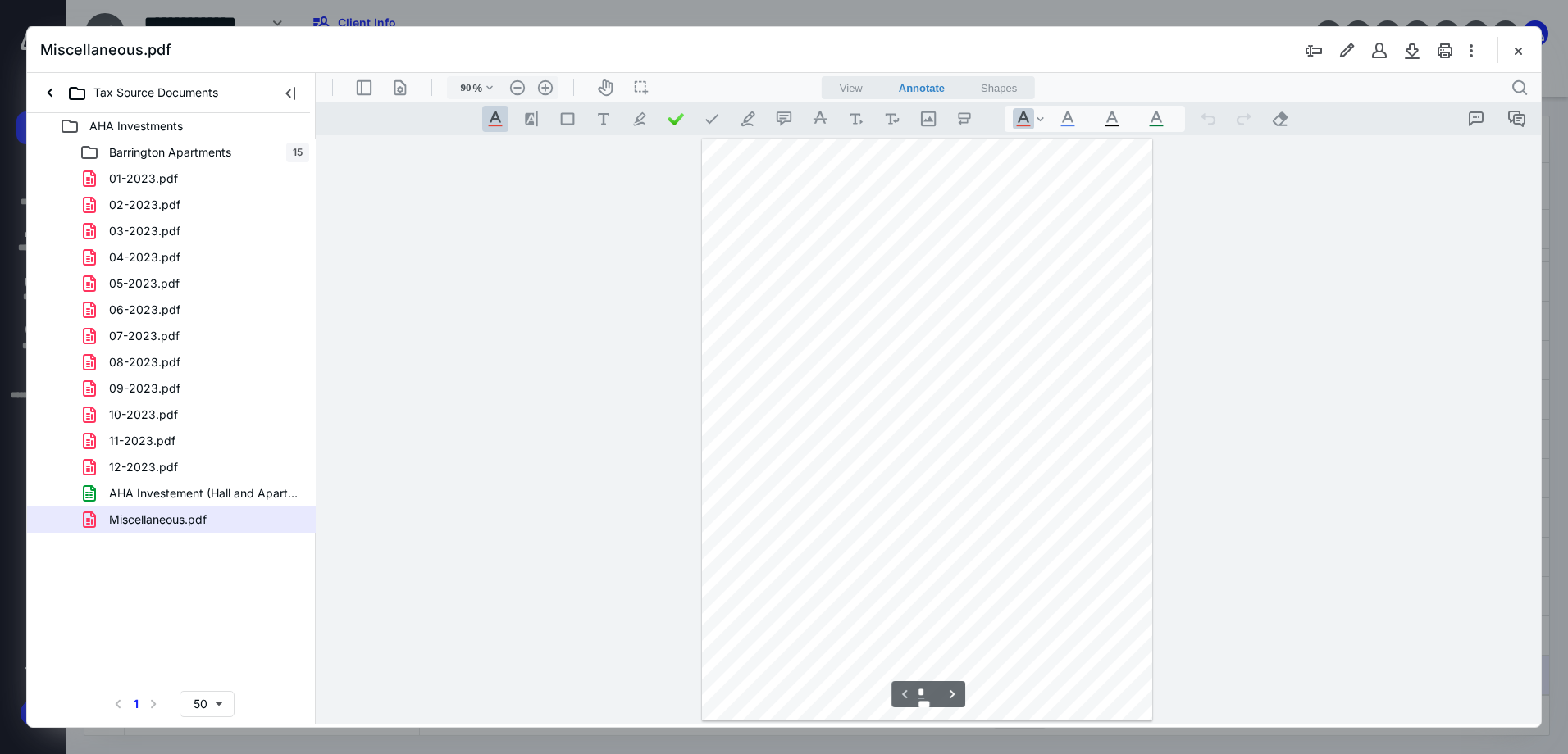 scroll, scrollTop: 66, scrollLeft: 0, axis: vertical 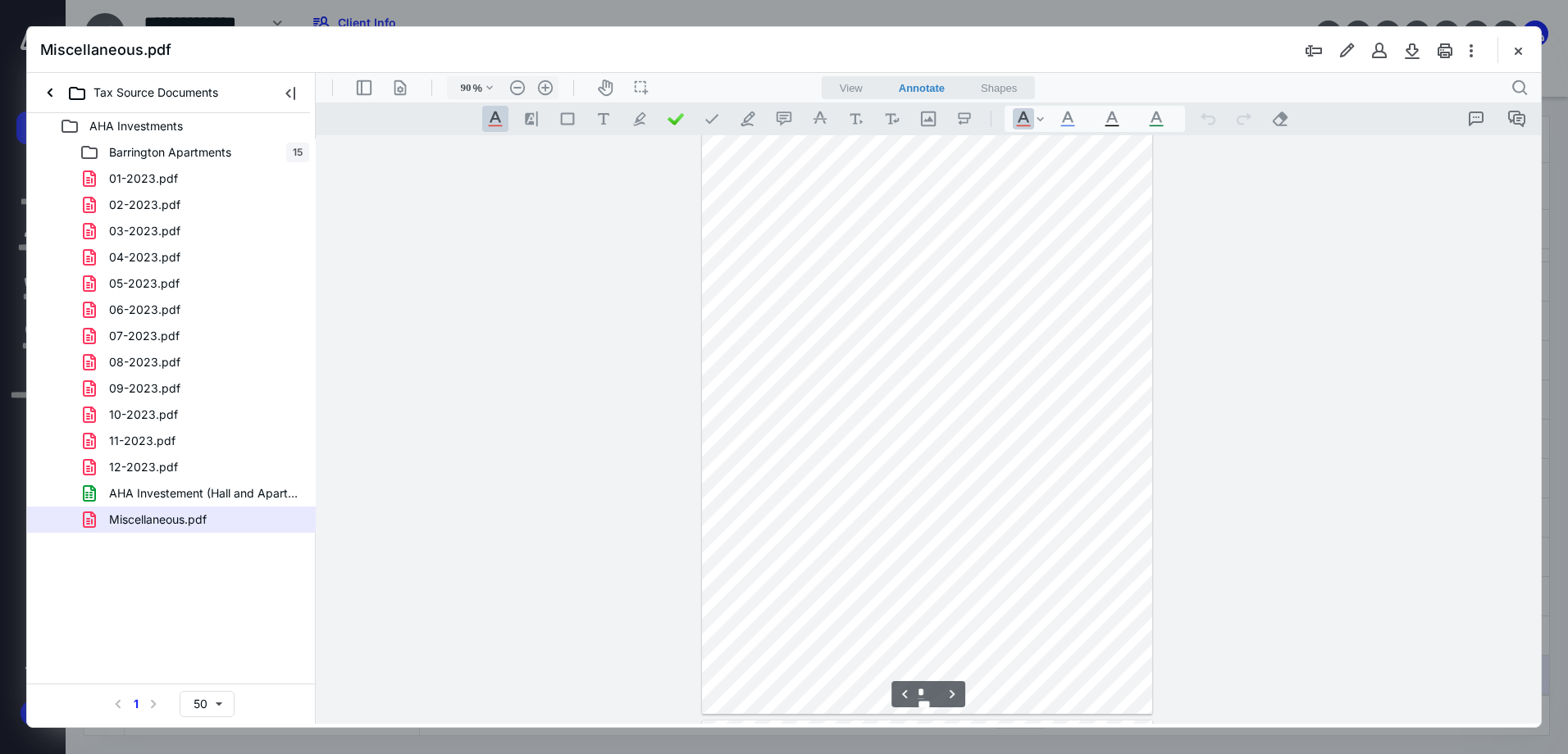 type on "*" 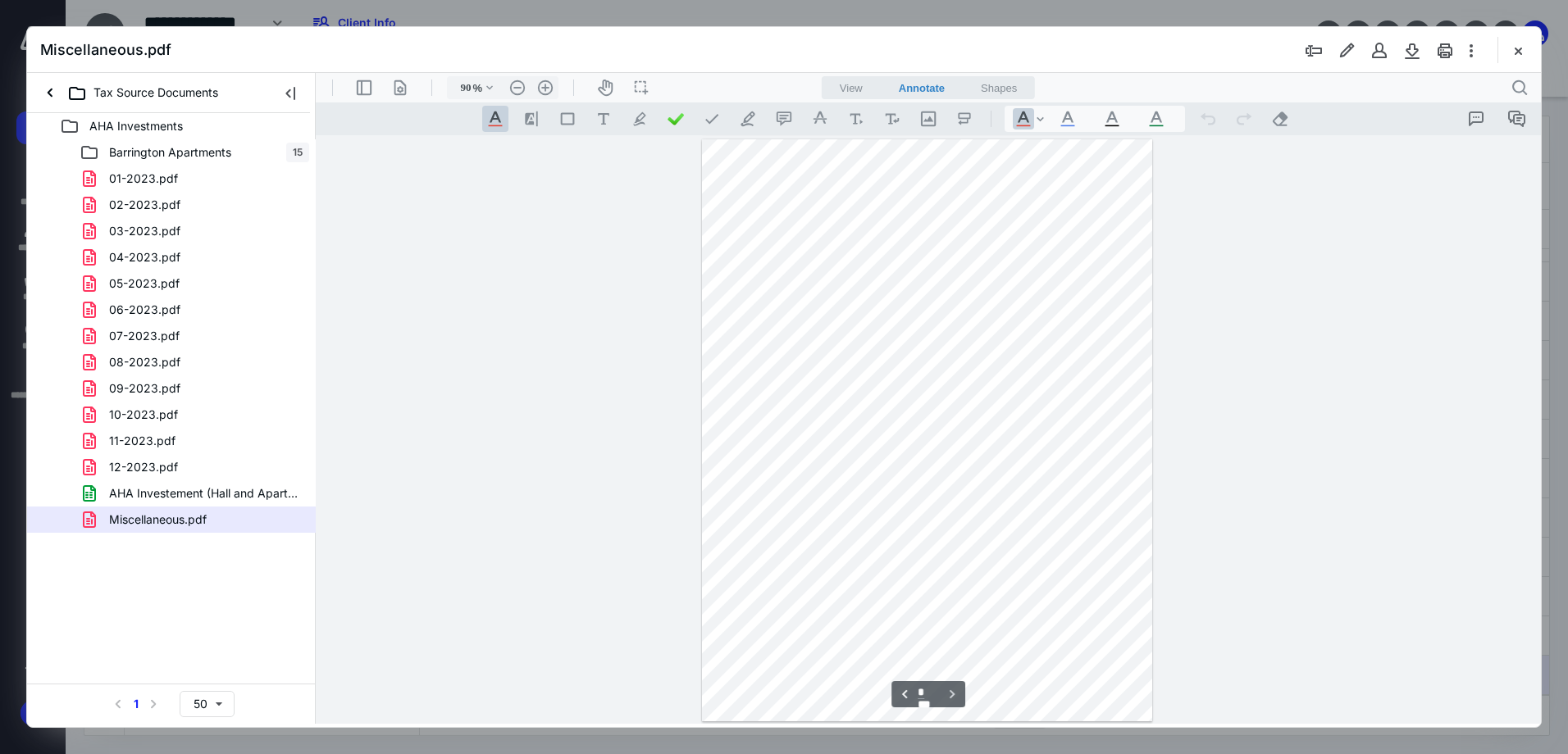 scroll, scrollTop: 2942, scrollLeft: 0, axis: vertical 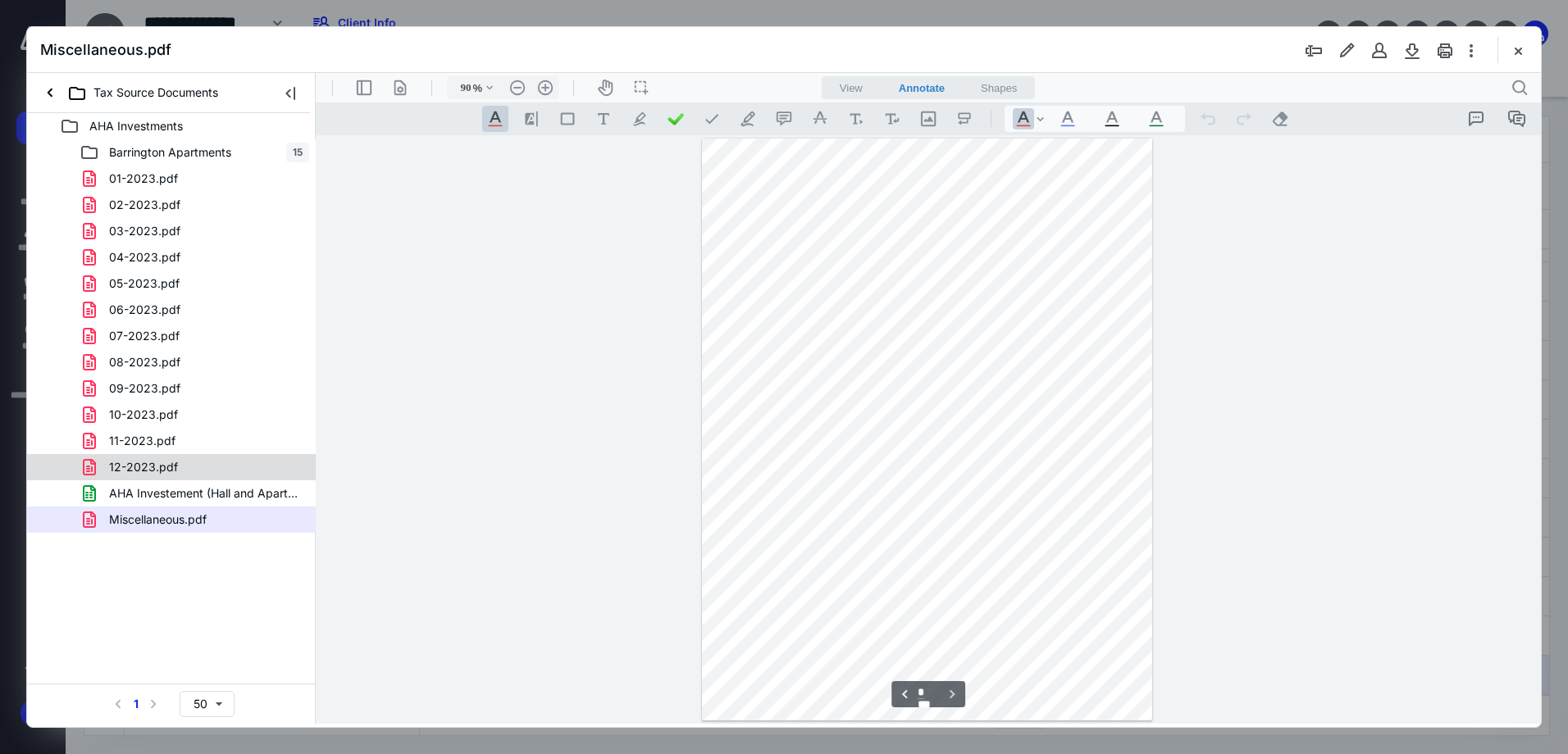 click on "12-2023.pdf" at bounding box center [144, 467] 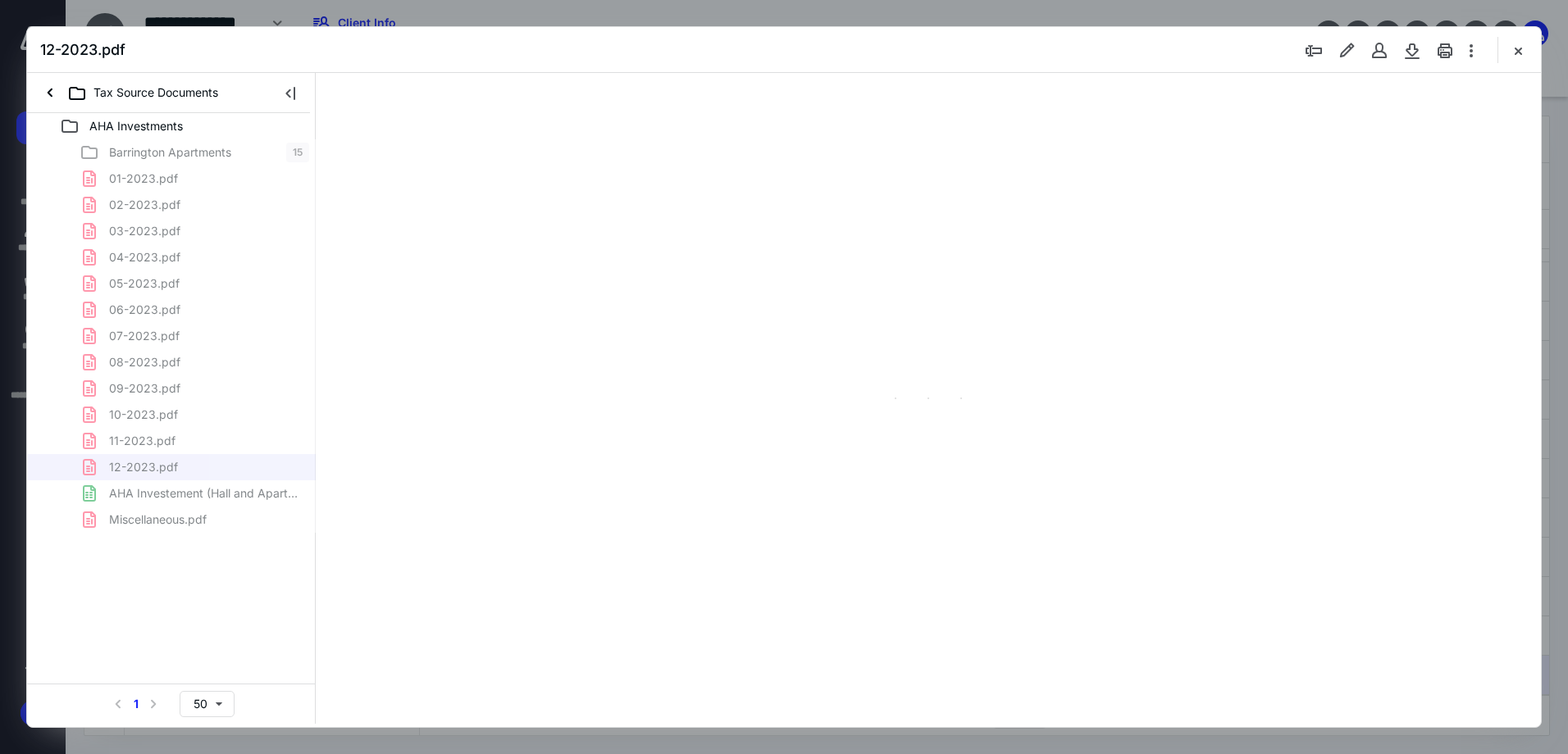type on "90" 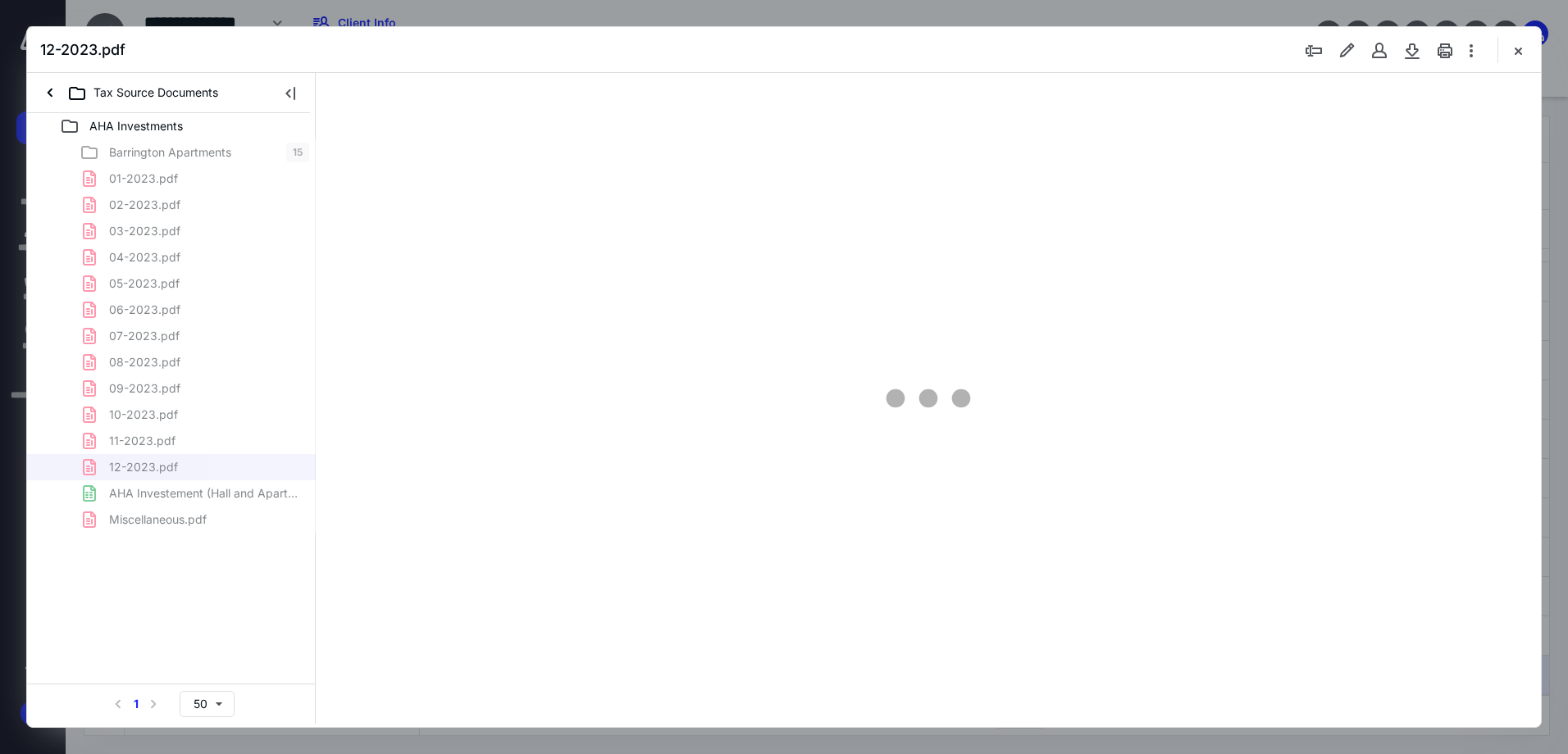 scroll, scrollTop: 66, scrollLeft: 0, axis: vertical 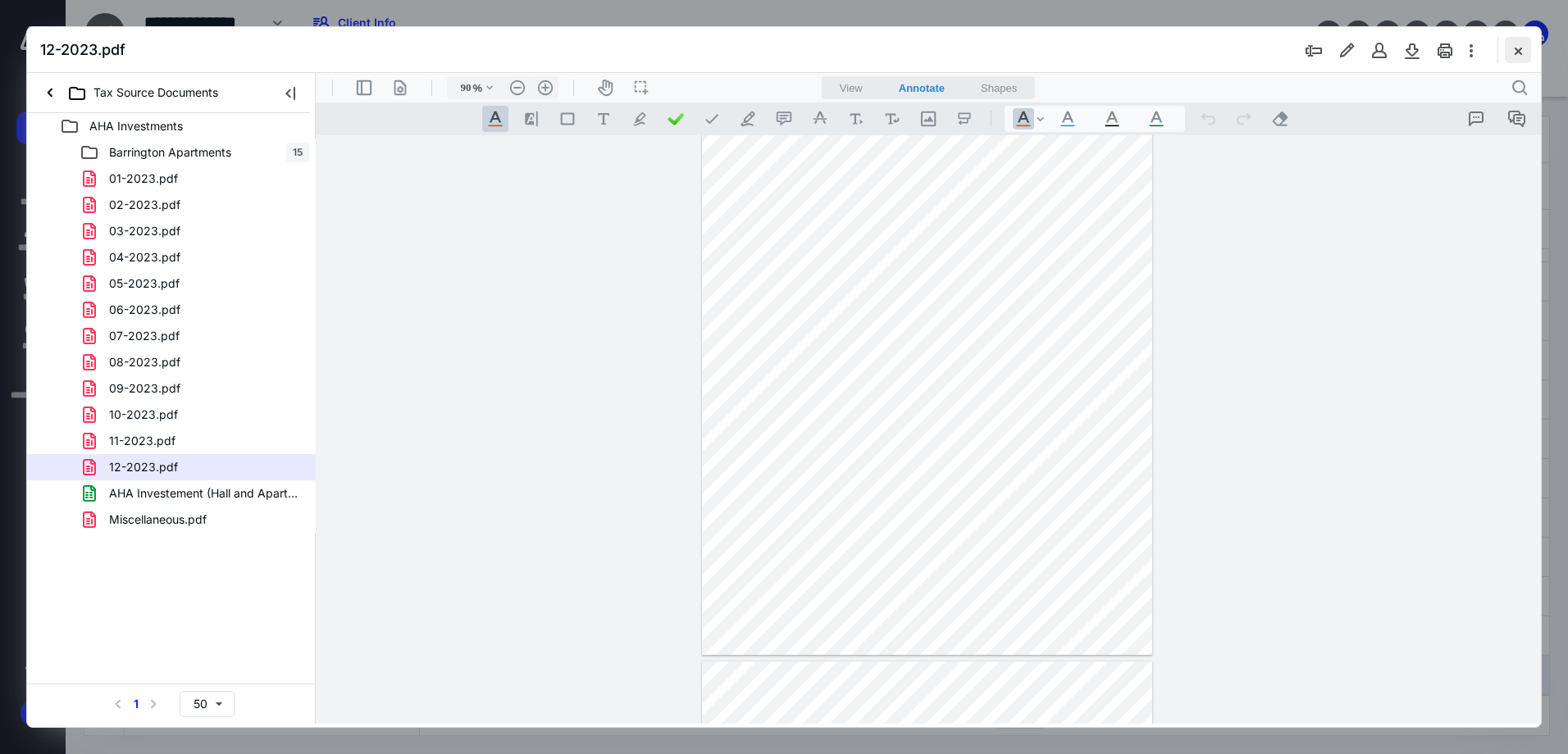 click at bounding box center [1518, 50] 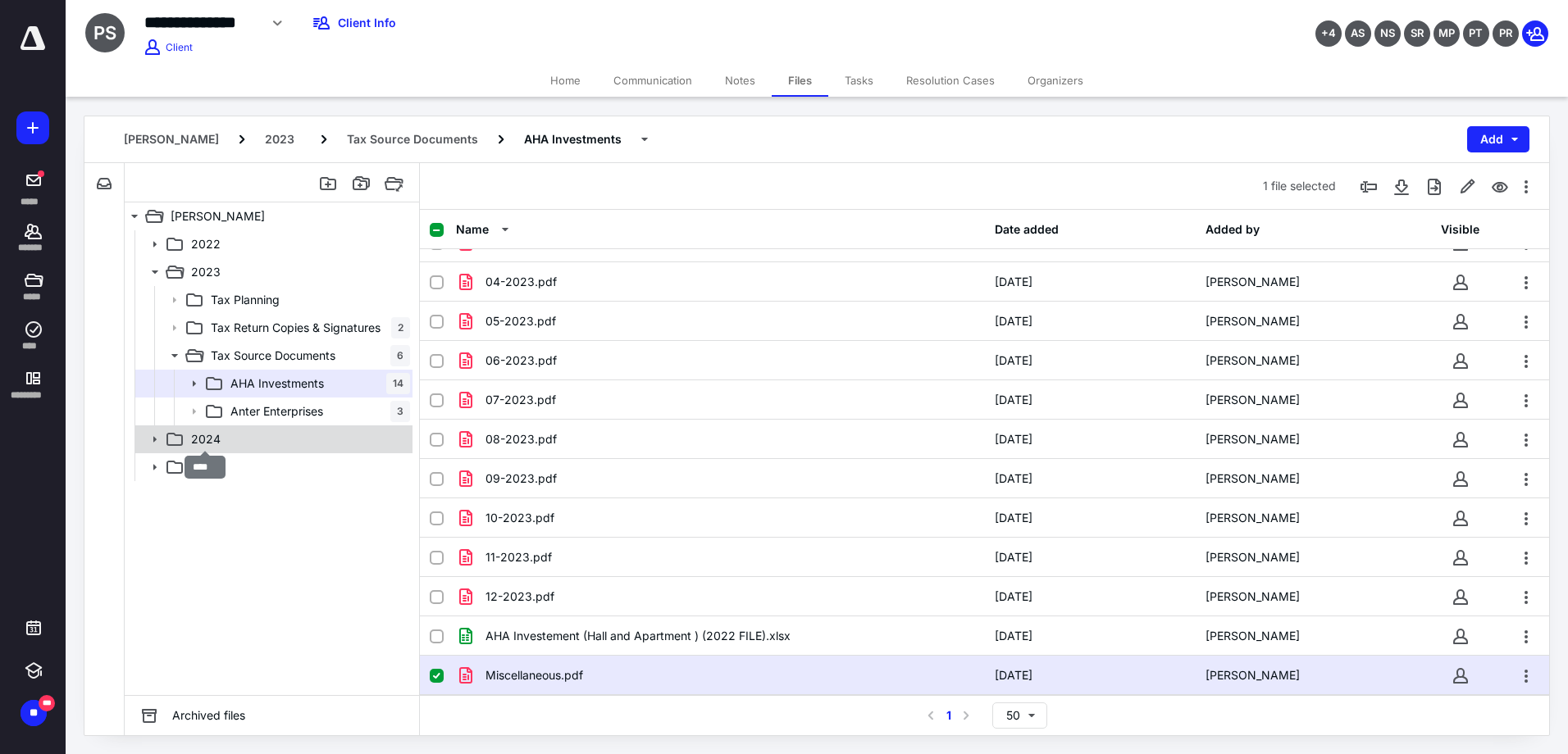 click on "2024" at bounding box center (206, 439) 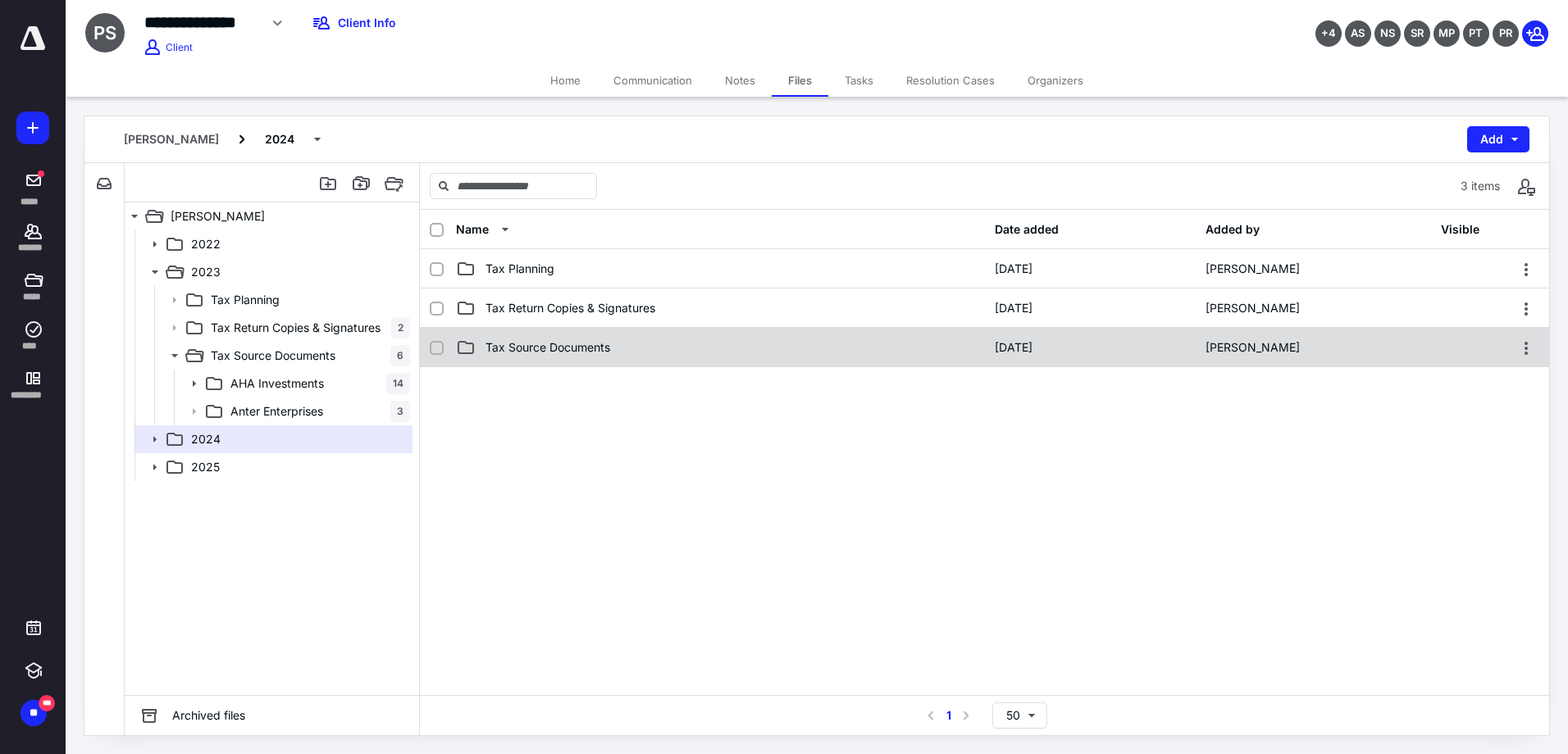 click on "Tax Source Documents 10/9/2024 Amitoj Rataul" at bounding box center [984, 347] 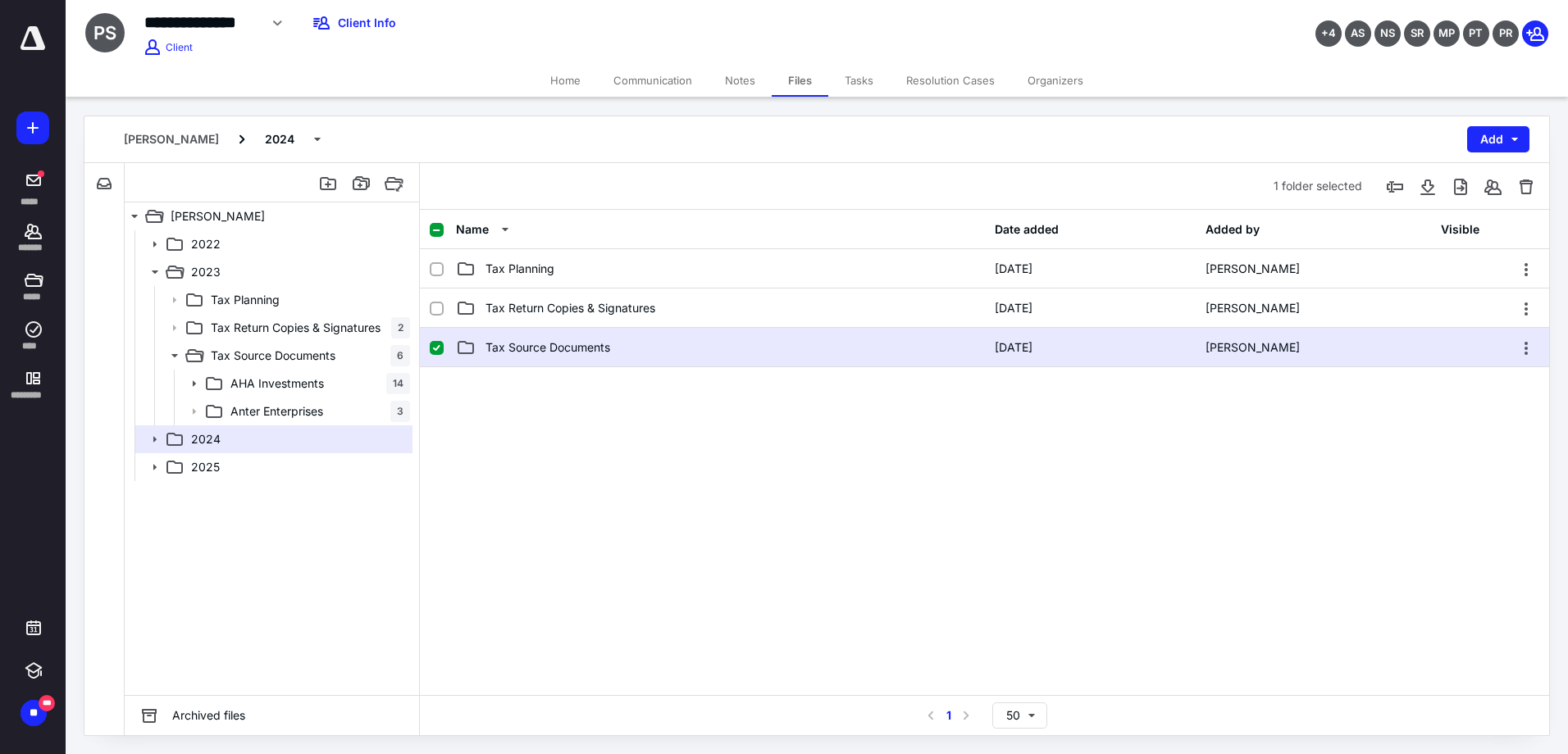 click on "Tax Source Documents" at bounding box center [720, 347] 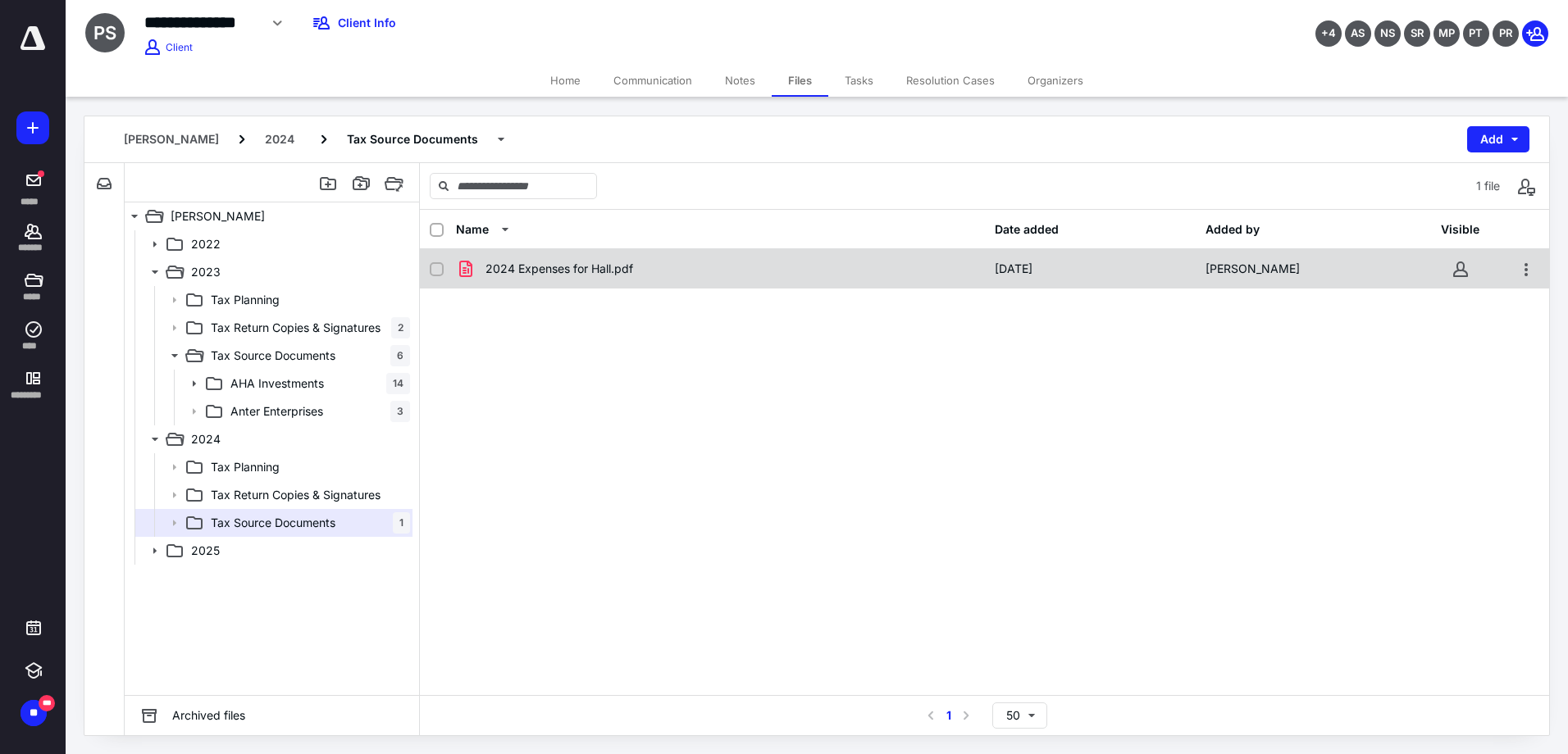drag, startPoint x: 579, startPoint y: 338, endPoint x: 547, endPoint y: 278, distance: 68 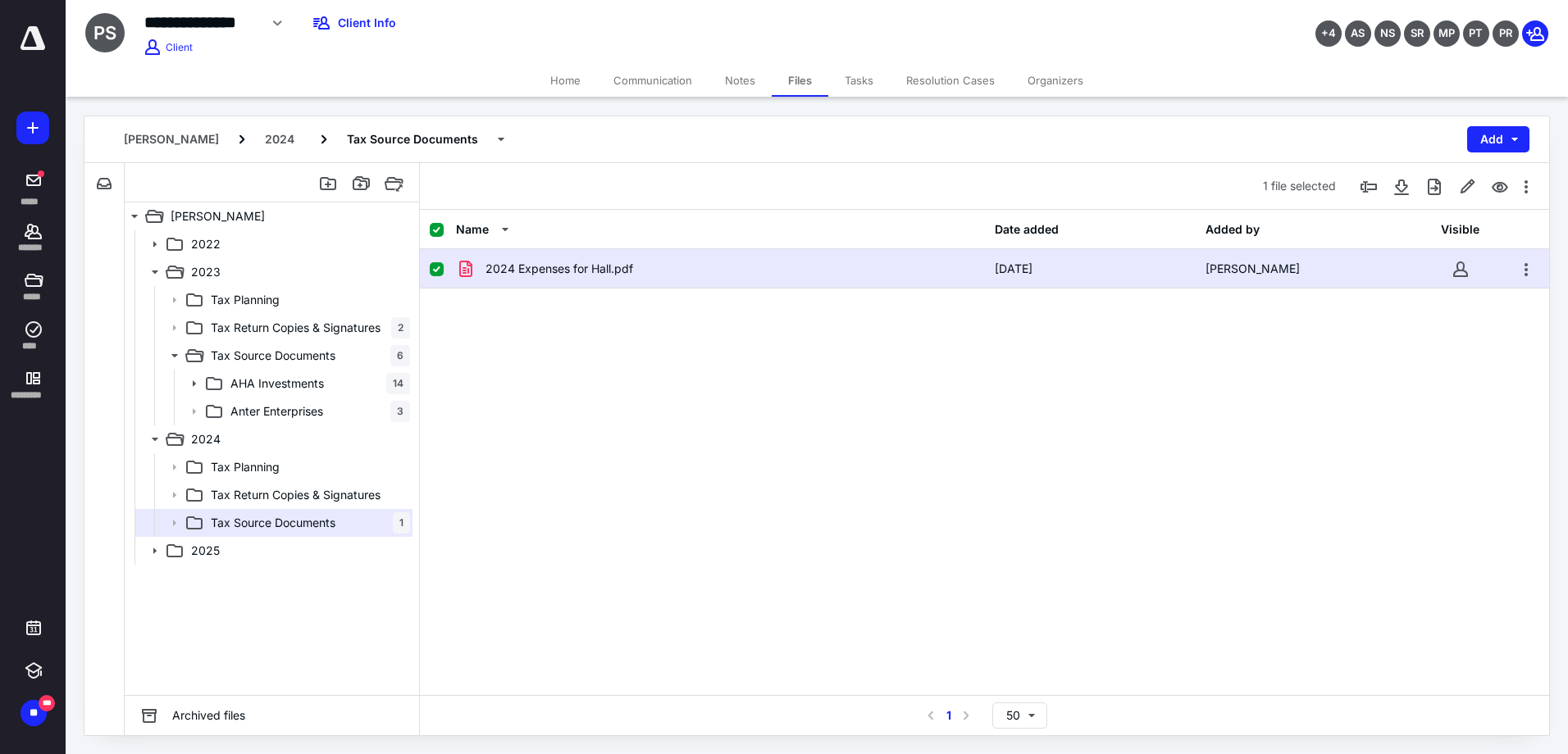 click on "2024 Expenses for Hall.pdf" at bounding box center [720, 269] 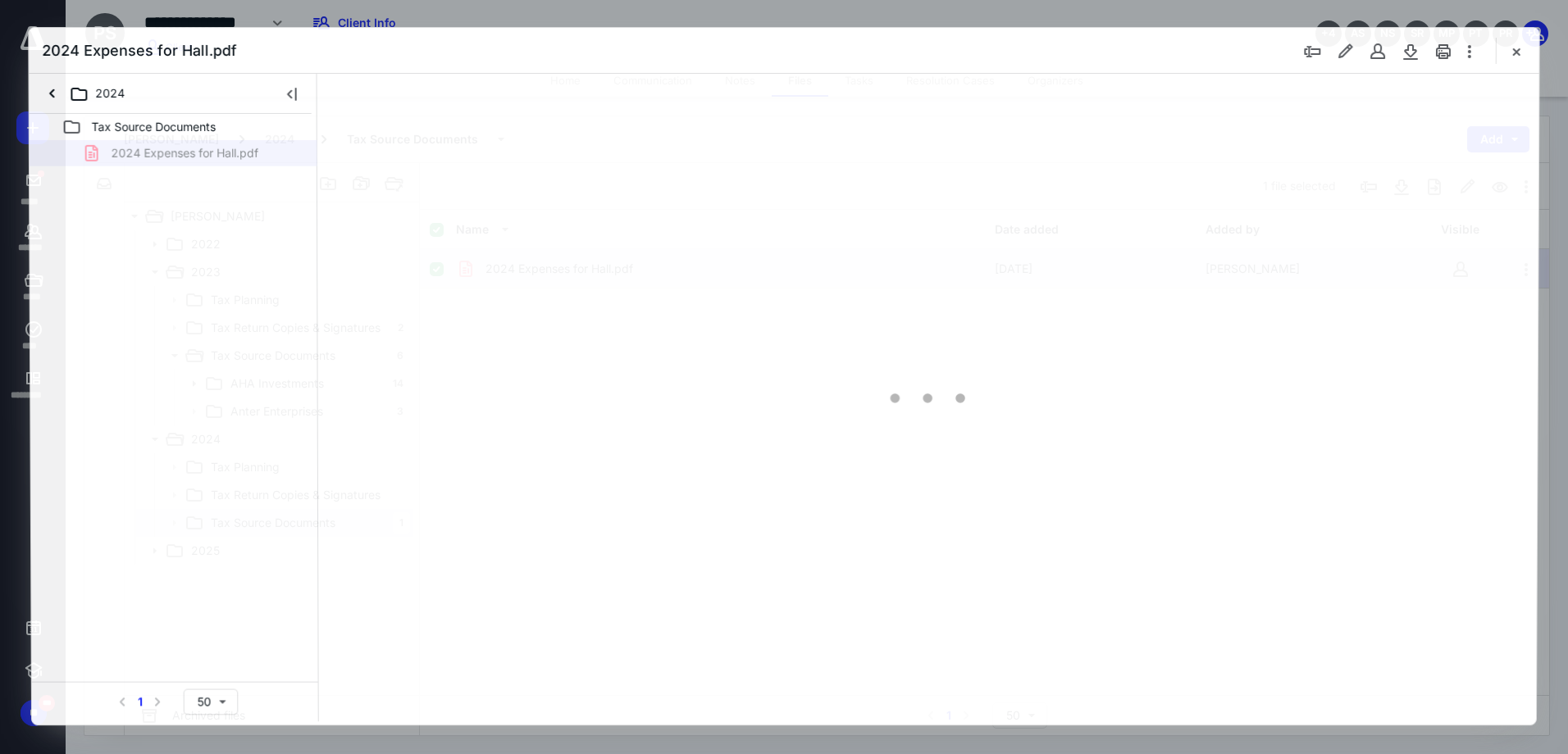 scroll, scrollTop: 0, scrollLeft: 0, axis: both 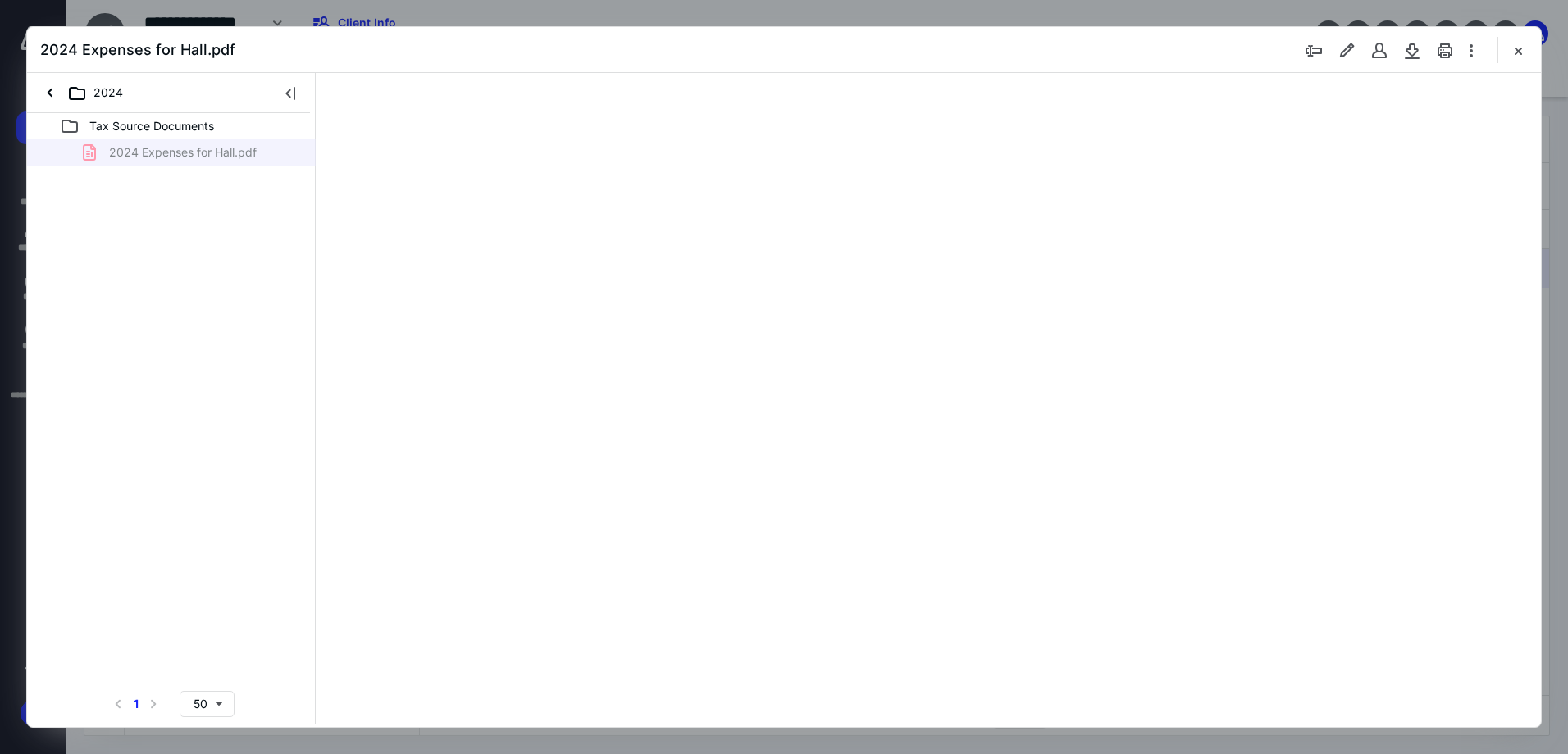 type on "89" 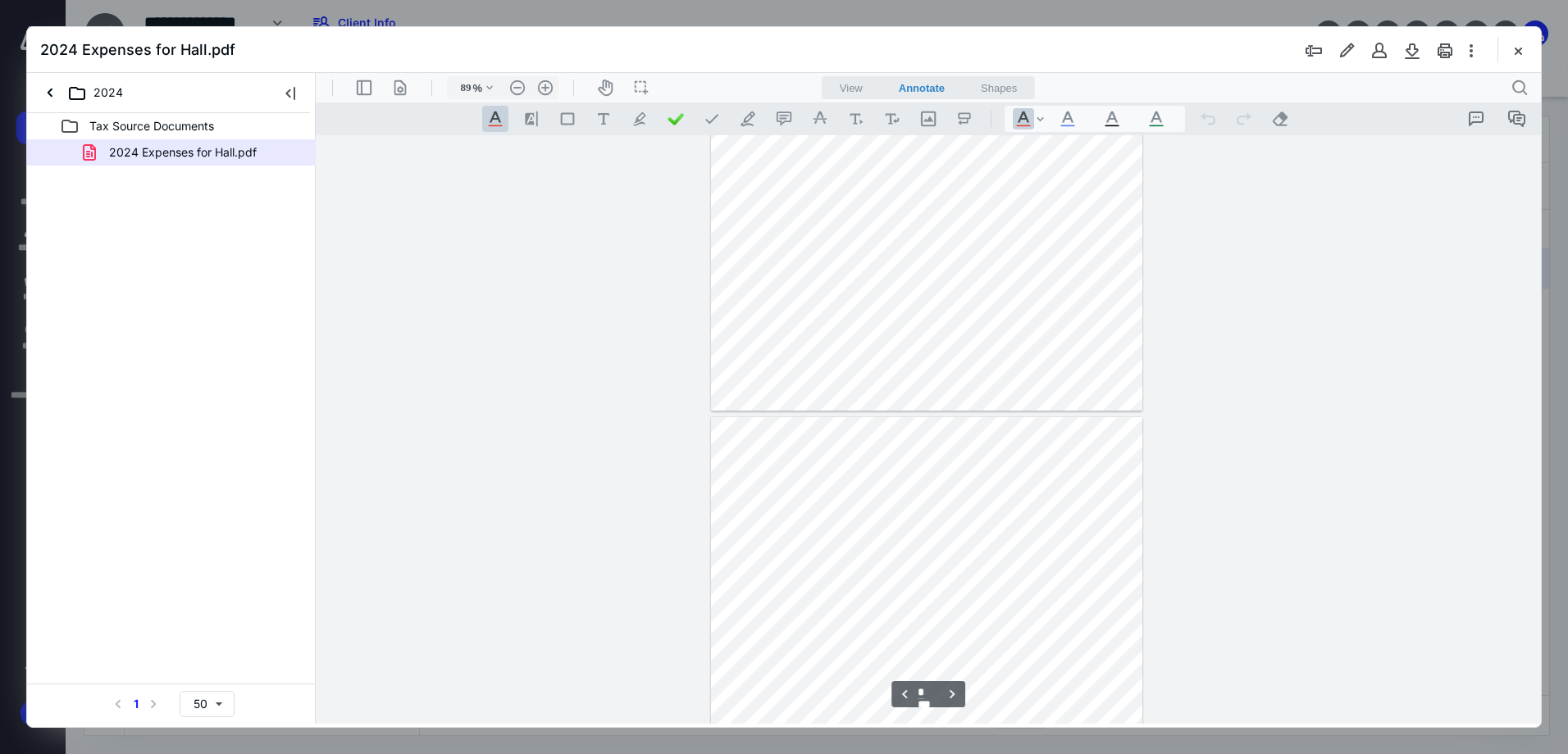 scroll, scrollTop: 2196, scrollLeft: 0, axis: vertical 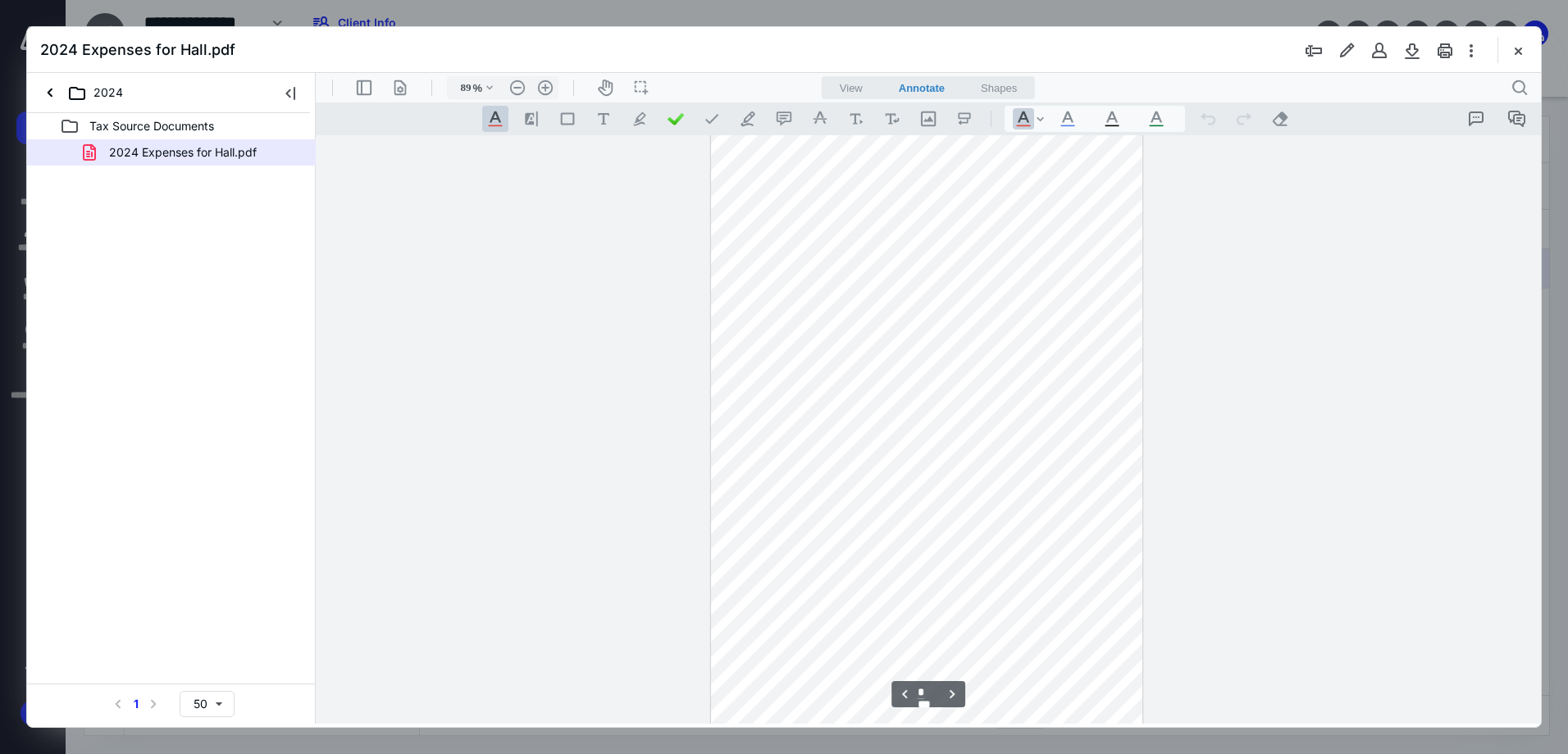 type on "*" 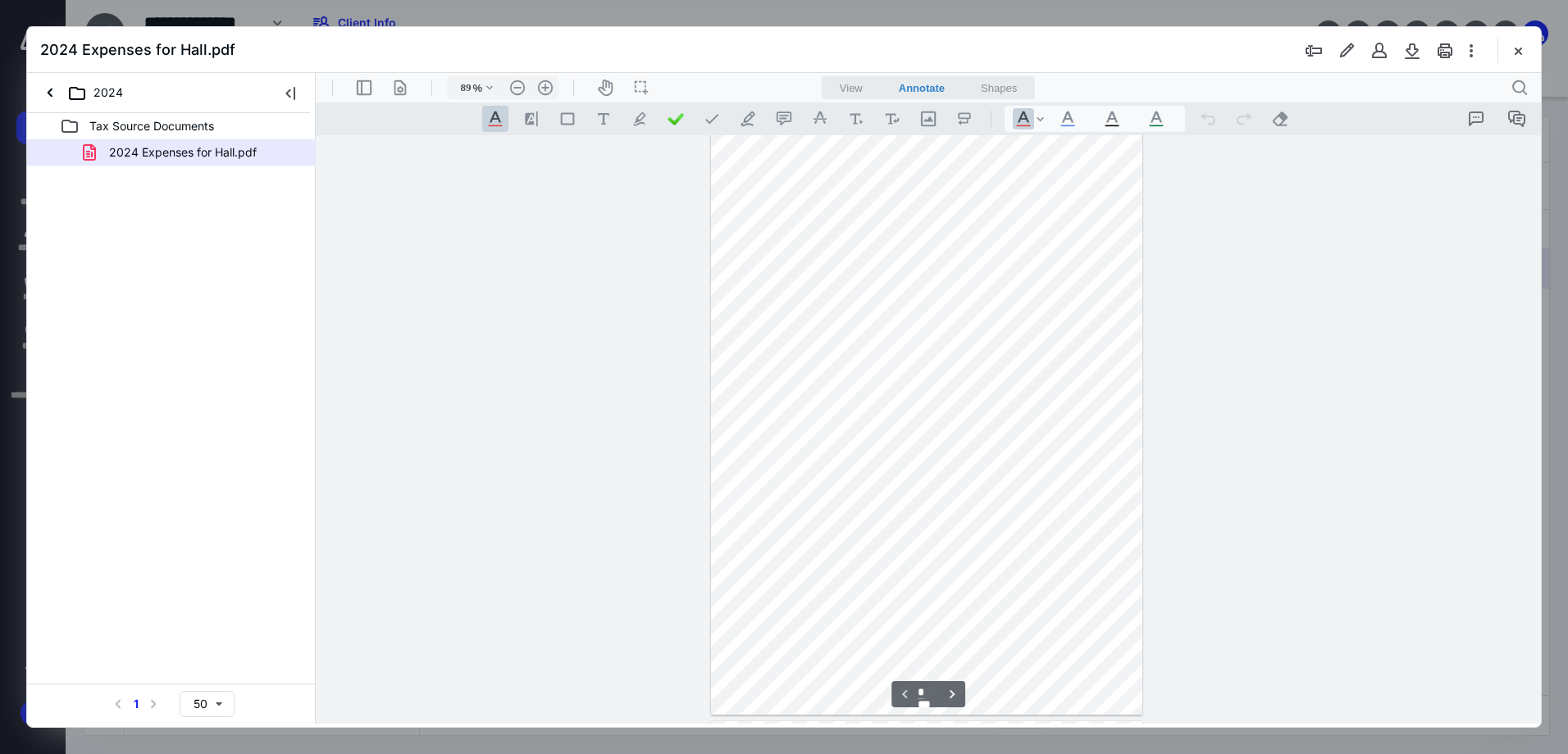 scroll, scrollTop: 0, scrollLeft: 0, axis: both 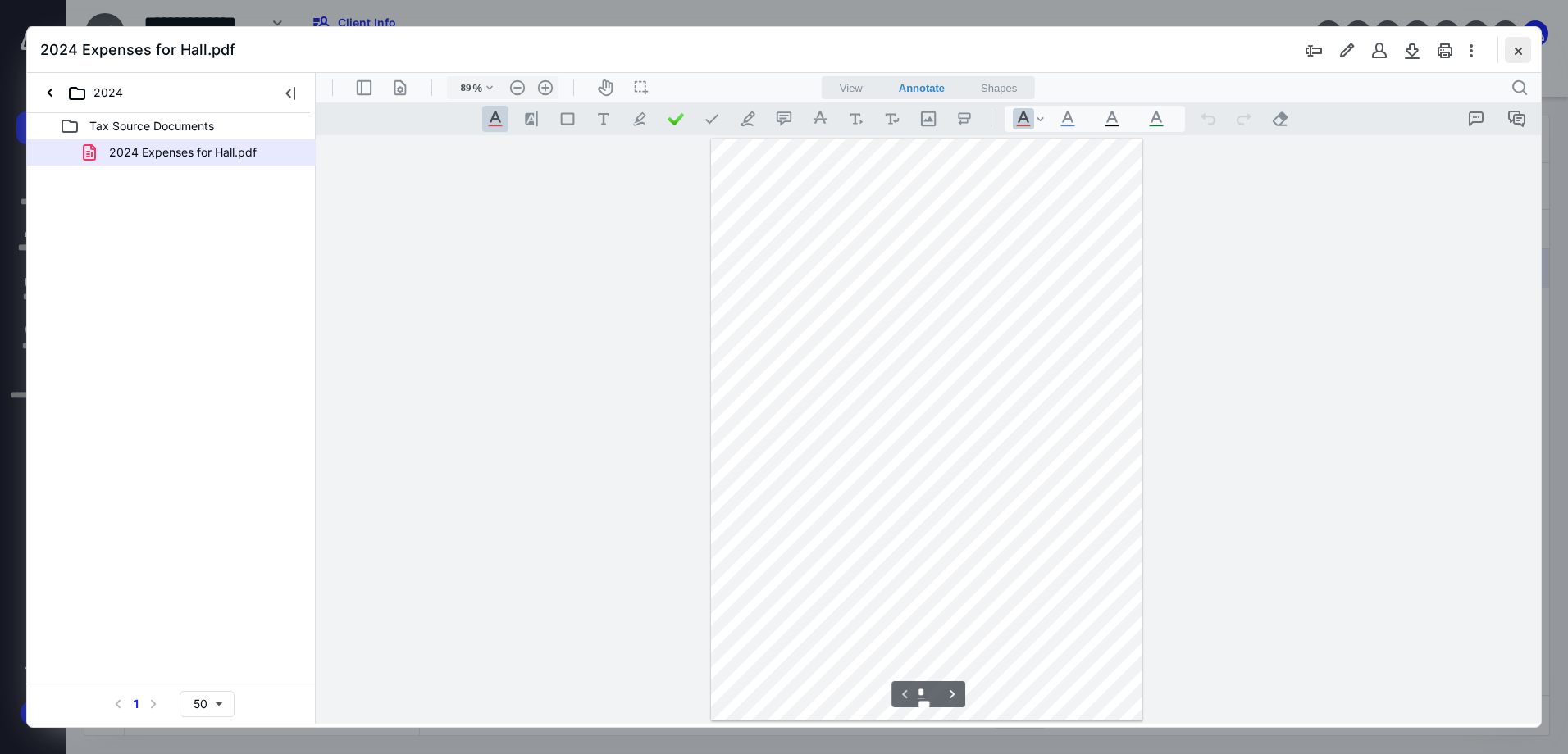 click at bounding box center [1518, 50] 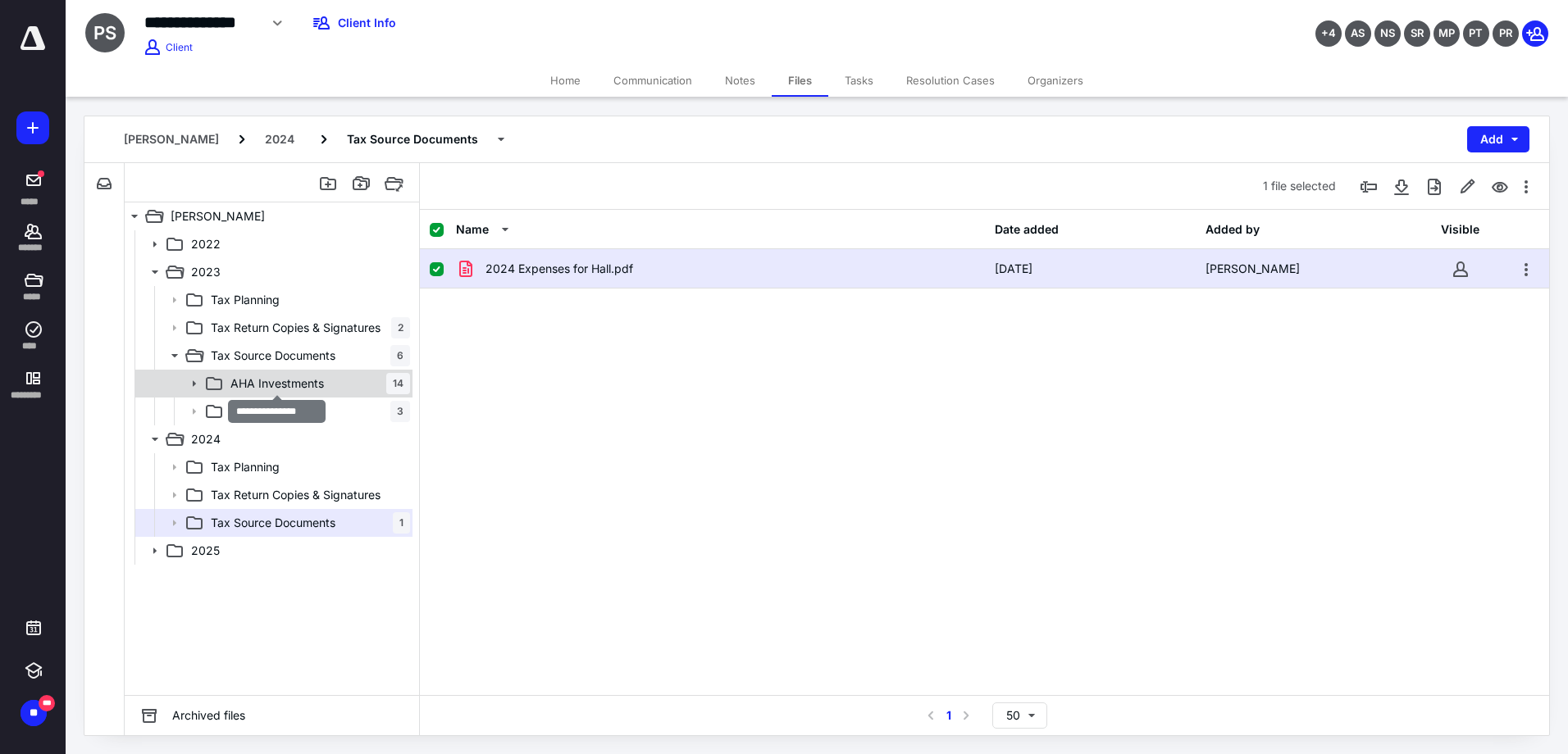 click on "AHA Investments" at bounding box center (277, 384) 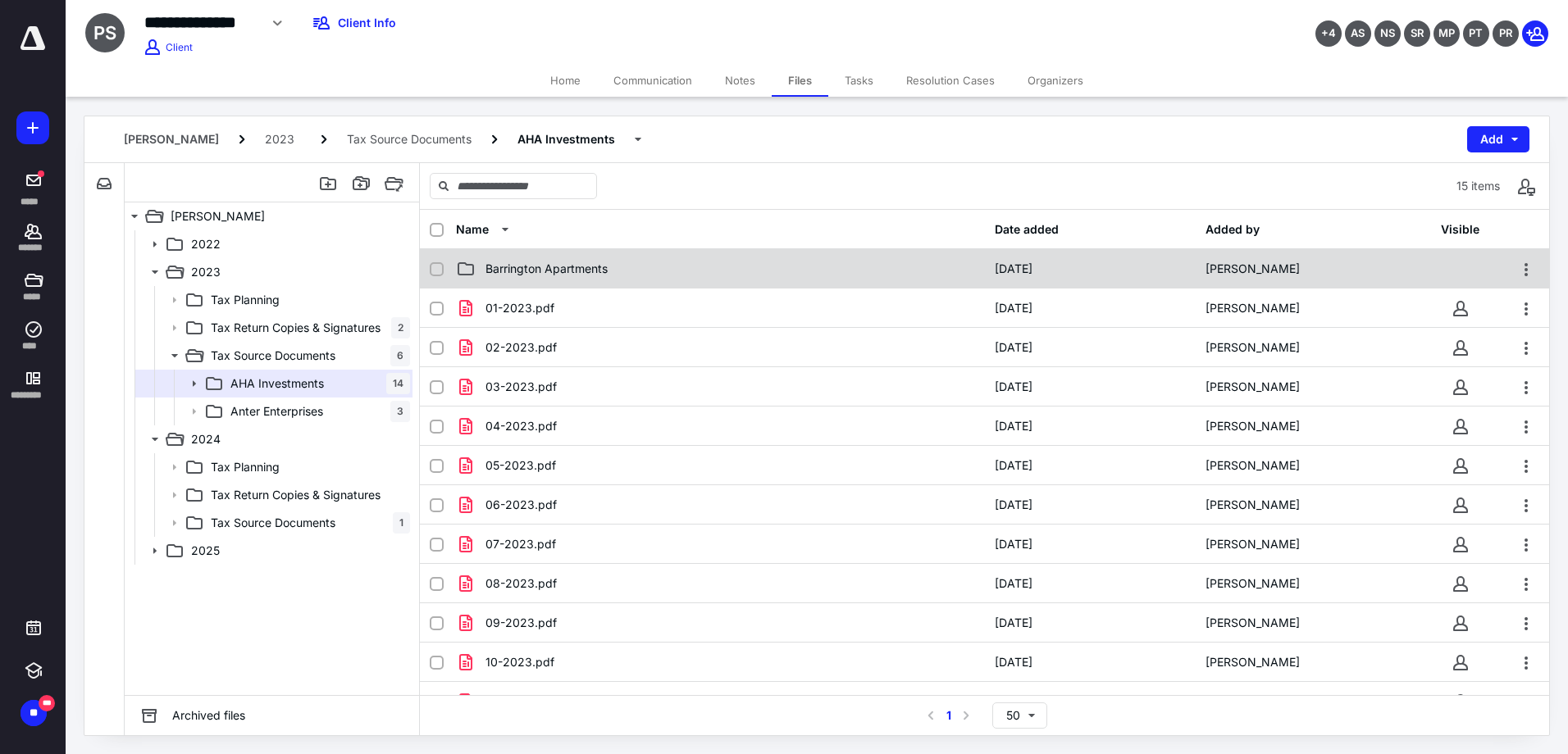 click on "Barrington Apartments" at bounding box center [546, 269] 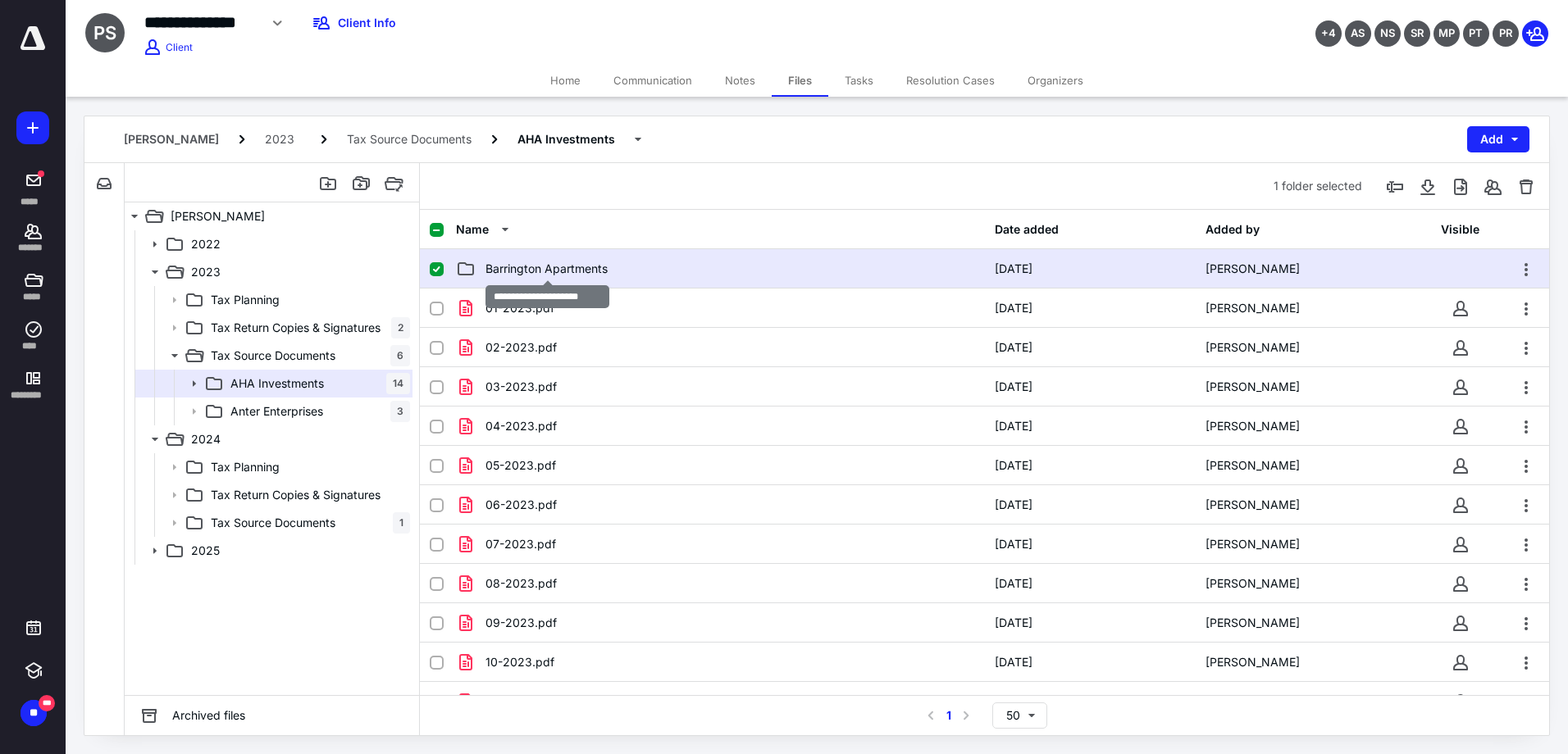 click on "Barrington Apartments" at bounding box center (546, 269) 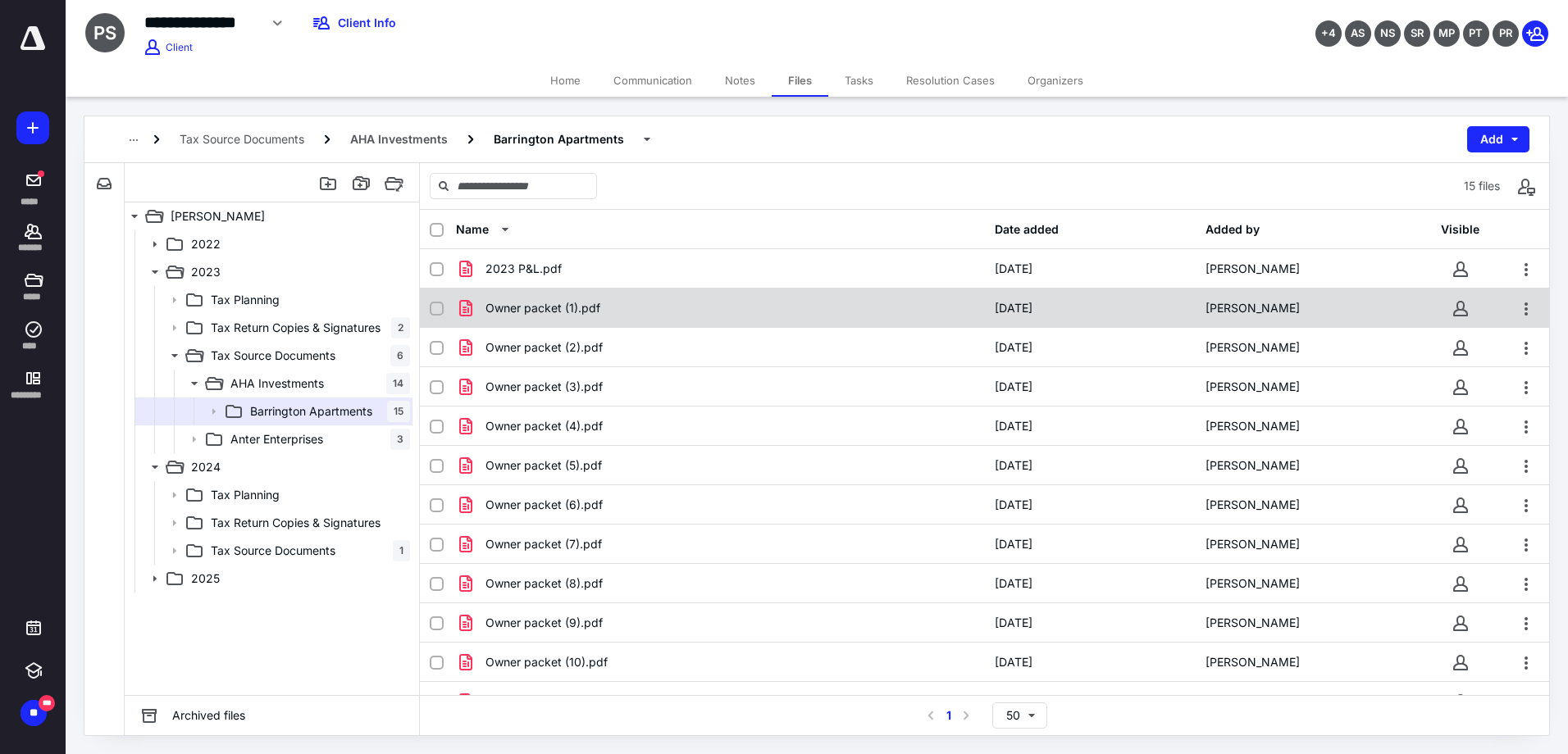 click on "Owner packet (1).pdf" at bounding box center [720, 308] 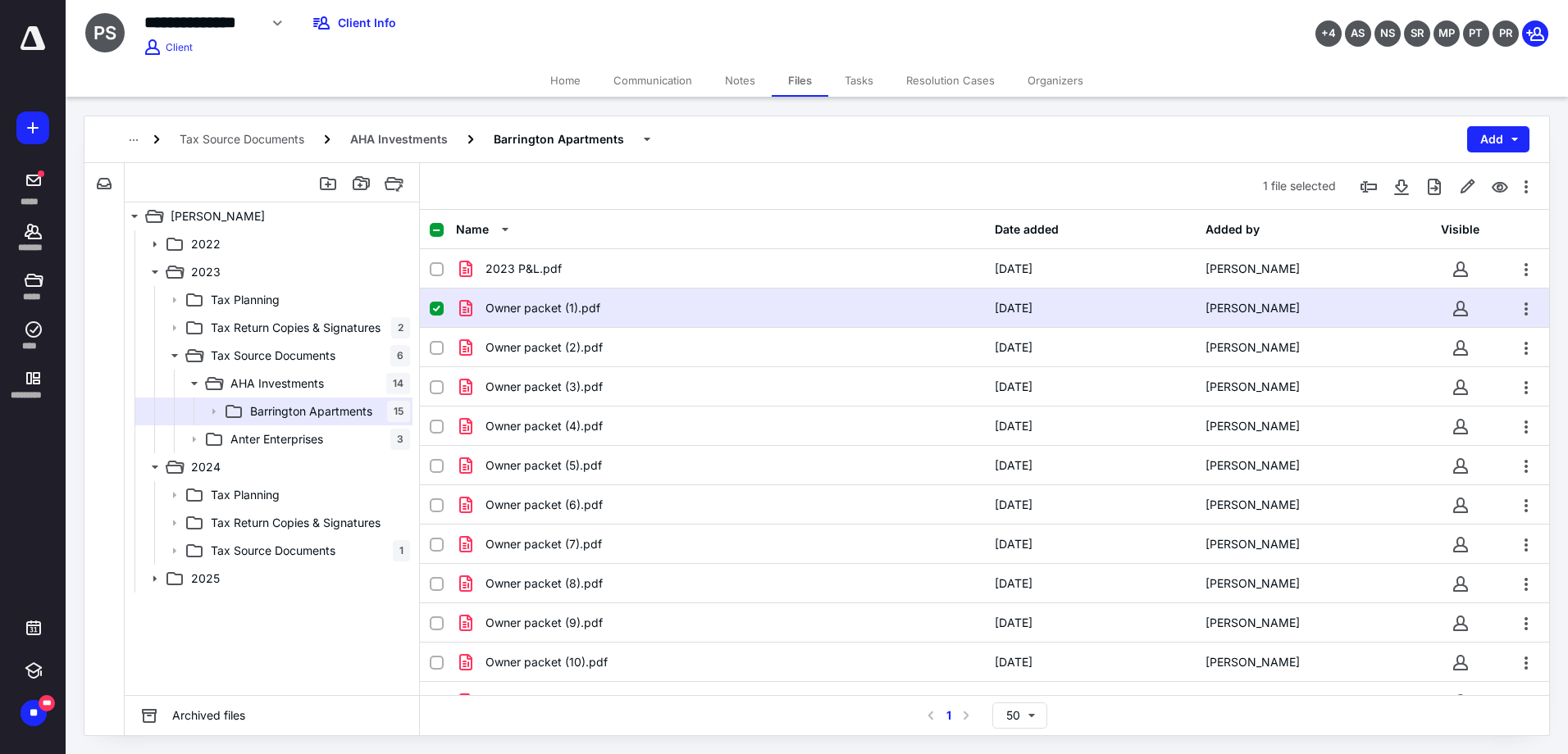 click on "Owner packet (1).pdf" at bounding box center (720, 308) 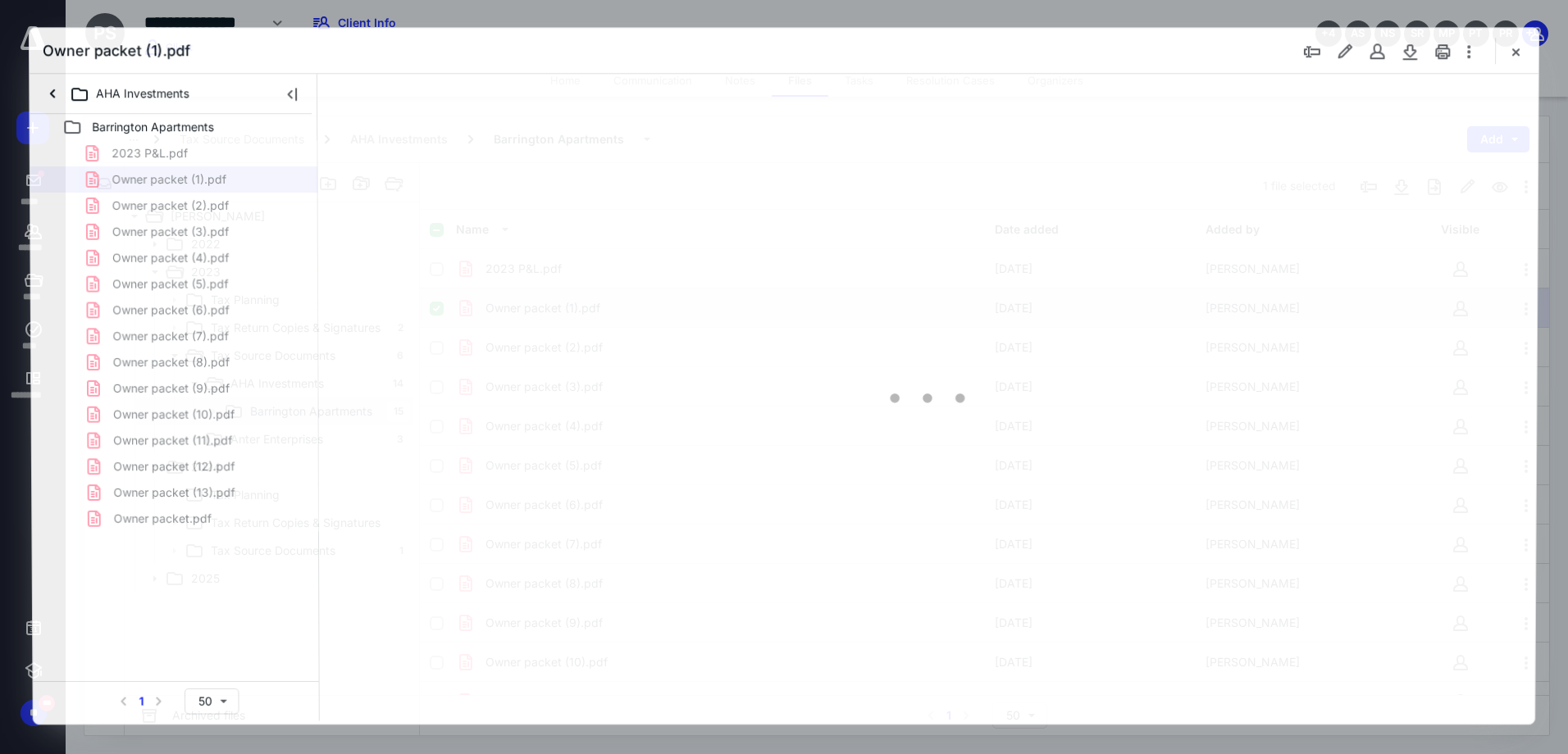 scroll, scrollTop: 0, scrollLeft: 0, axis: both 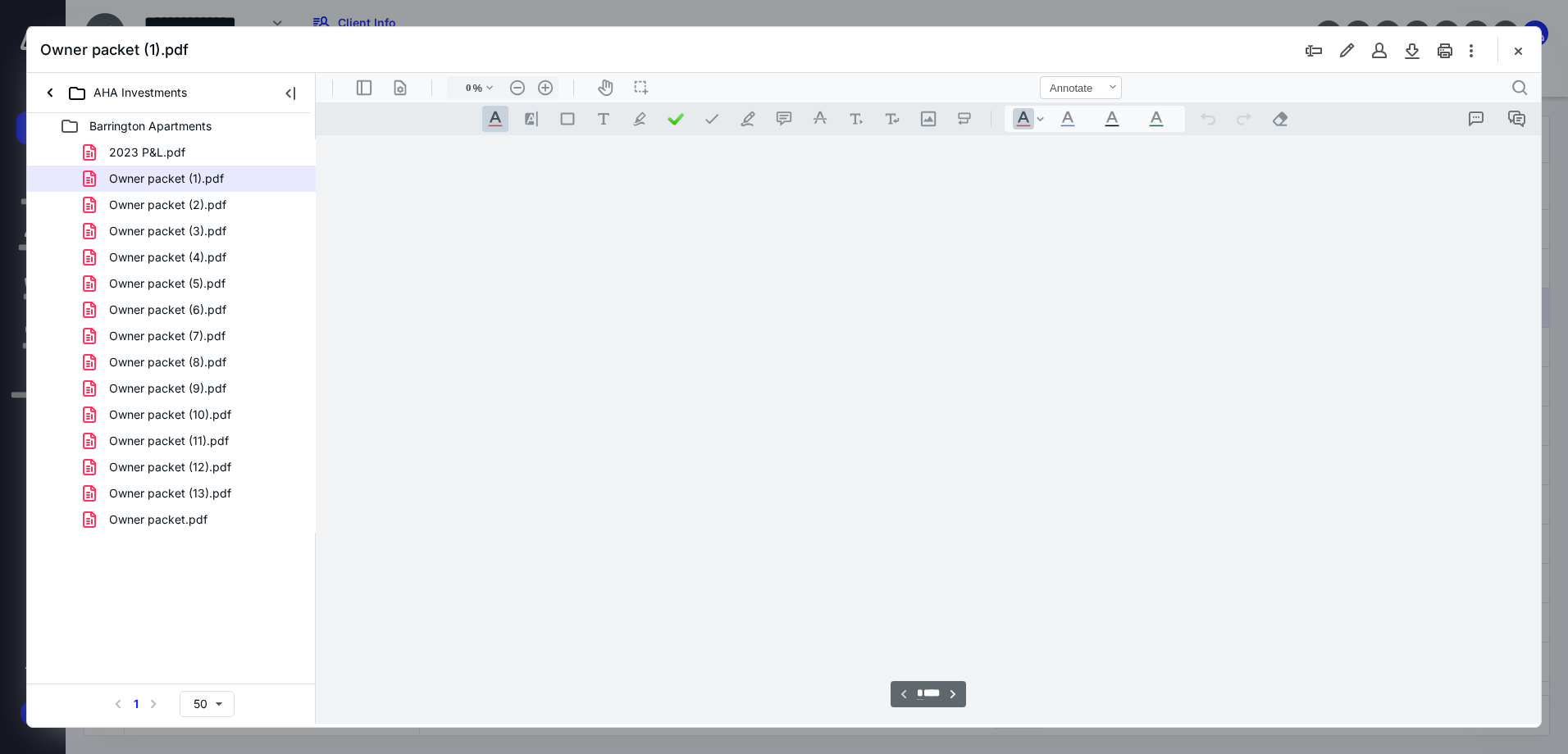 type on "90" 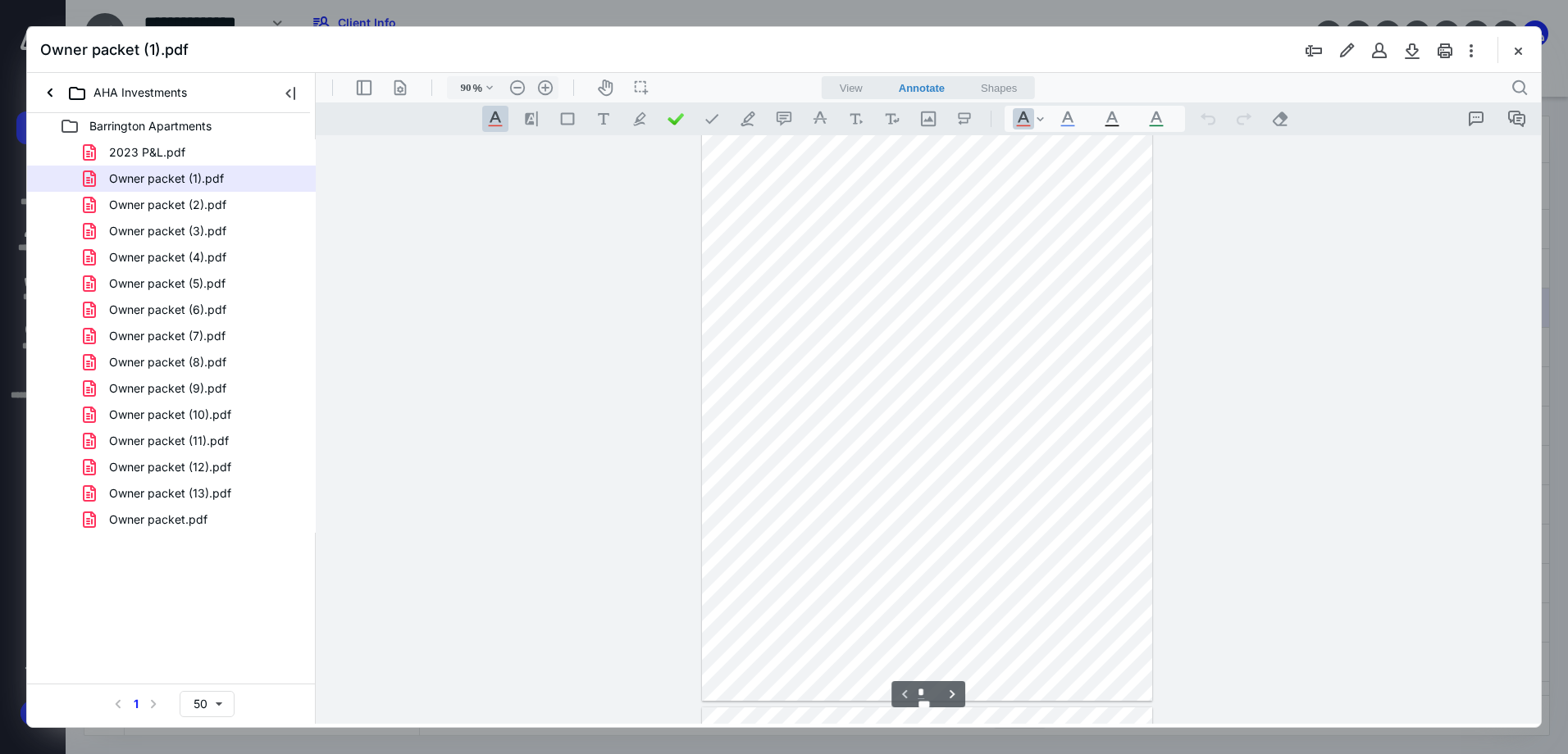 scroll, scrollTop: 0, scrollLeft: 0, axis: both 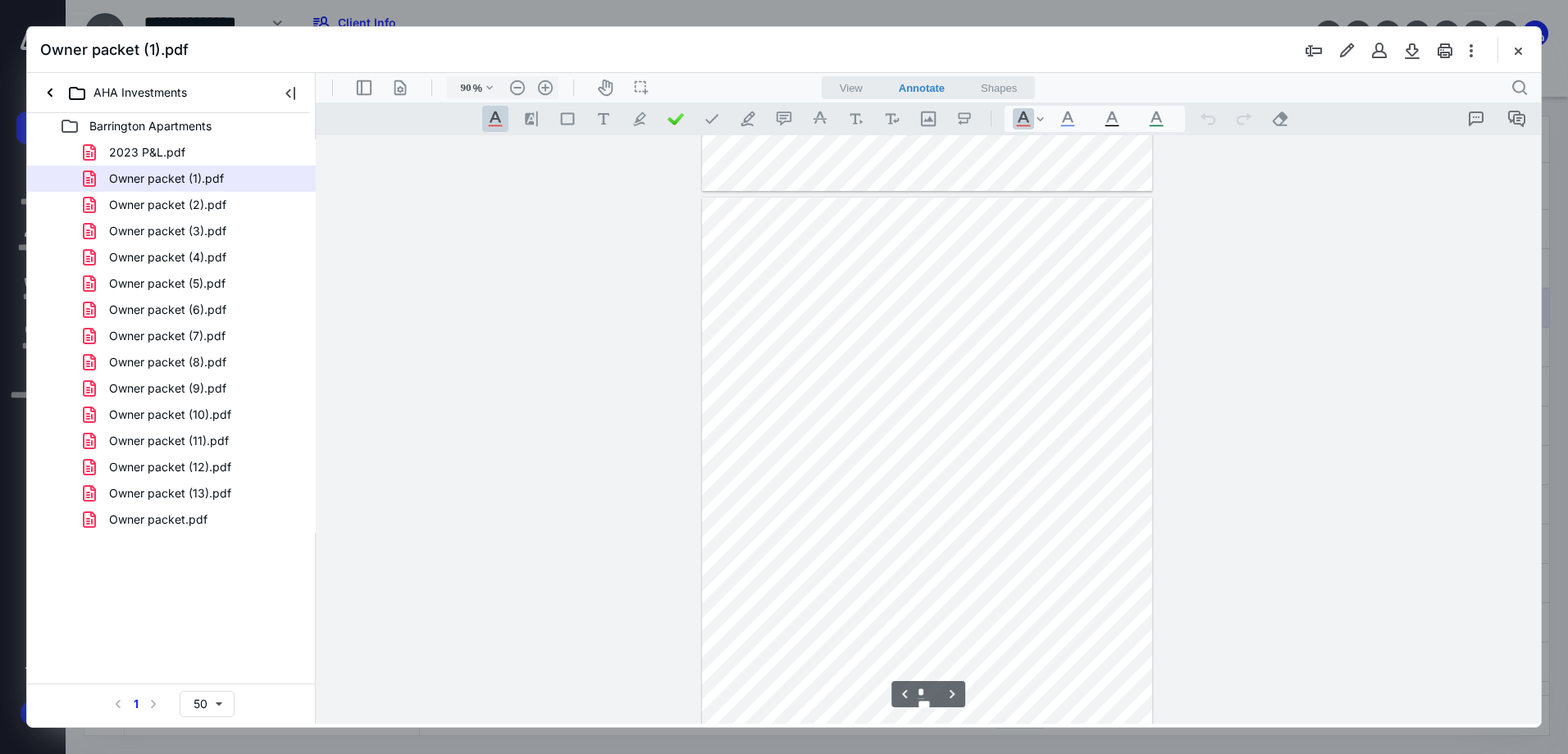 type on "*" 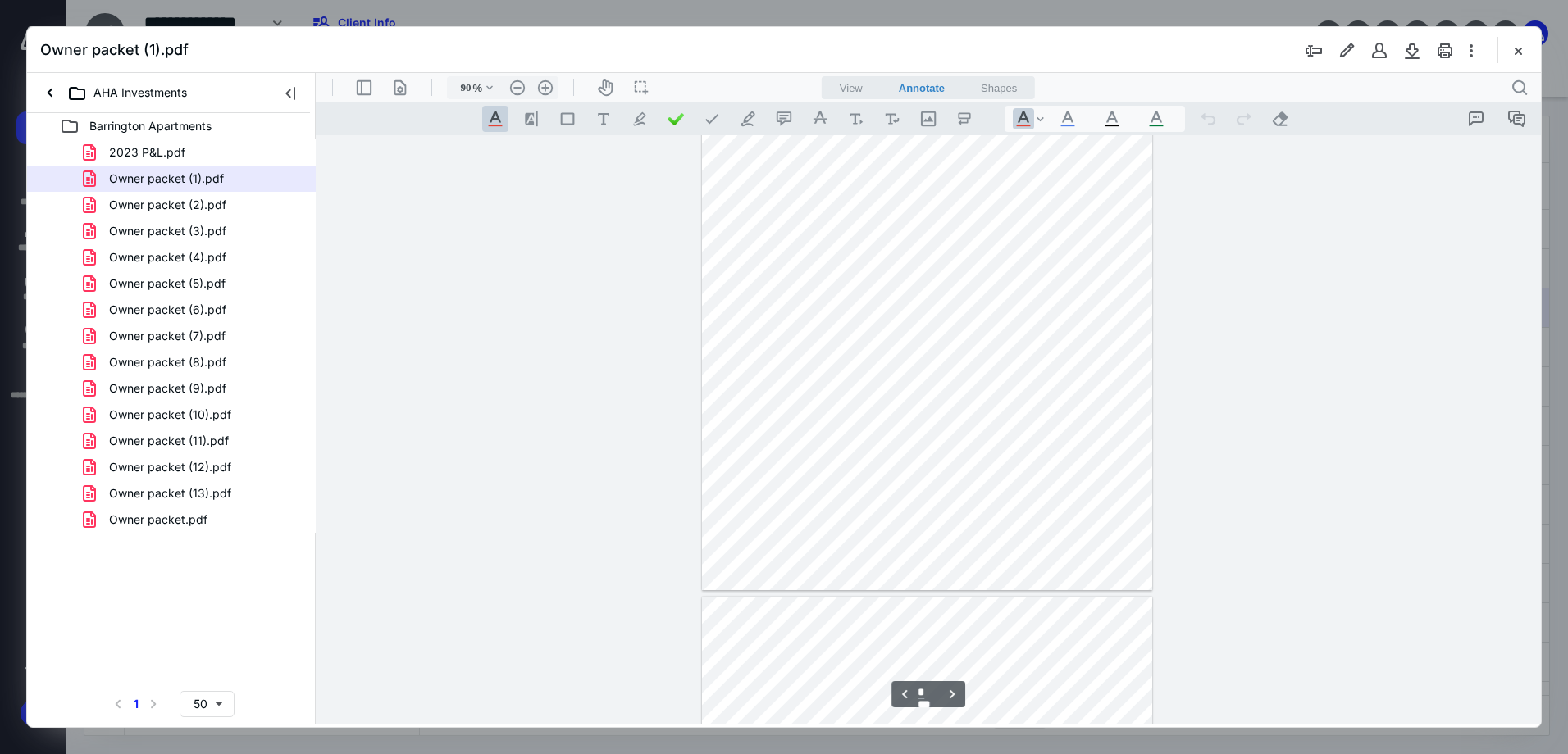 scroll, scrollTop: 1803, scrollLeft: 0, axis: vertical 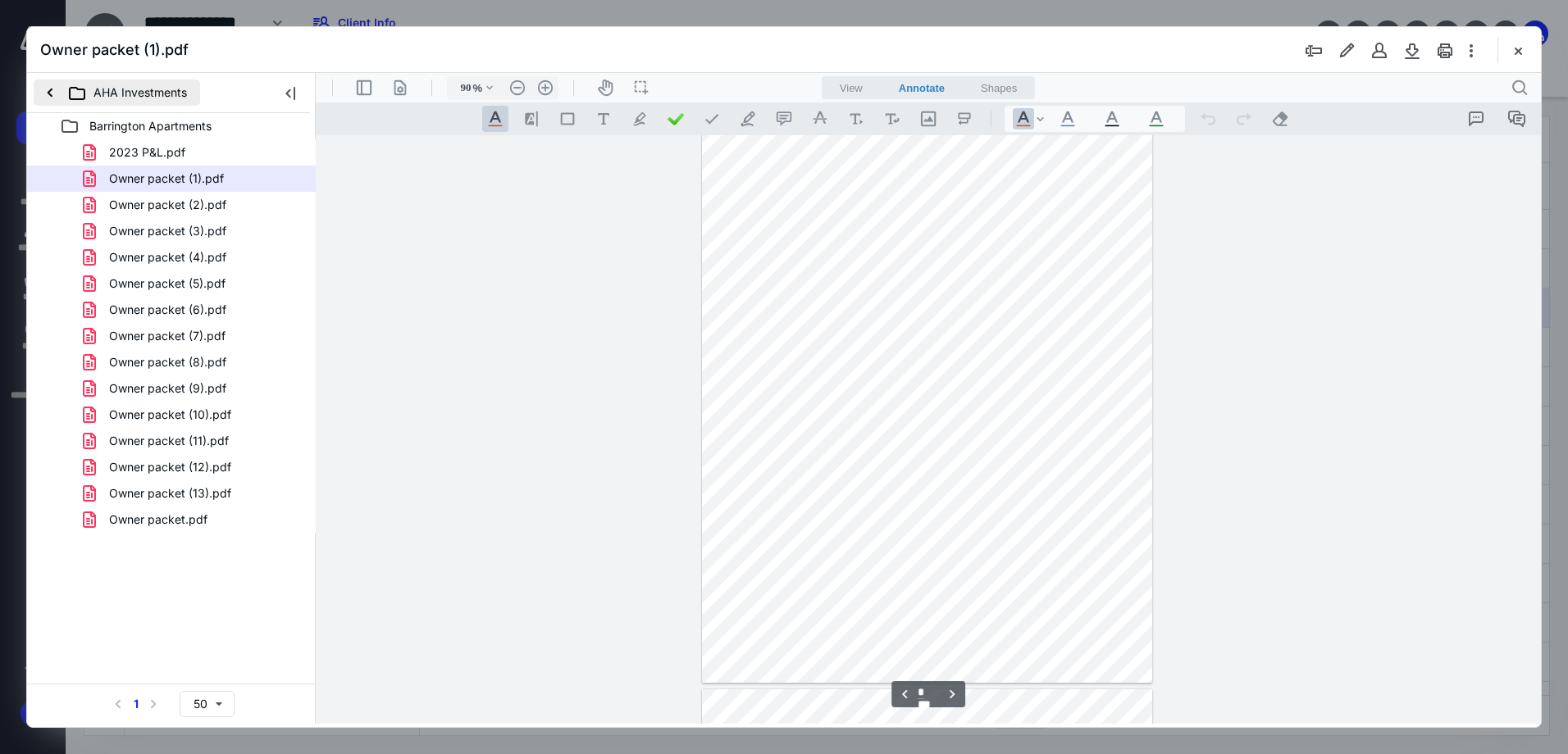 click on "AHA Investments" at bounding box center (116, 93) 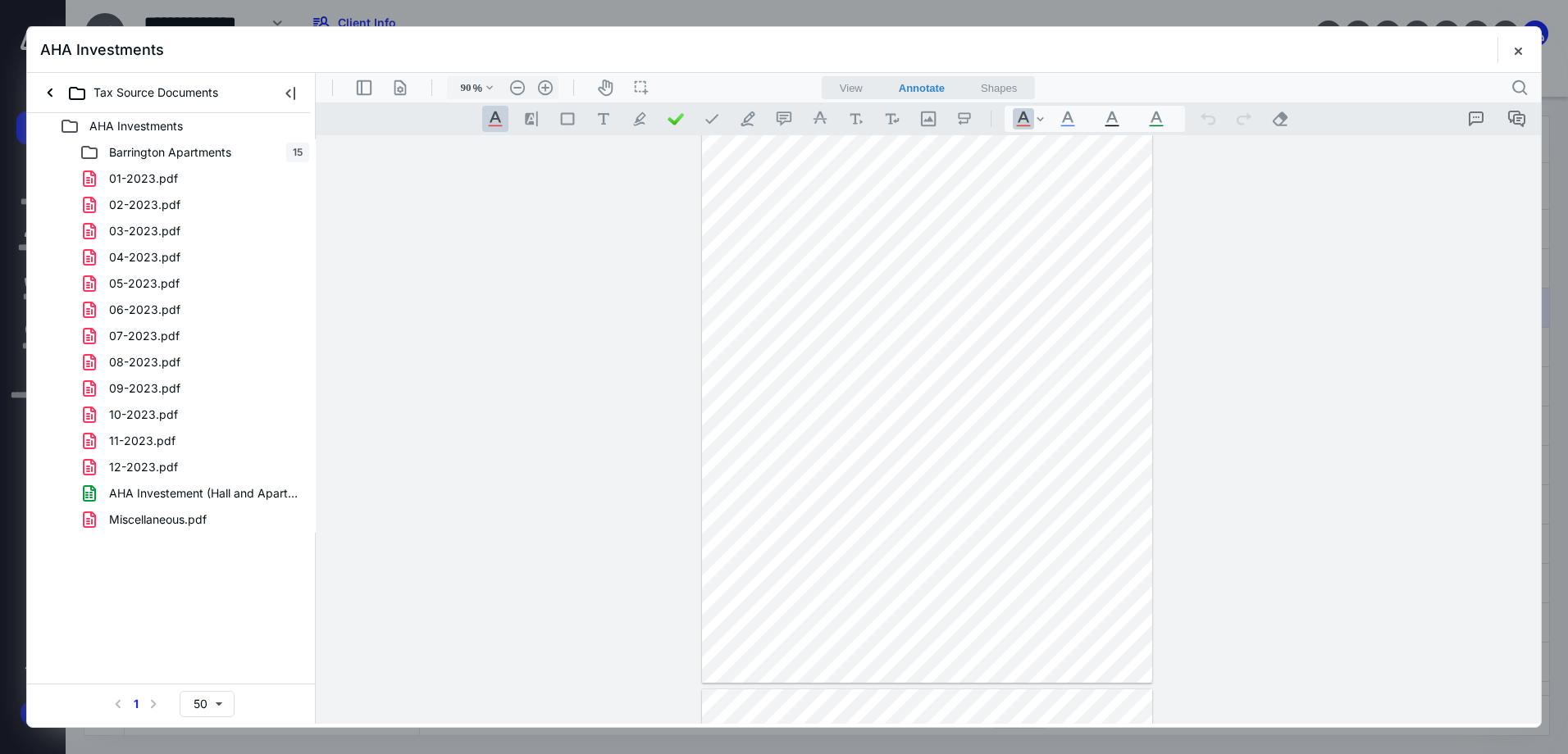 click on "AHA Investments" at bounding box center [136, 126] 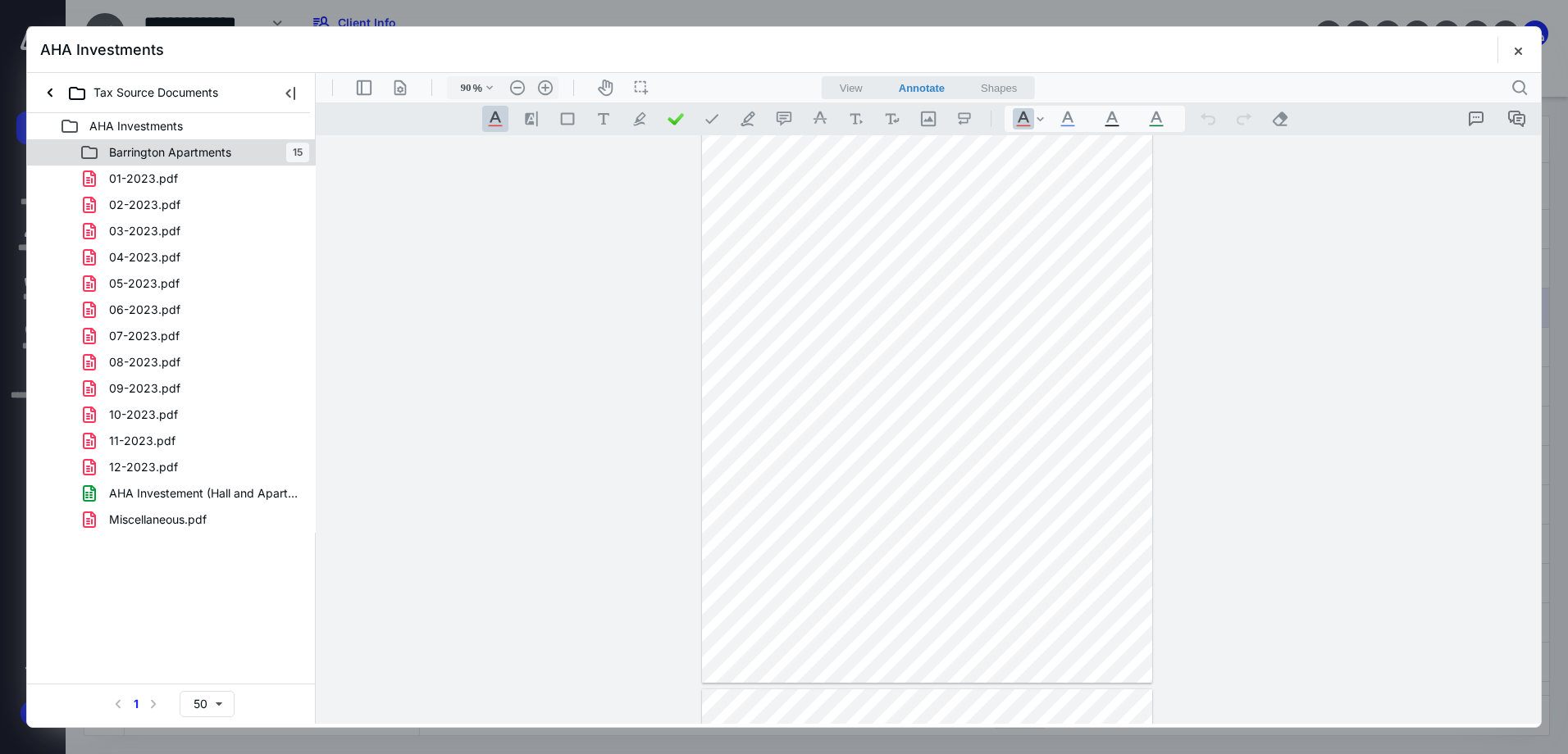 click on "Barrington Apartments" at bounding box center [170, 152] 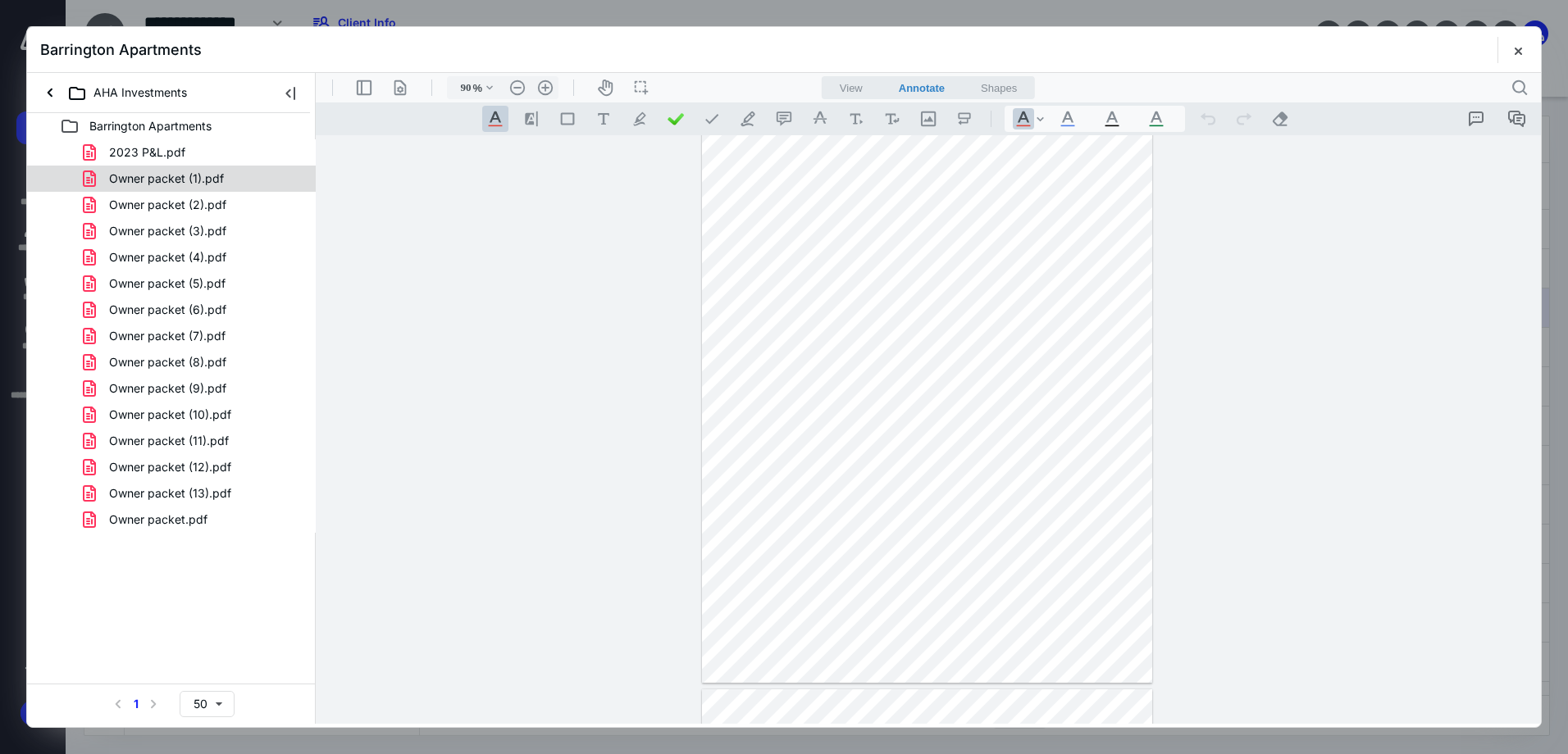 click on "Owner packet (1).pdf" at bounding box center (171, 179) 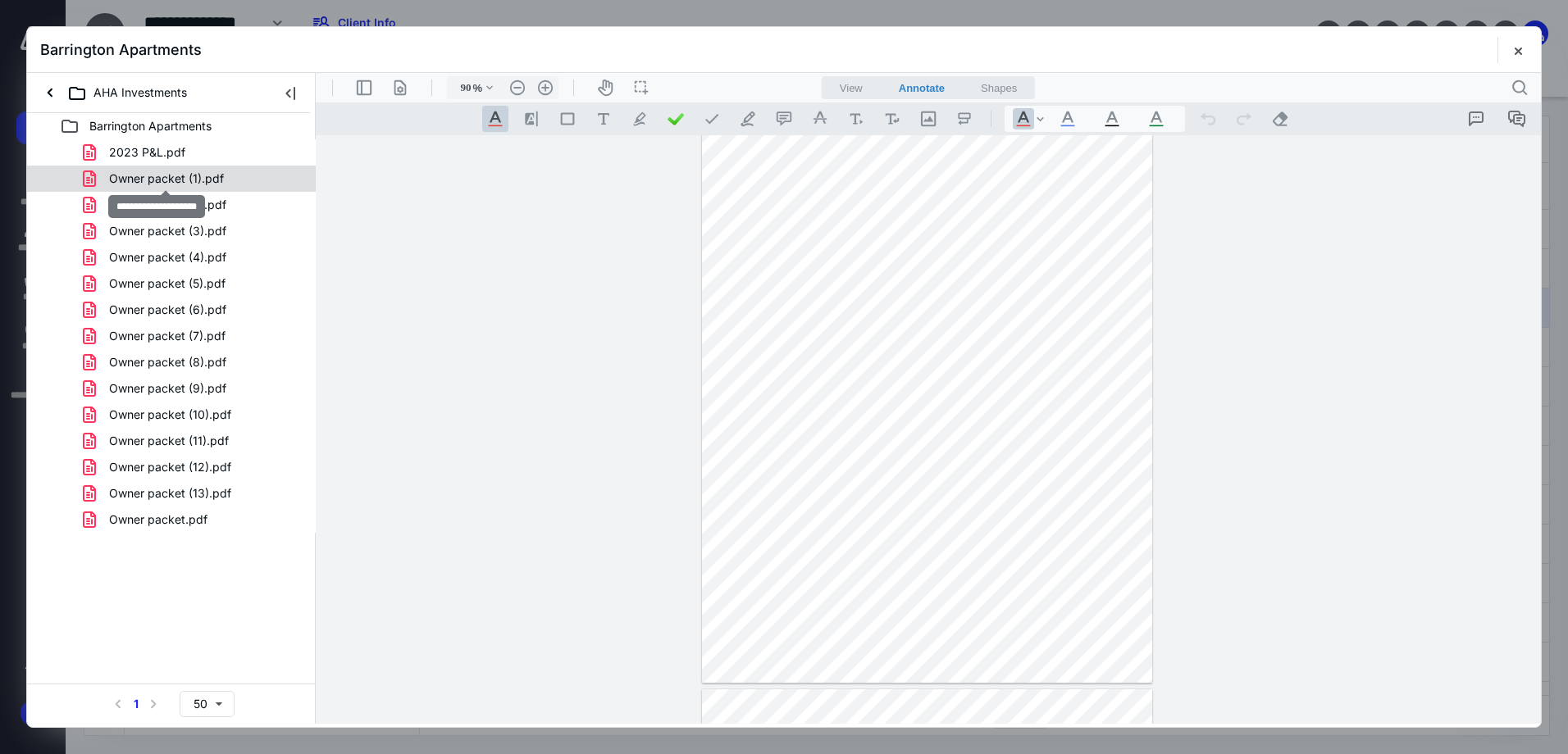 click on "Owner packet (1).pdf" at bounding box center [166, 179] 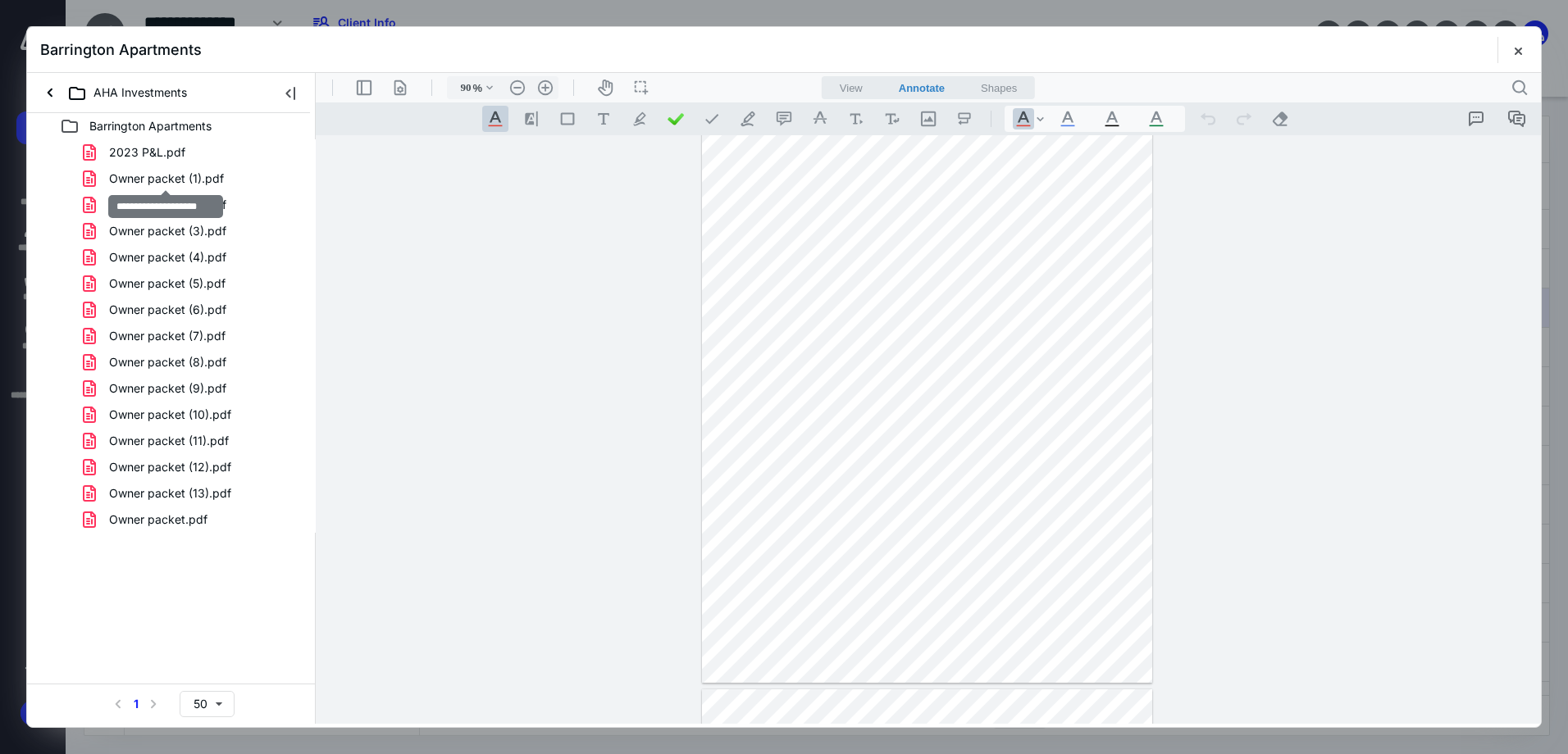 drag, startPoint x: 174, startPoint y: 175, endPoint x: 203, endPoint y: 240, distance: 71.17584 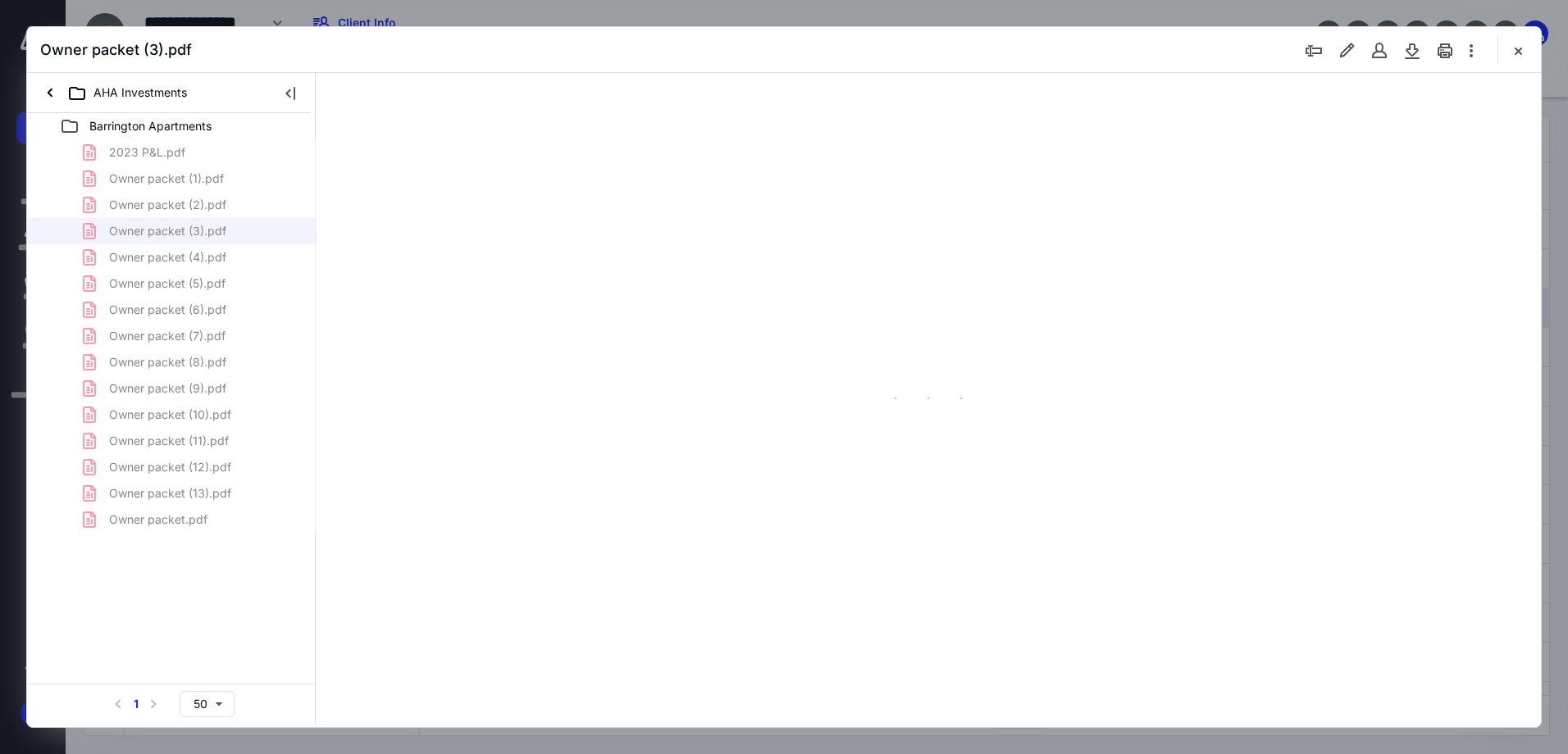 type on "90" 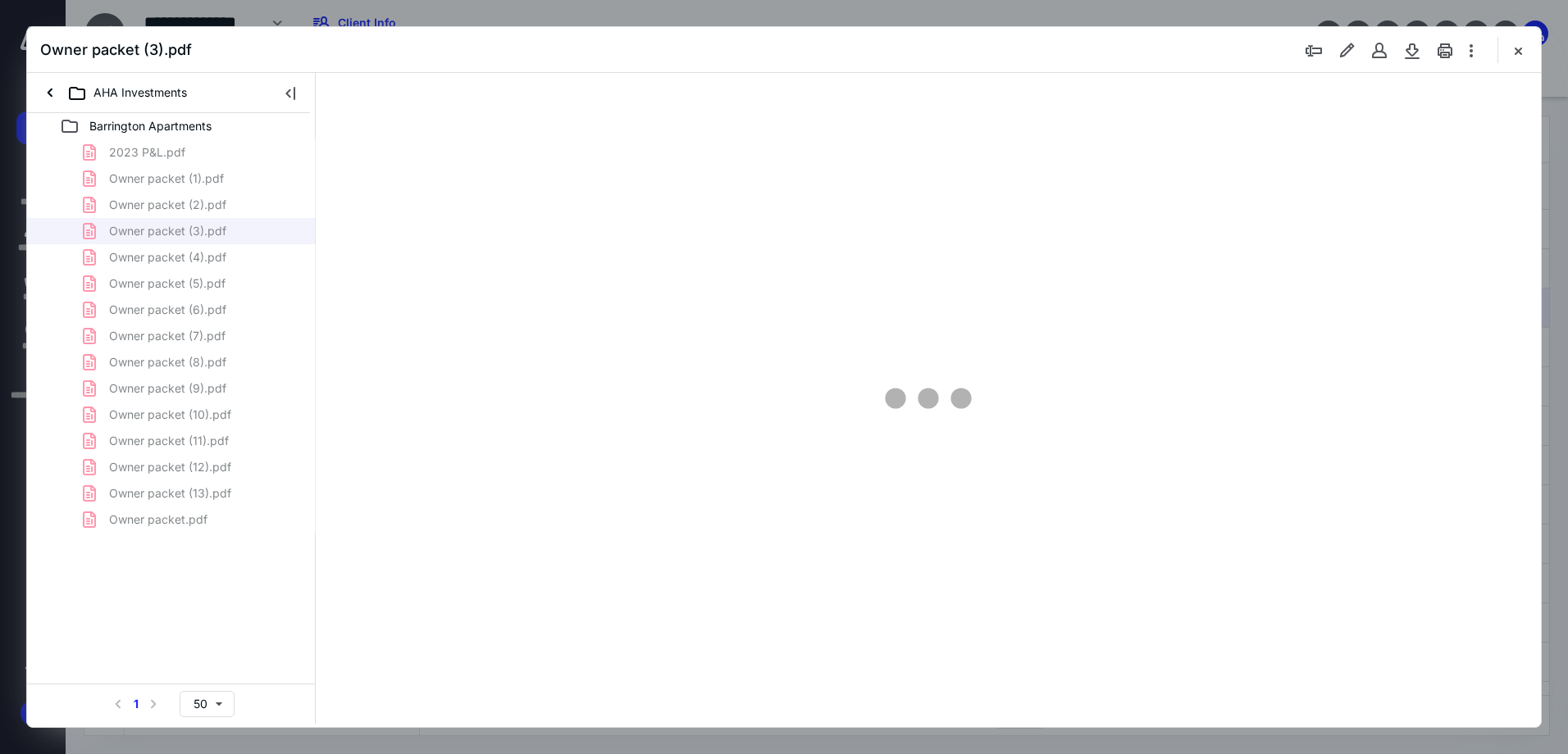 scroll, scrollTop: 66, scrollLeft: 0, axis: vertical 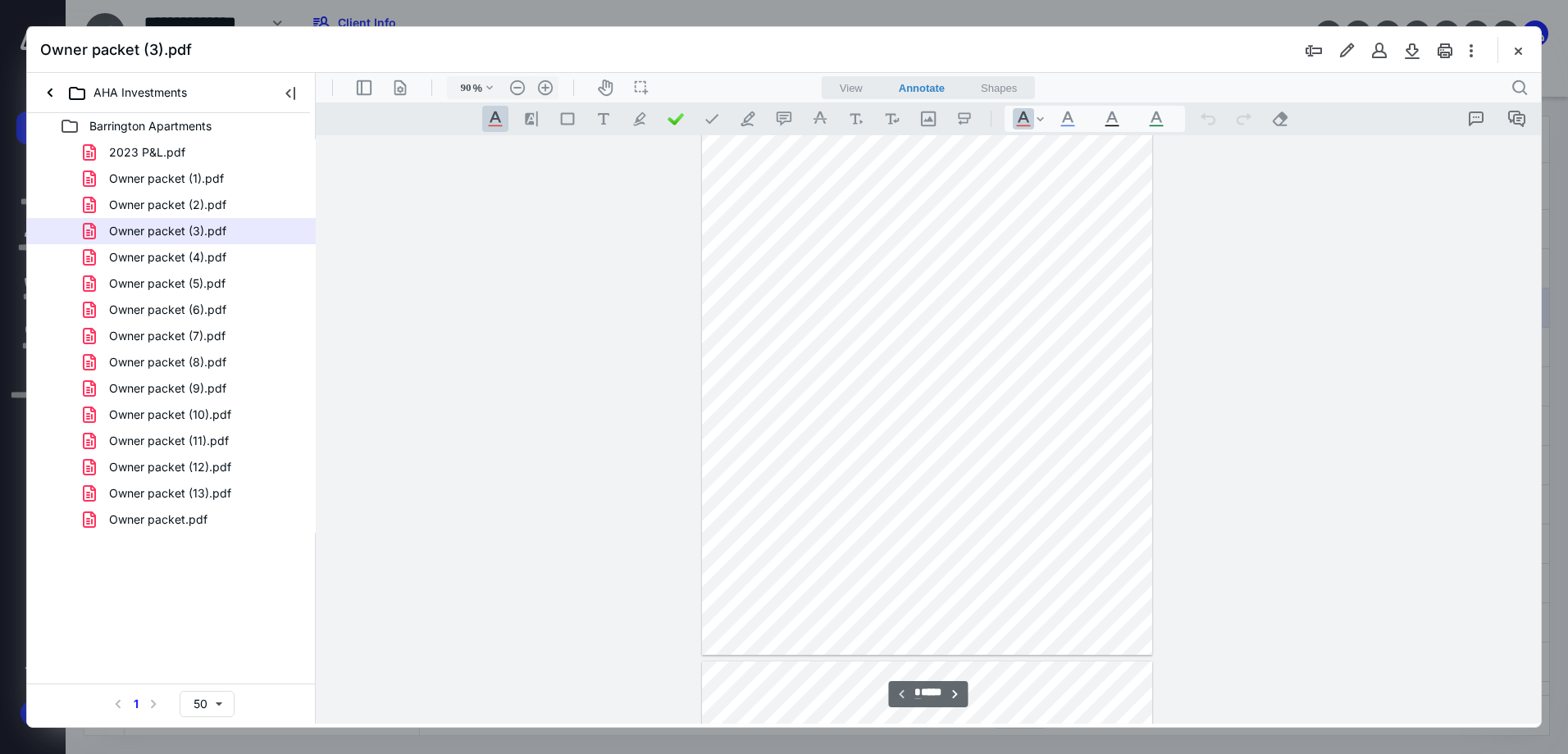 drag, startPoint x: 1513, startPoint y: 55, endPoint x: 1347, endPoint y: 241, distance: 249.30303 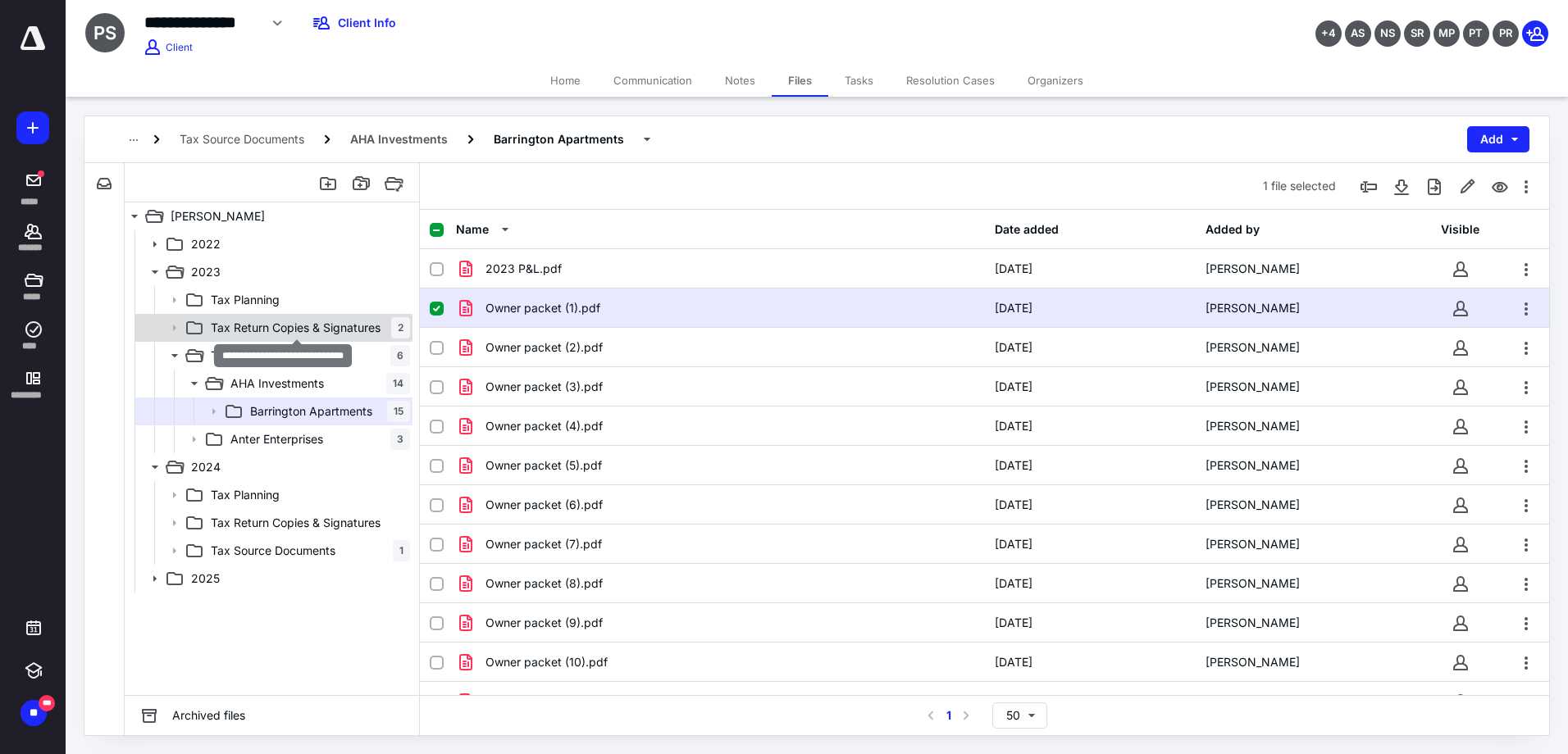 click on "Tax Return Copies & Signatures" at bounding box center (295, 328) 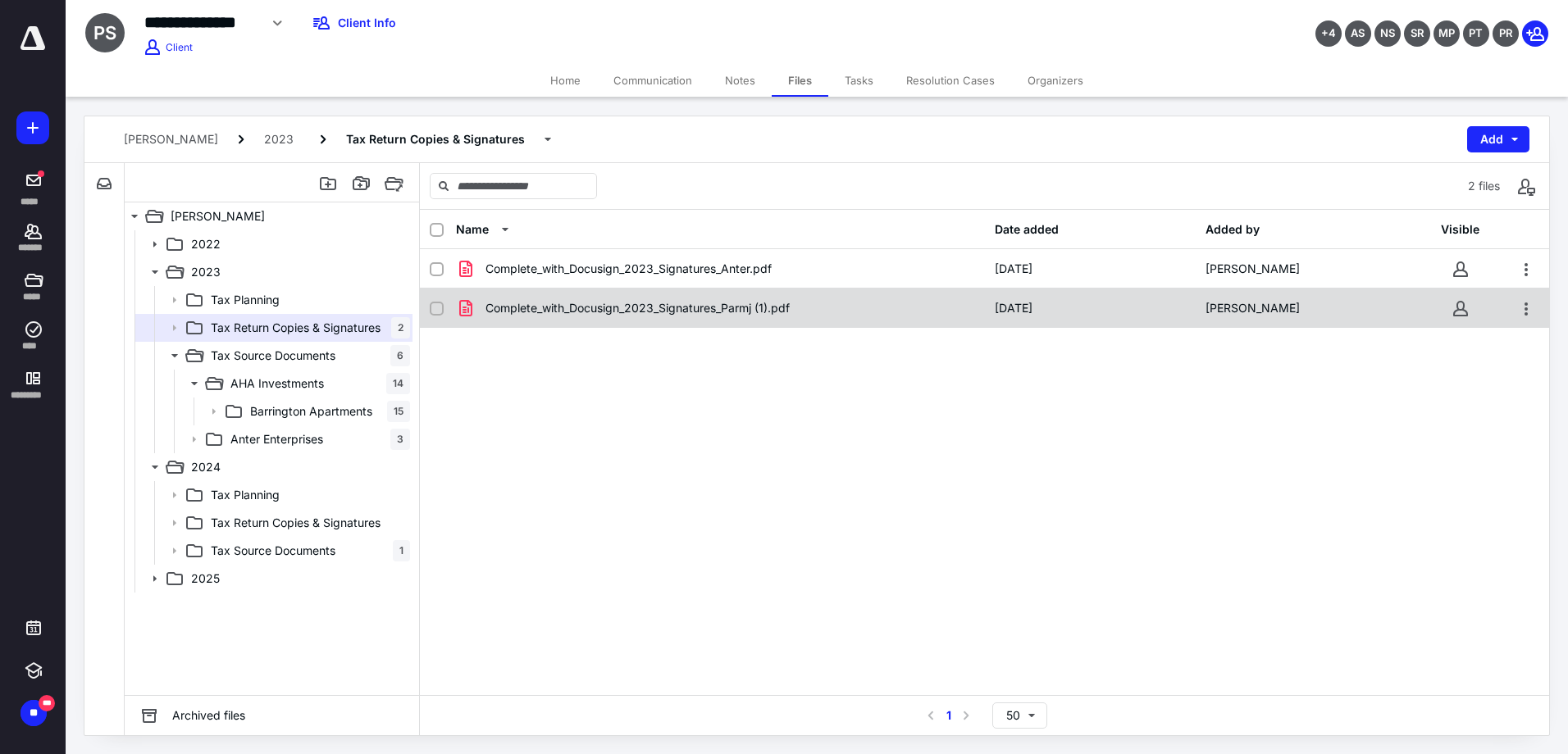click on "Complete_with_Docusign_2023_Signatures_Parmj (1).pdf" at bounding box center [637, 308] 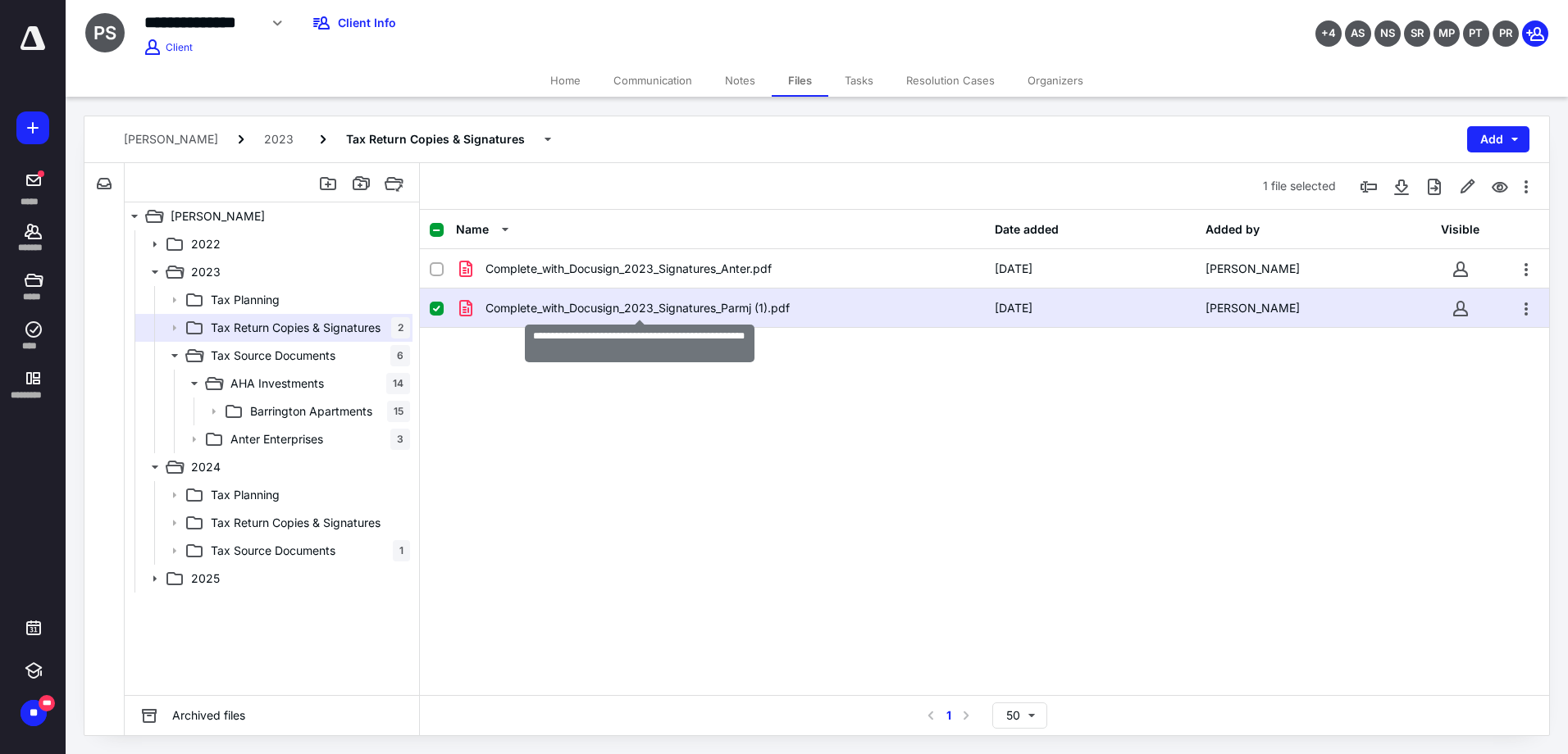 click on "Complete_with_Docusign_2023_Signatures_Parmj (1).pdf" at bounding box center (637, 308) 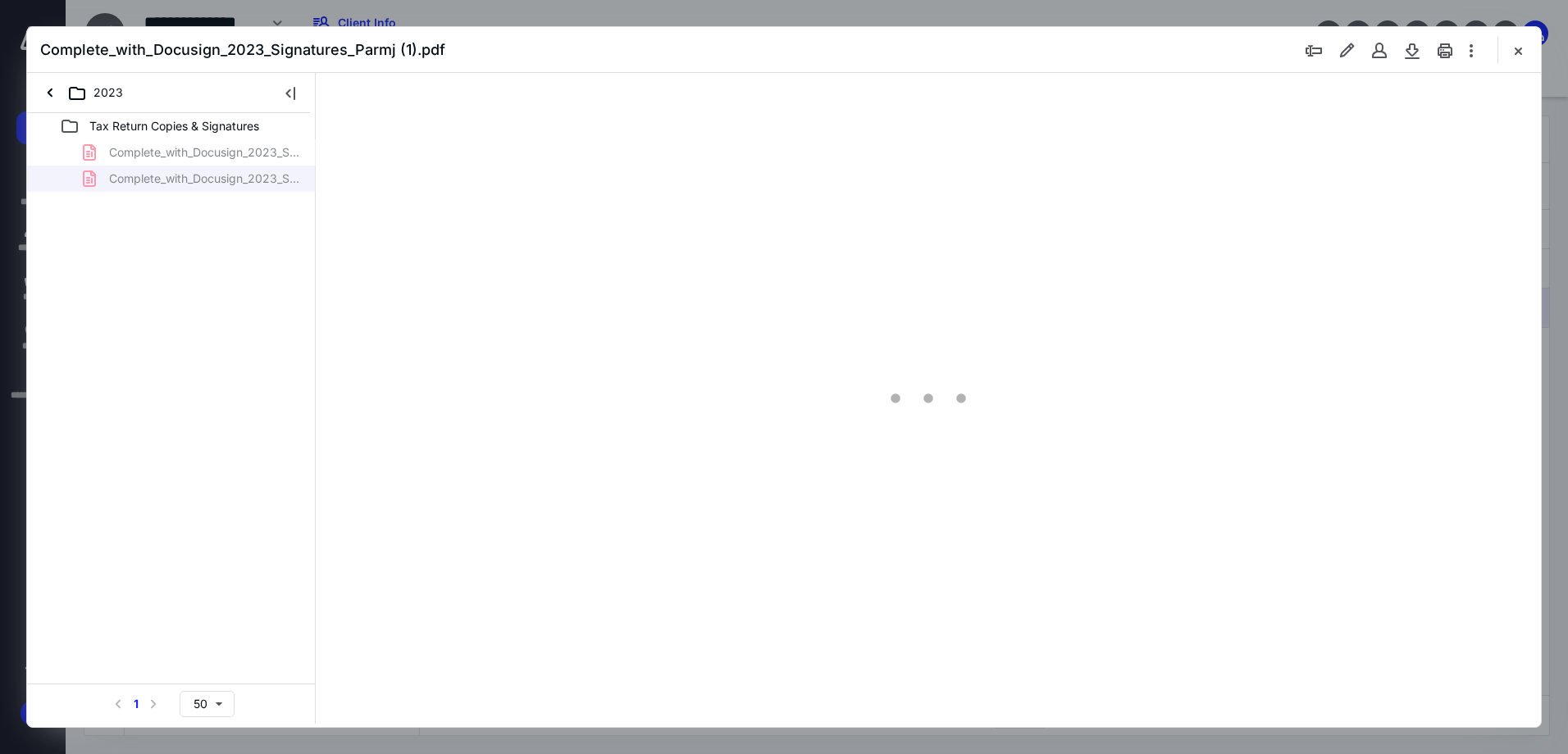 scroll, scrollTop: 0, scrollLeft: 0, axis: both 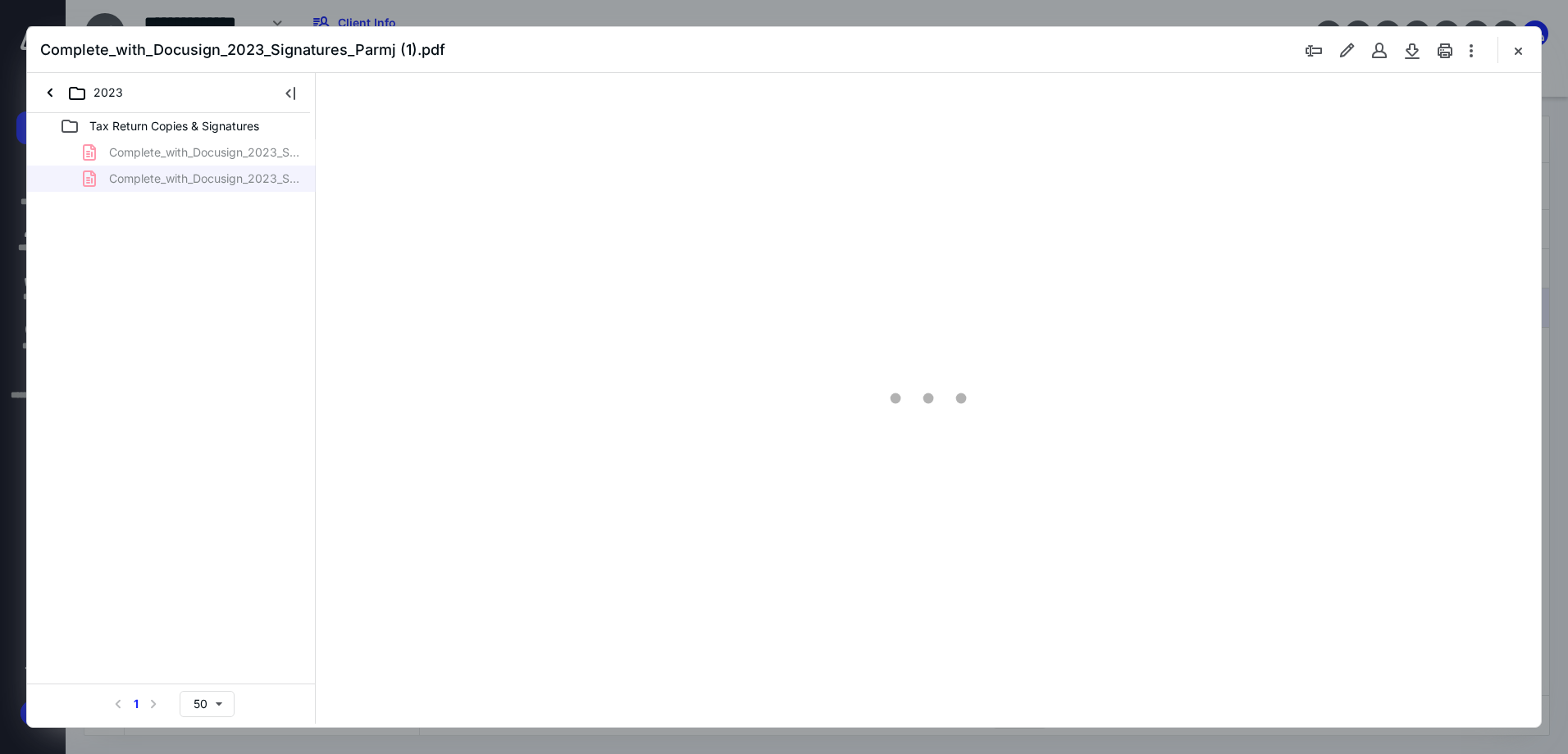 type on "90" 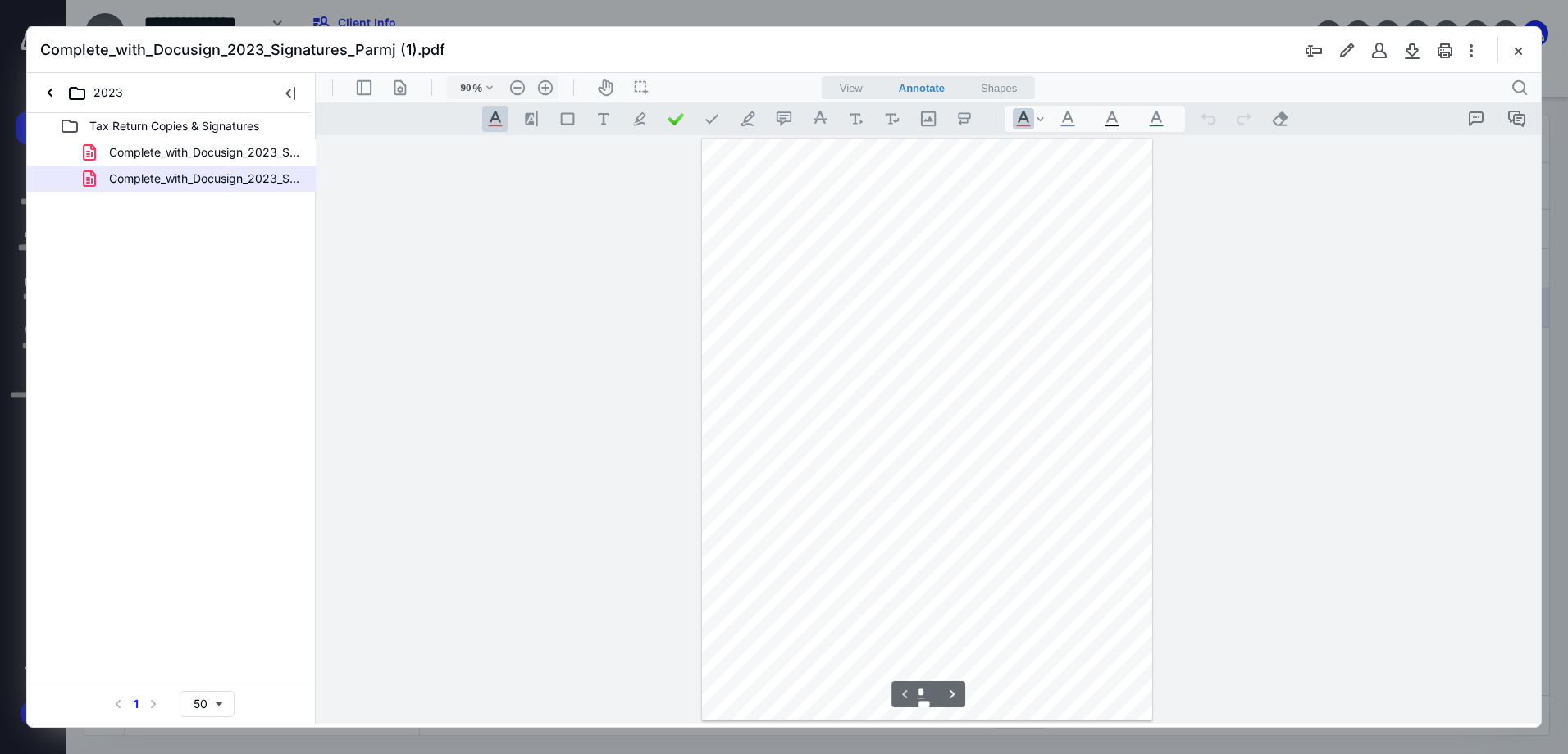 scroll, scrollTop: 66, scrollLeft: 0, axis: vertical 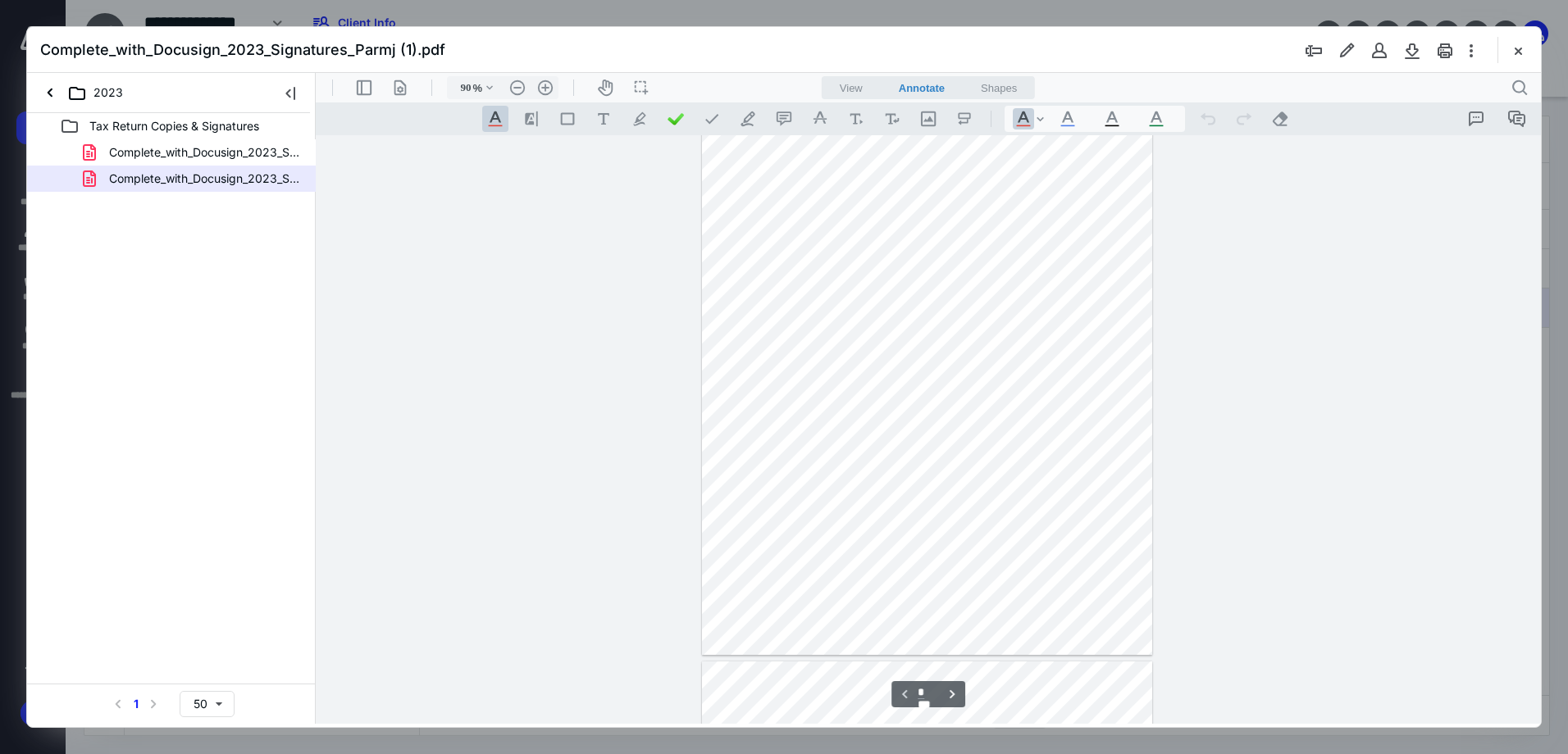 click at bounding box center [1518, 50] 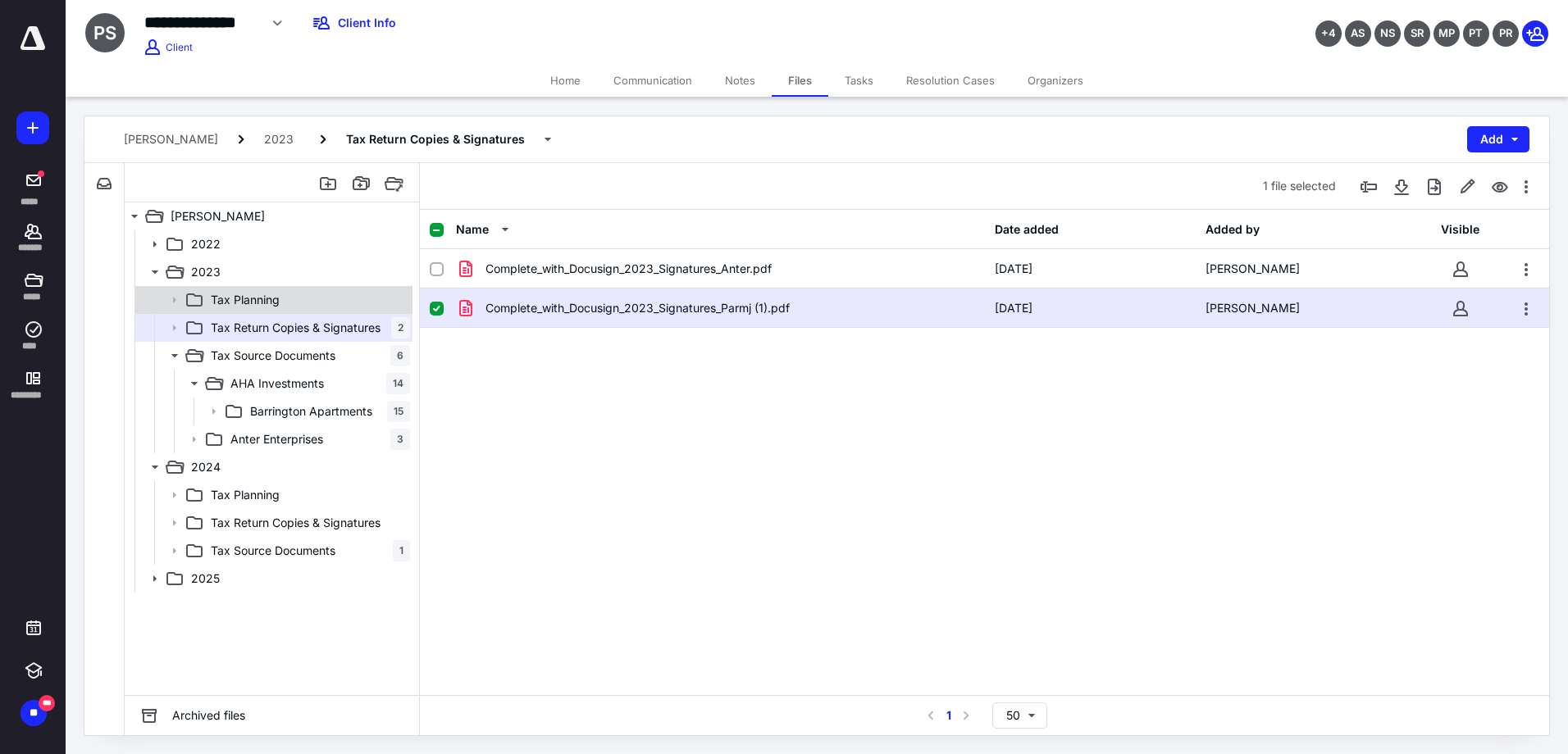 click on "Tax Planning" at bounding box center [245, 300] 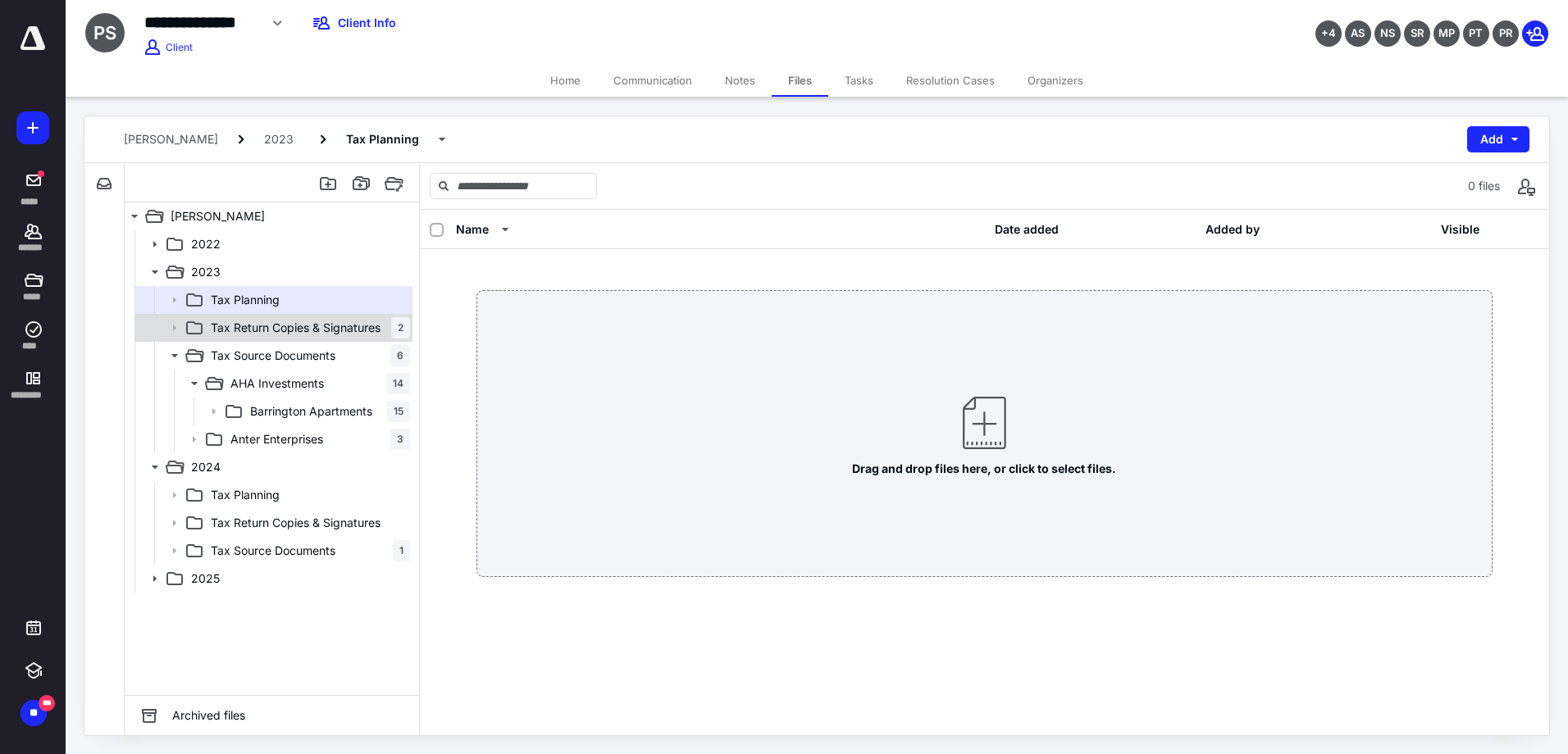 click on "Tax Return Copies & Signatures 2" at bounding box center (307, 328) 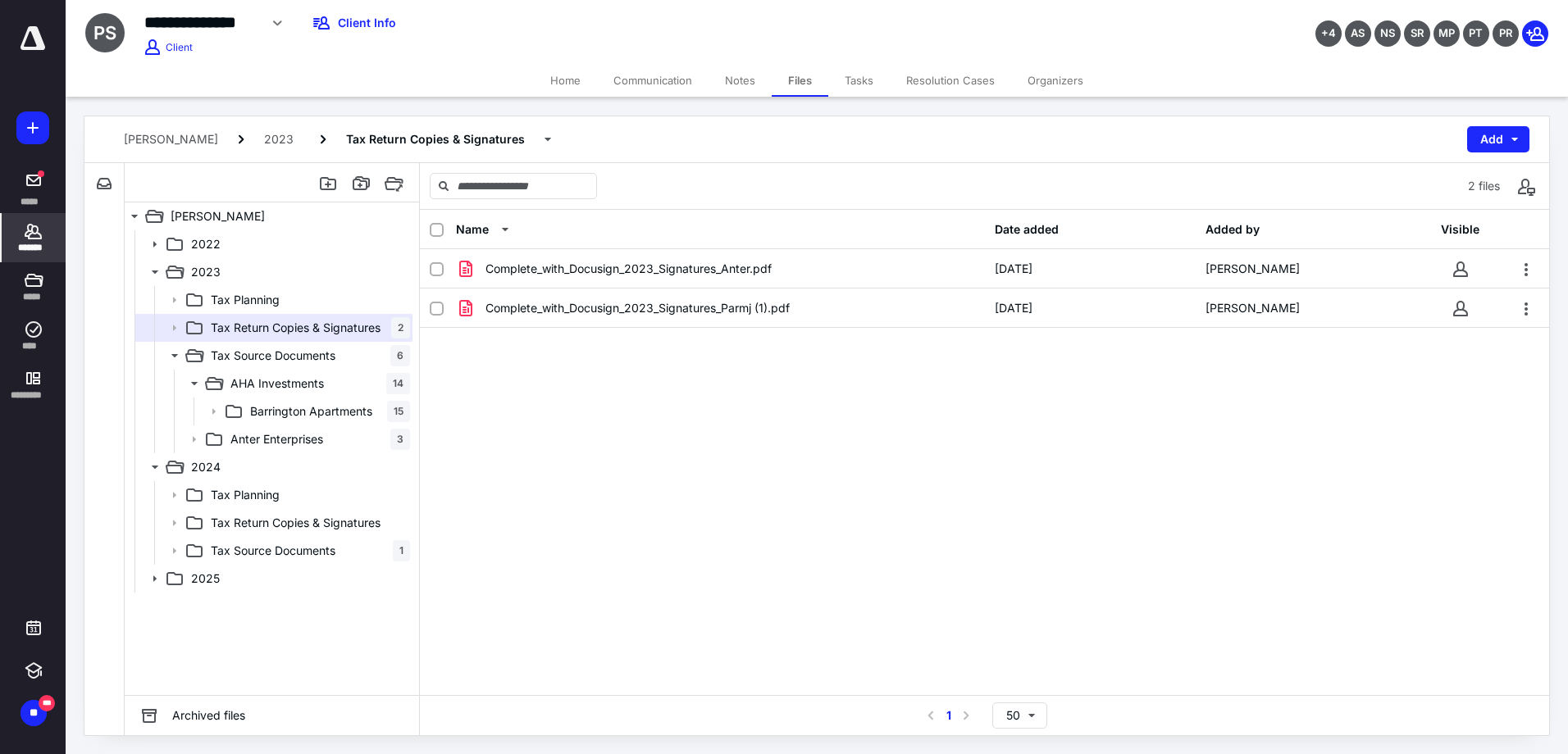 drag, startPoint x: 38, startPoint y: 237, endPoint x: 58, endPoint y: 220, distance: 26.248809 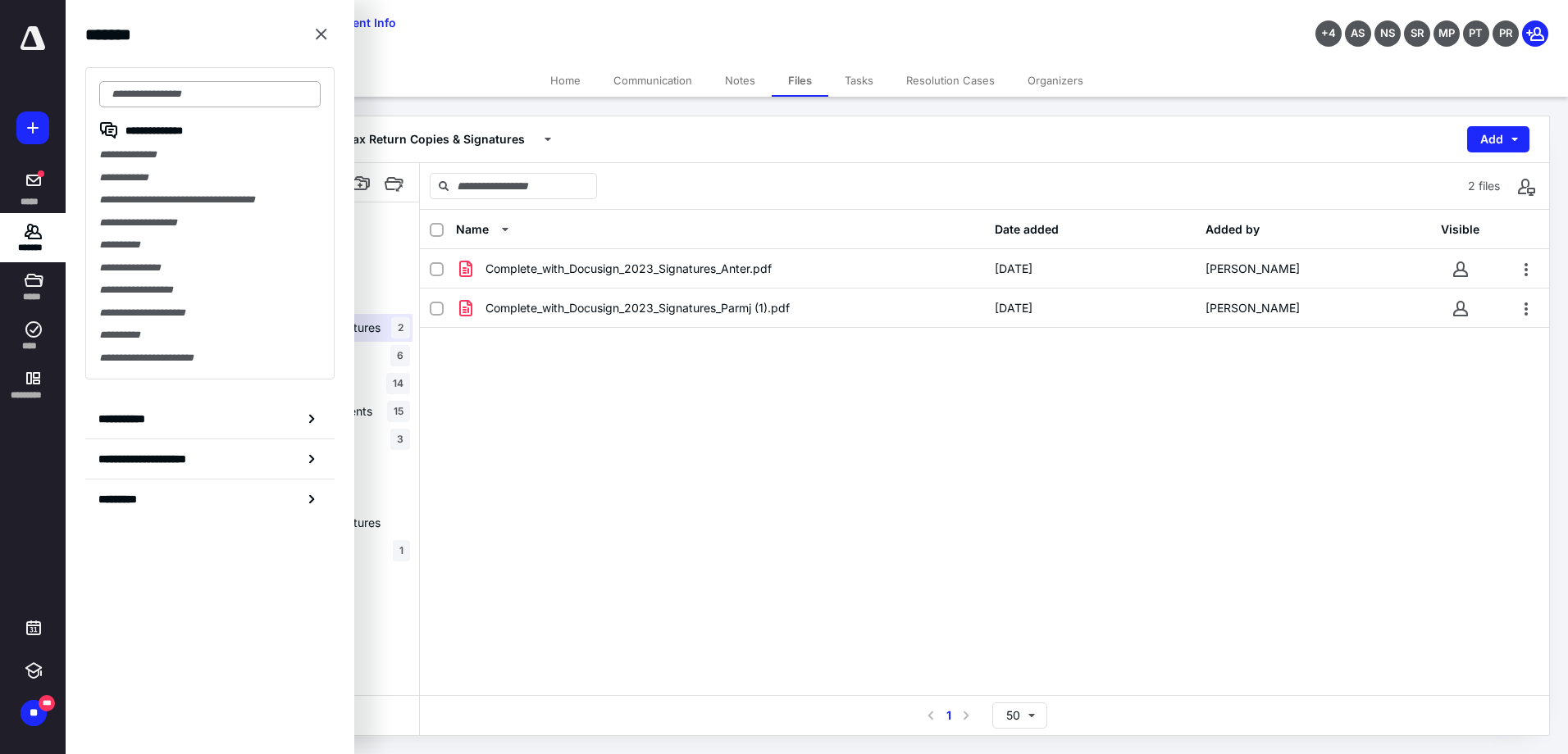 click at bounding box center [210, 94] 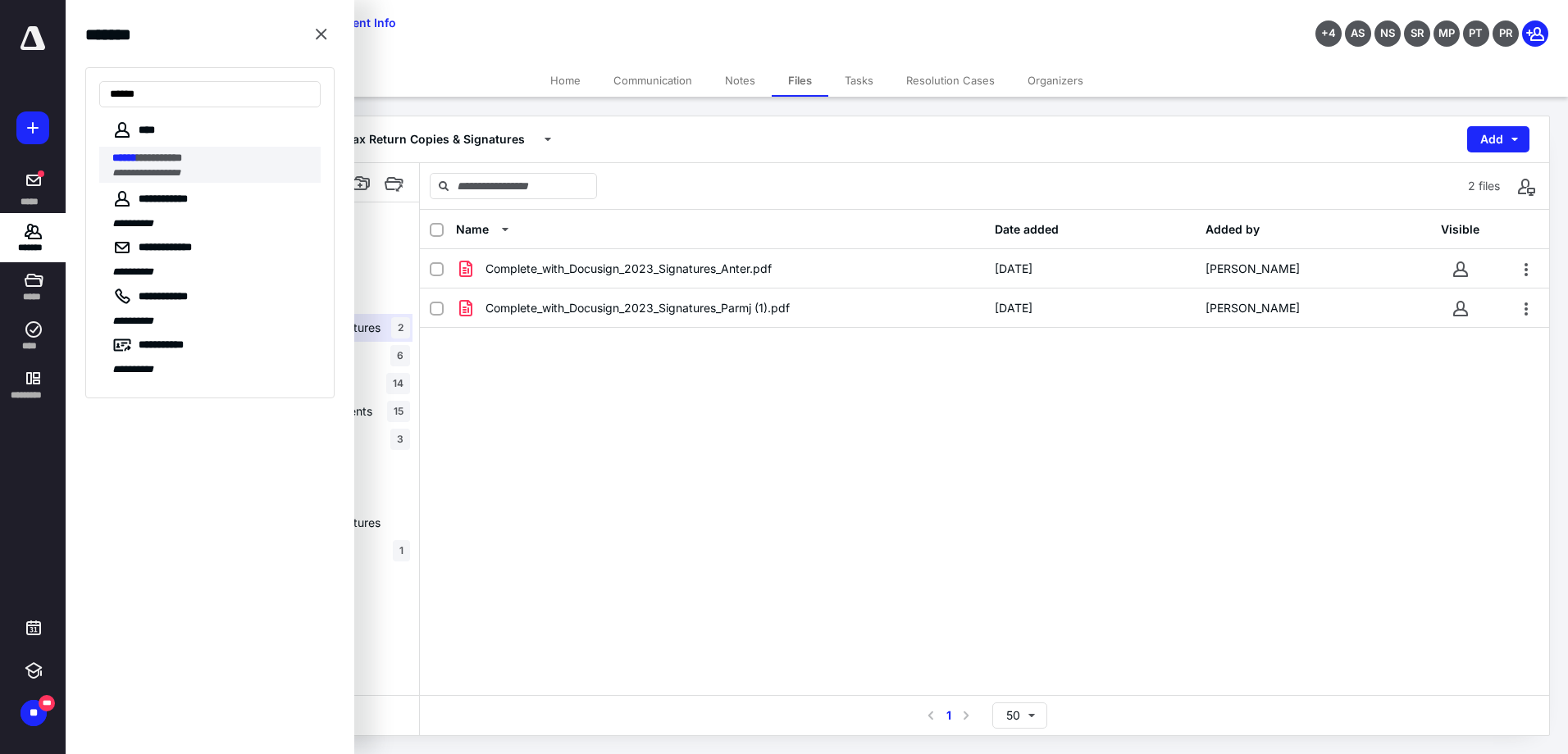 type on "******" 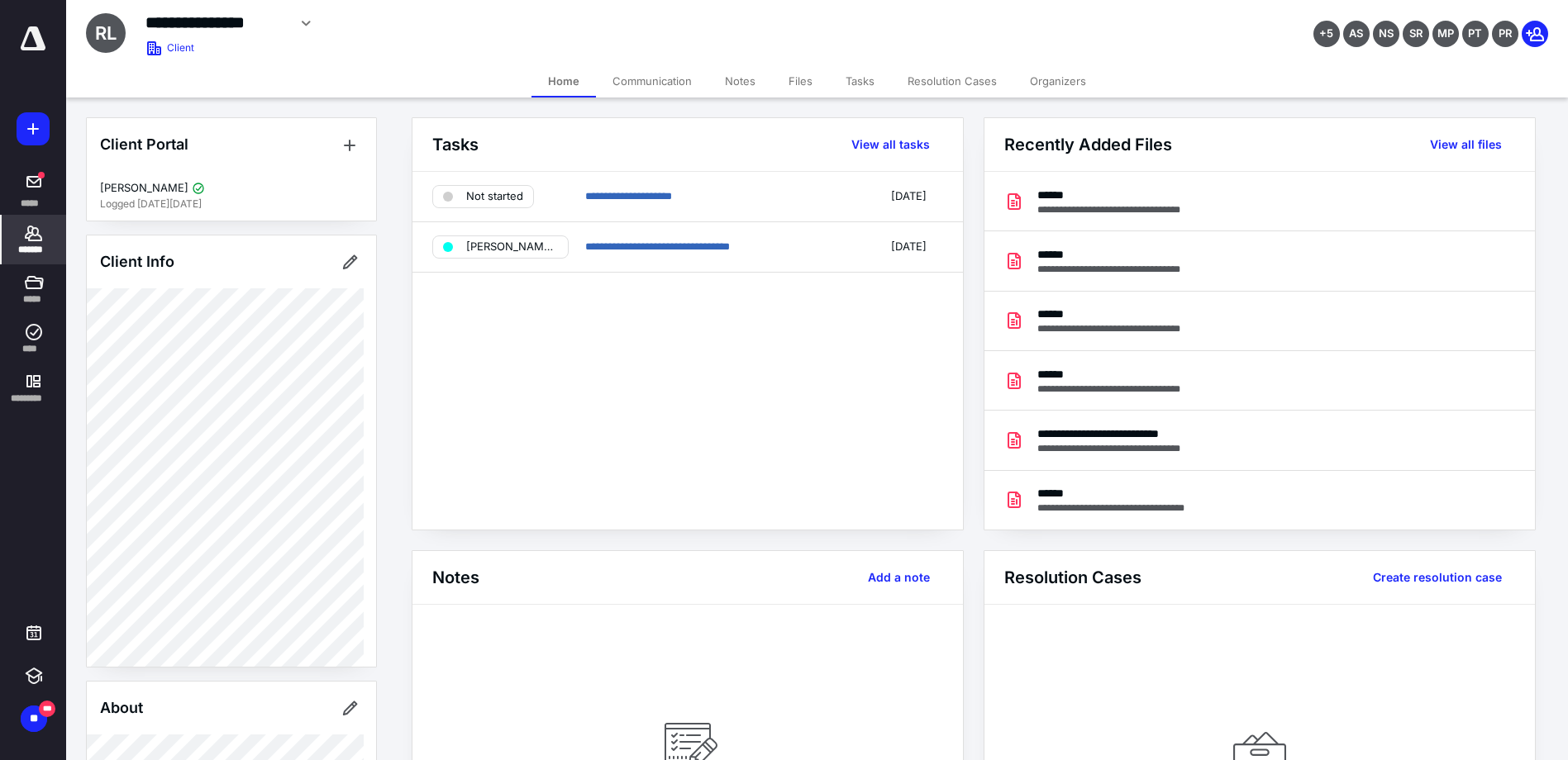 click on "Files" at bounding box center (800, 81) 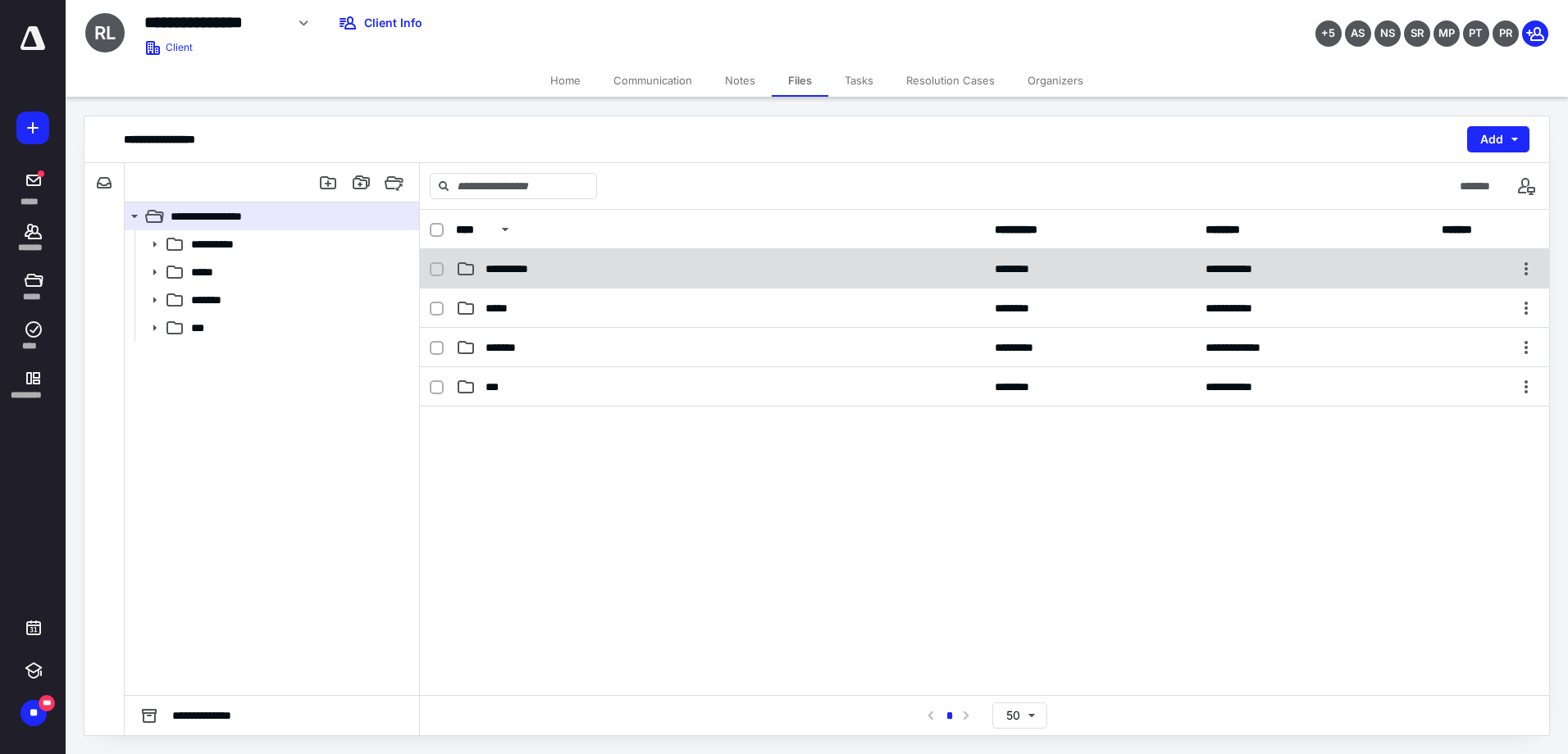 click on "**********" at bounding box center [720, 269] 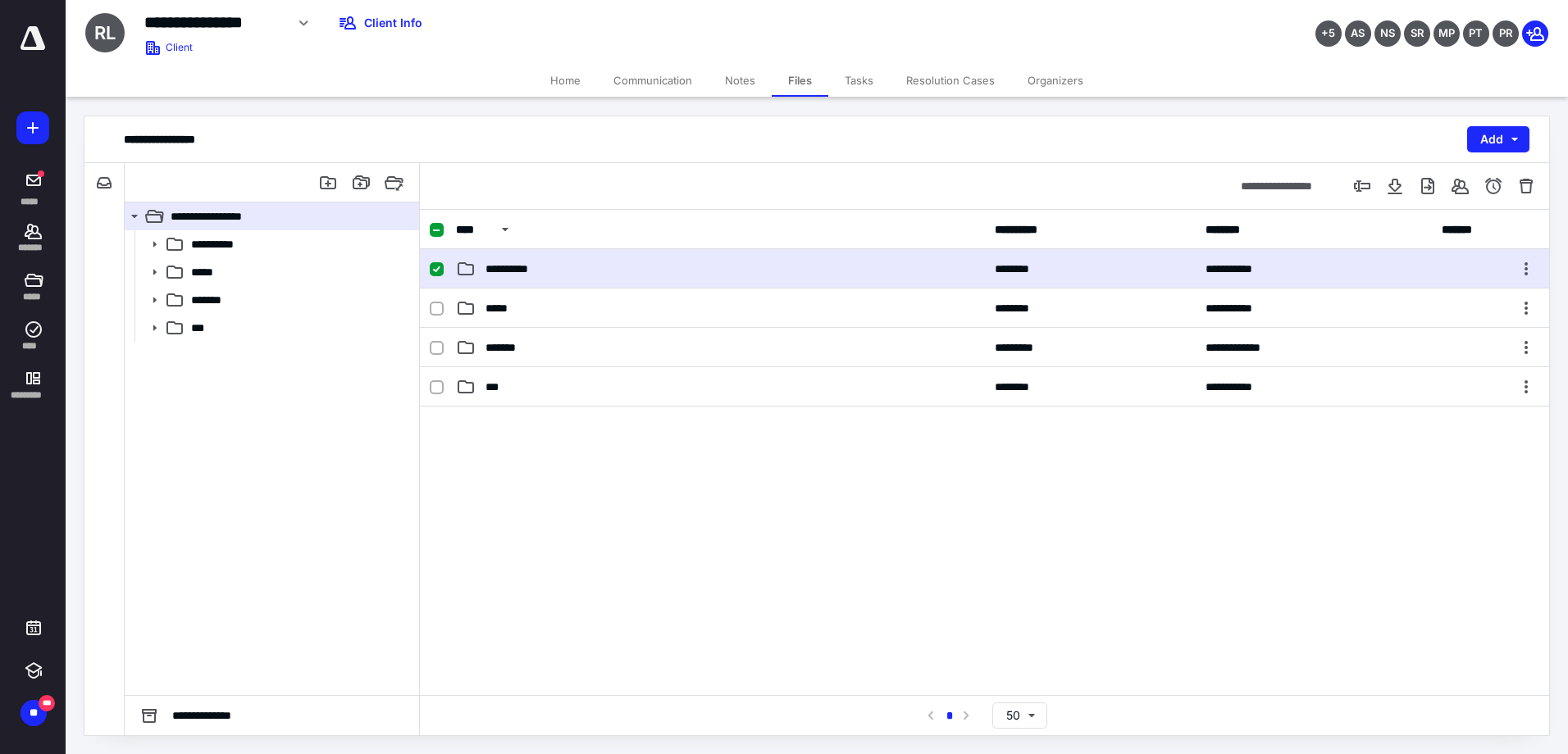 click on "**********" at bounding box center (720, 269) 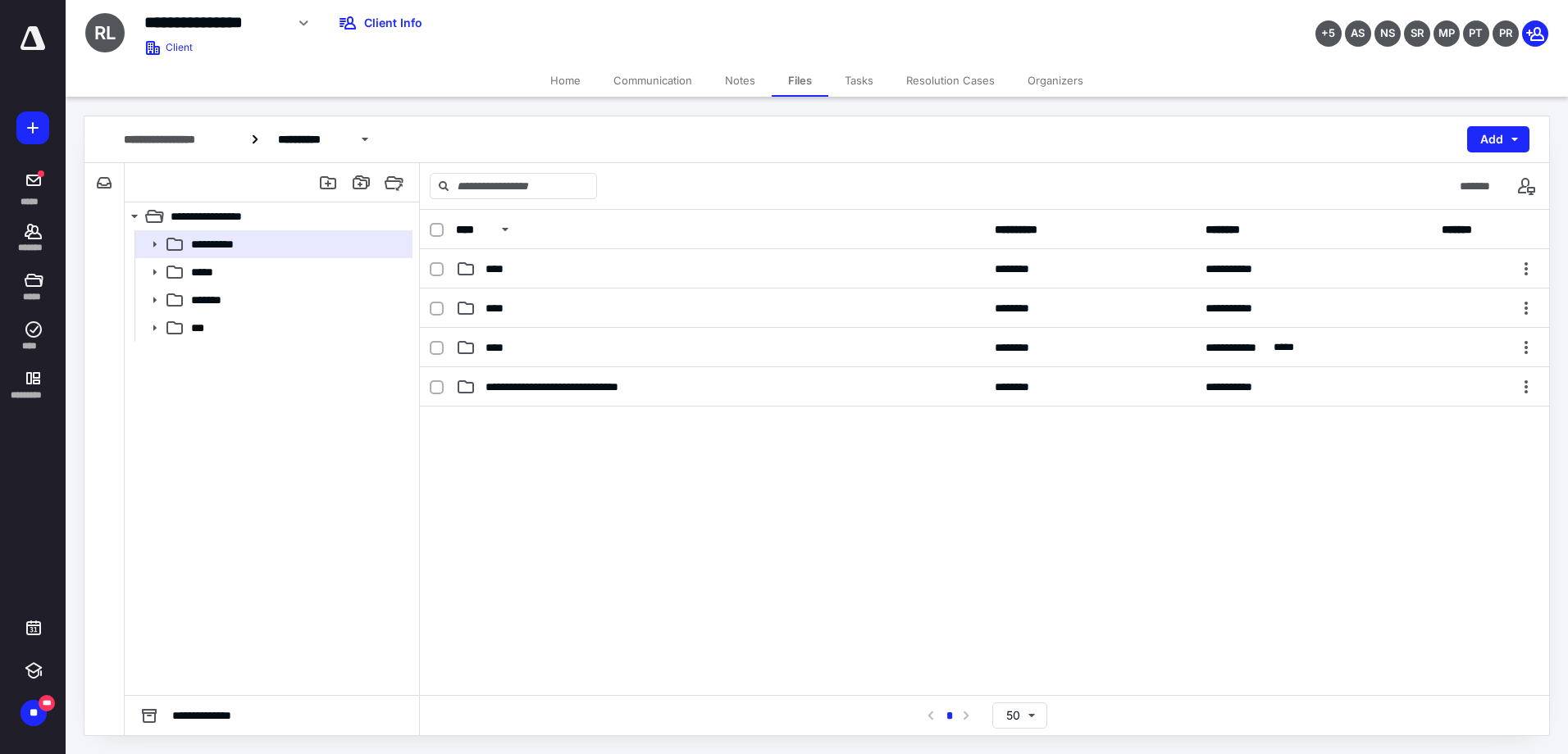 click on "Tasks" at bounding box center (859, 80) 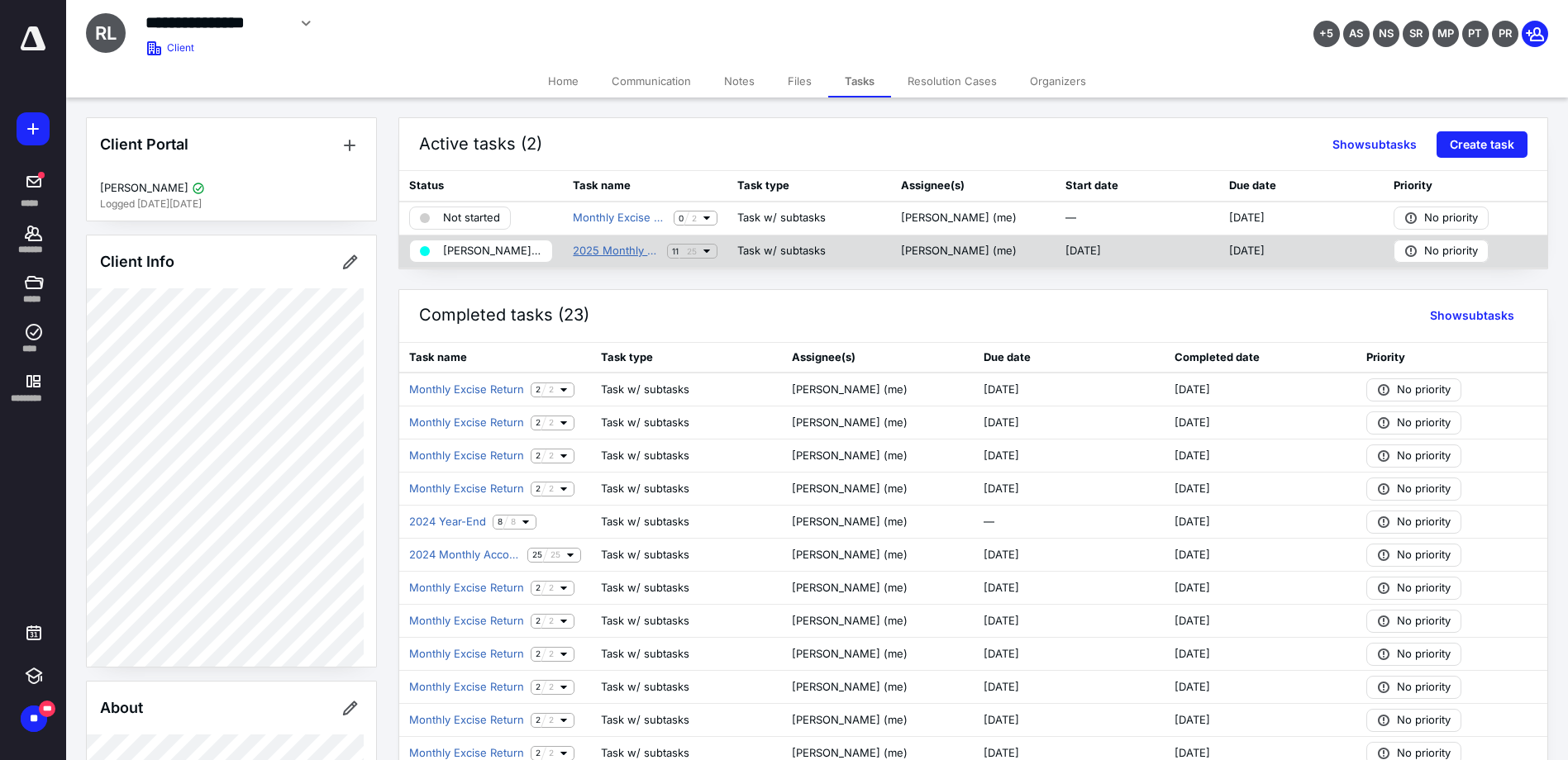 click on "2025 Monthly Accounting Maintenance" at bounding box center (616, 251) 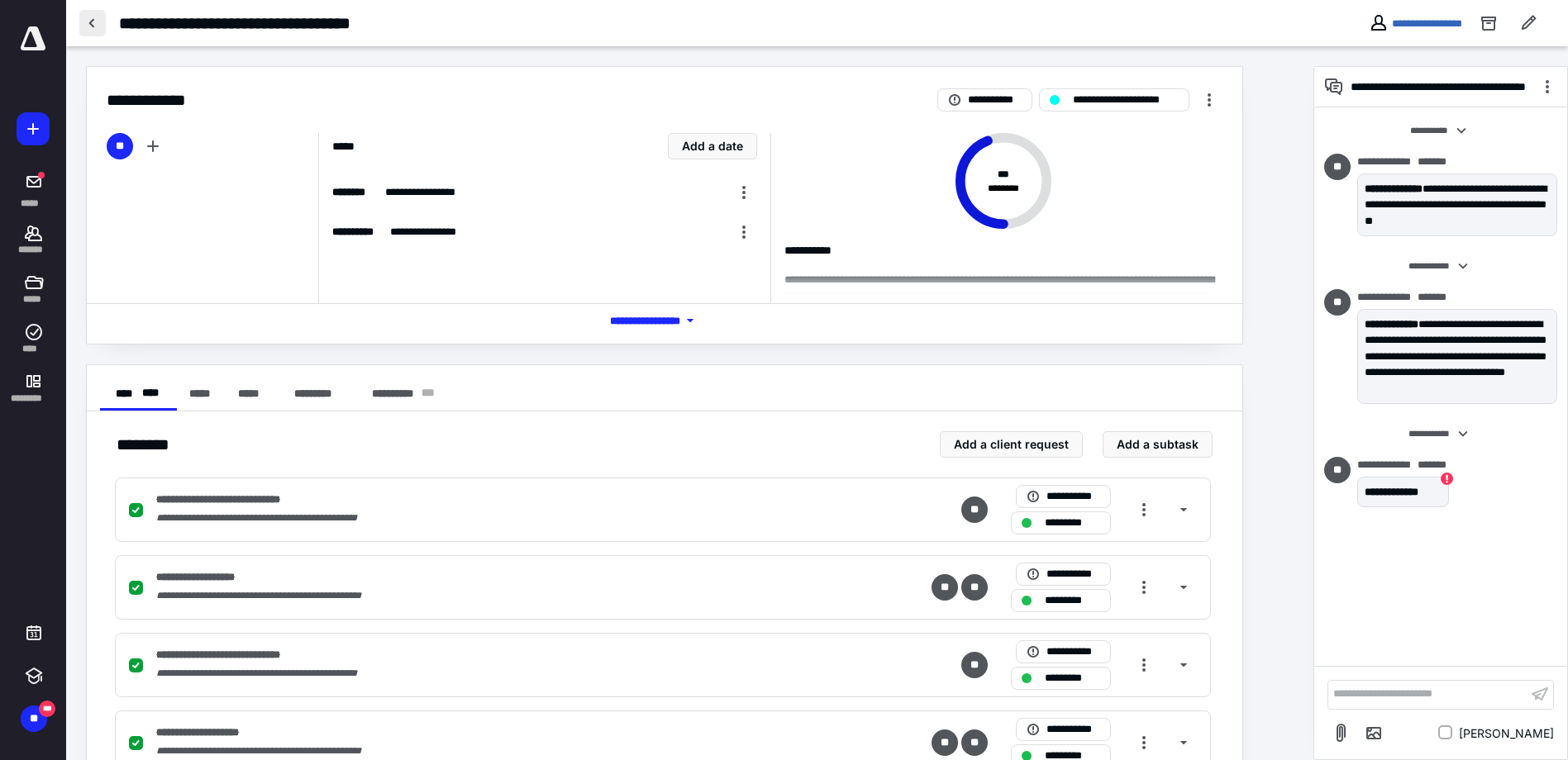 click at bounding box center [93, 23] 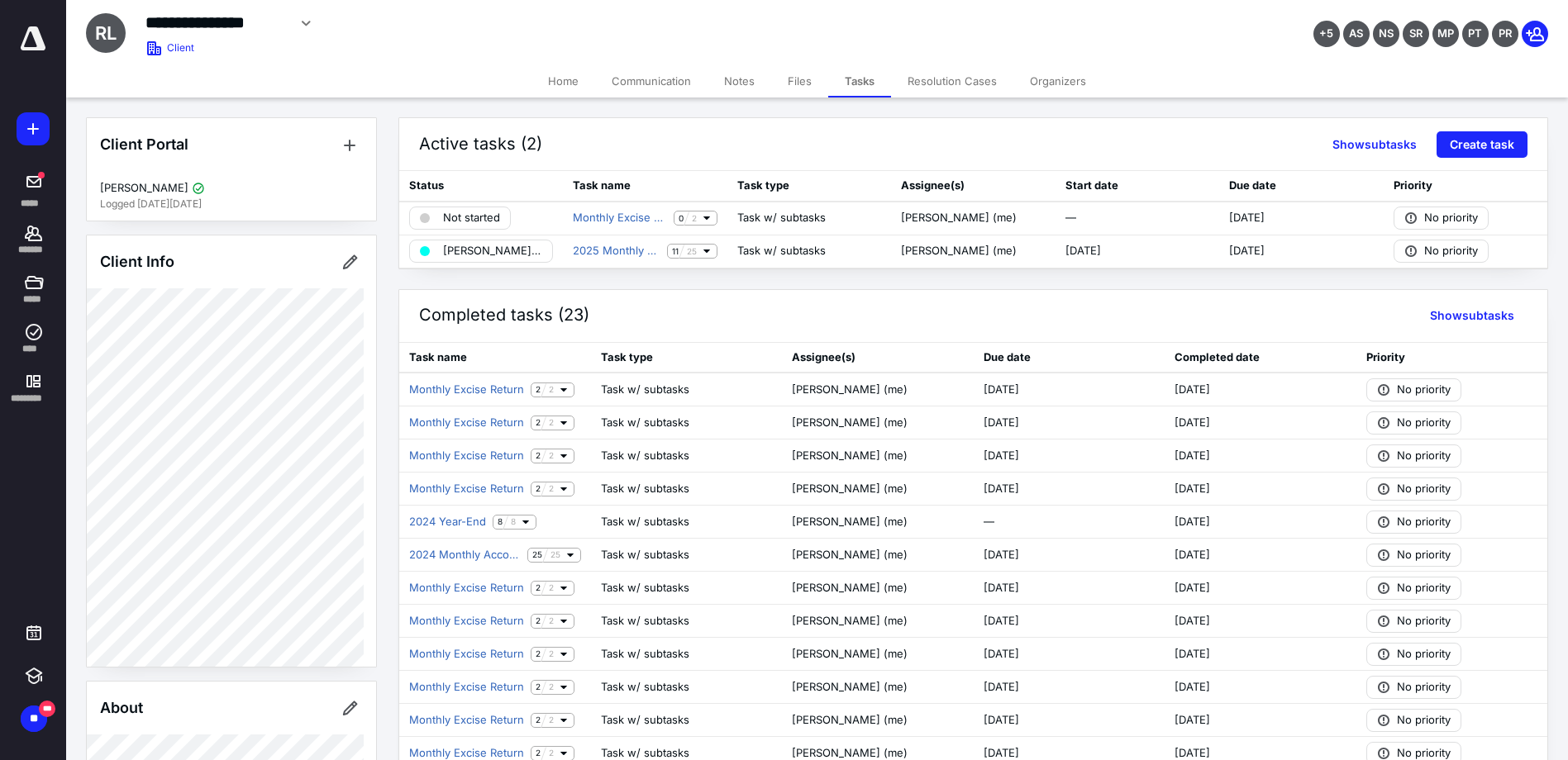 click on "Files" at bounding box center [799, 81] 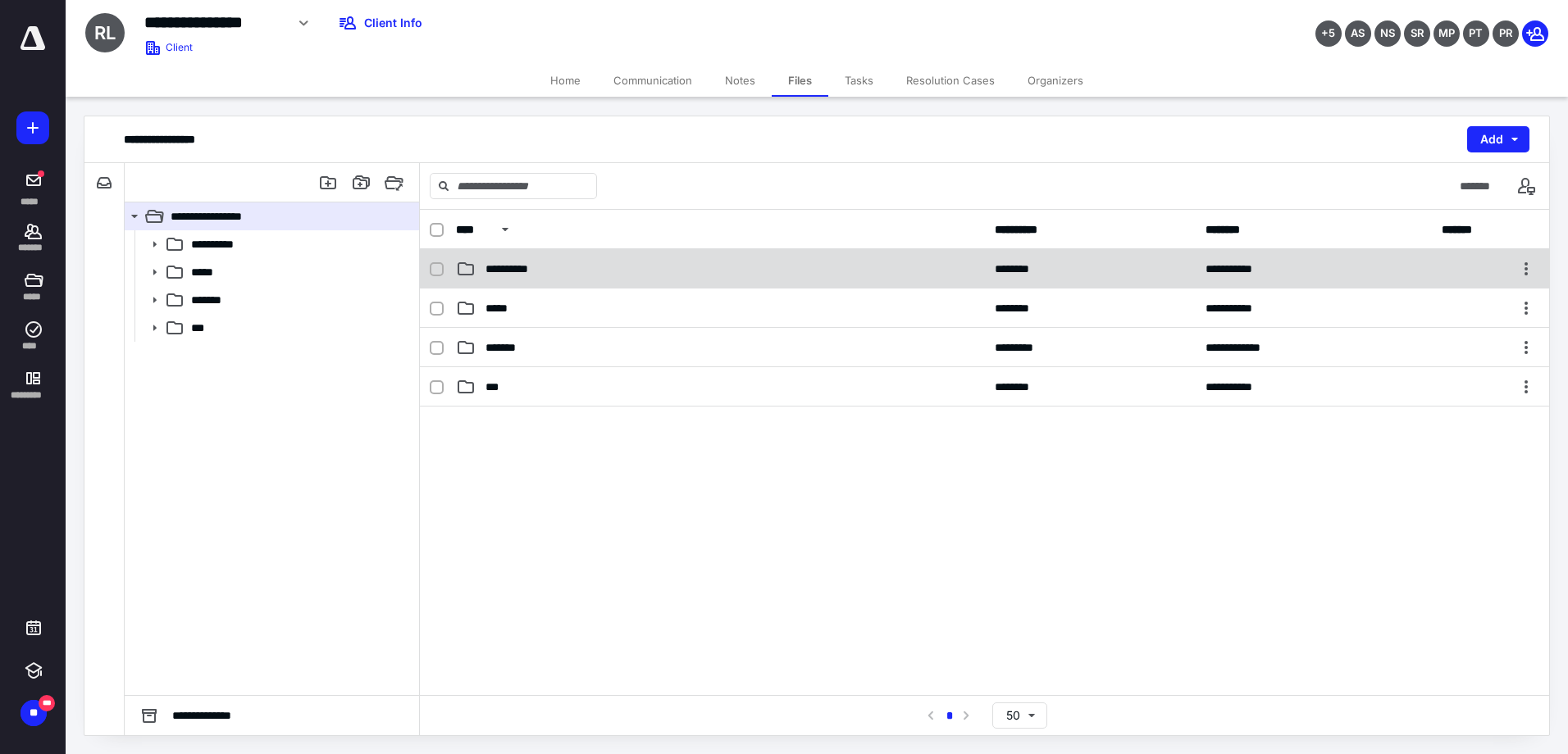 click on "**********" at bounding box center [516, 269] 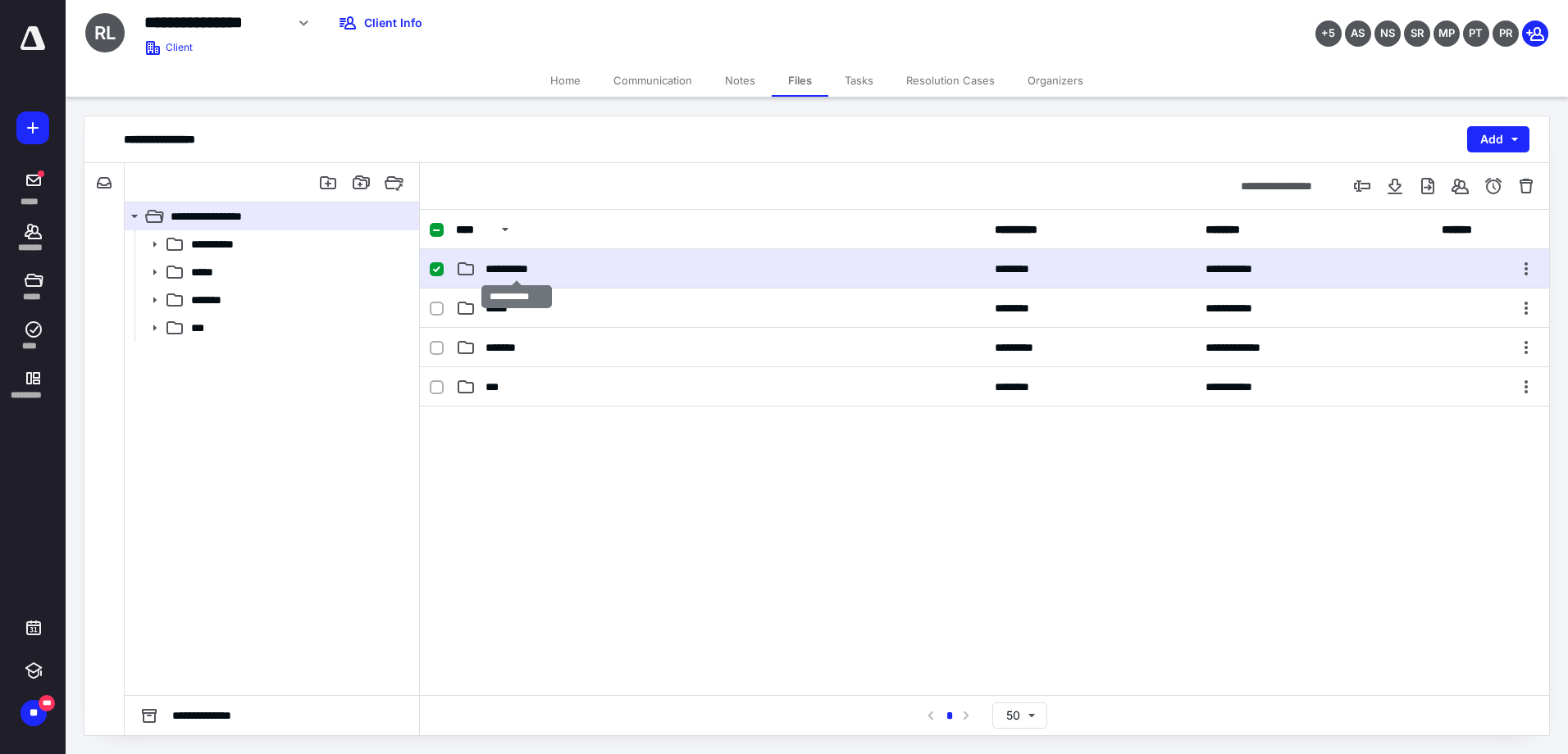 click on "**********" at bounding box center [516, 269] 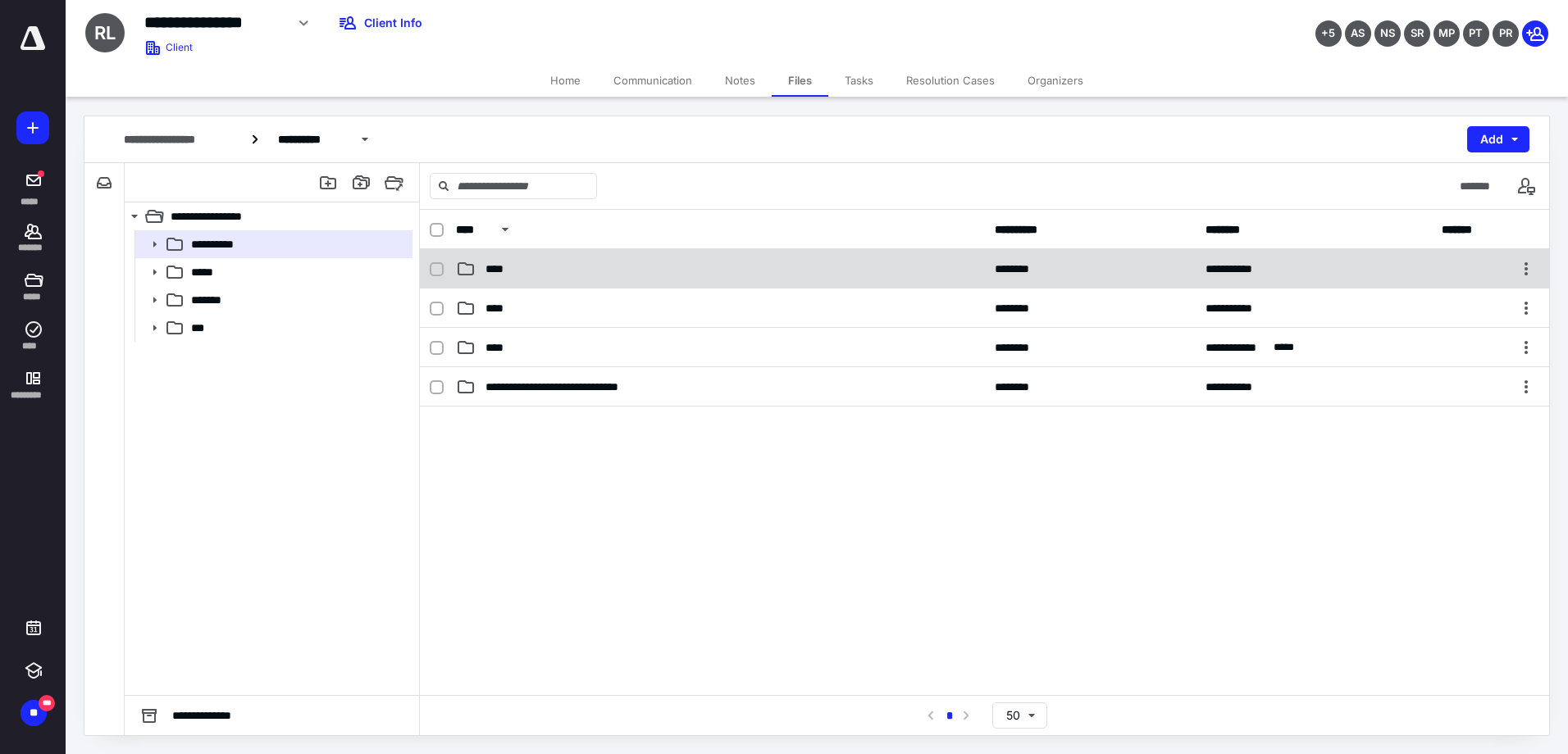 click on "****" at bounding box center (499, 269) 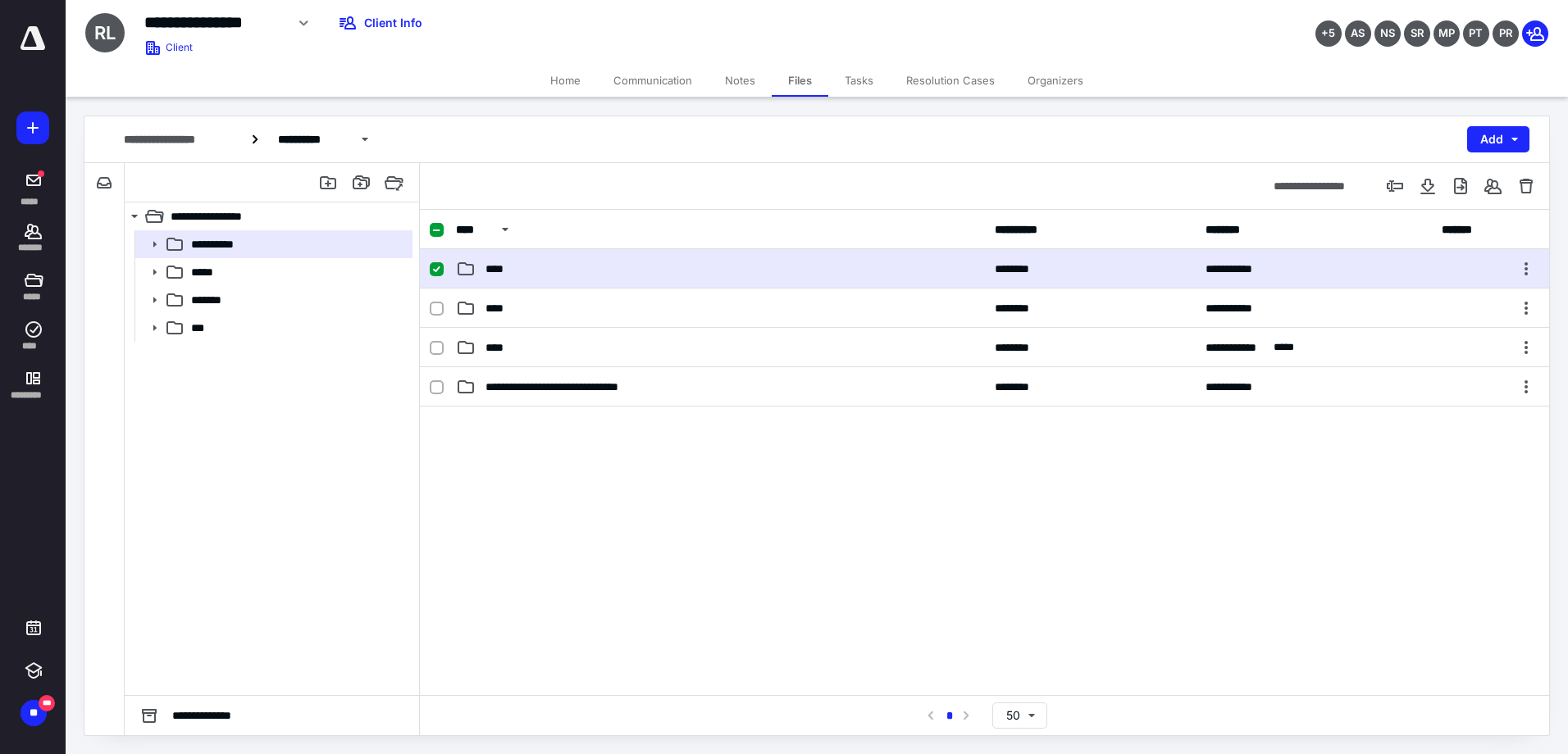 click on "****" at bounding box center [499, 269] 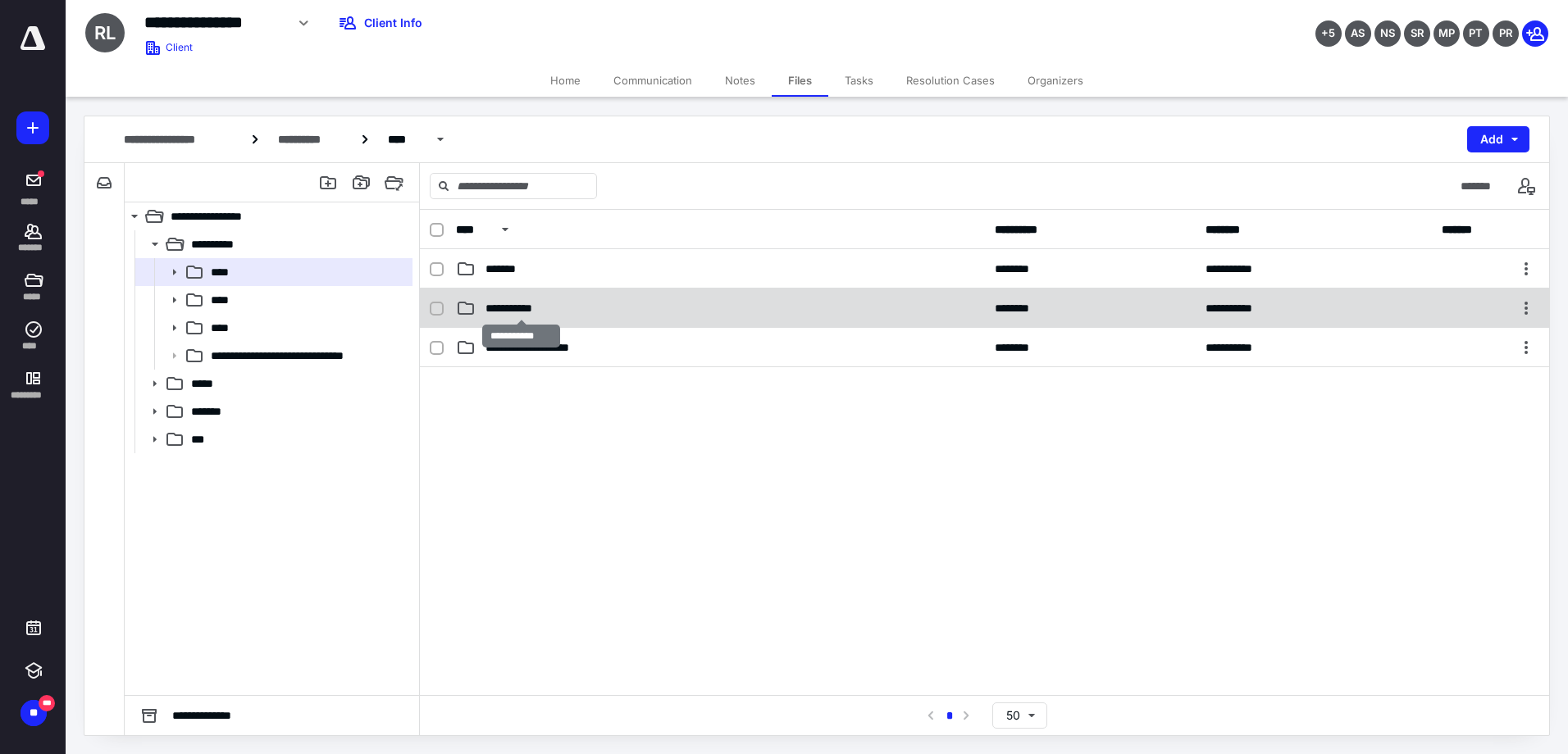 click on "**********" at bounding box center (521, 308) 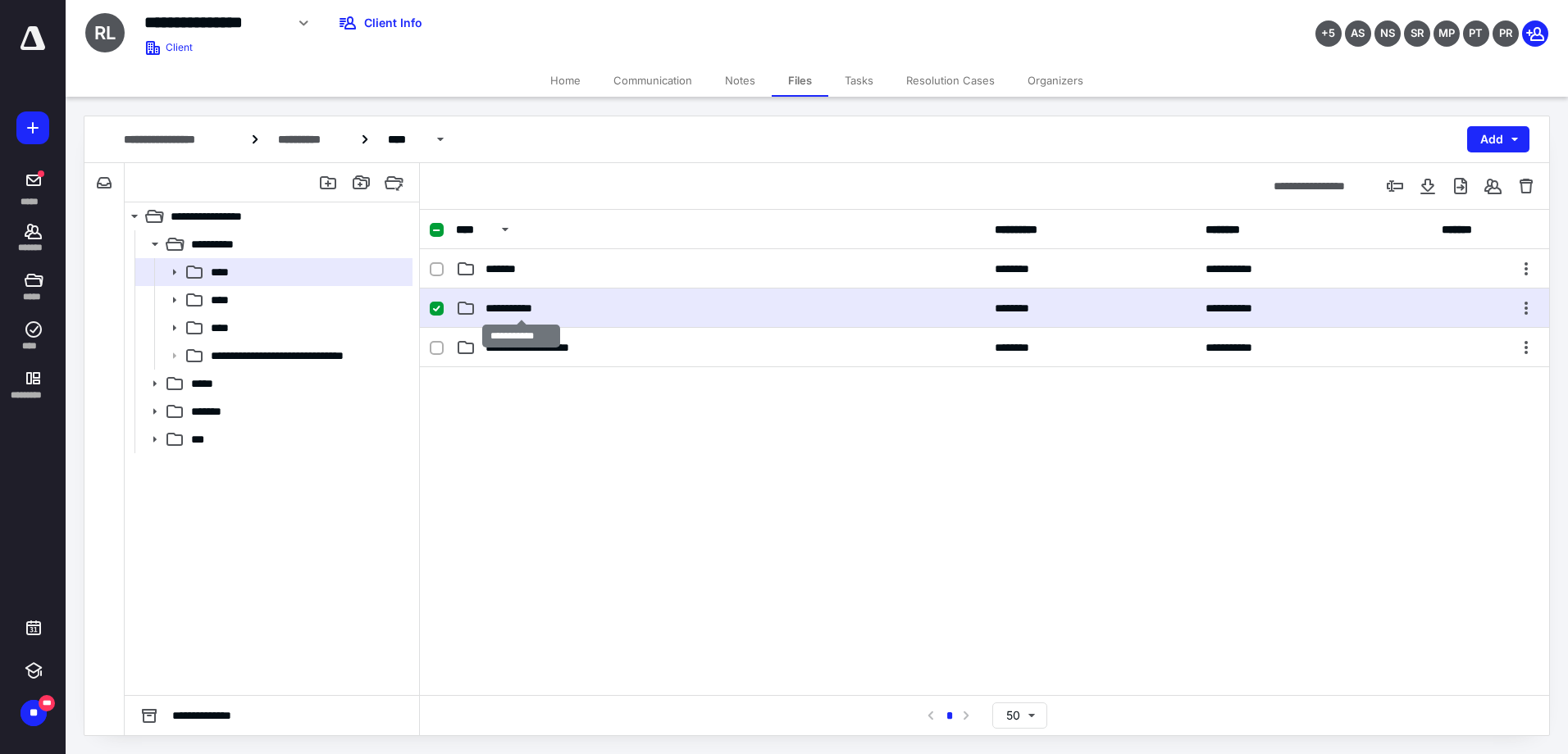 click on "**********" at bounding box center (521, 308) 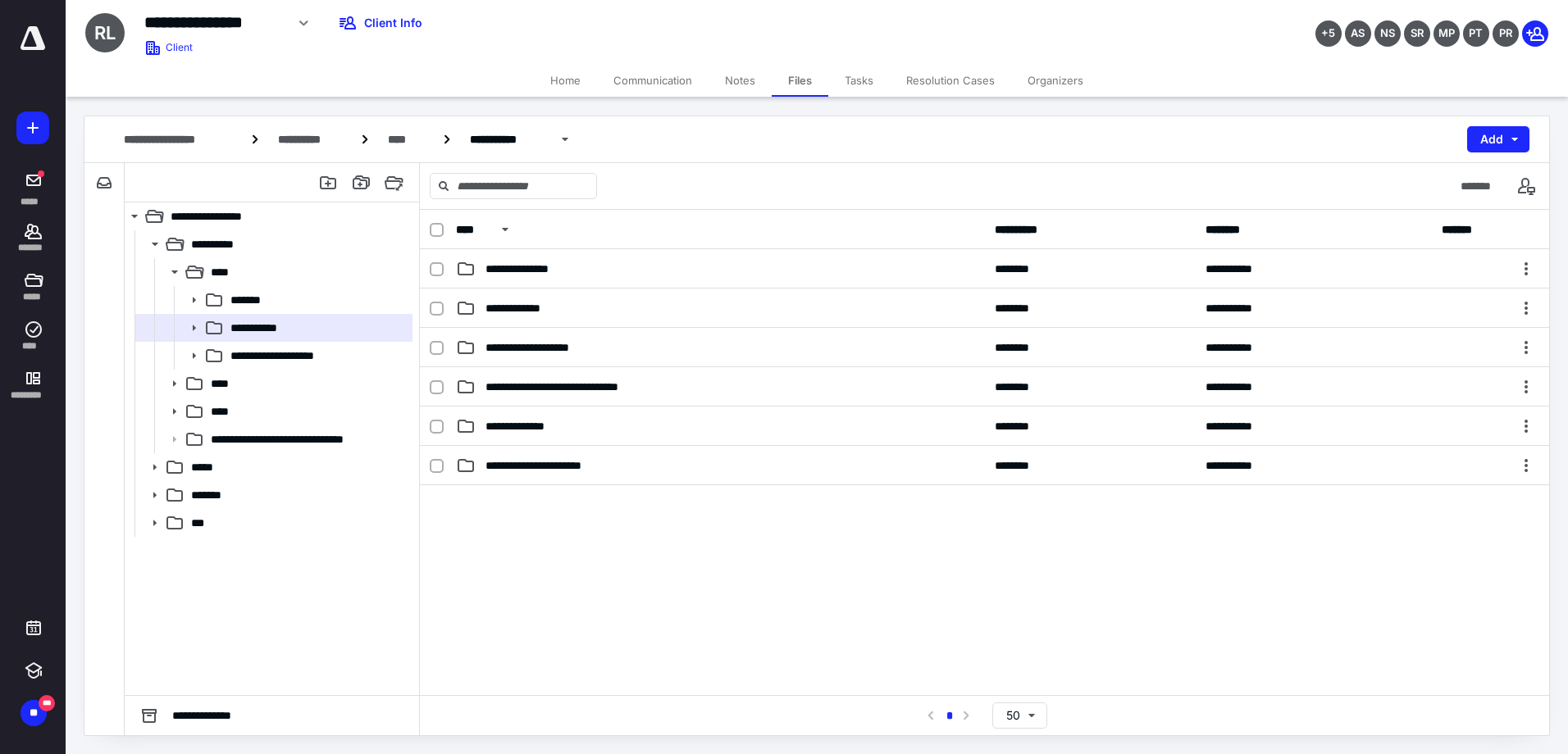 click on "**********" at bounding box center [720, 308] 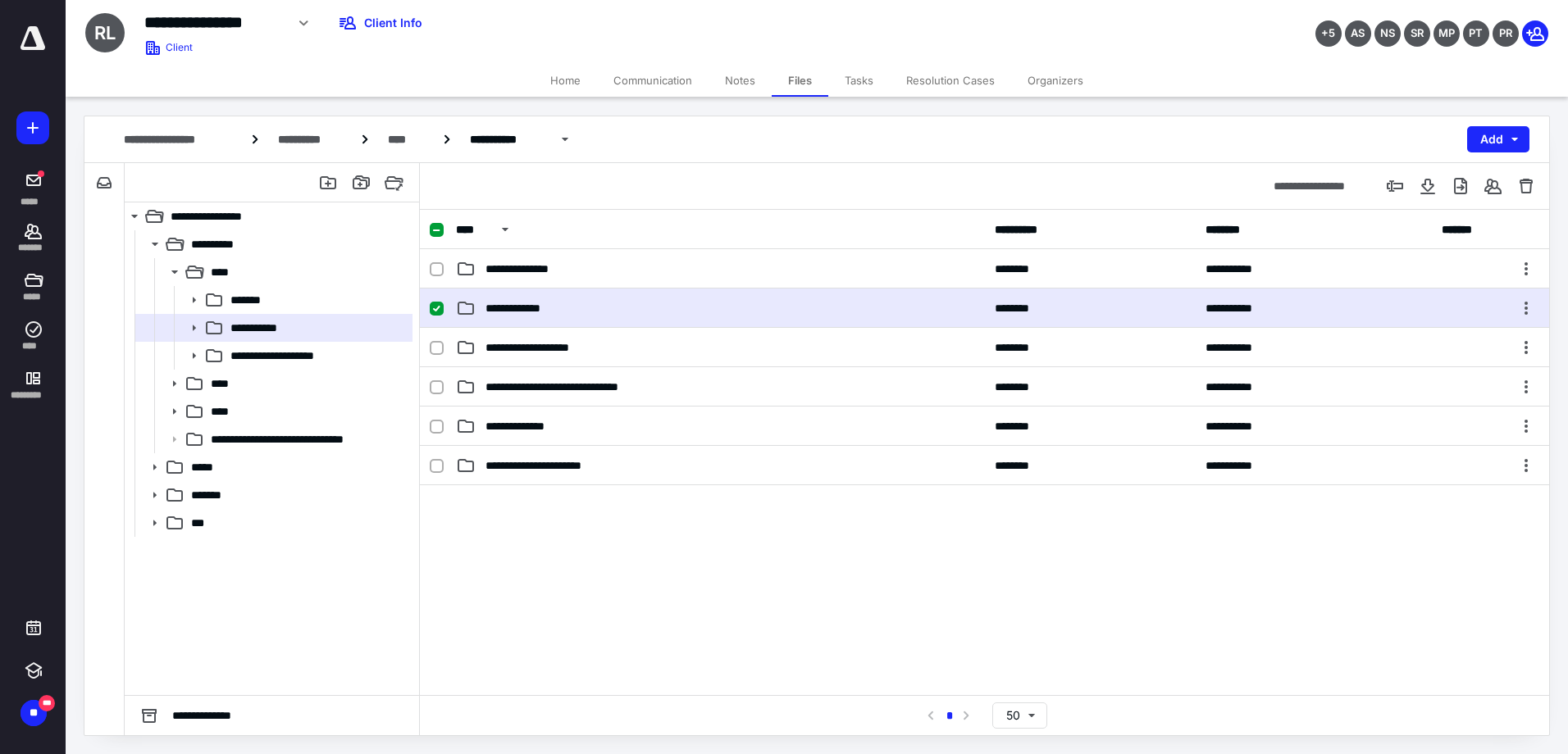 click on "**********" at bounding box center (720, 308) 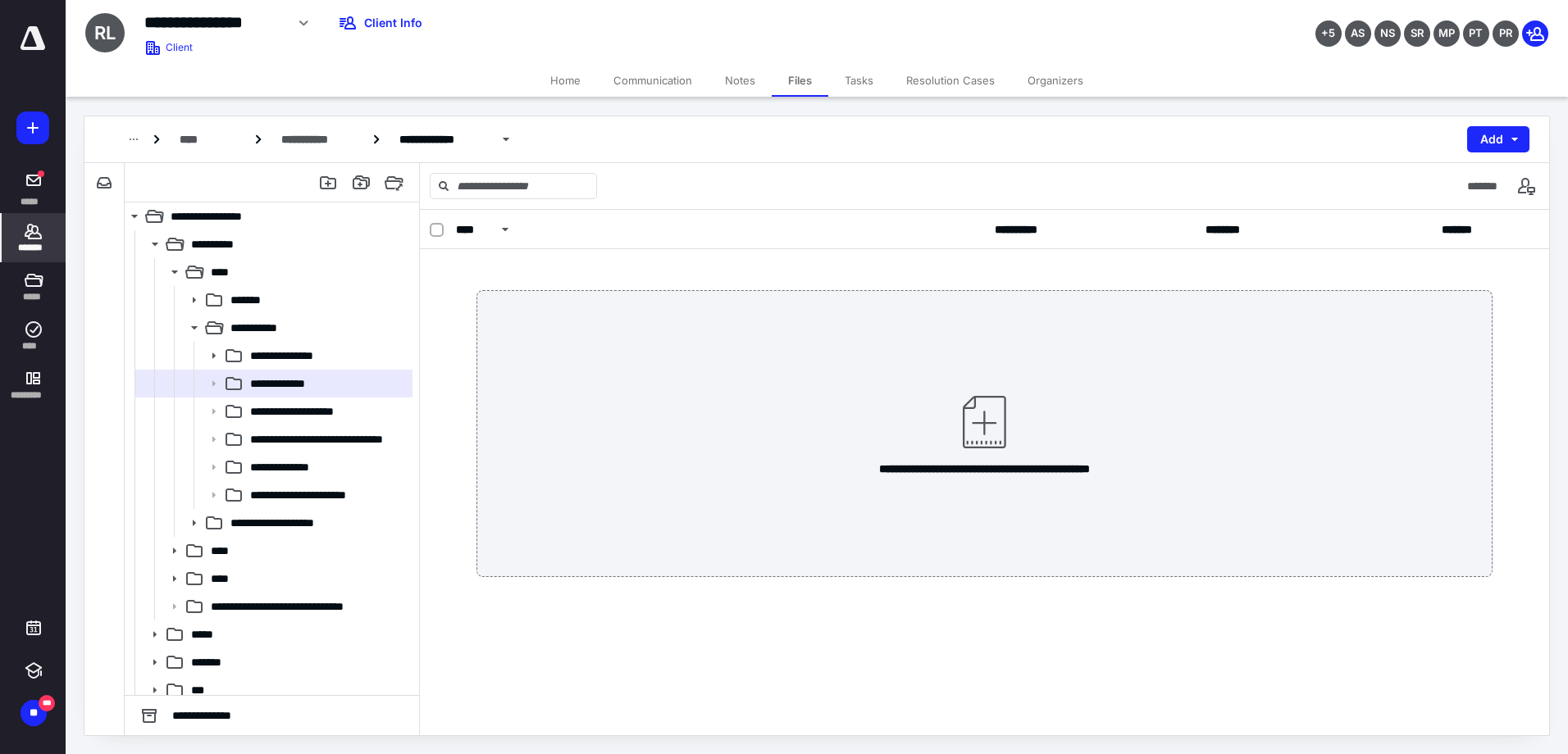 click on "*******" at bounding box center (34, 248) 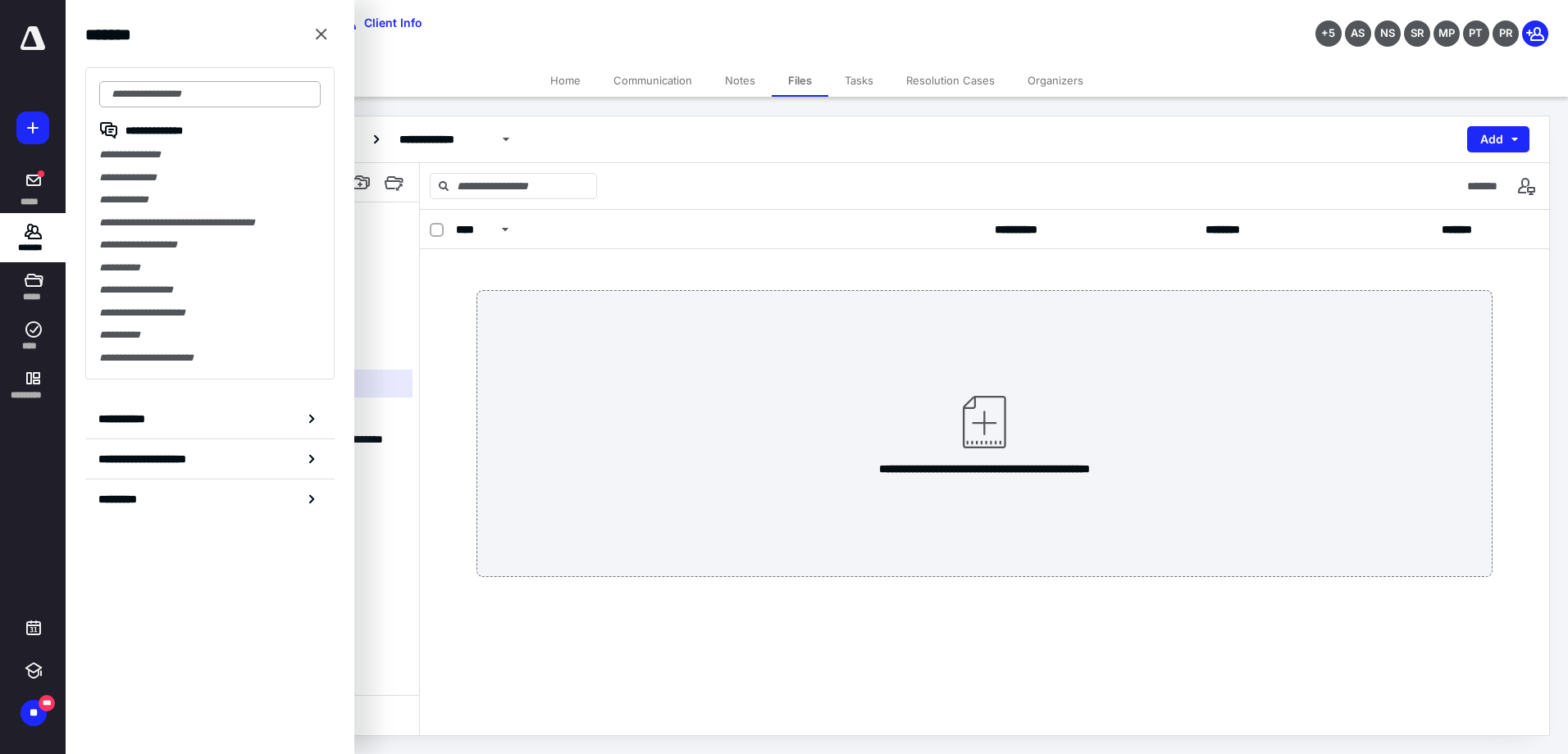click at bounding box center [210, 94] 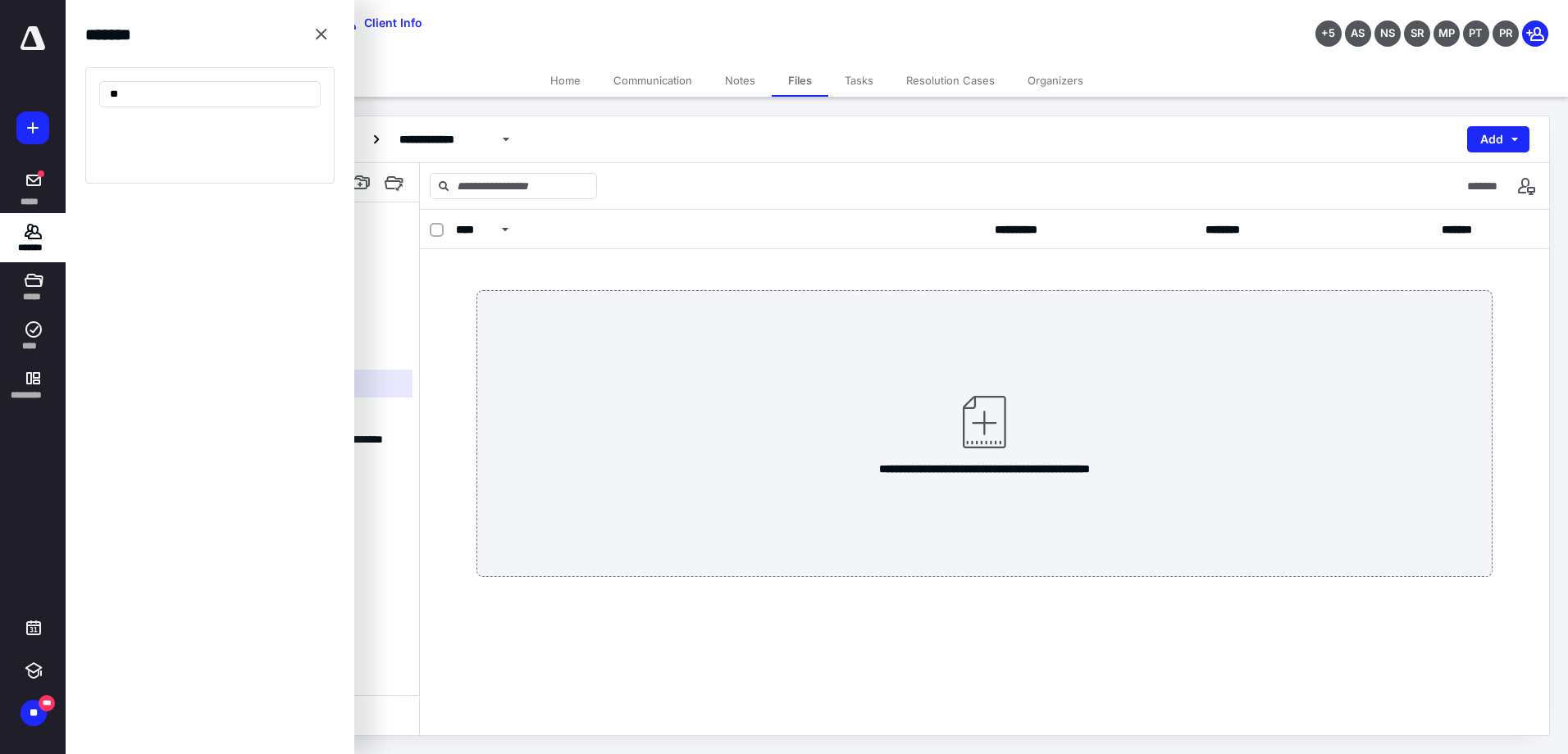 type on "*" 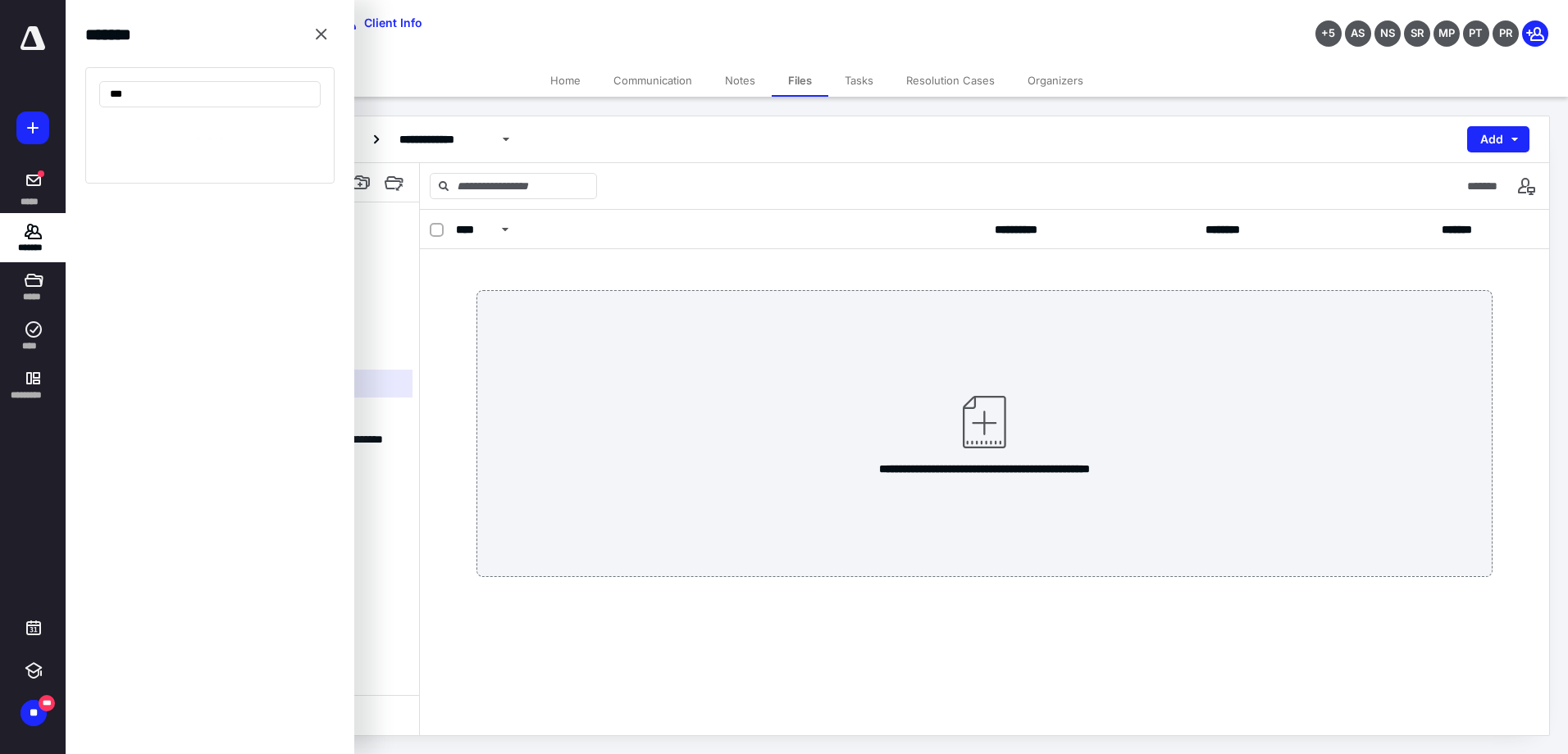 type on "***" 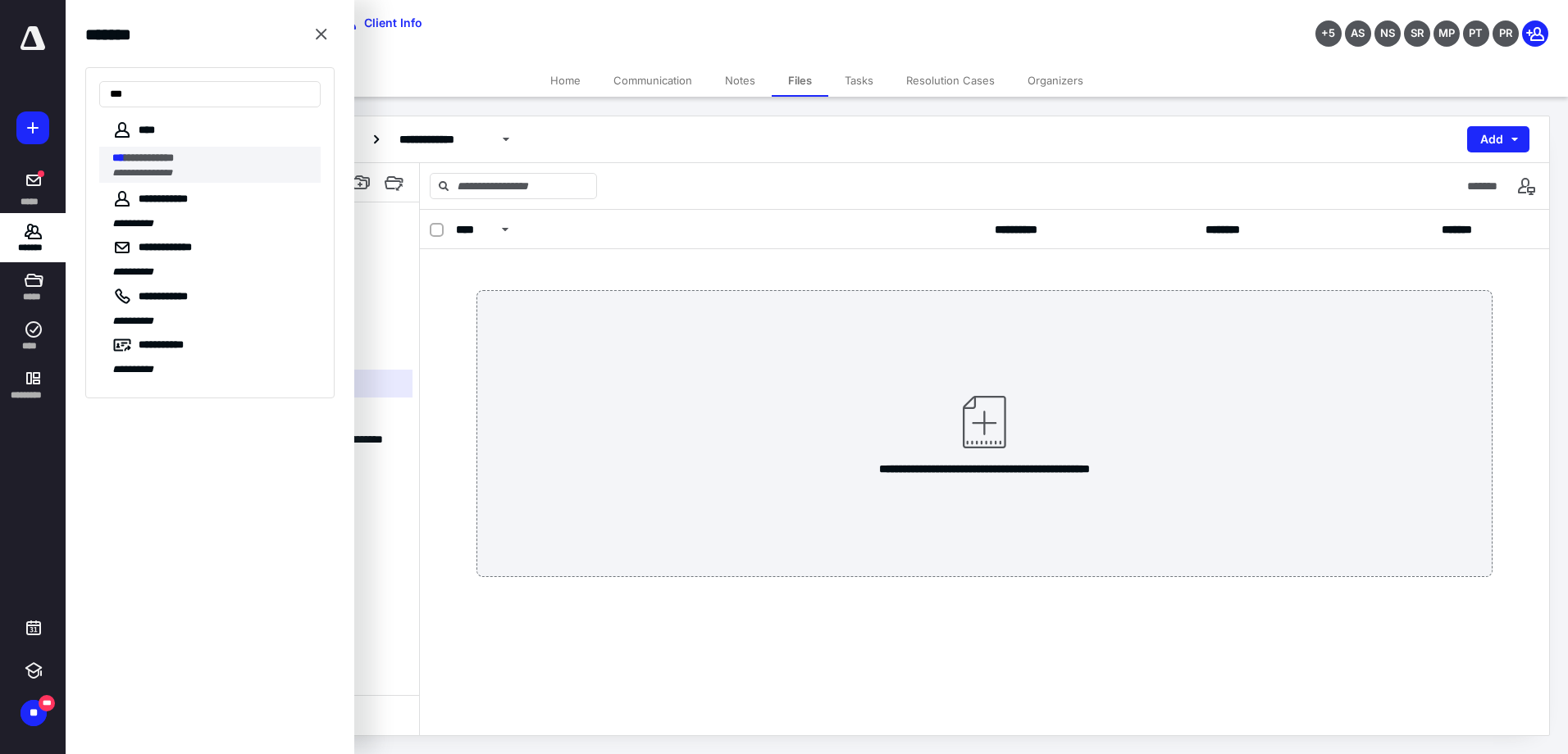 click on "**********" at bounding box center (142, 173) 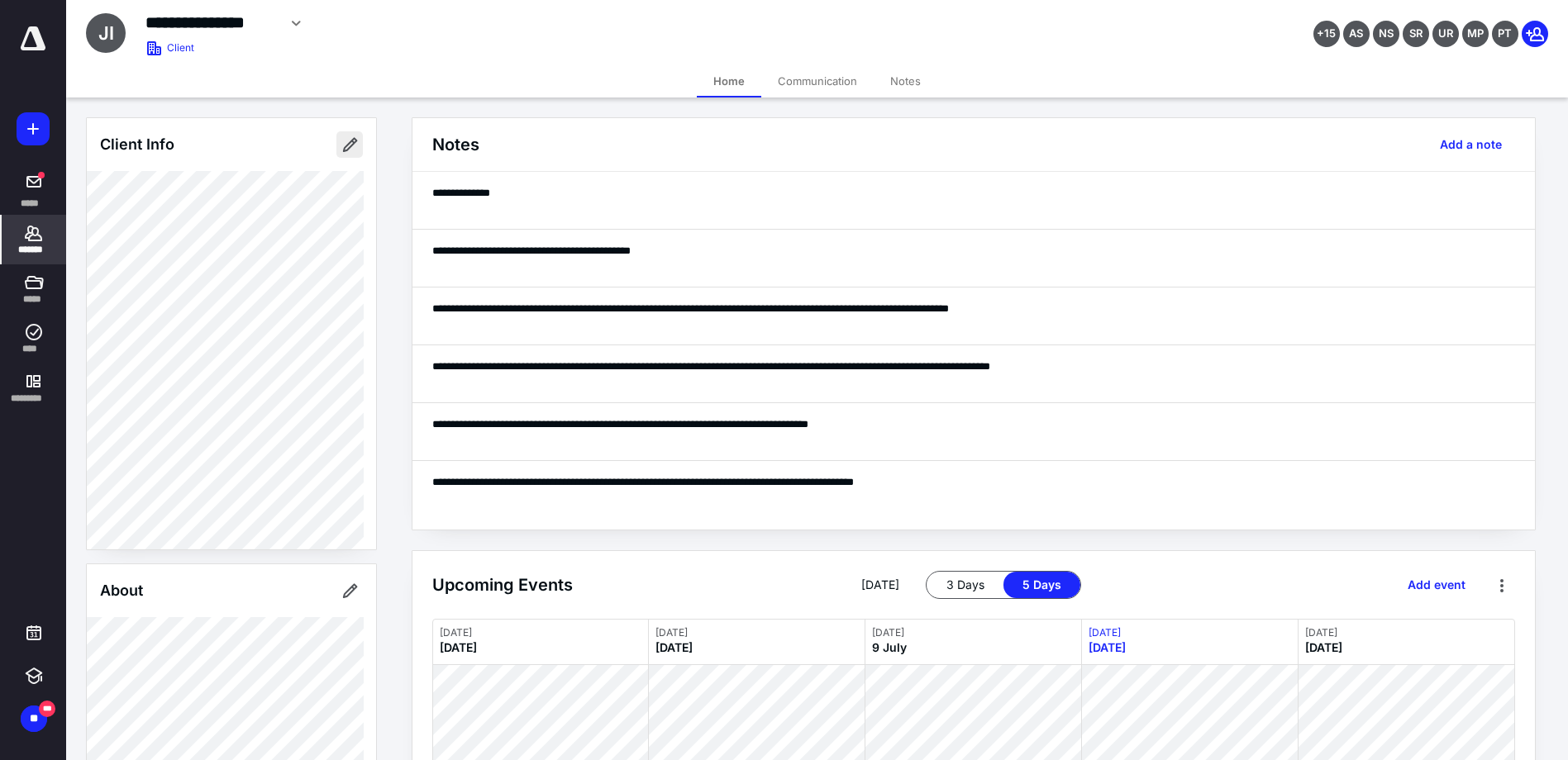 click at bounding box center (350, 145) 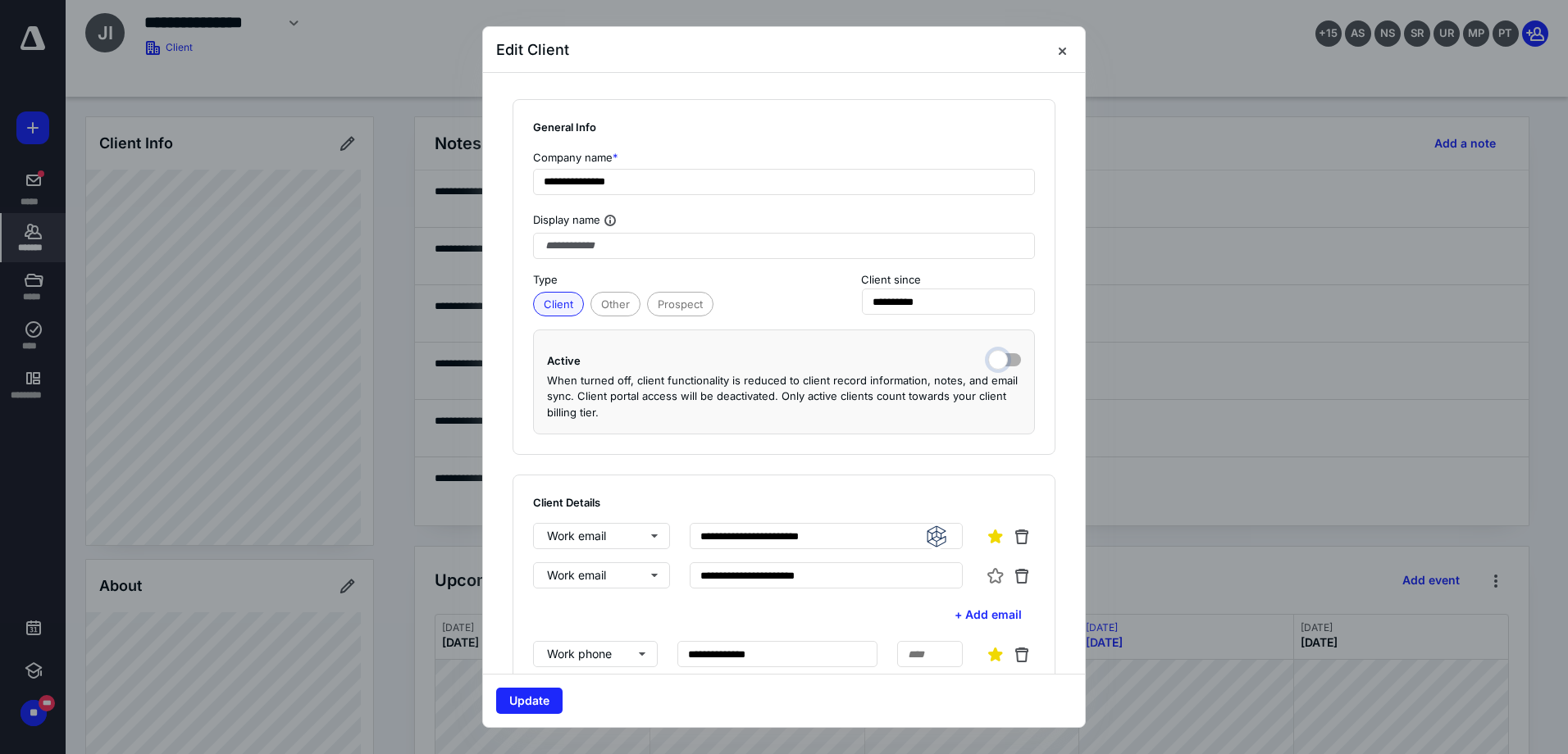 click at bounding box center [1005, 358] 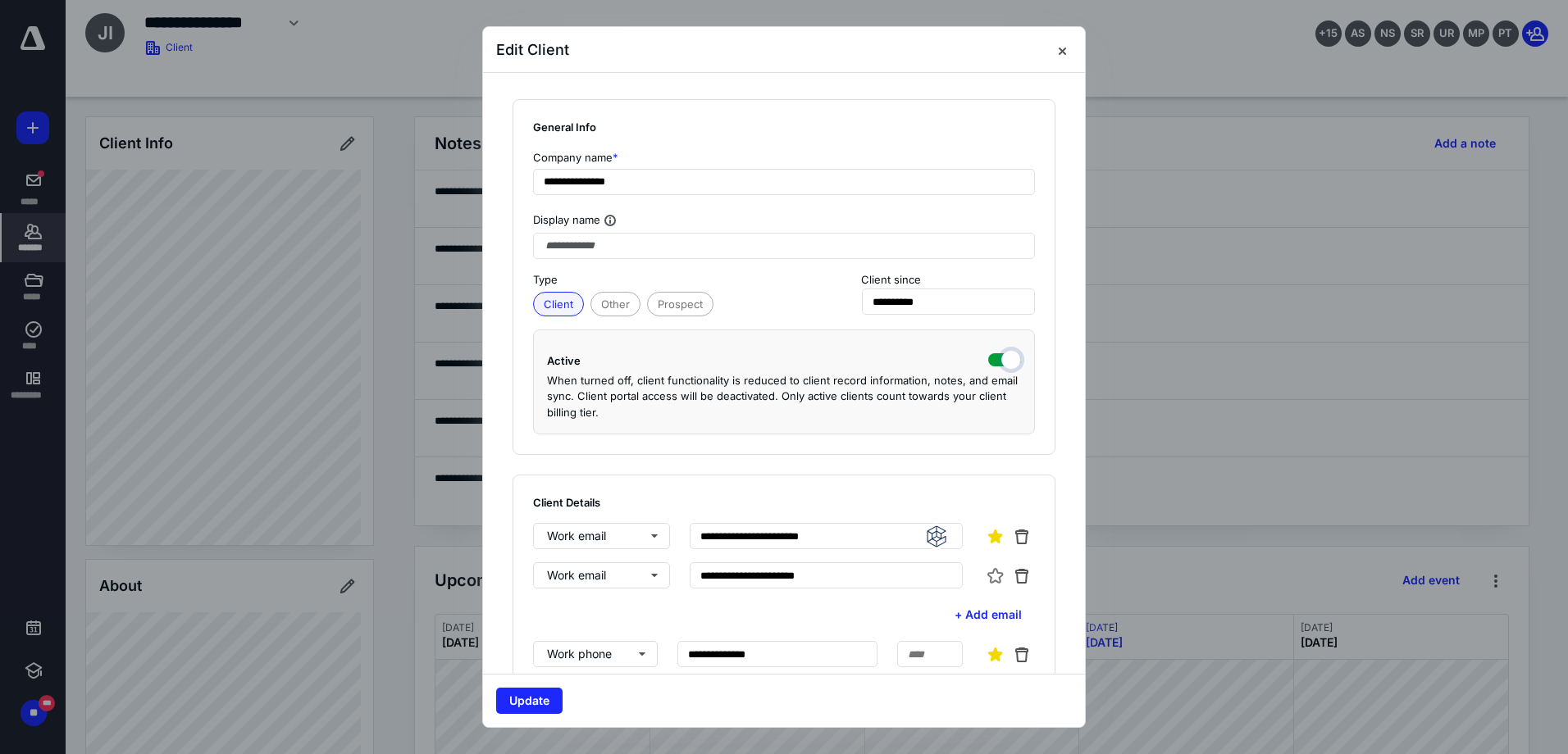 checkbox on "true" 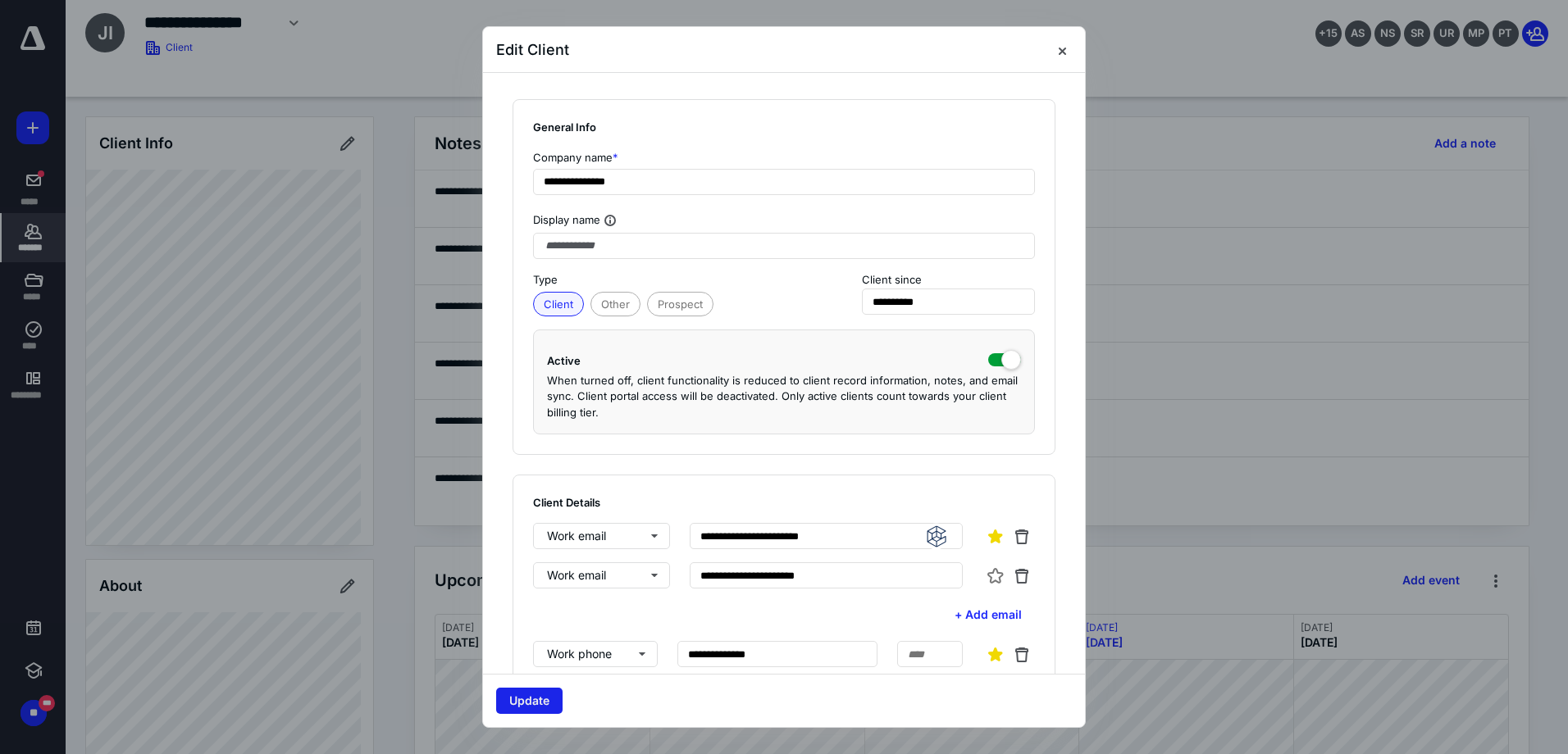 click on "Update" at bounding box center (529, 701) 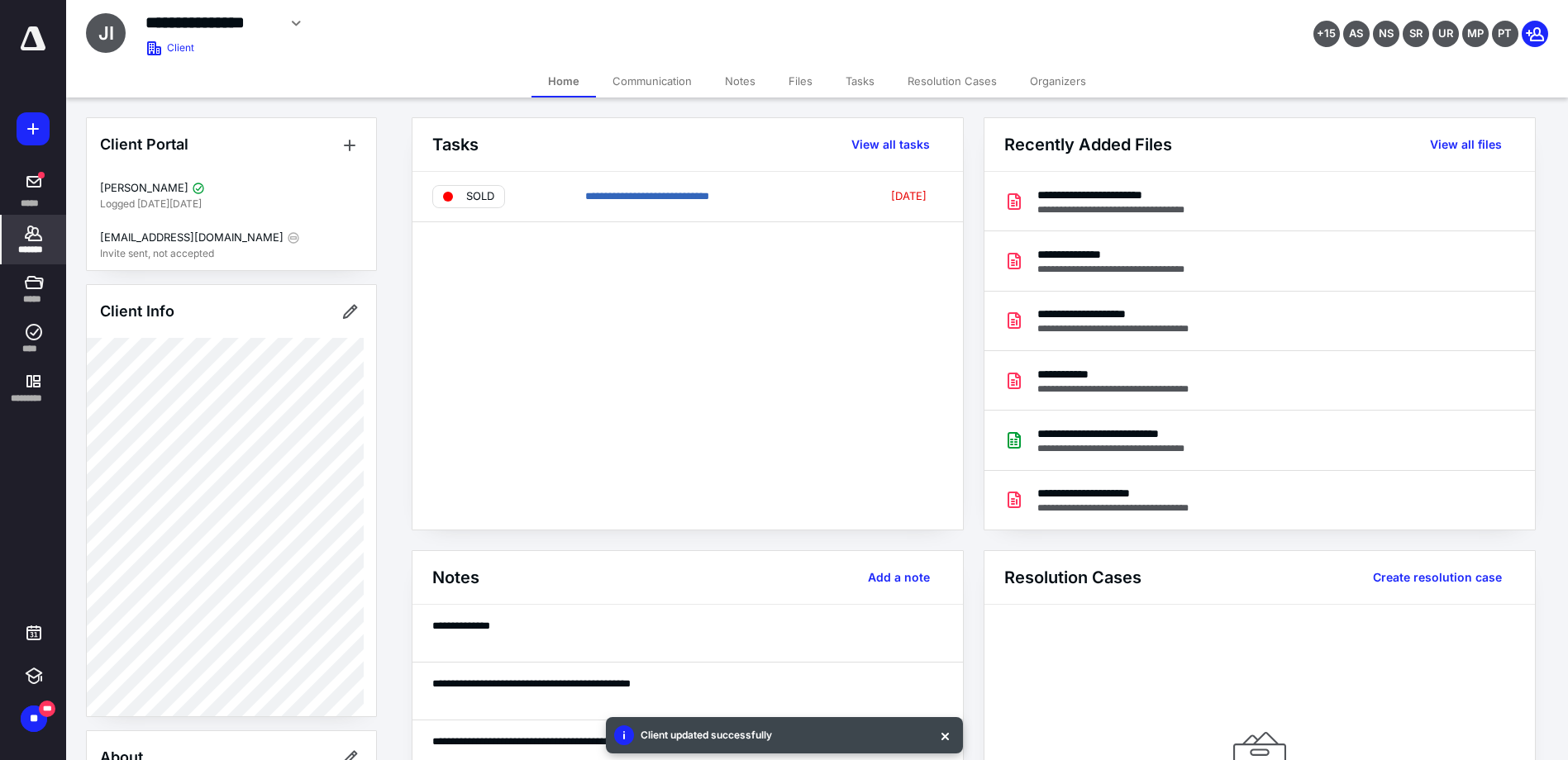 click on "Files" at bounding box center (800, 81) 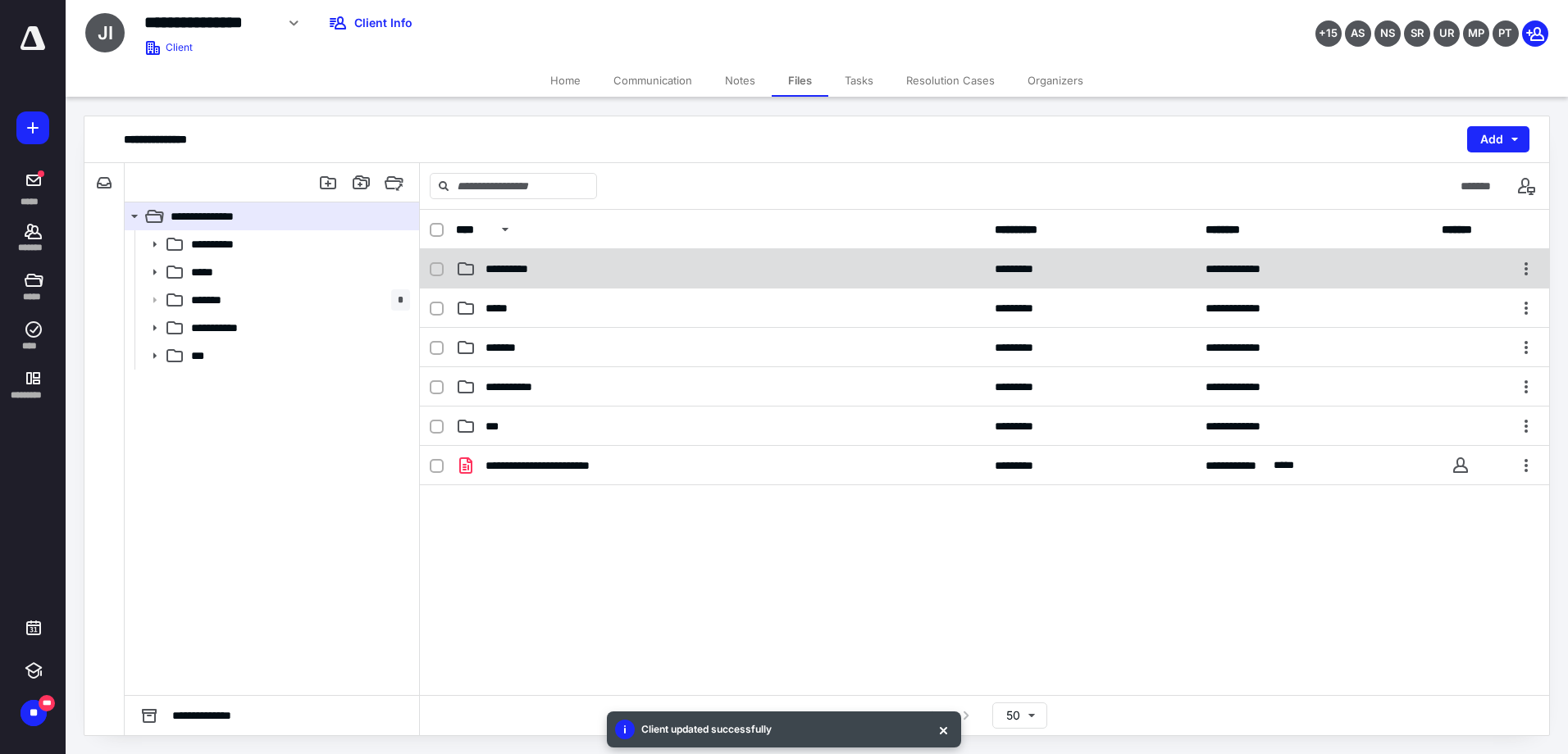click on "**********" at bounding box center (516, 269) 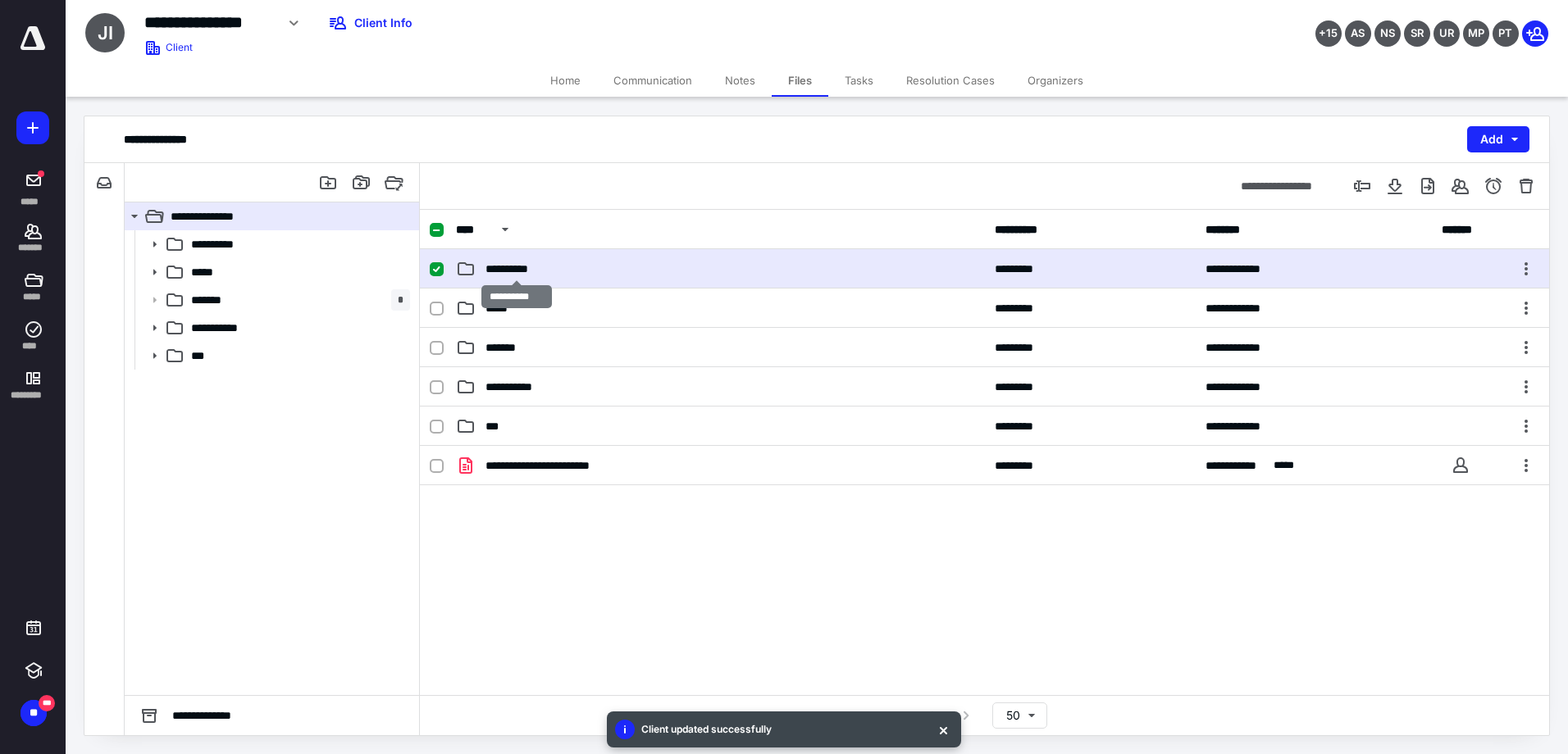 click on "**********" at bounding box center [516, 269] 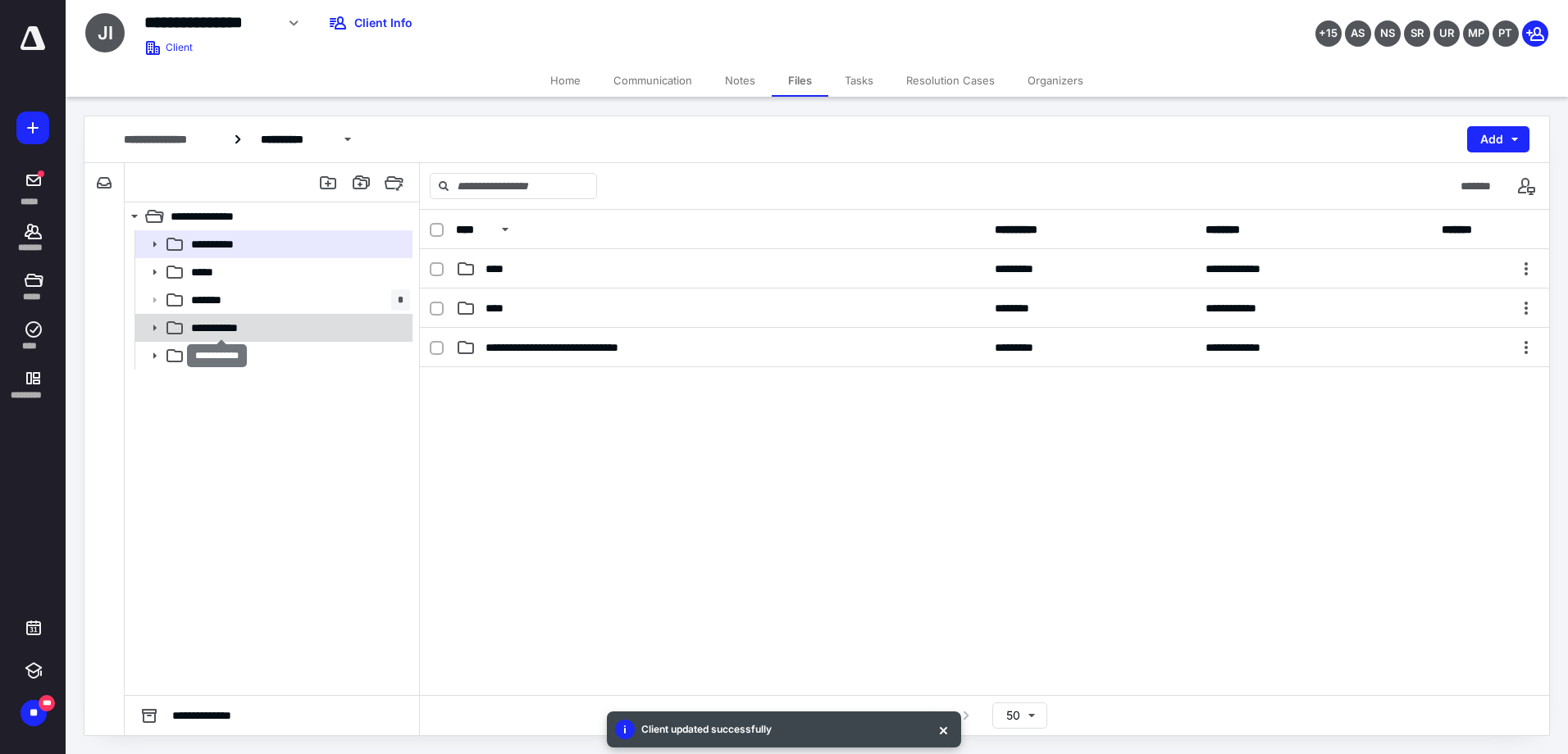 click on "**********" at bounding box center [221, 328] 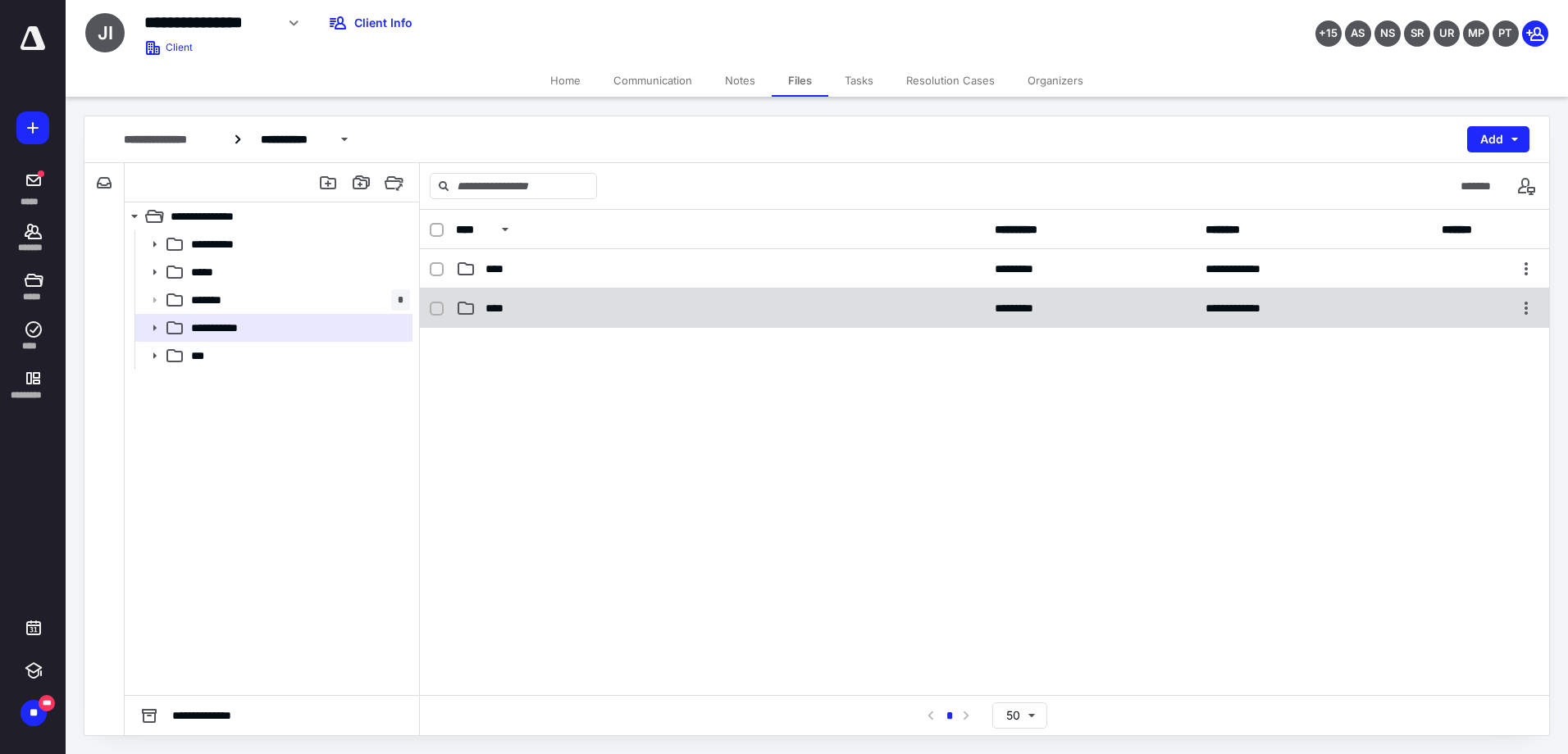click on "****" at bounding box center (499, 308) 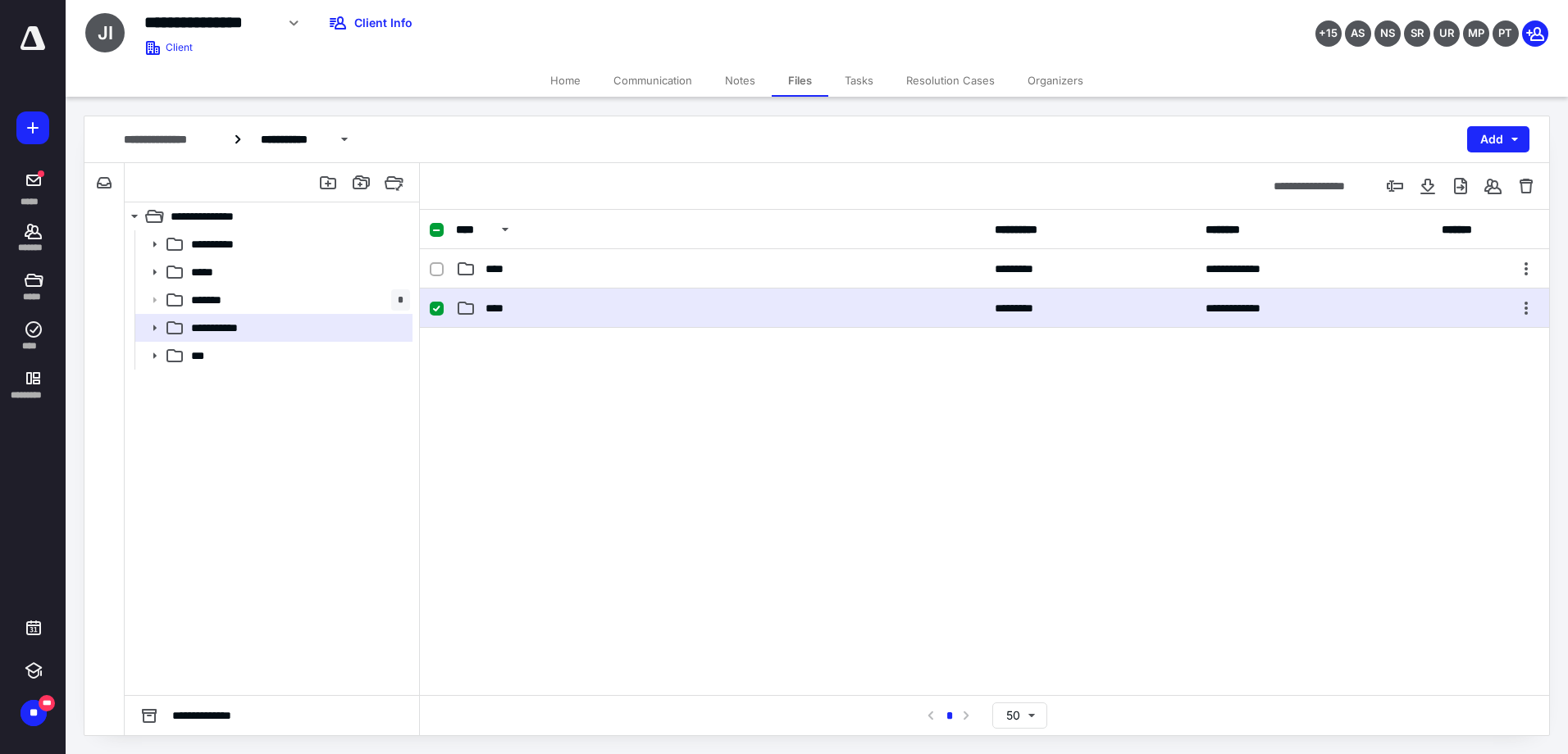 click on "****" at bounding box center [499, 308] 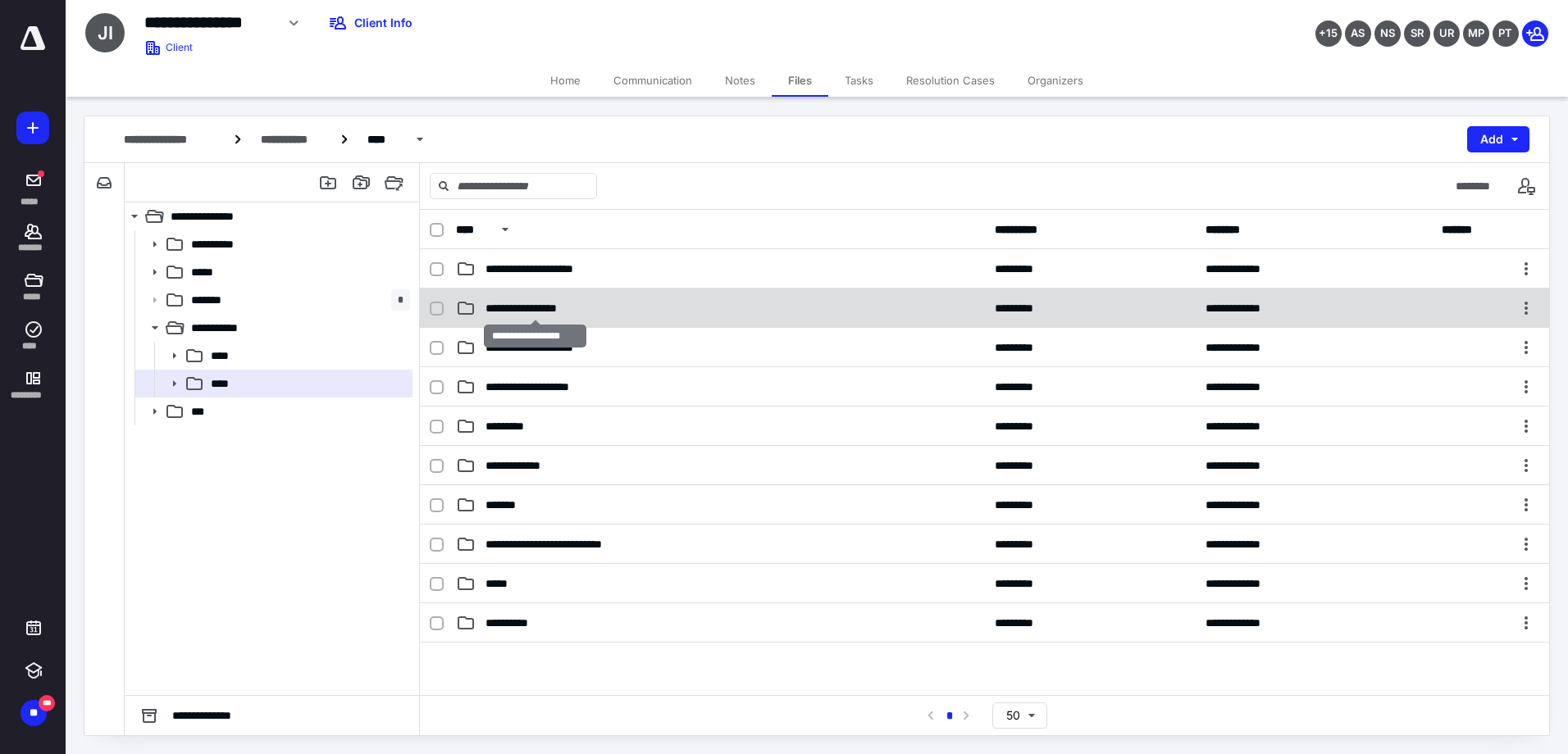click on "**********" at bounding box center [535, 308] 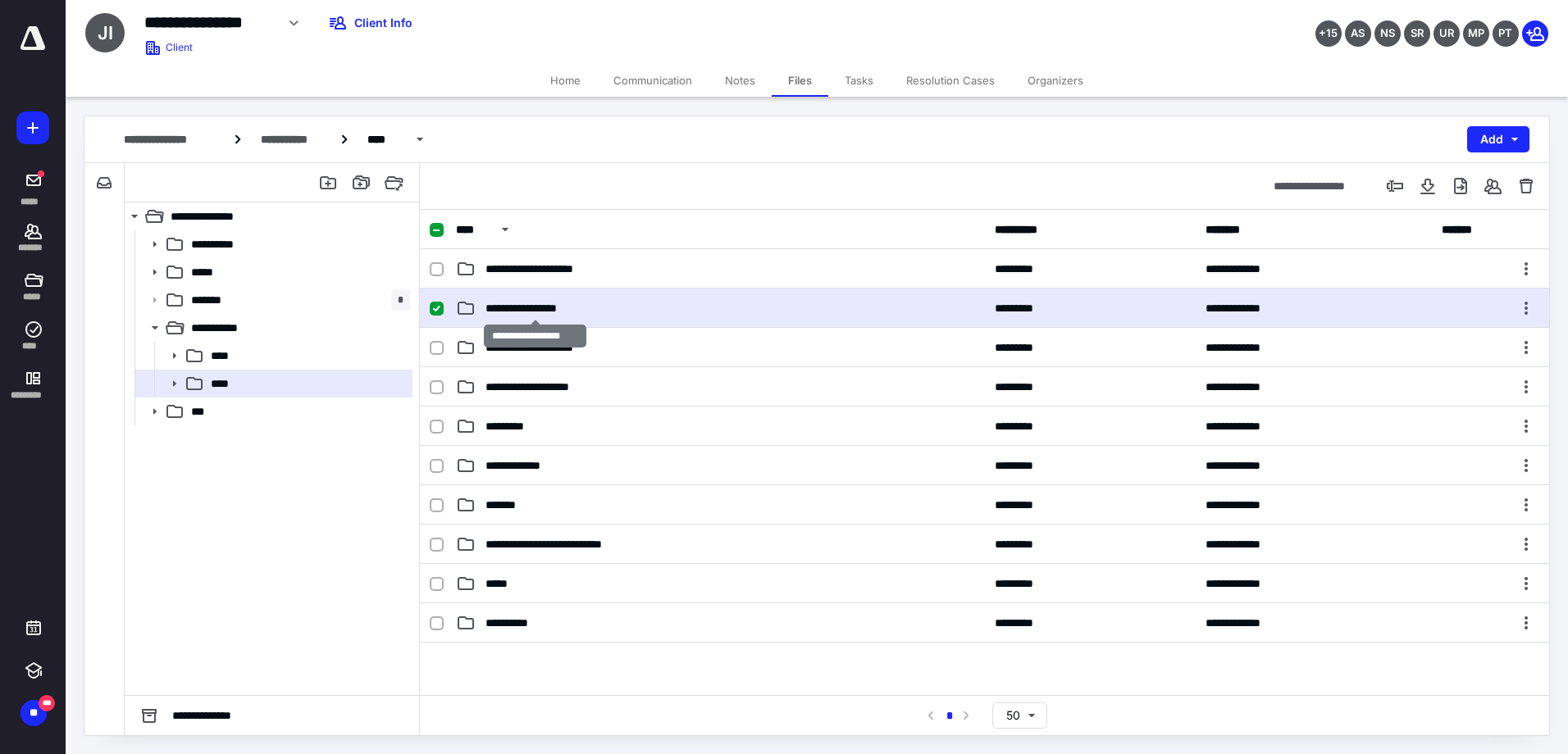 click on "**********" at bounding box center [535, 308] 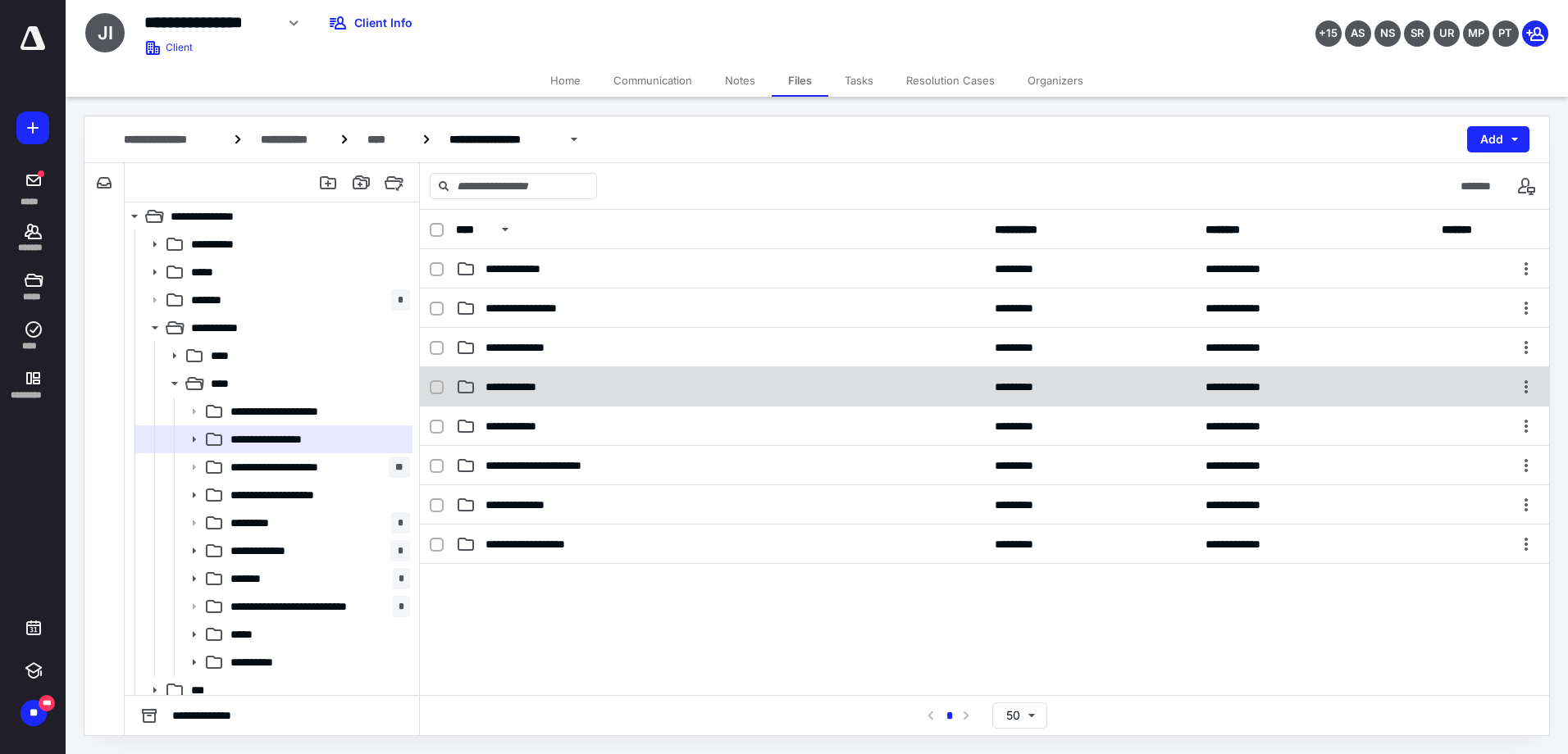 click on "**********" at bounding box center (519, 387) 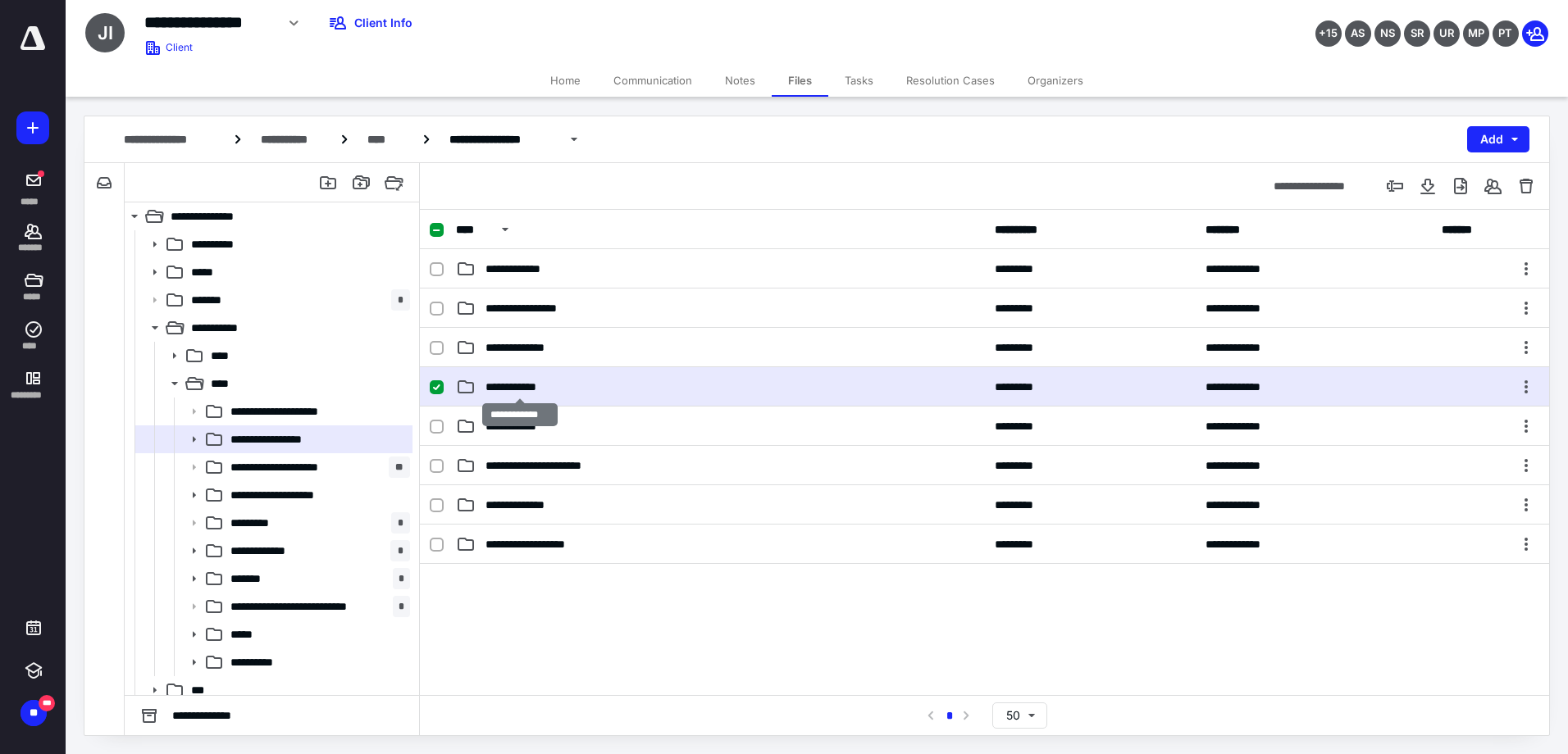 click on "**********" at bounding box center (519, 387) 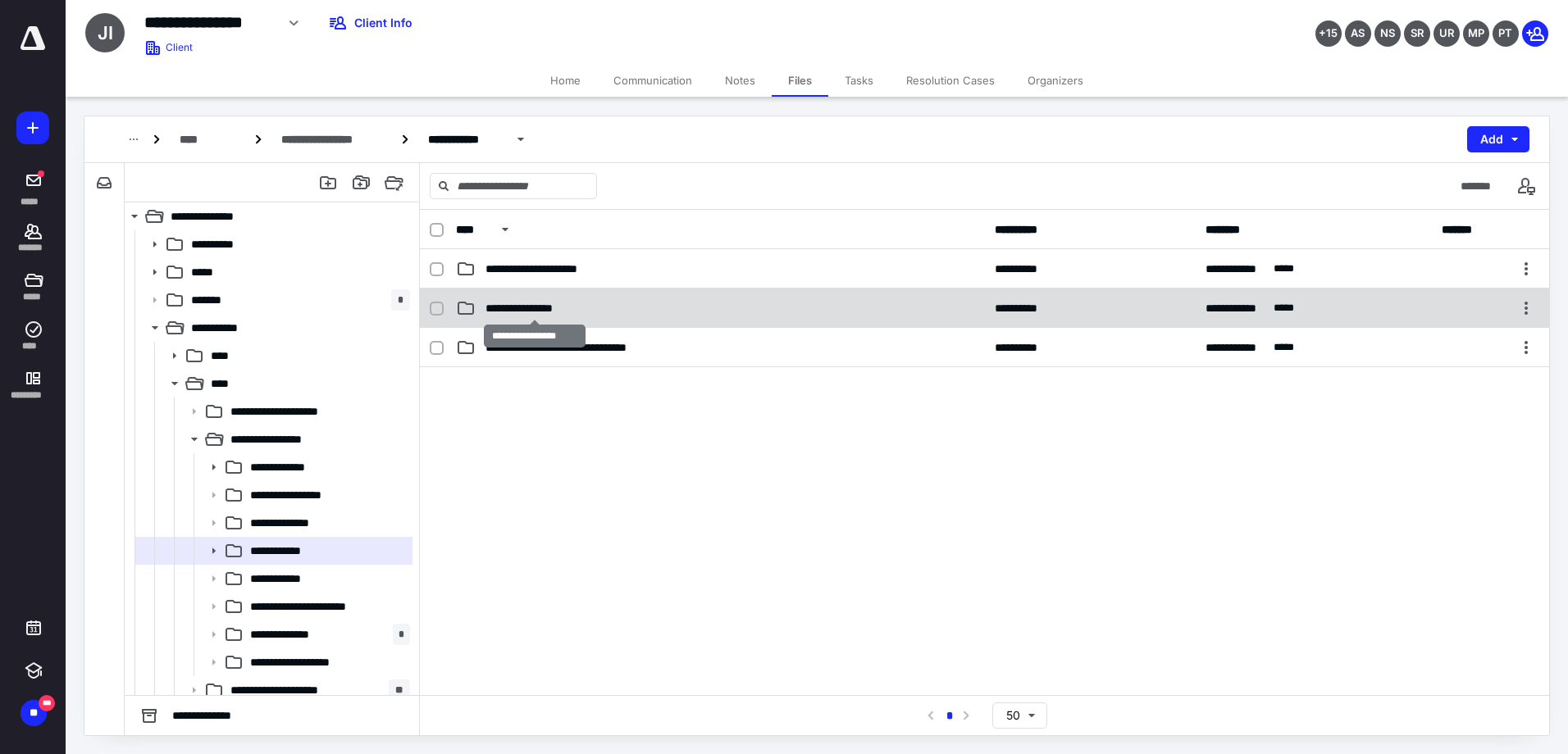 click on "**********" at bounding box center [535, 308] 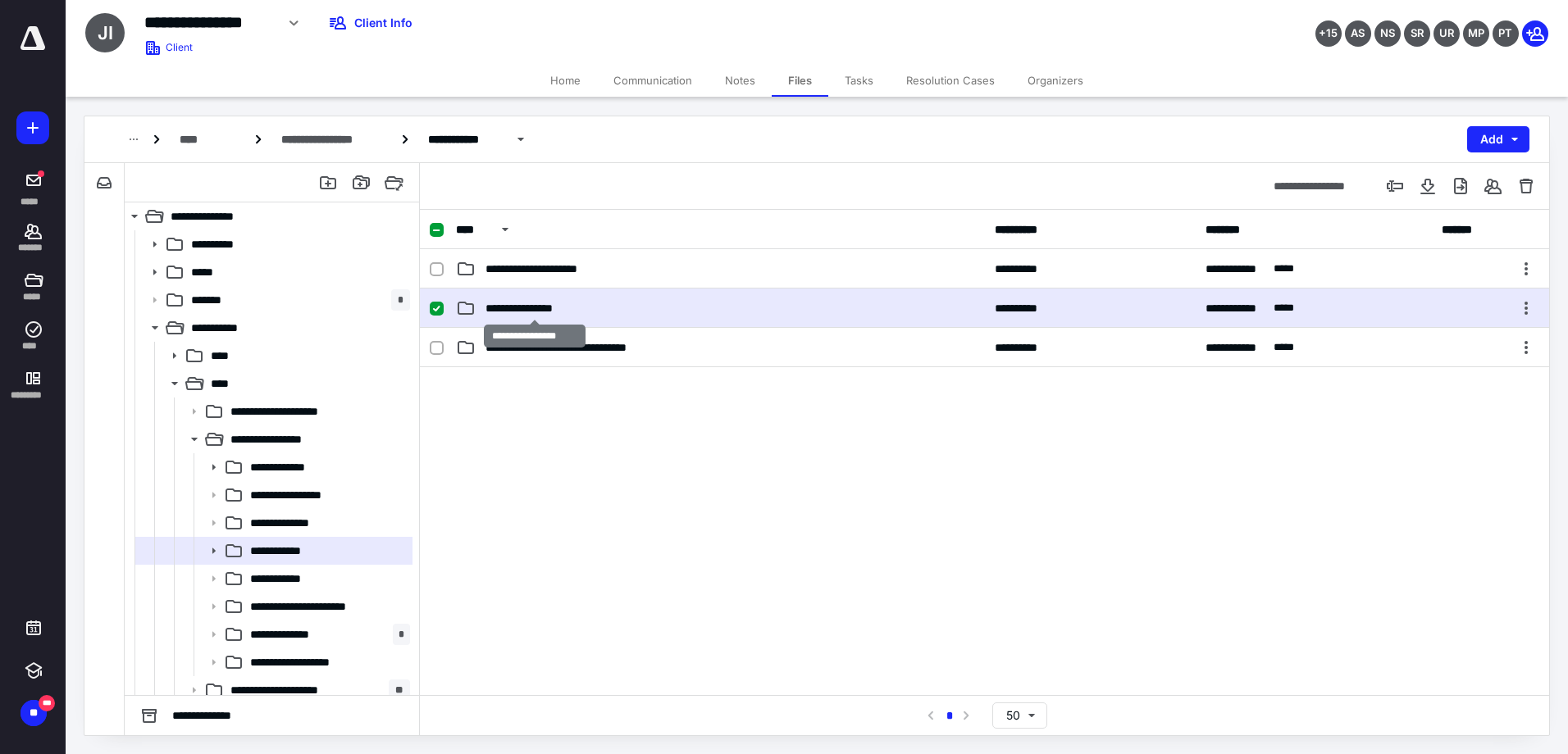 click on "**********" at bounding box center [535, 308] 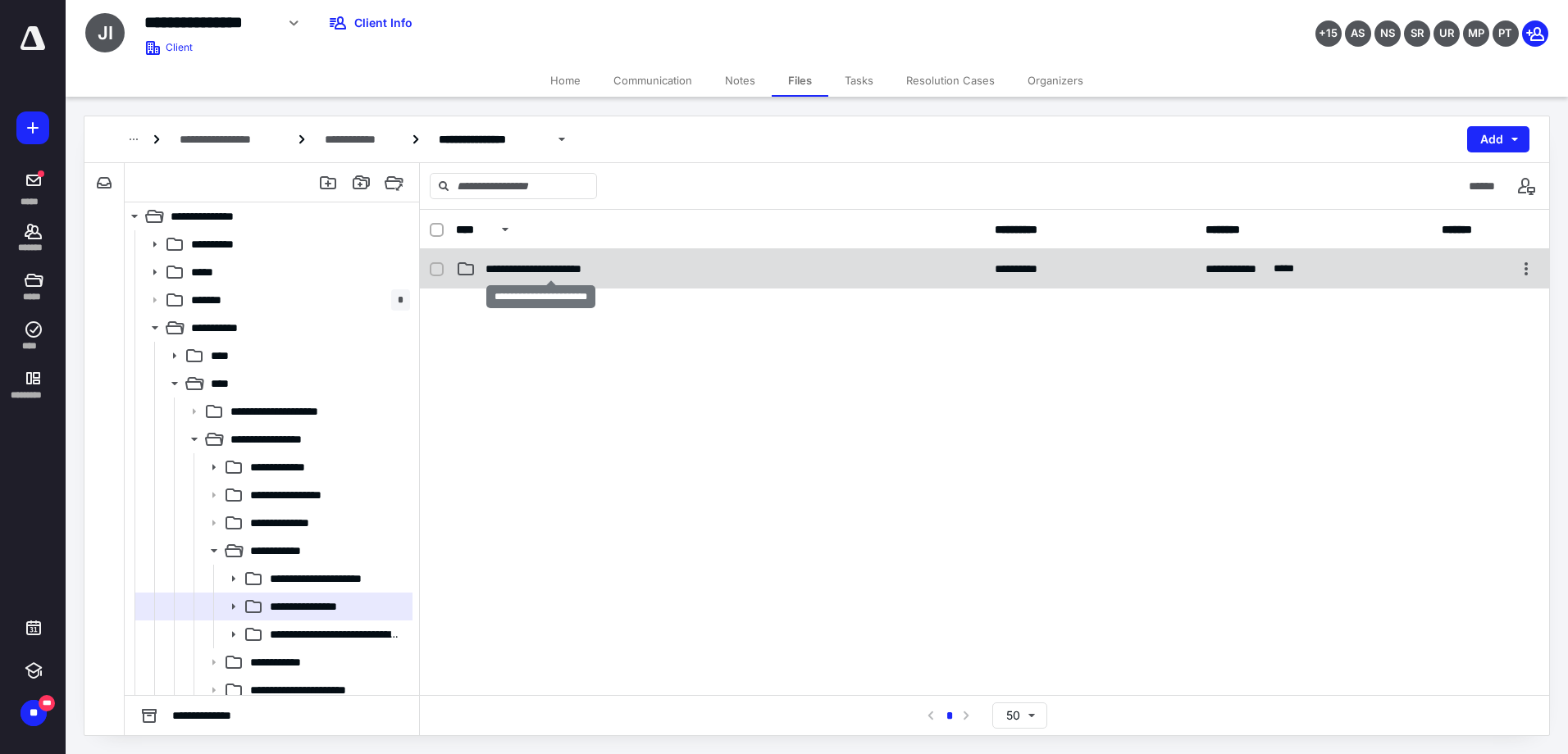 click on "**********" at bounding box center (550, 269) 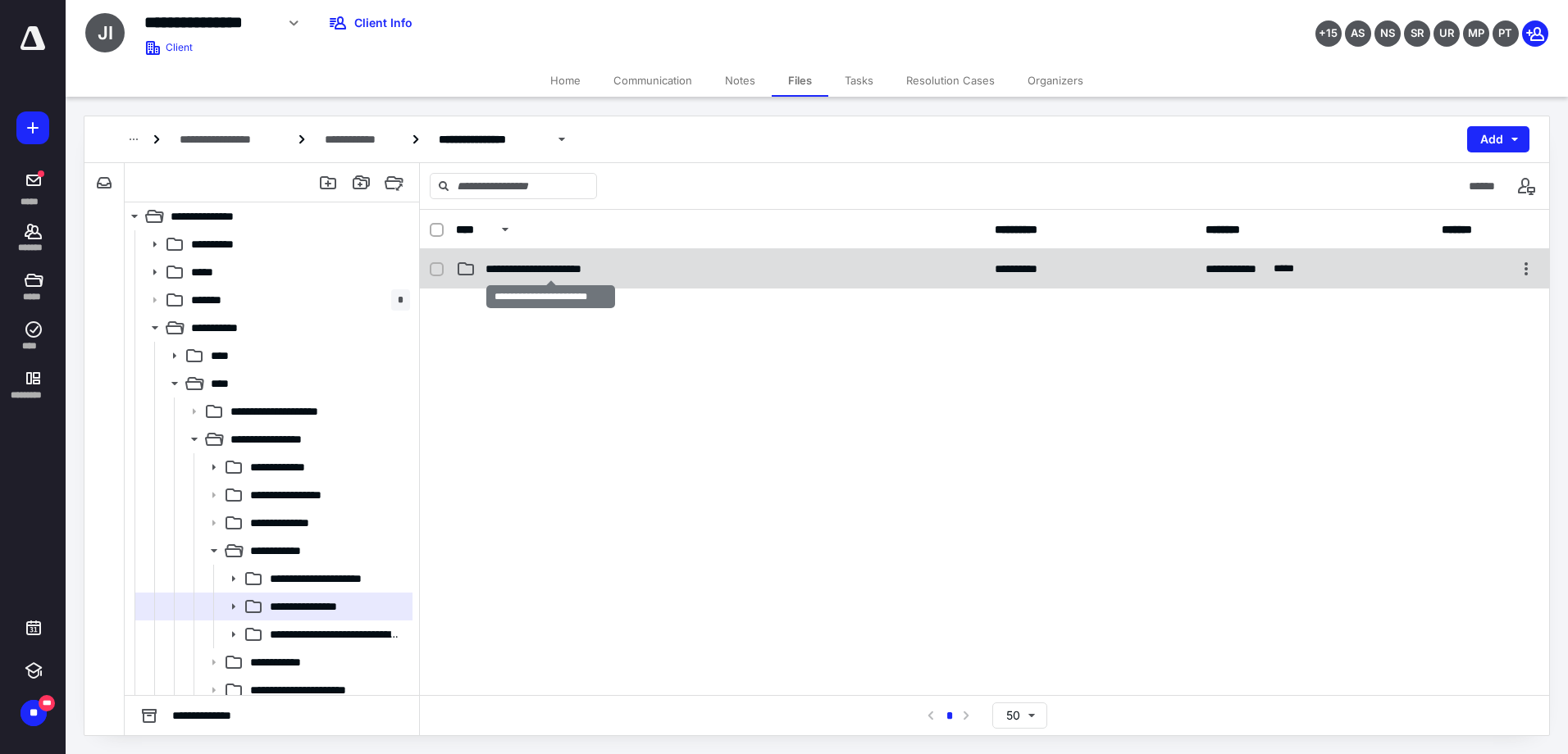 click on "**********" at bounding box center [550, 269] 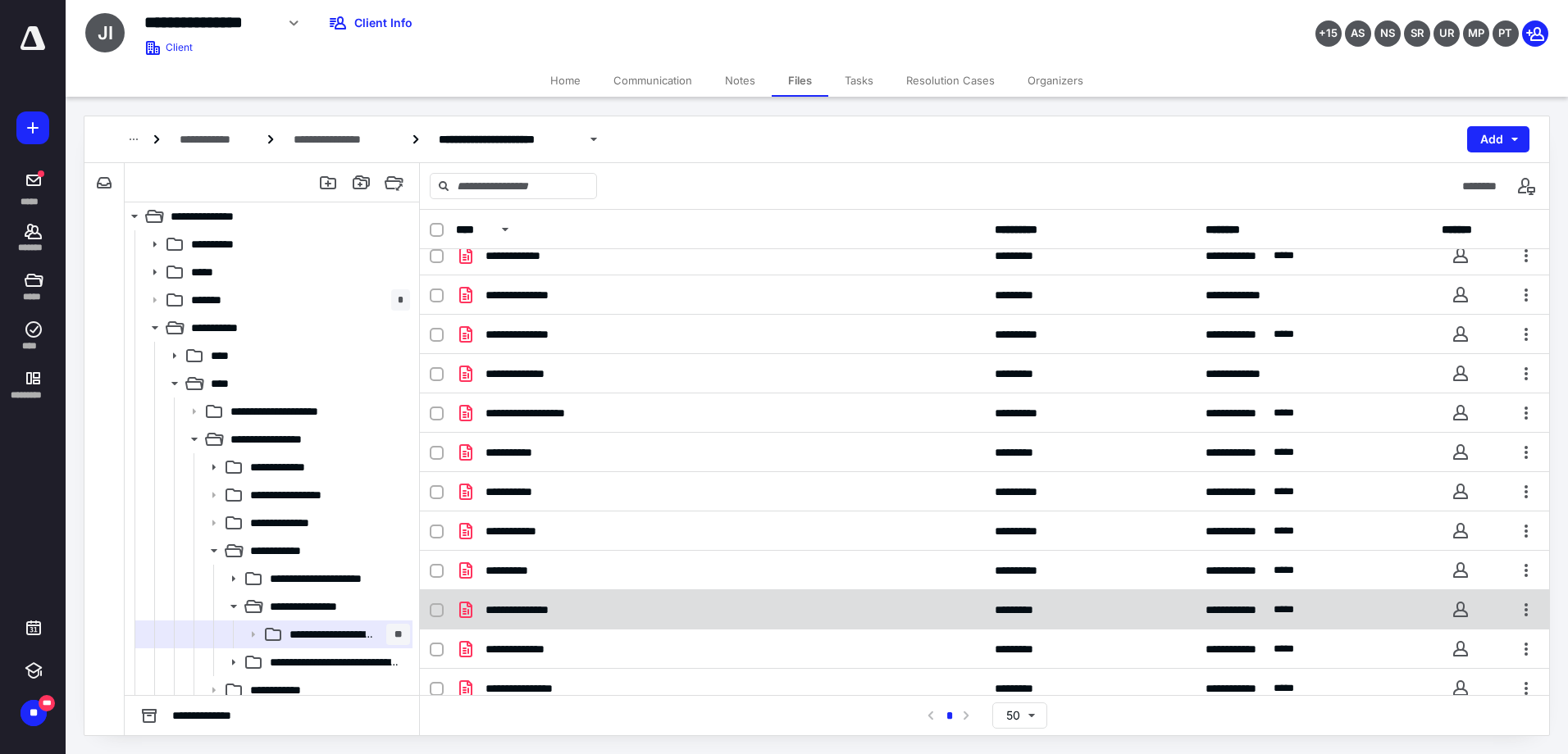 scroll, scrollTop: 105, scrollLeft: 0, axis: vertical 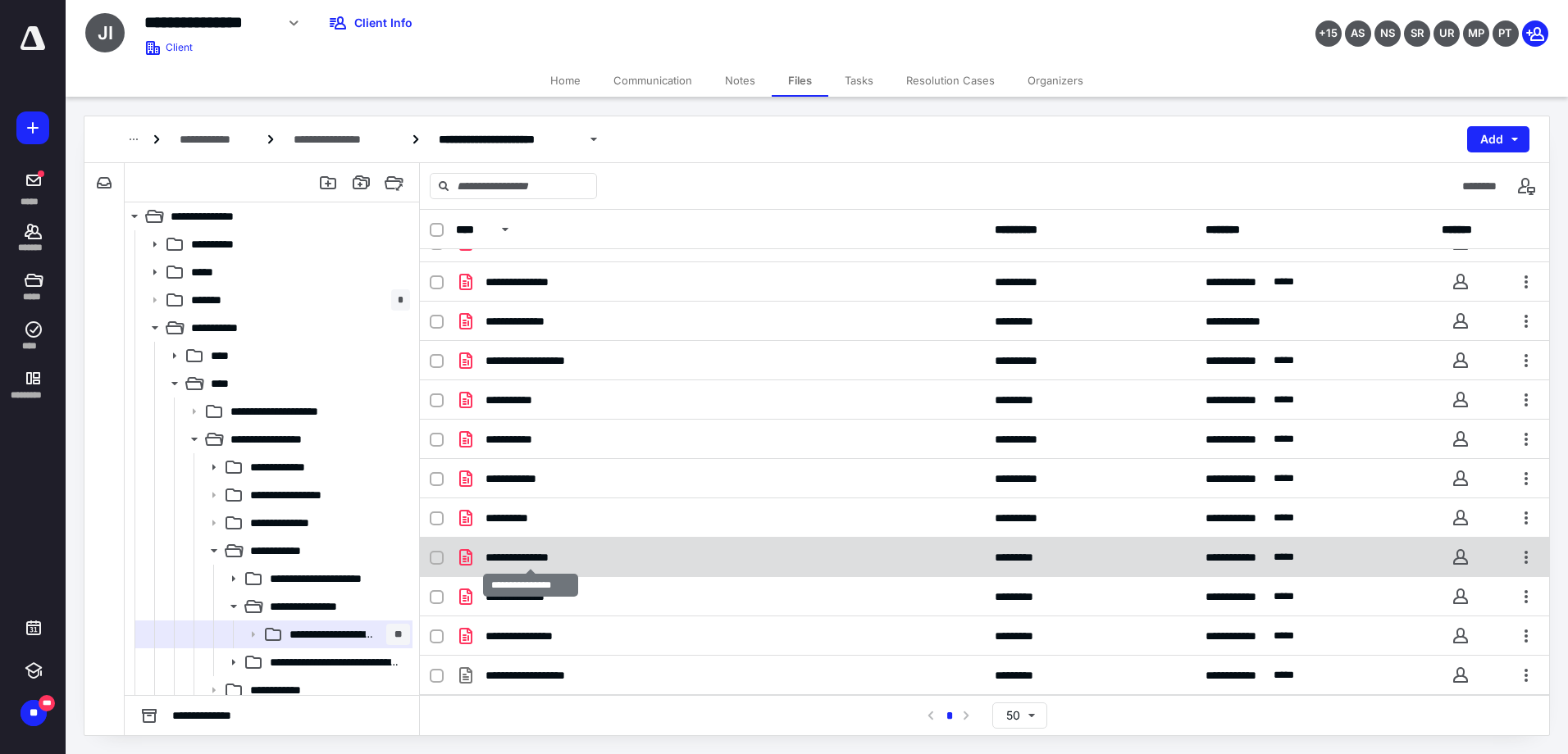 click on "**********" at bounding box center (531, 557) 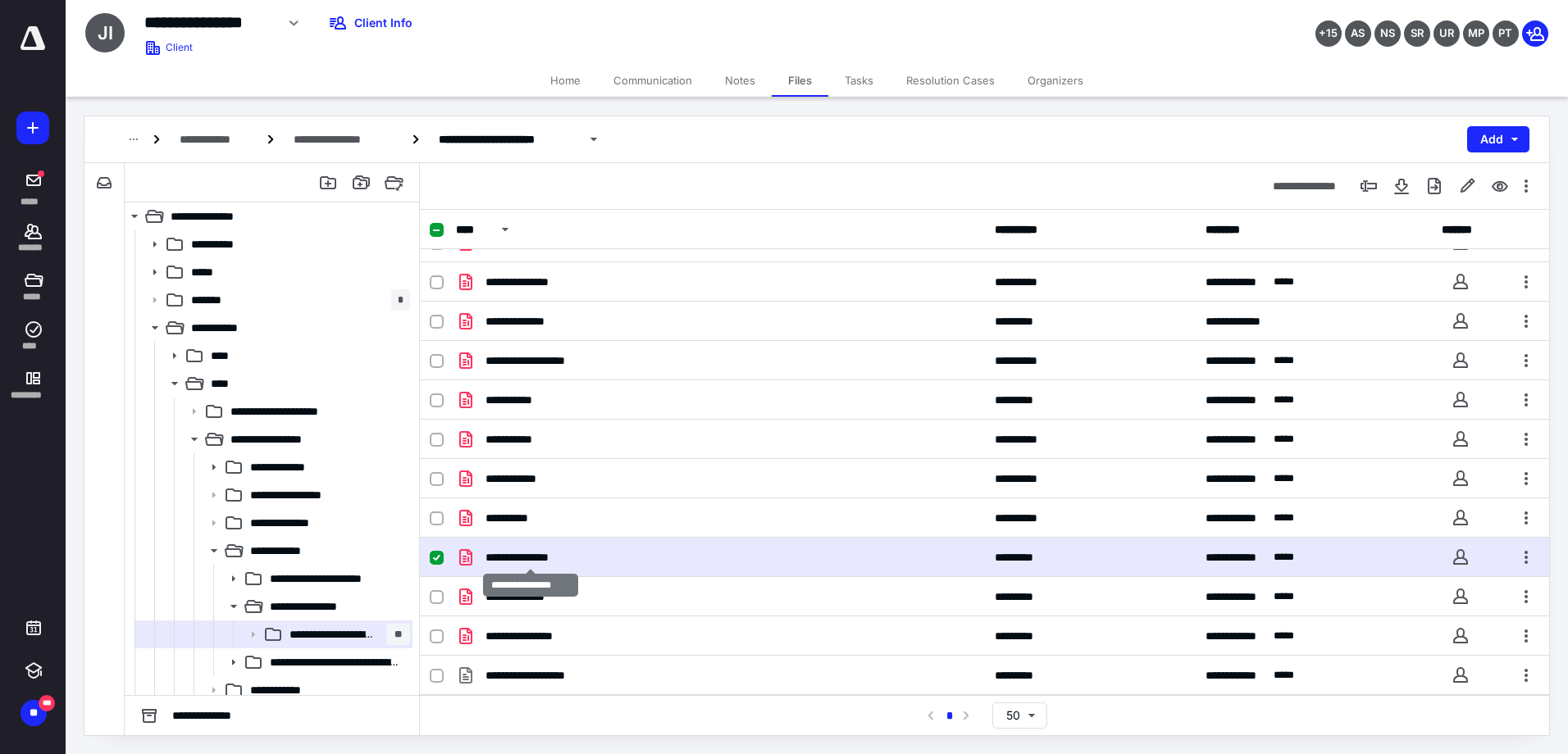 click on "**********" at bounding box center (531, 557) 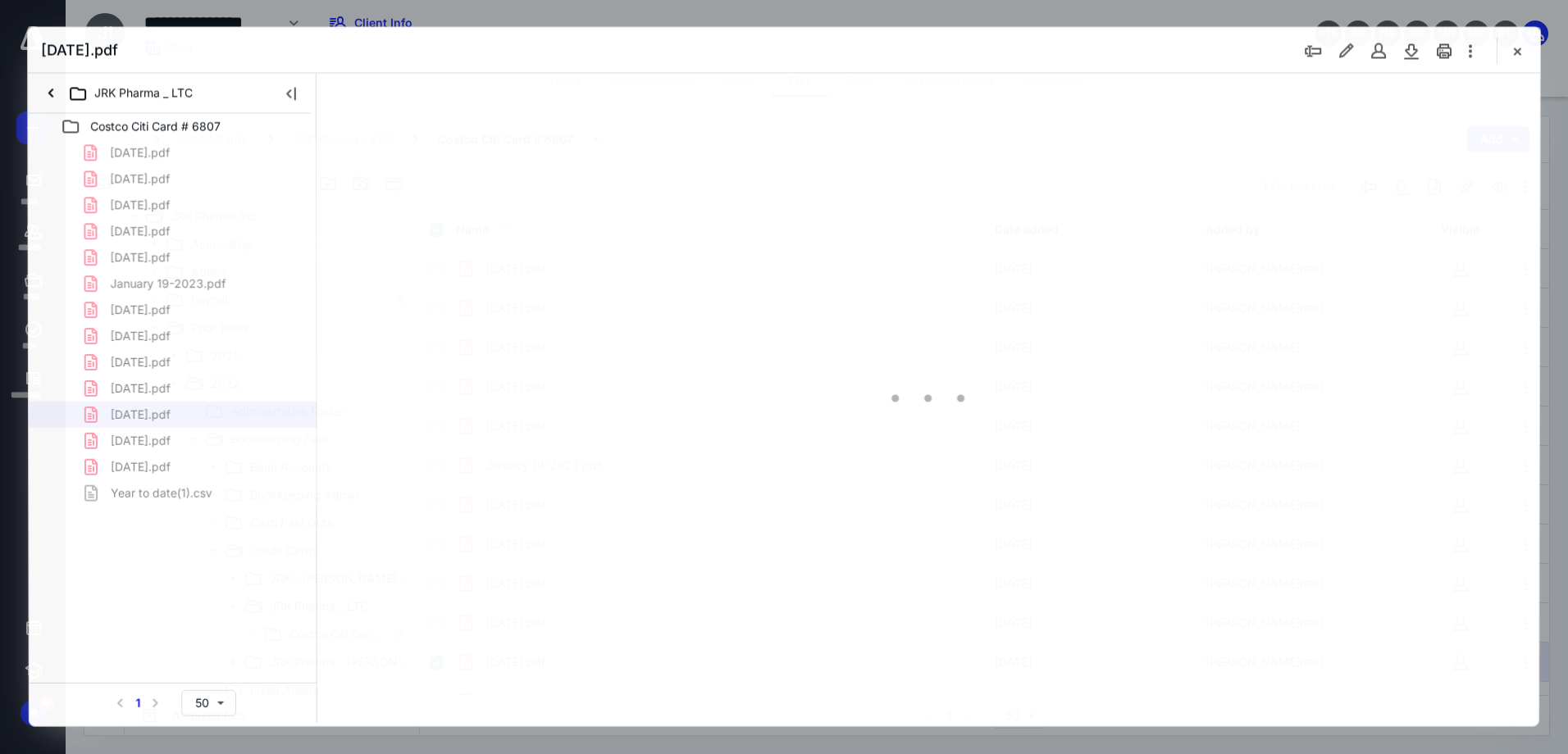 scroll, scrollTop: 105, scrollLeft: 0, axis: vertical 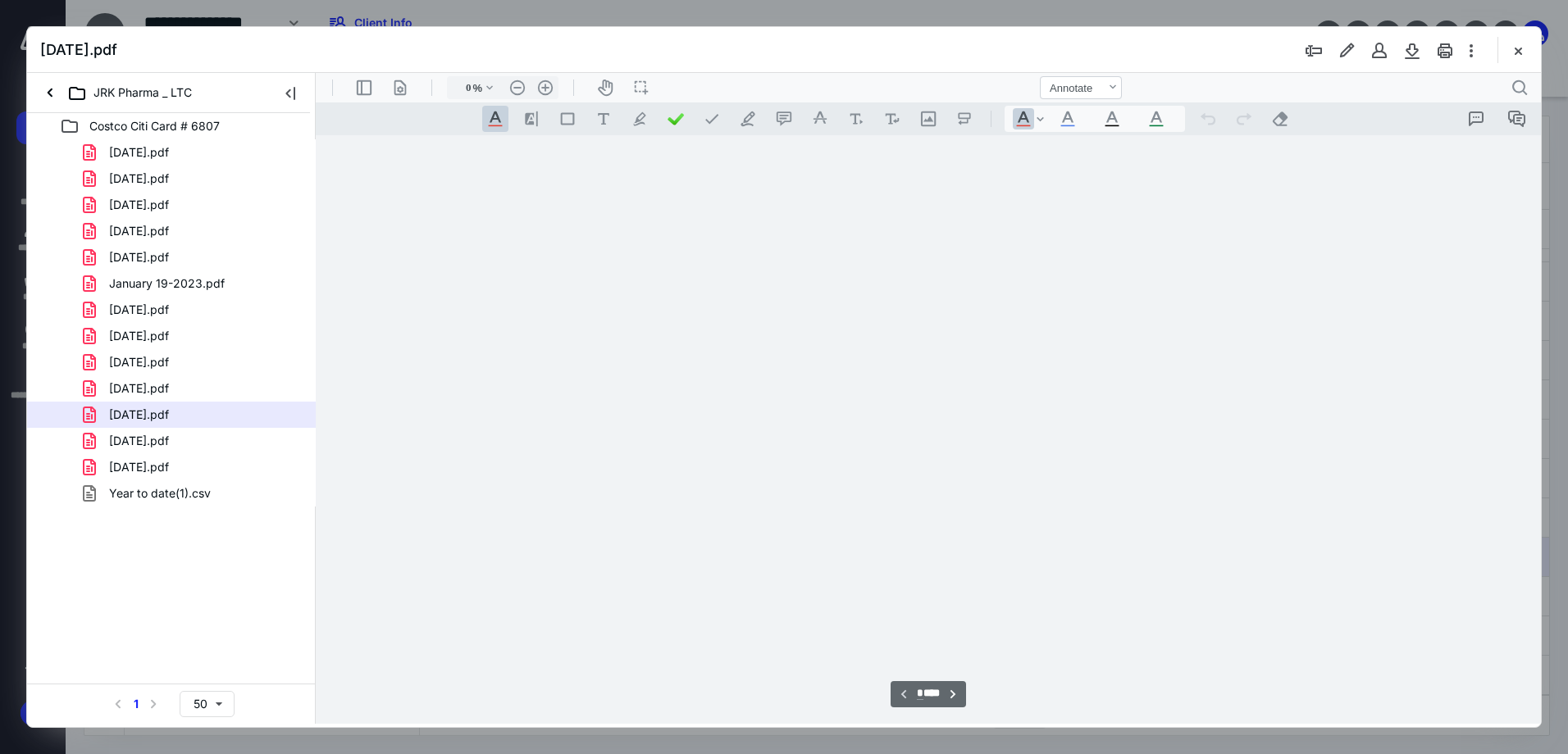 type on "90" 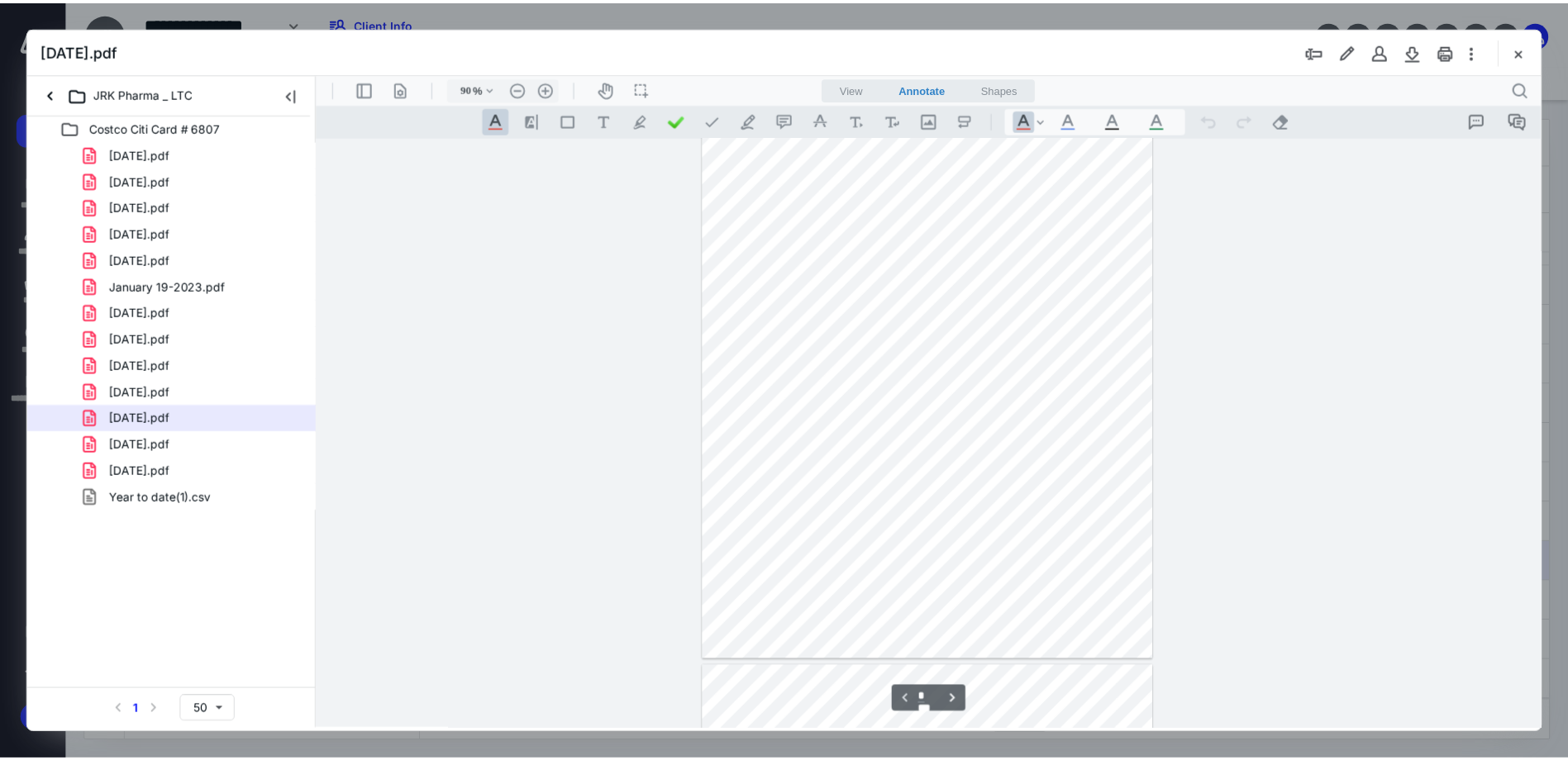 scroll, scrollTop: 0, scrollLeft: 0, axis: both 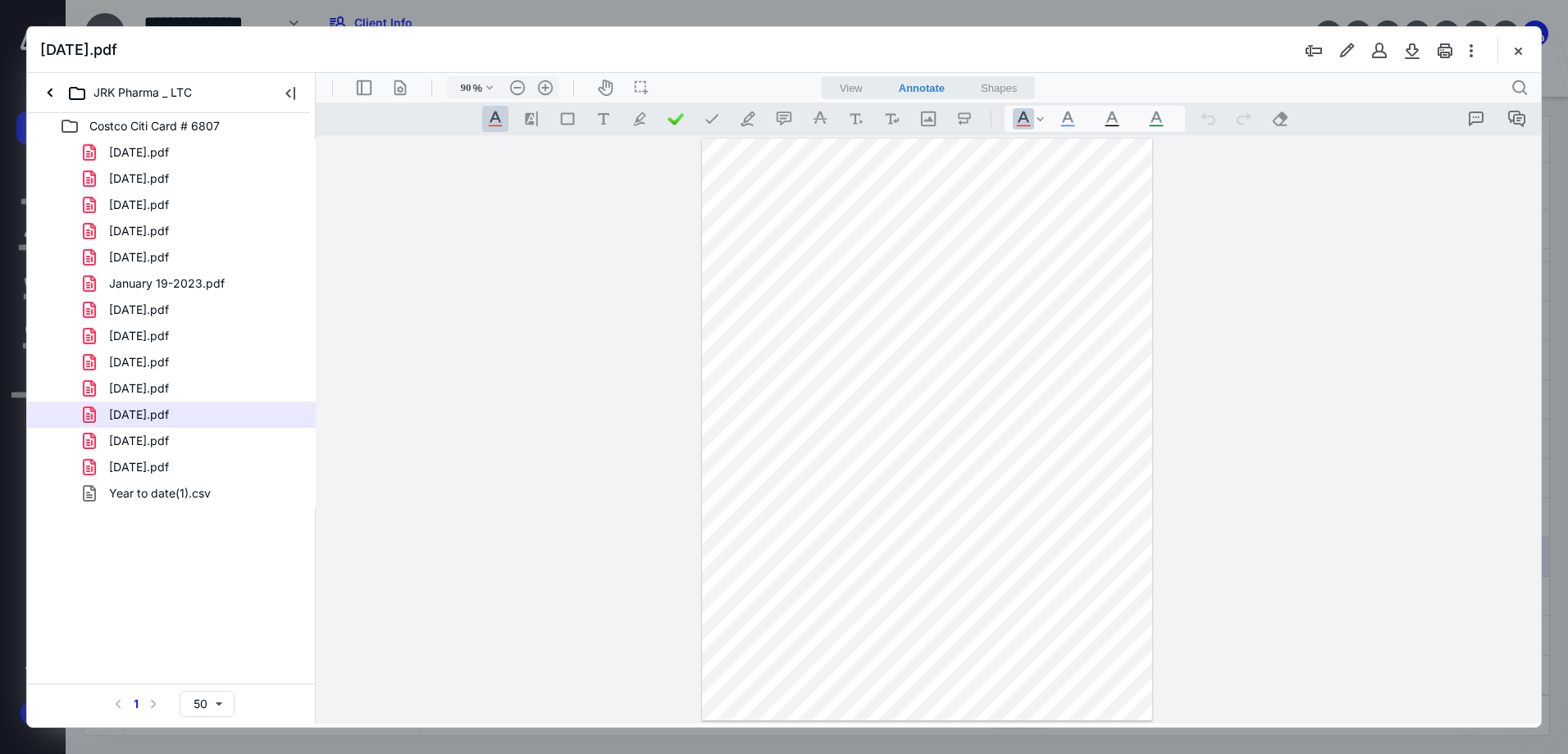 drag, startPoint x: 1520, startPoint y: 43, endPoint x: 1512, endPoint y: 57, distance: 16.124515 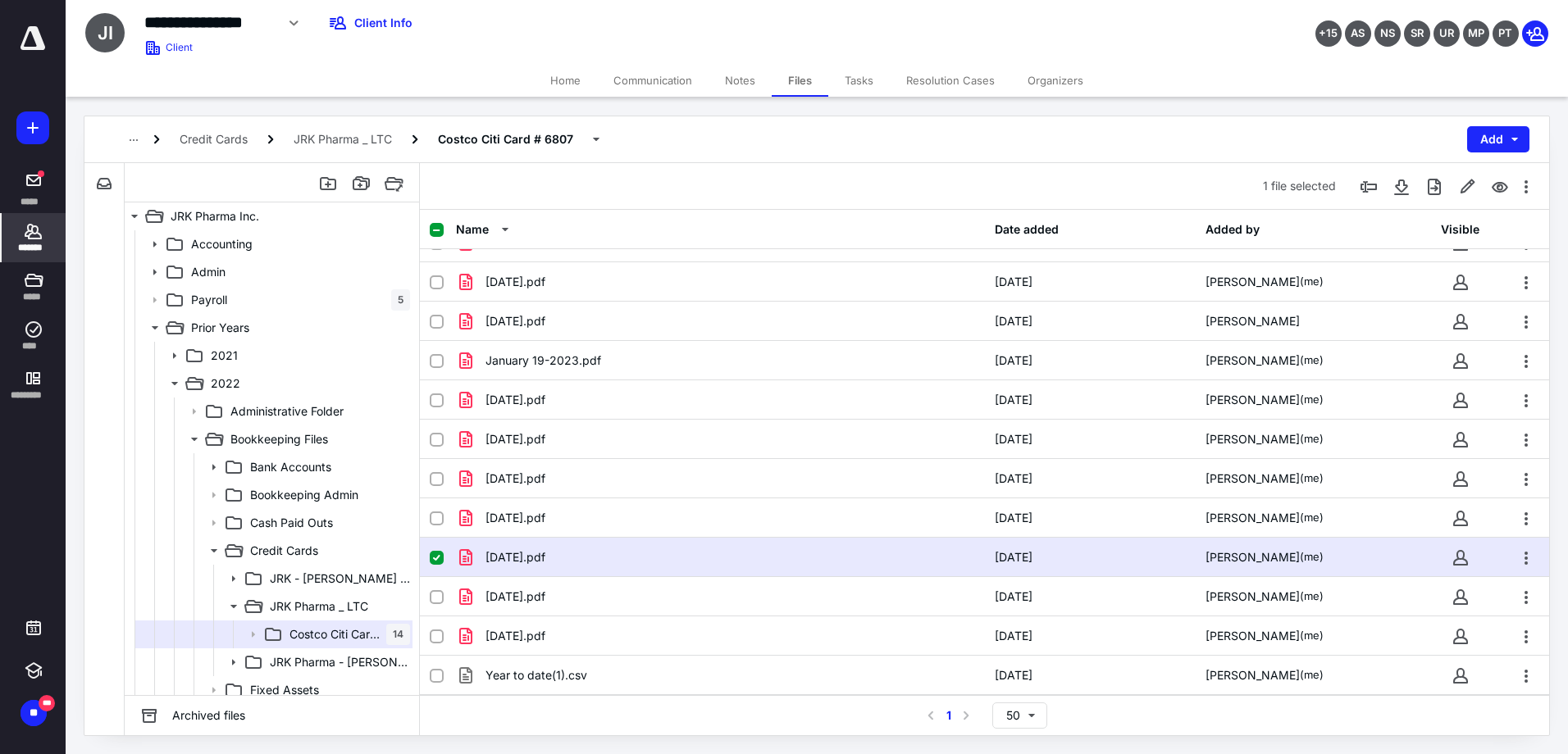click on "*******" at bounding box center (34, 248) 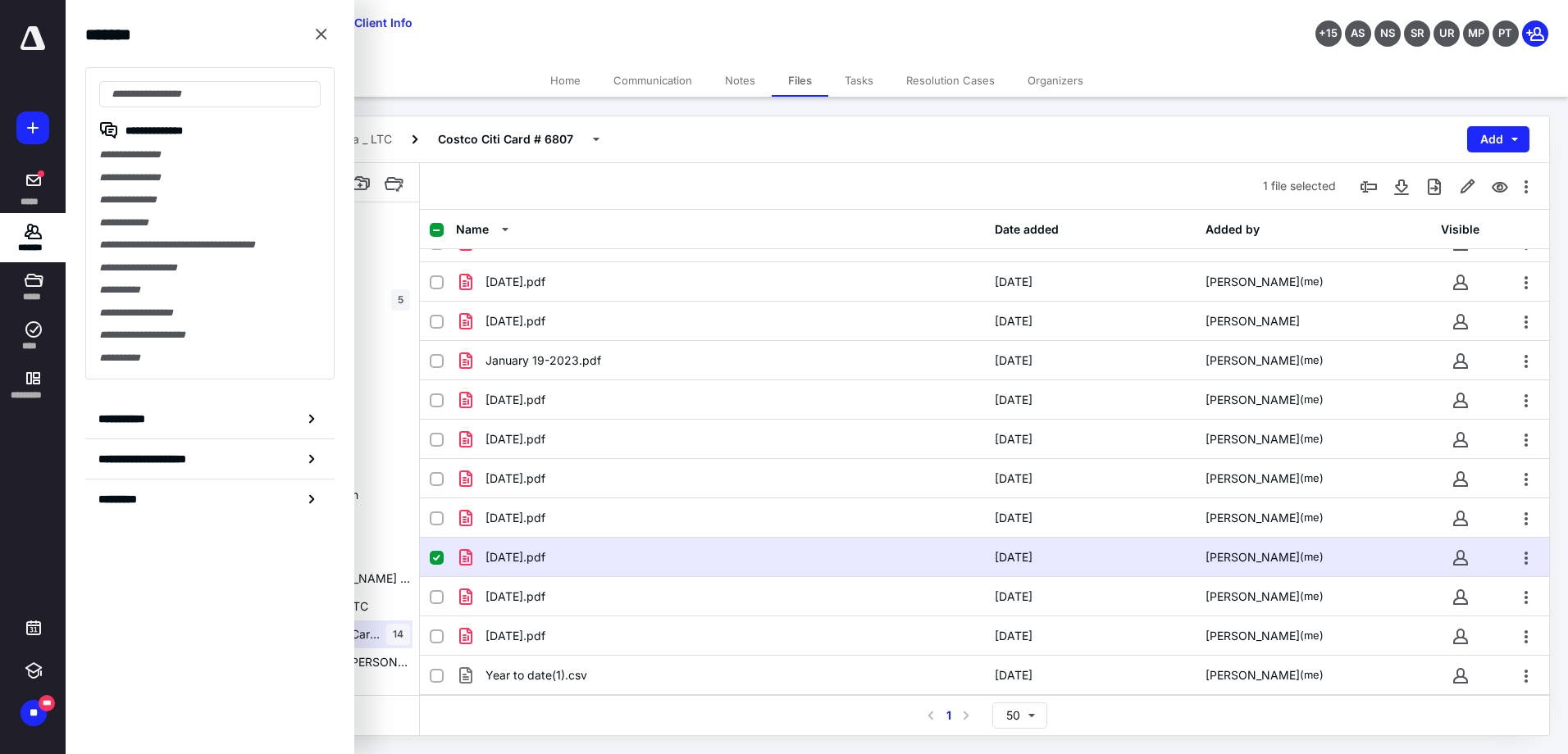 click on "**********" at bounding box center [599, 23] 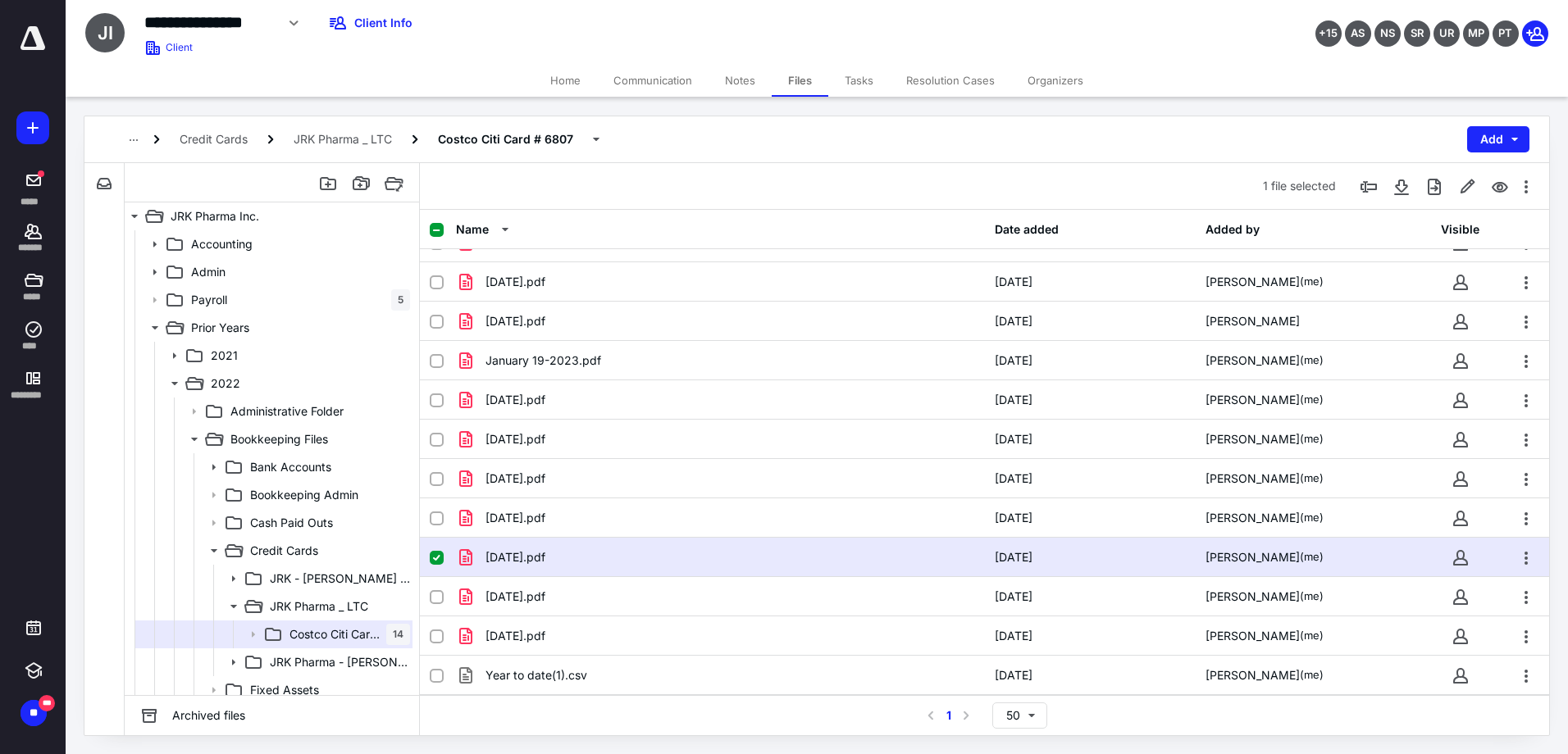 click on "Home" at bounding box center (565, 80) 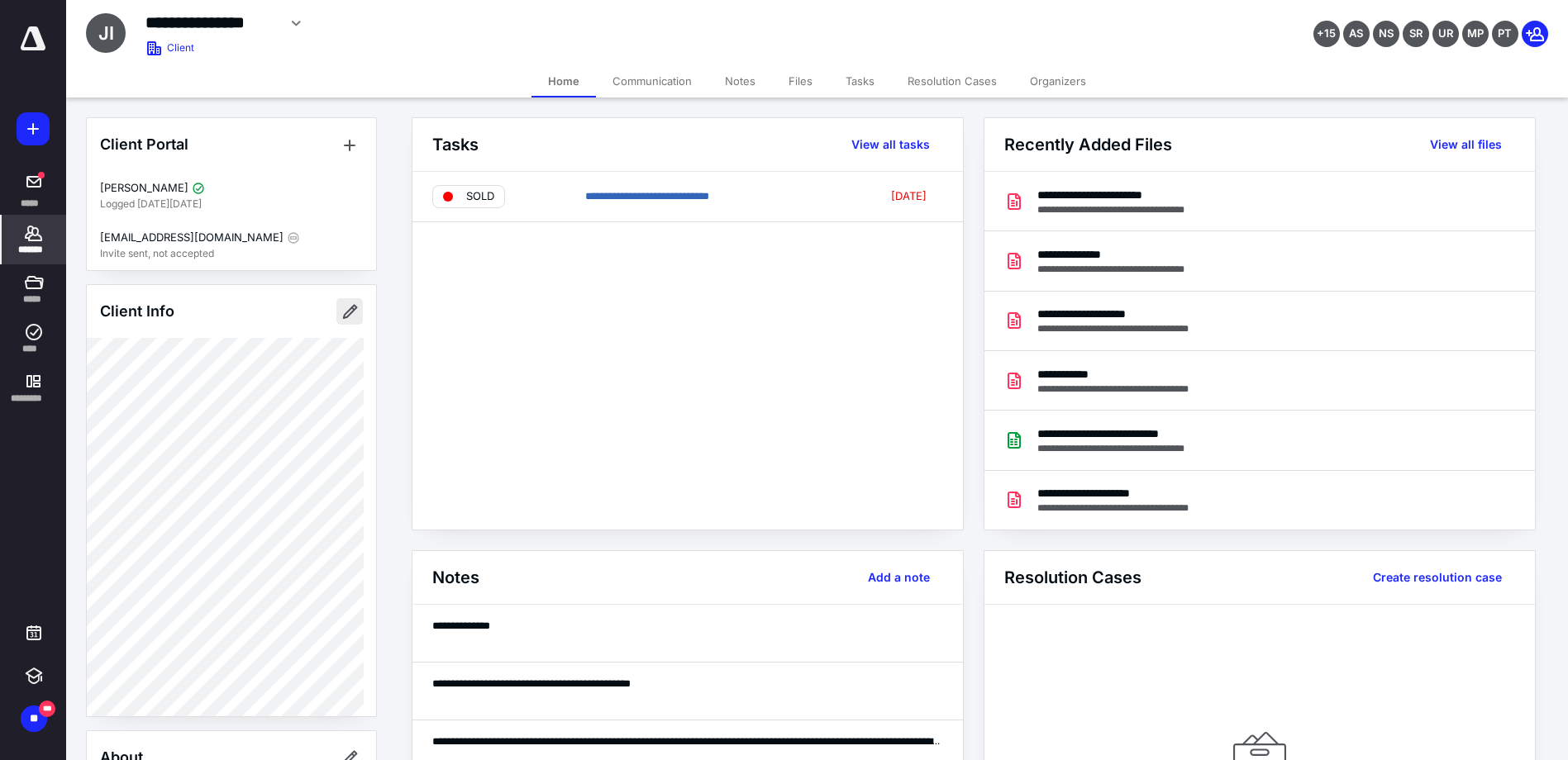 click at bounding box center (350, 311) 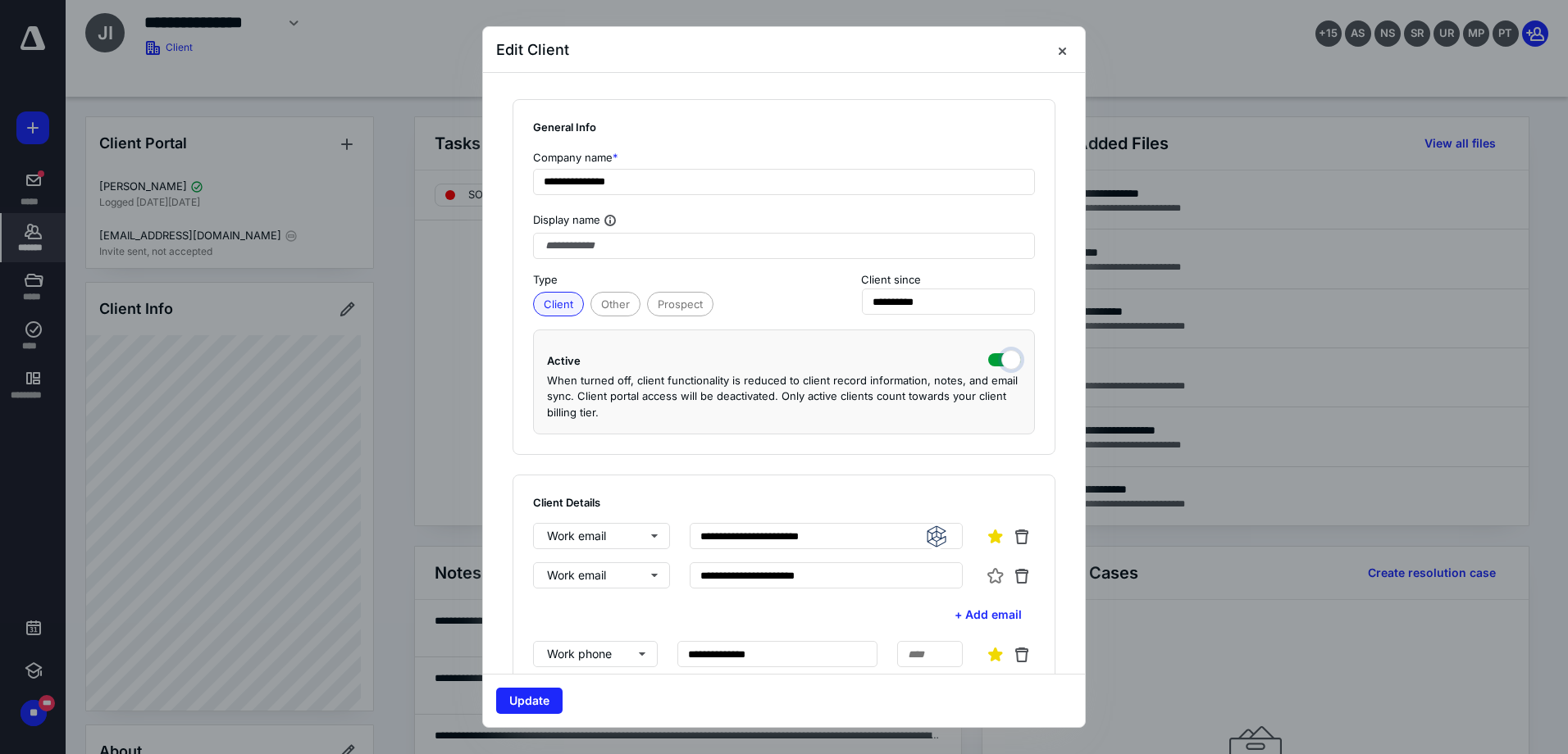 click at bounding box center (1005, 358) 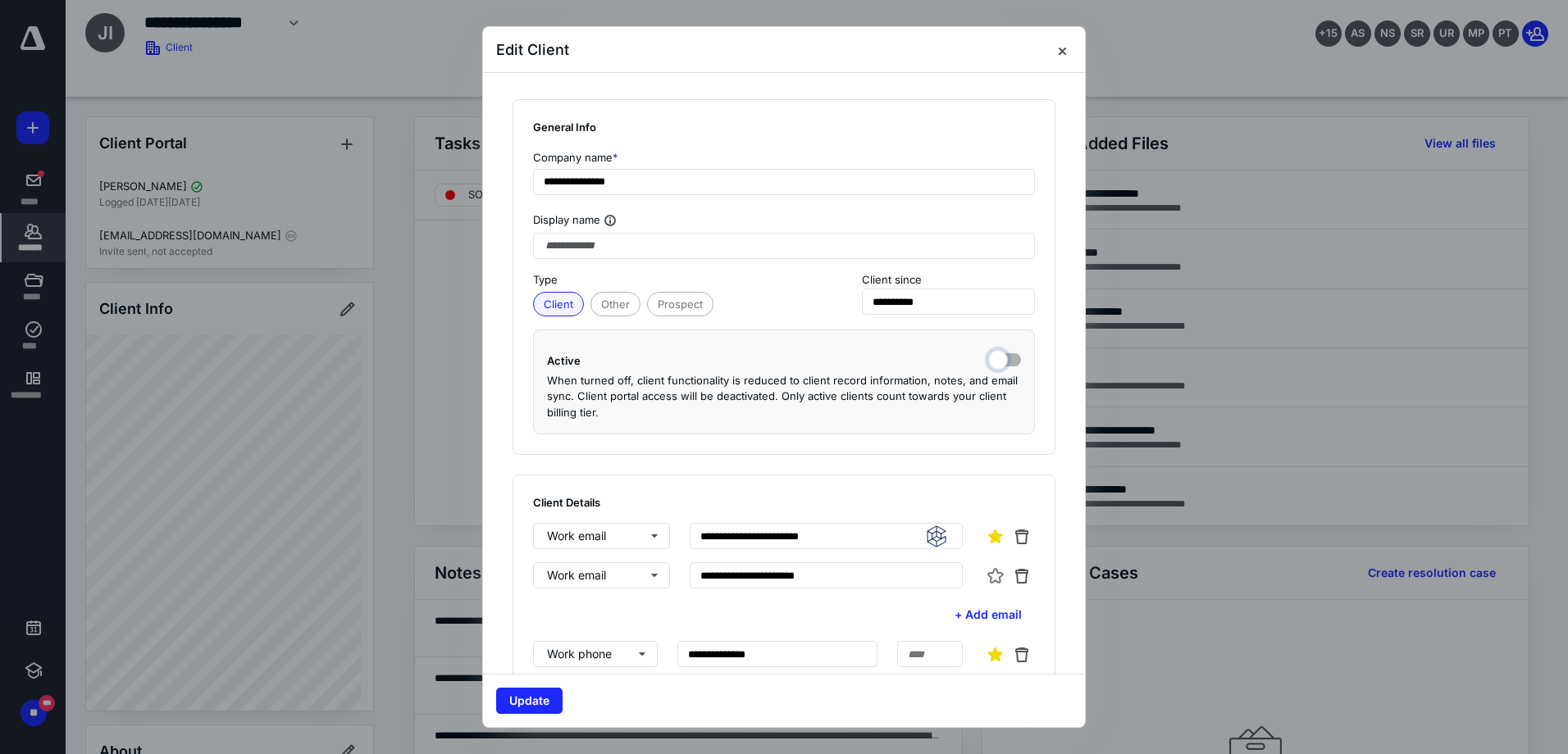 checkbox on "false" 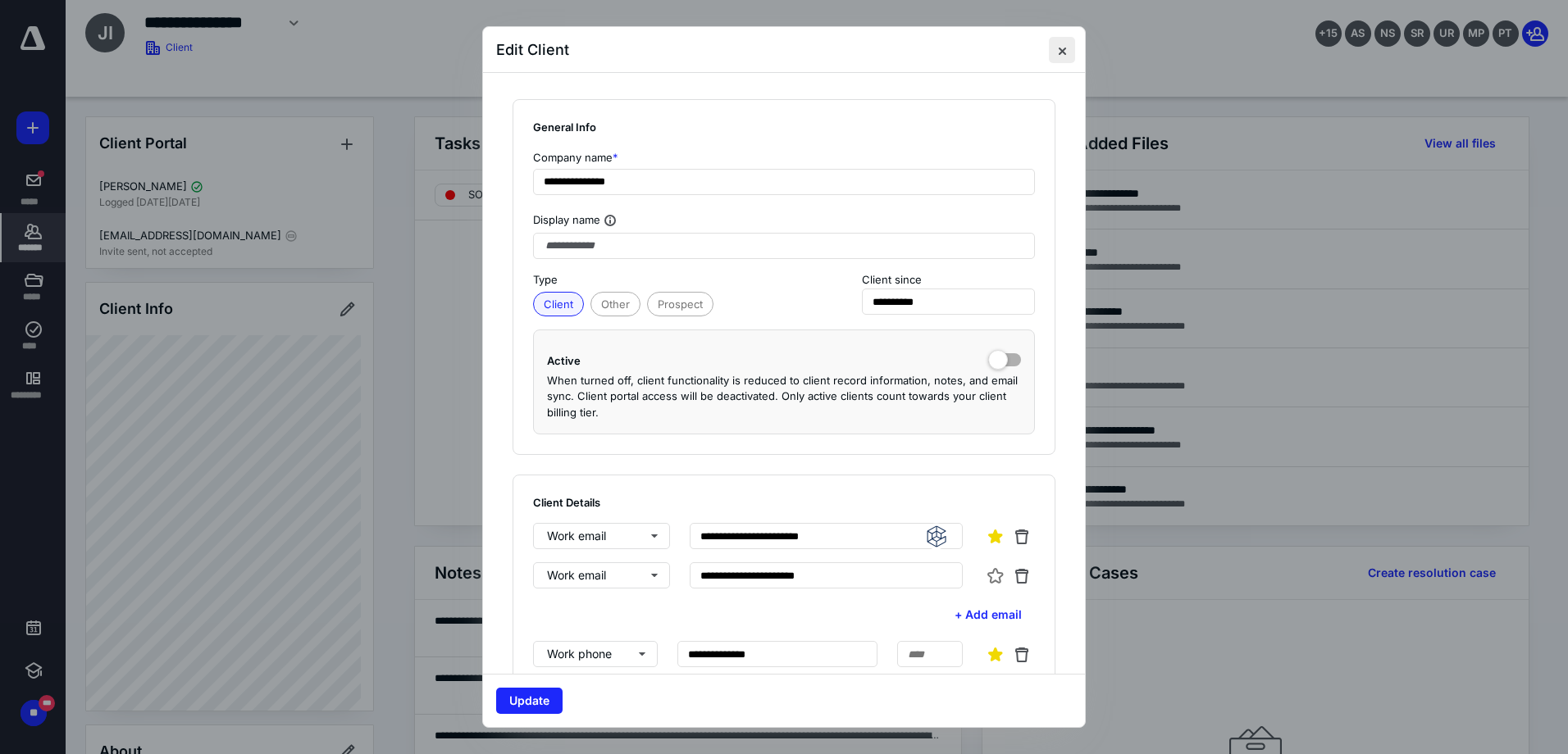click at bounding box center (1062, 50) 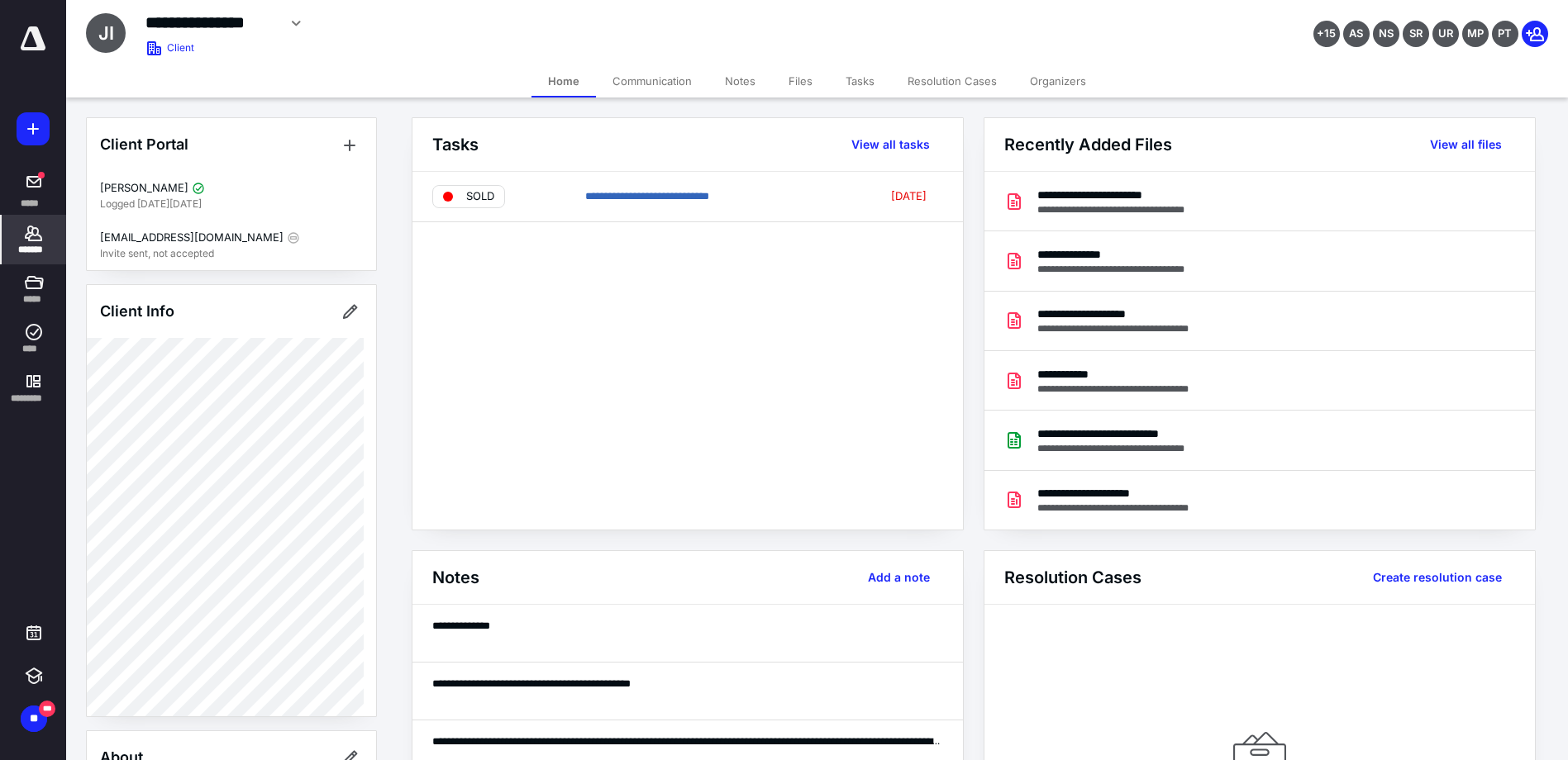 click 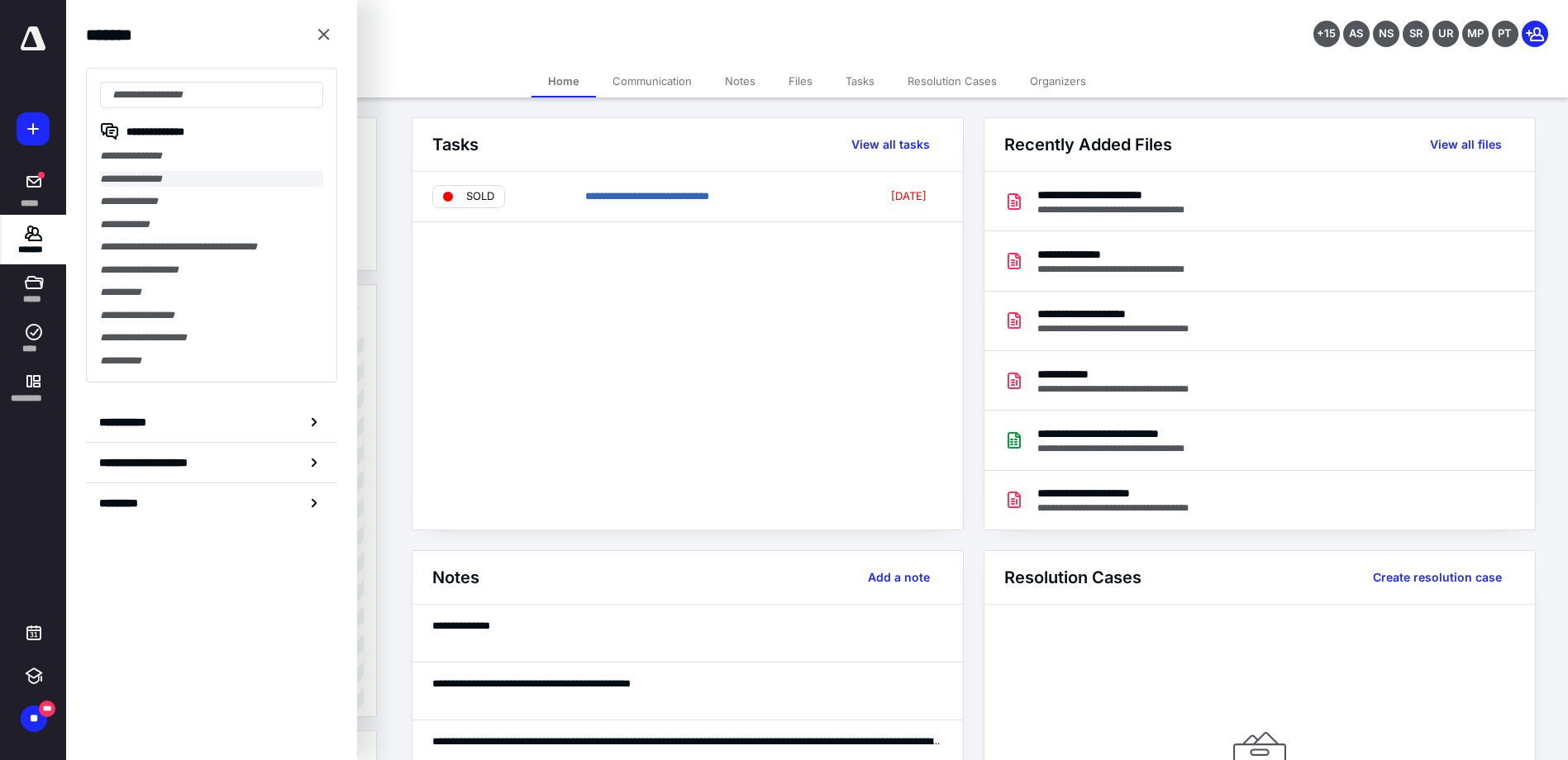 click on "**********" at bounding box center [212, 179] 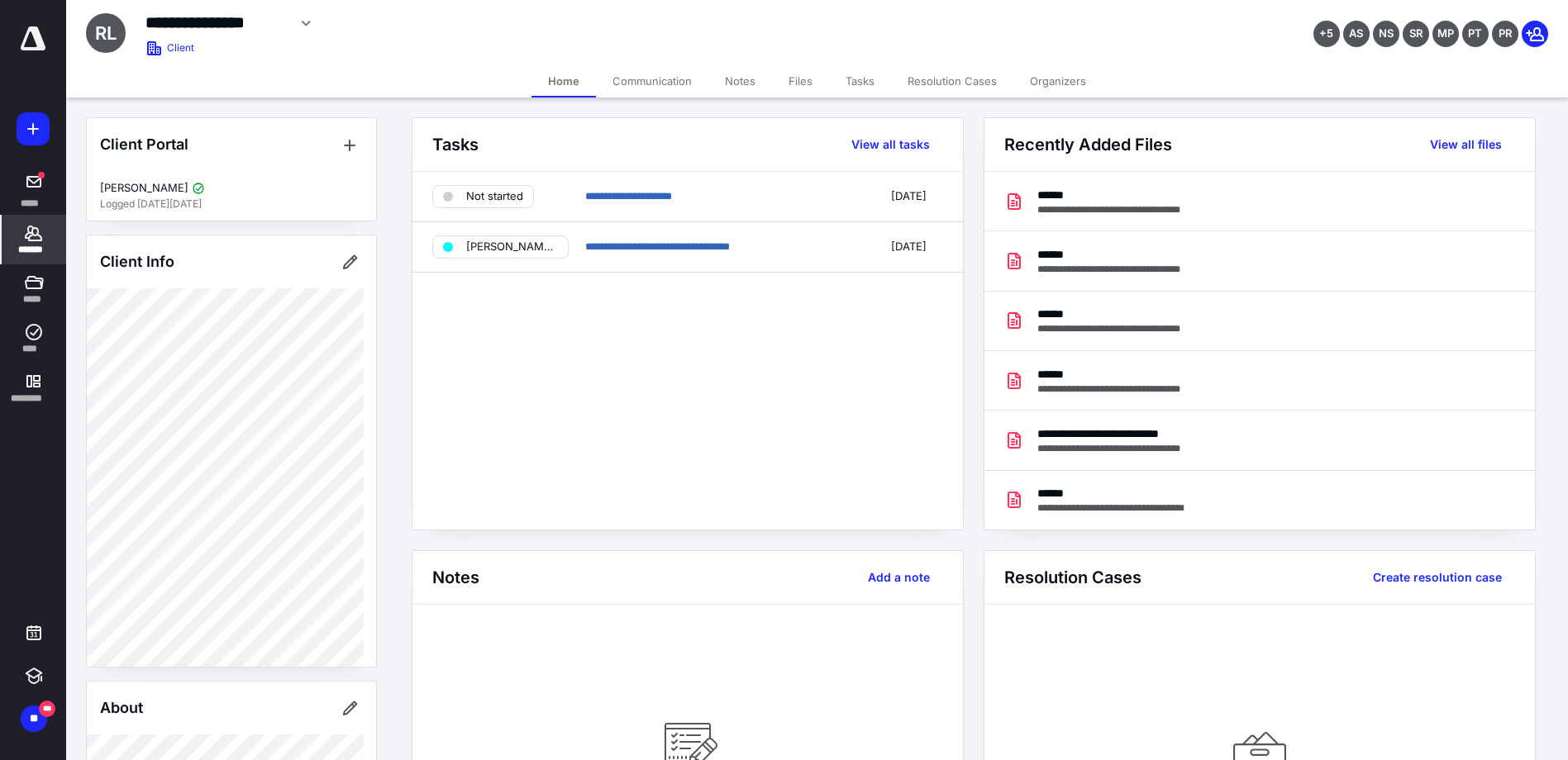 click on "Files" at bounding box center (800, 81) 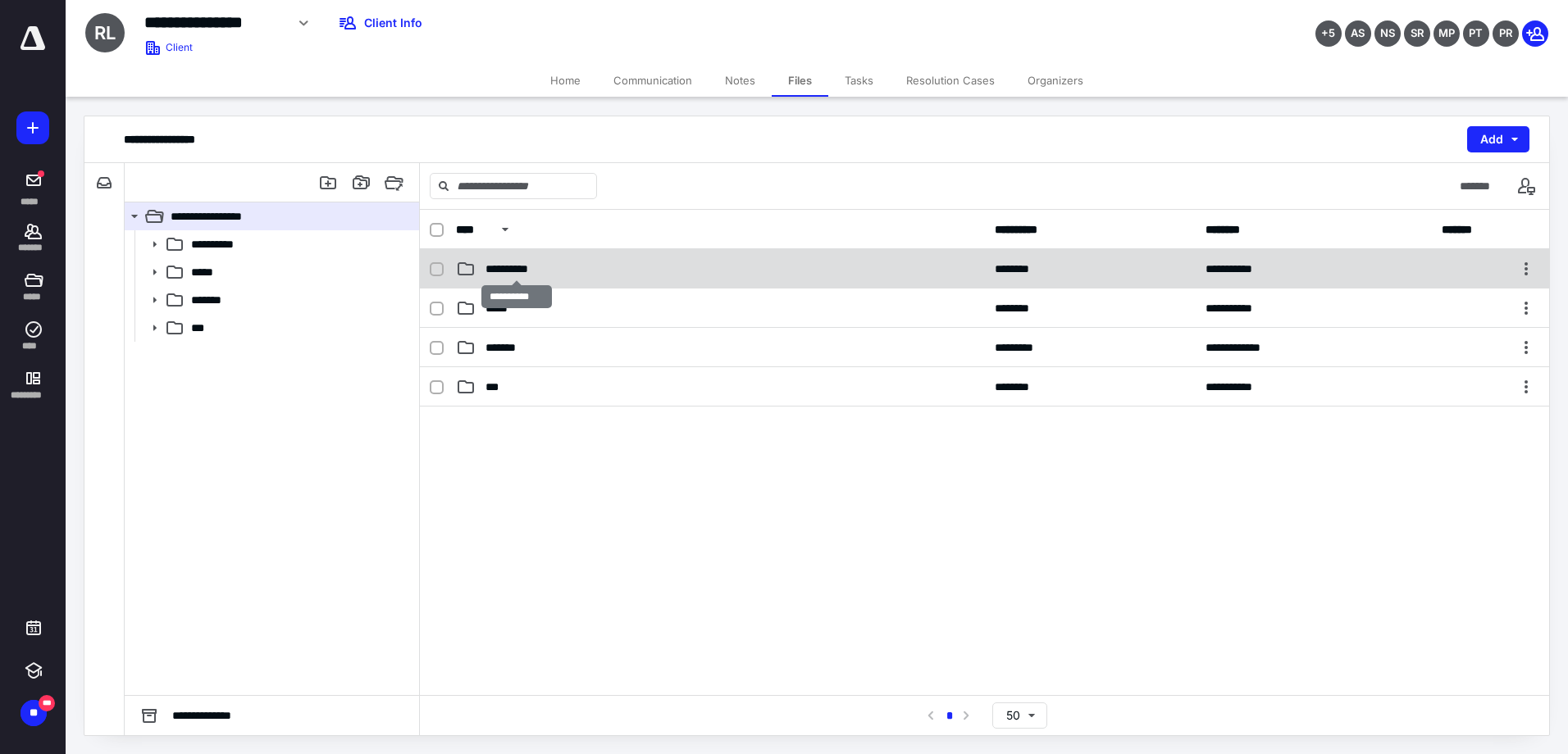 click on "**********" at bounding box center (516, 269) 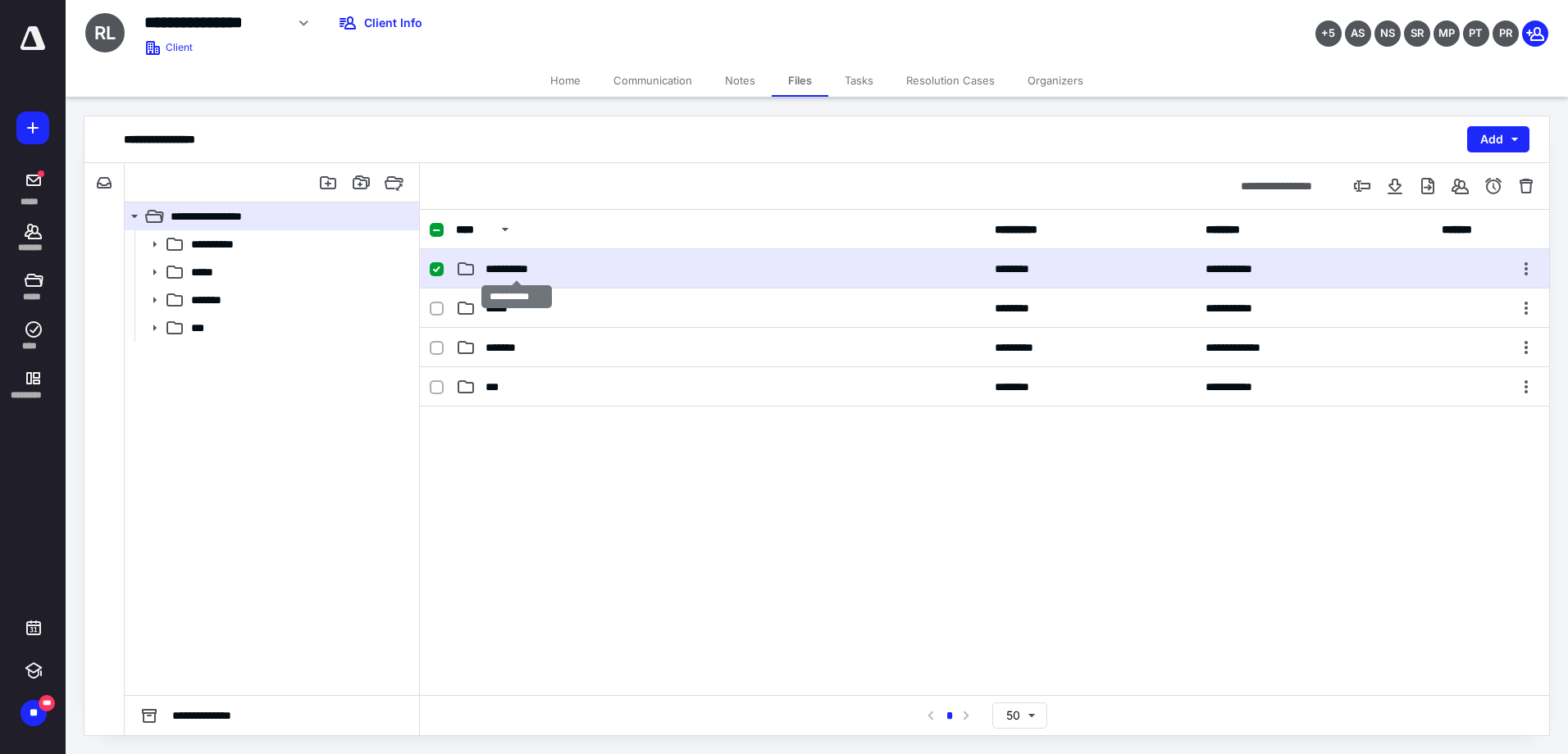 click on "**********" at bounding box center (516, 269) 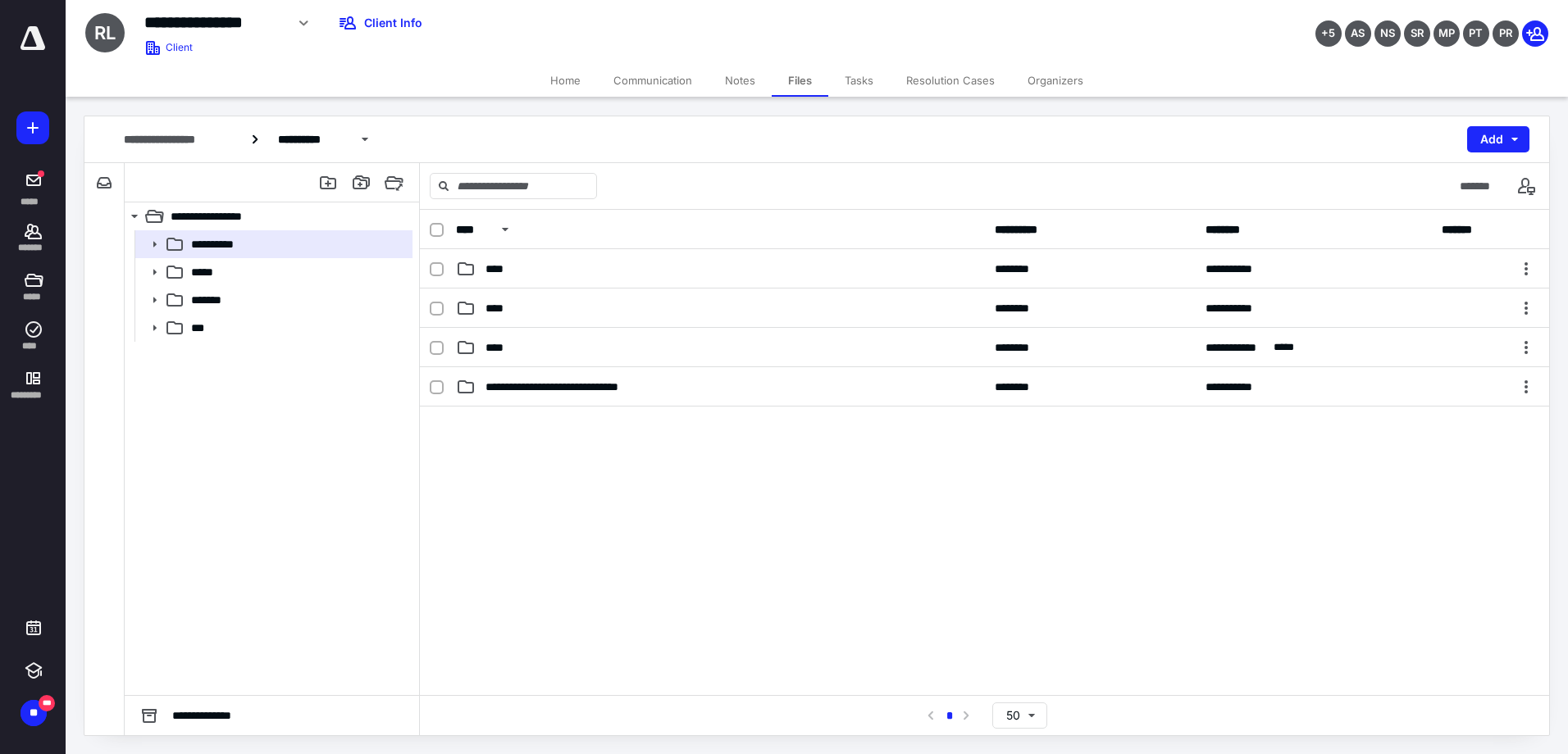 click on "Tasks" at bounding box center [859, 80] 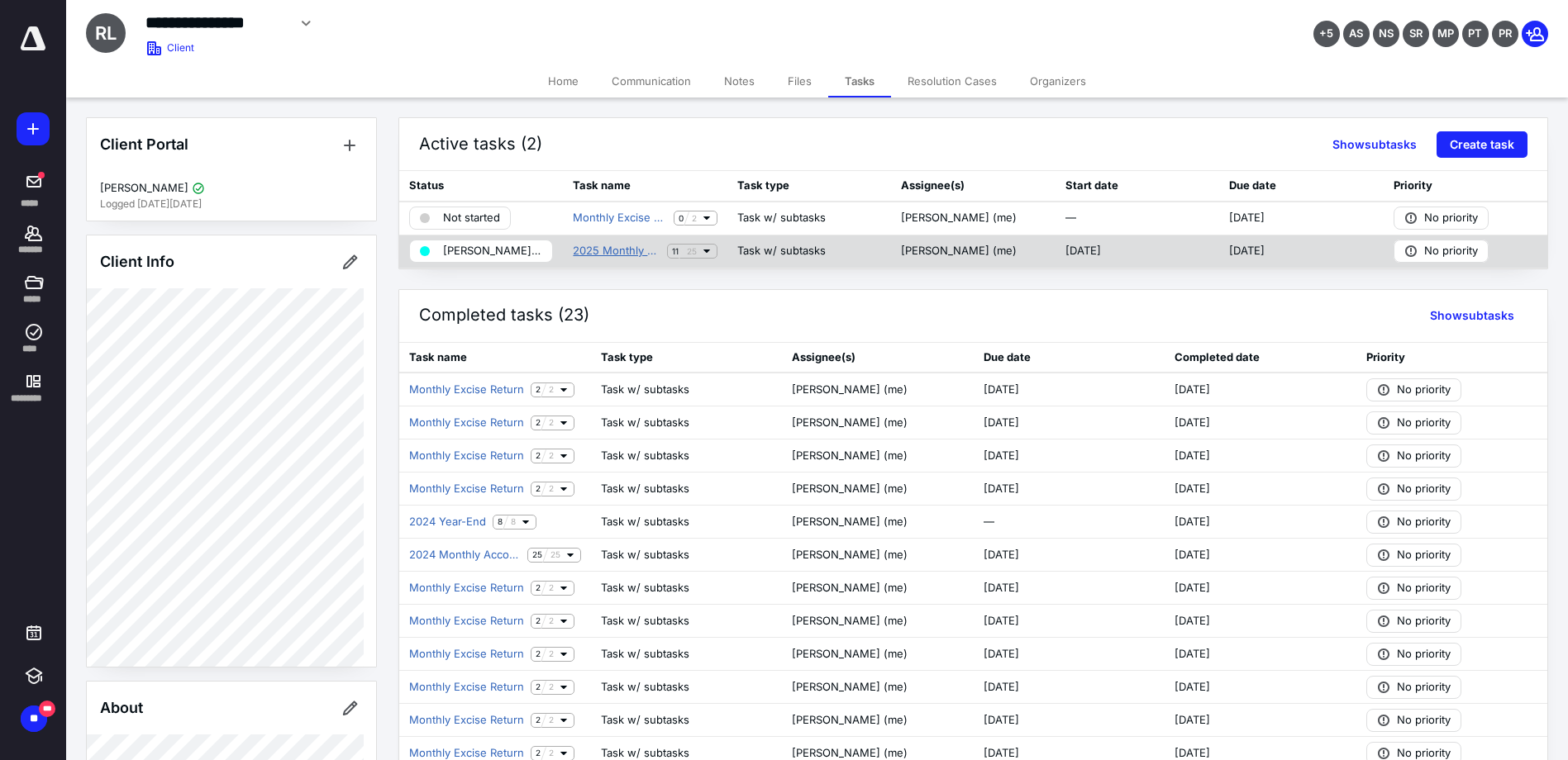 click on "2025 Monthly Accounting Maintenance" at bounding box center (616, 251) 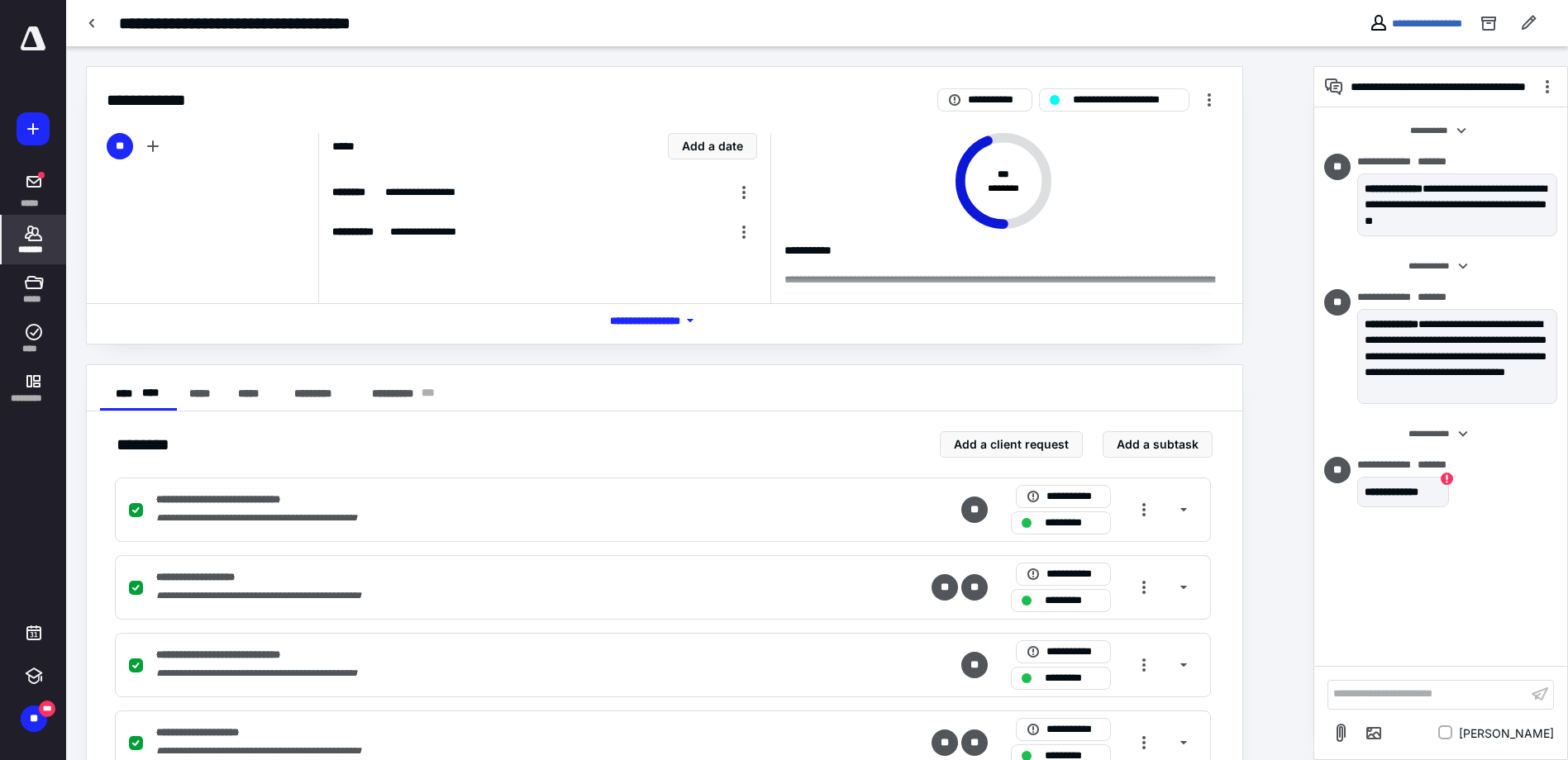 click on "*******" at bounding box center [34, 249] 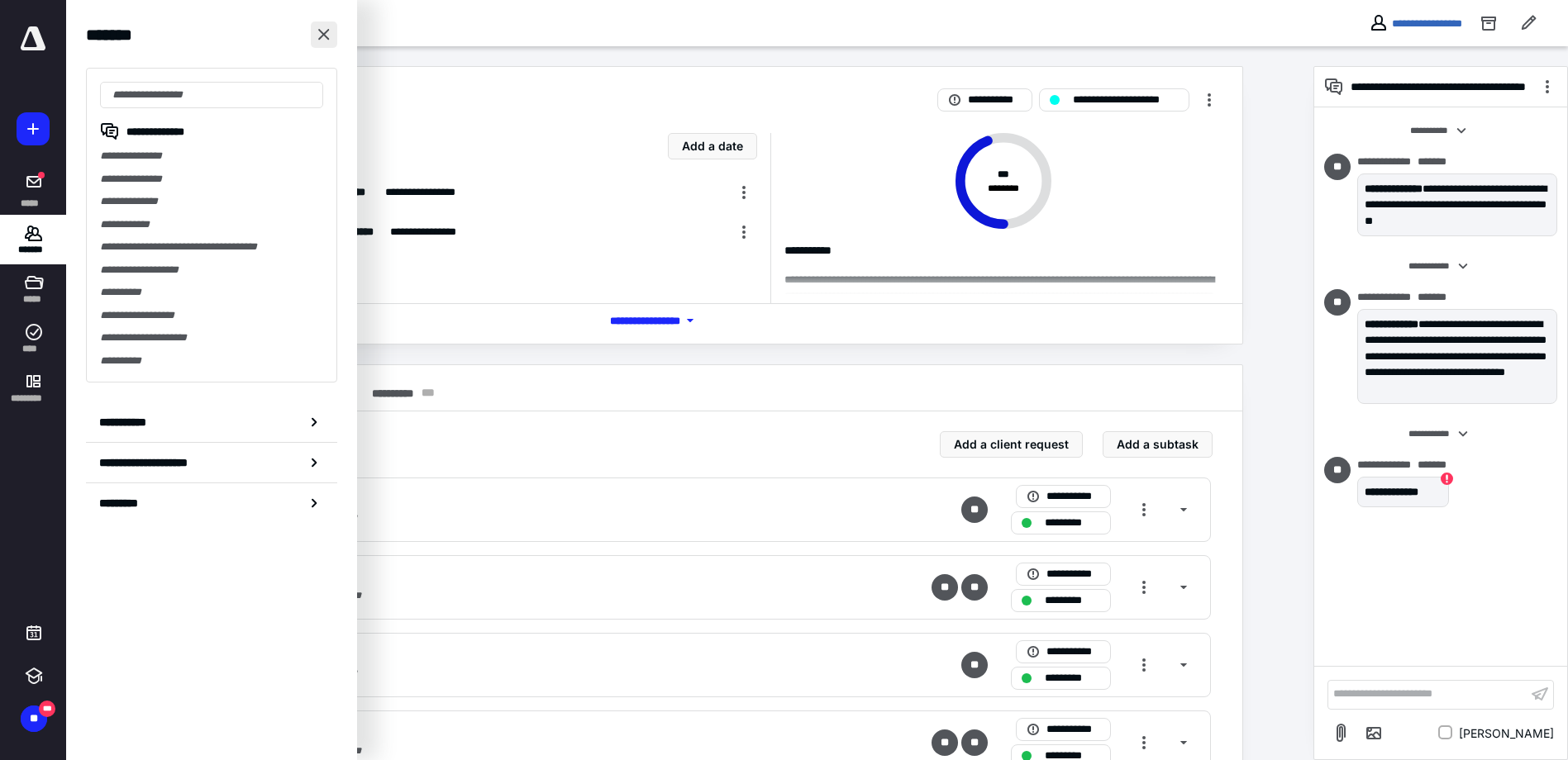 click at bounding box center [324, 35] 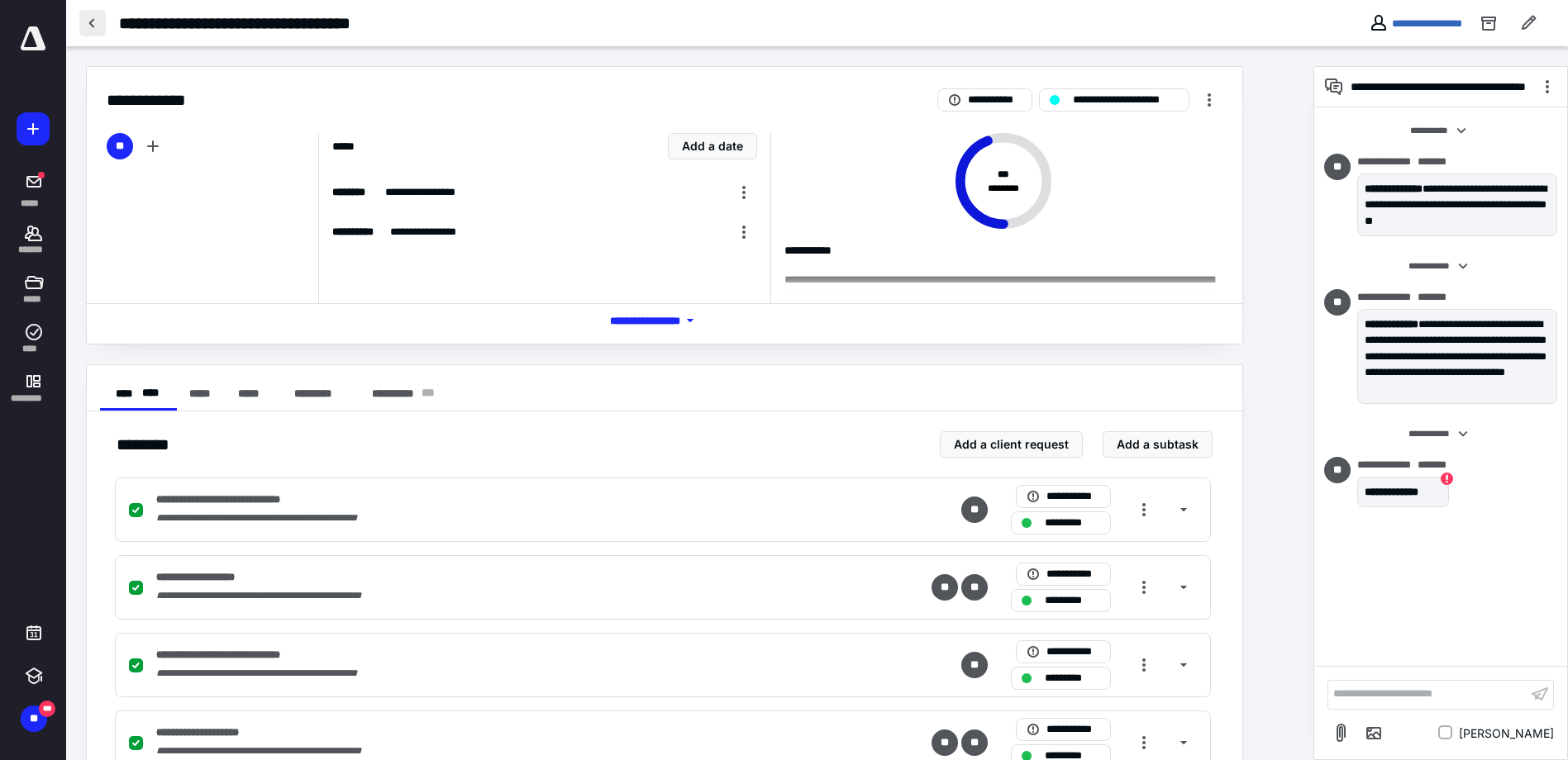 click at bounding box center (93, 23) 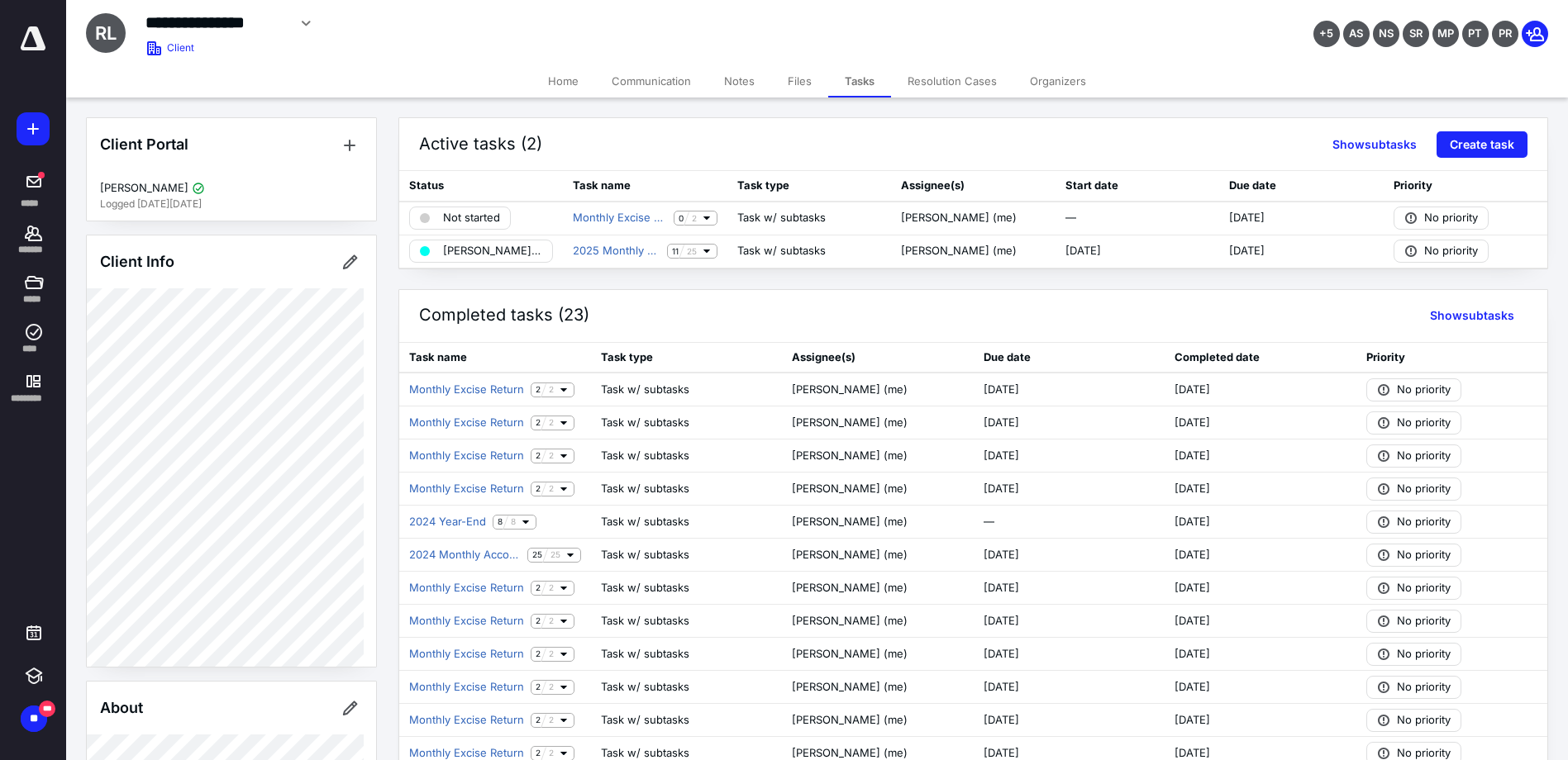 click on "Files" at bounding box center [799, 81] 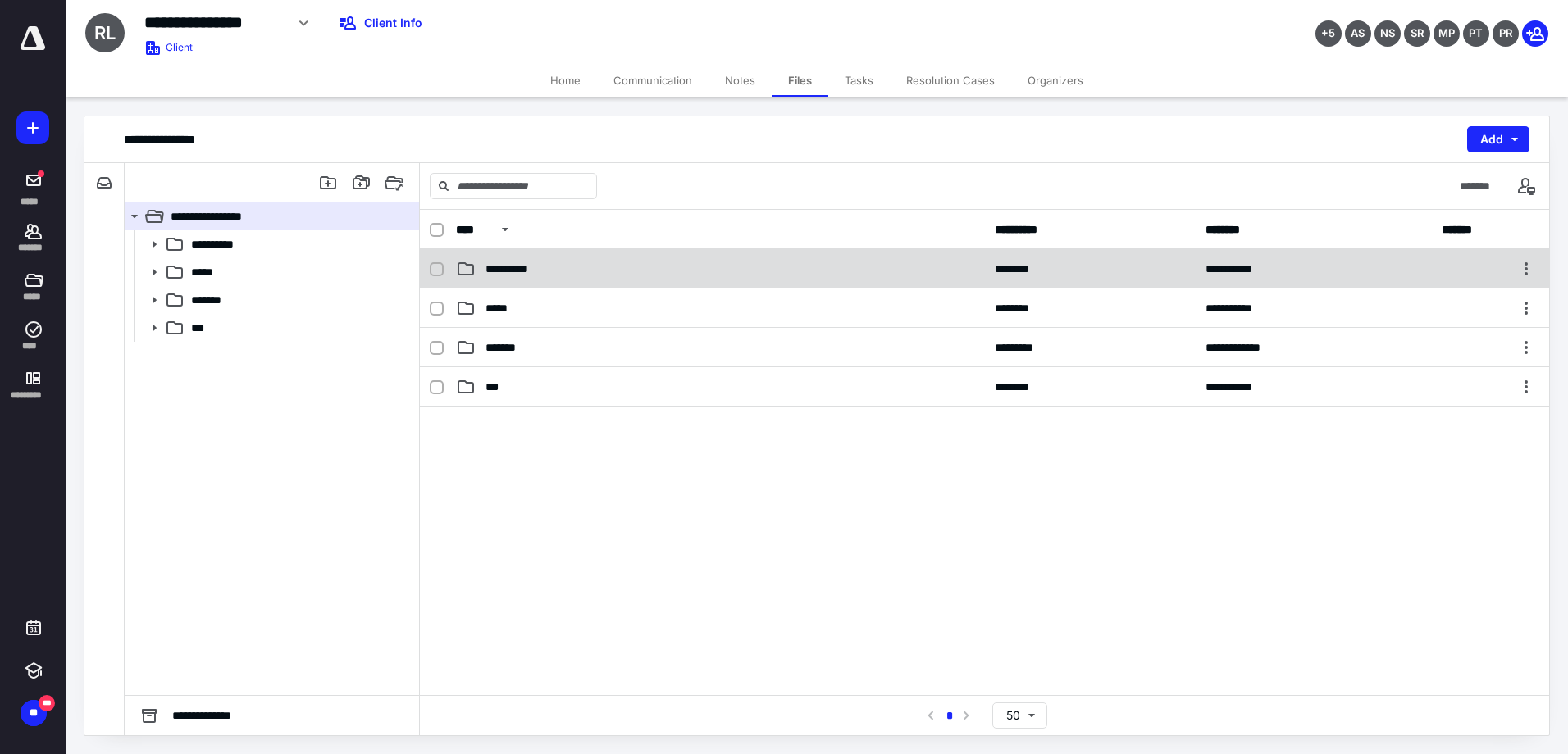 click on "**********" at bounding box center [516, 269] 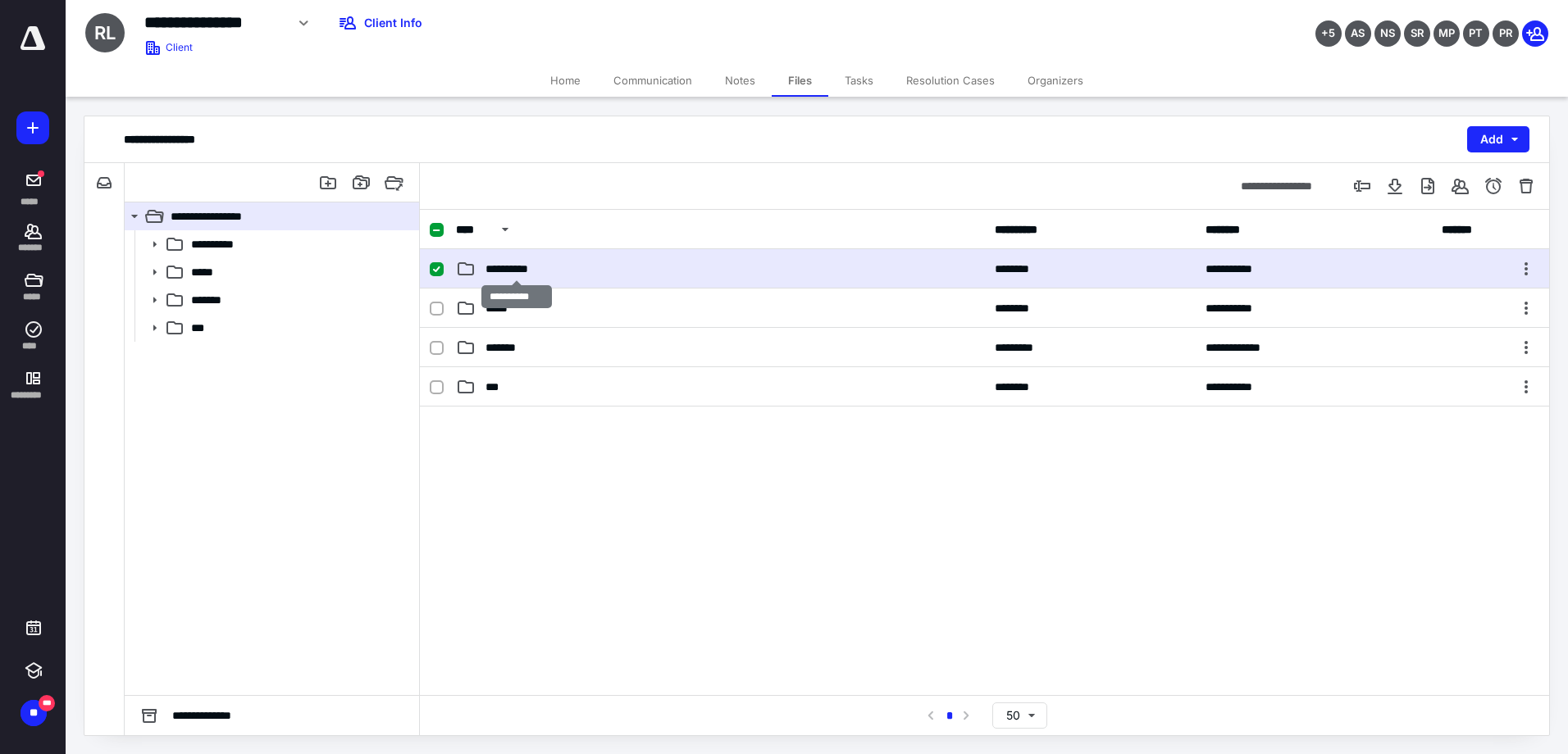 click on "**********" at bounding box center [516, 269] 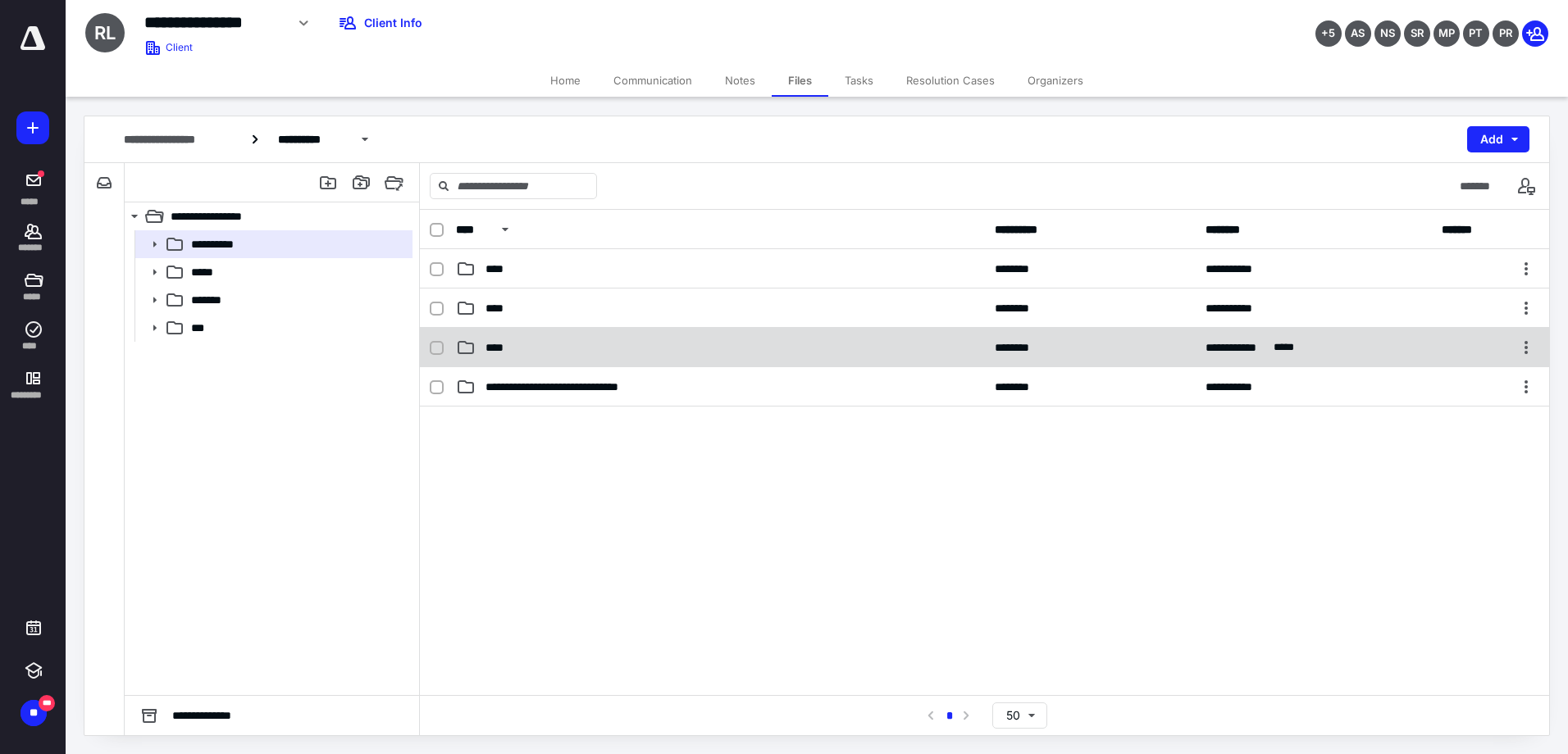 click on "****" at bounding box center (720, 347) 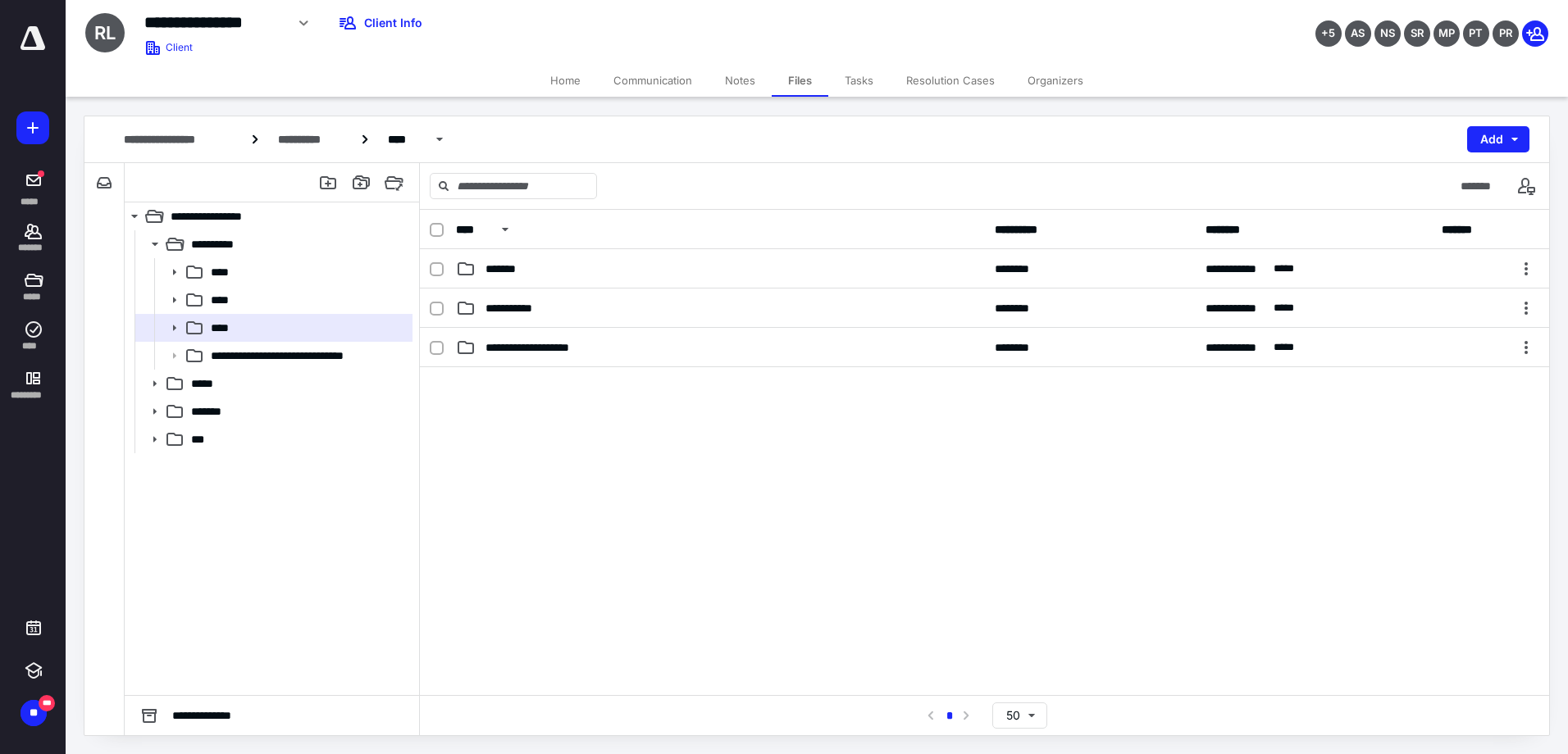 click on "Tasks" at bounding box center [859, 80] 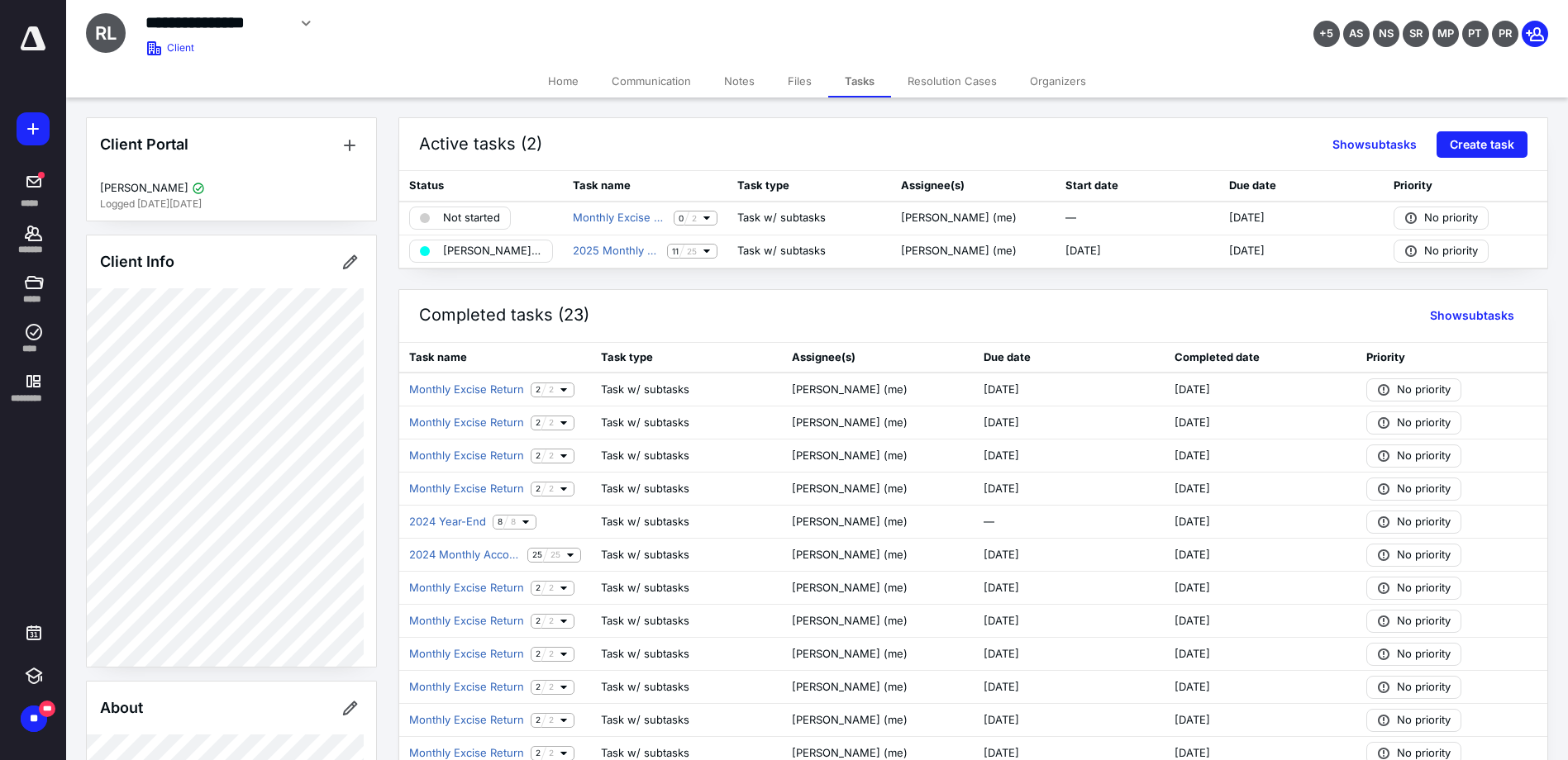 click on "Files" at bounding box center [799, 81] 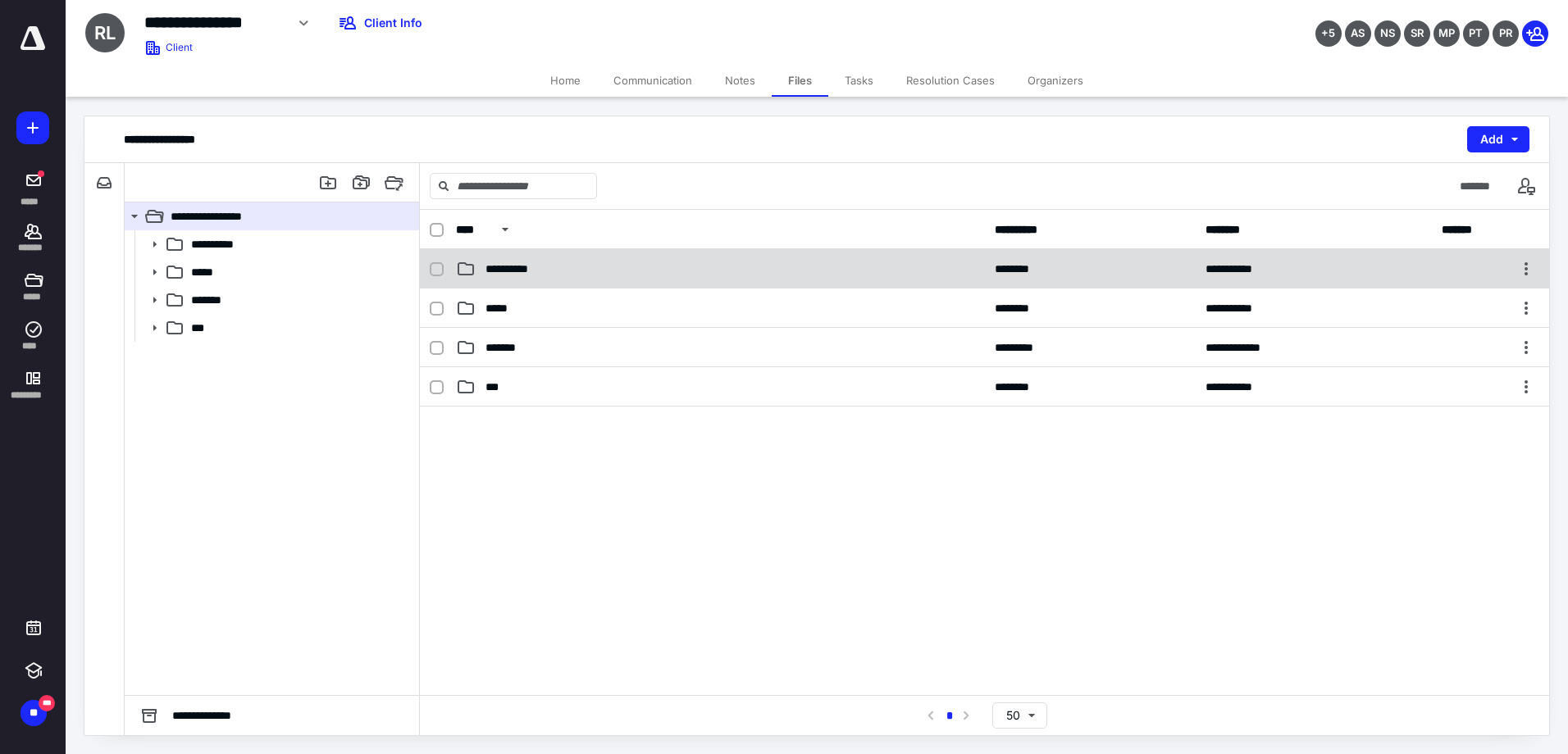 click on "**********" at bounding box center (720, 269) 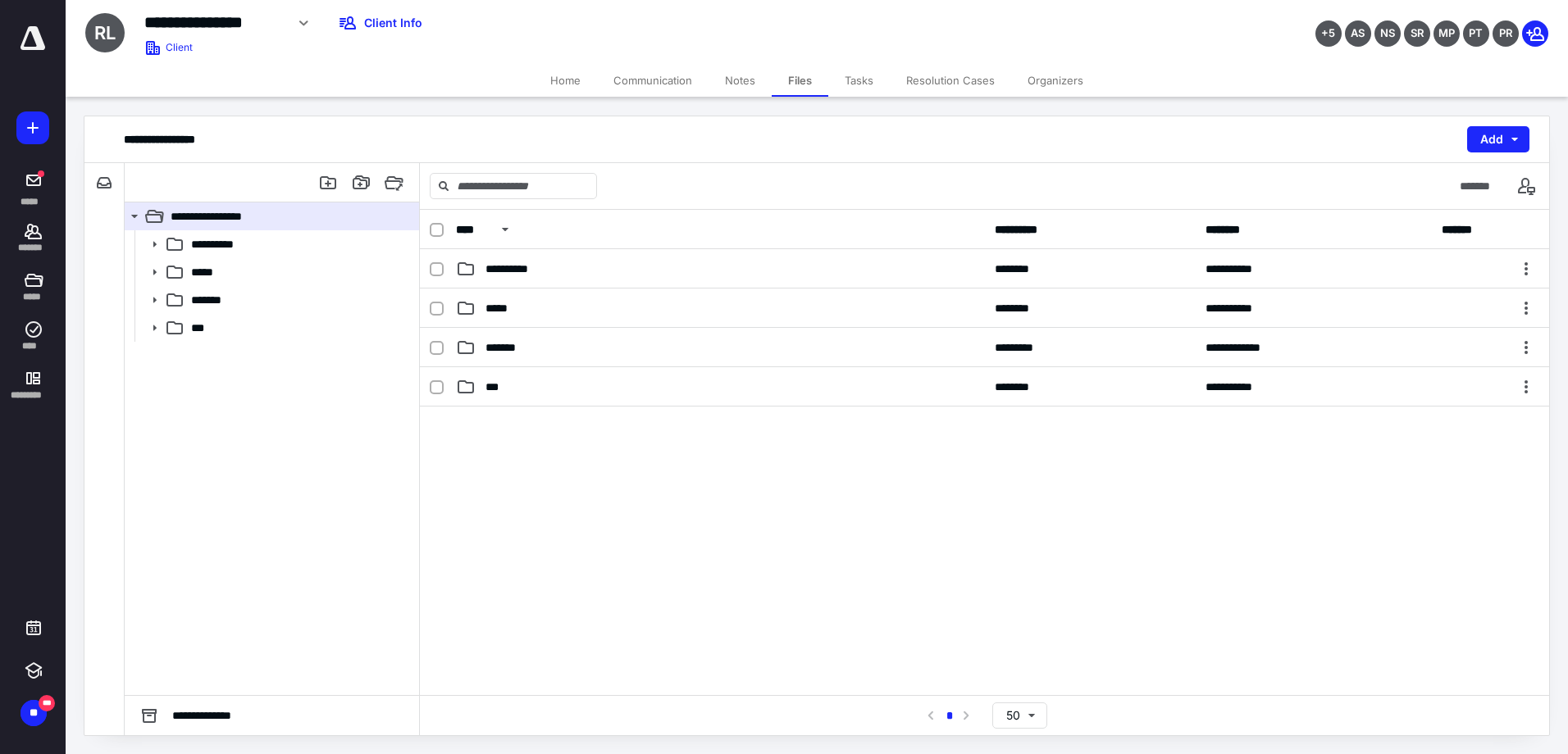 click on "**********" at bounding box center (720, 269) 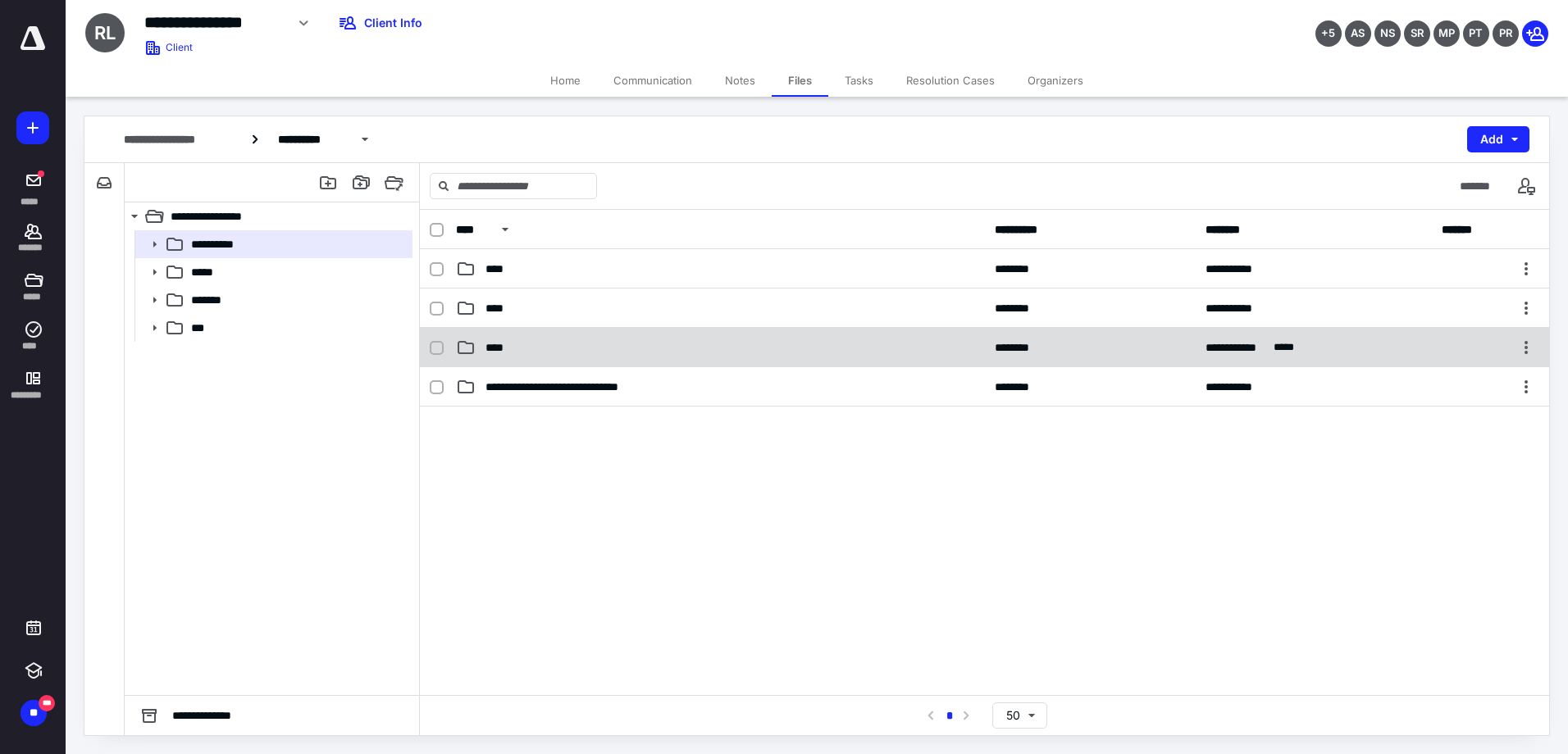 click on "****" at bounding box center (720, 347) 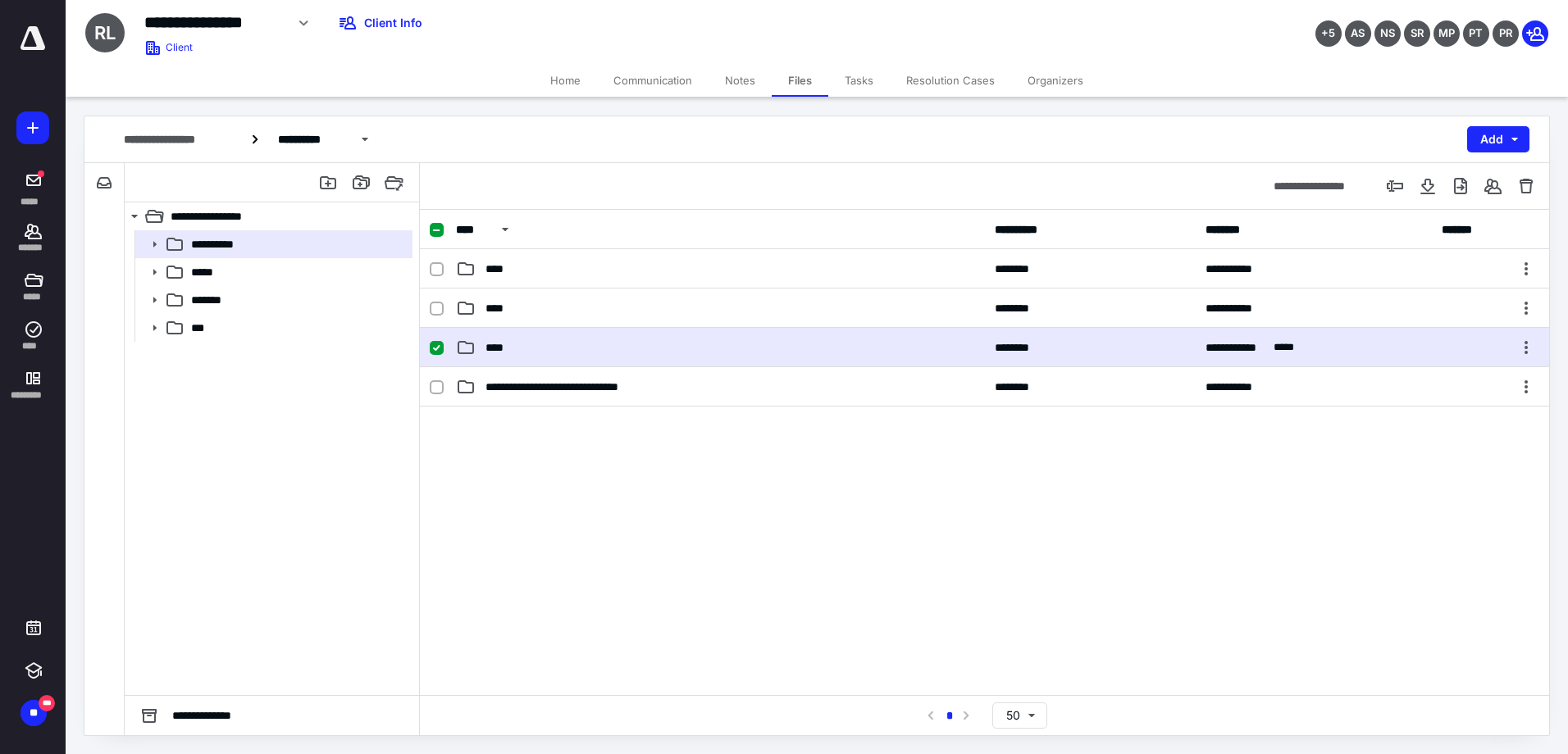 click on "****" at bounding box center (720, 347) 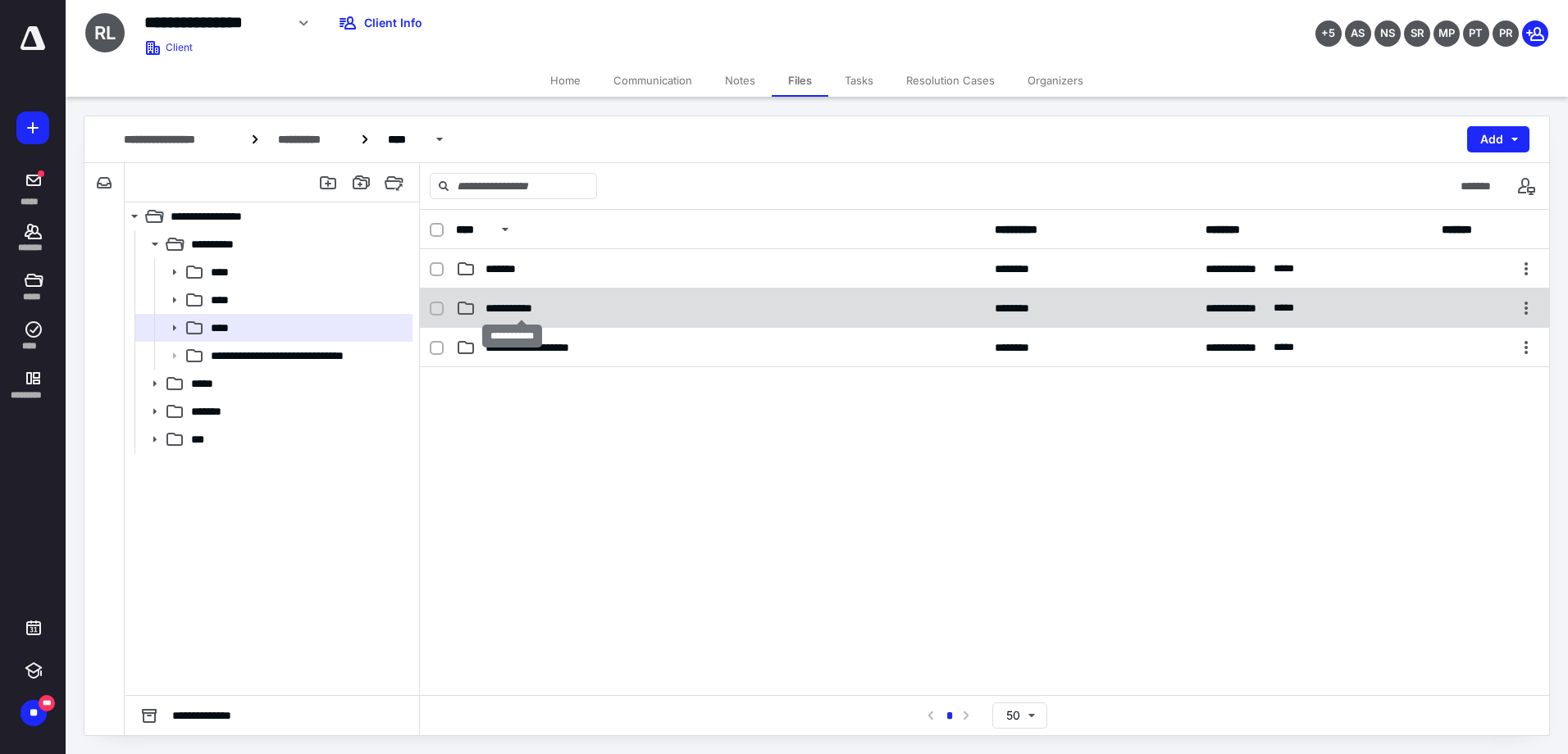 click on "**********" at bounding box center [521, 308] 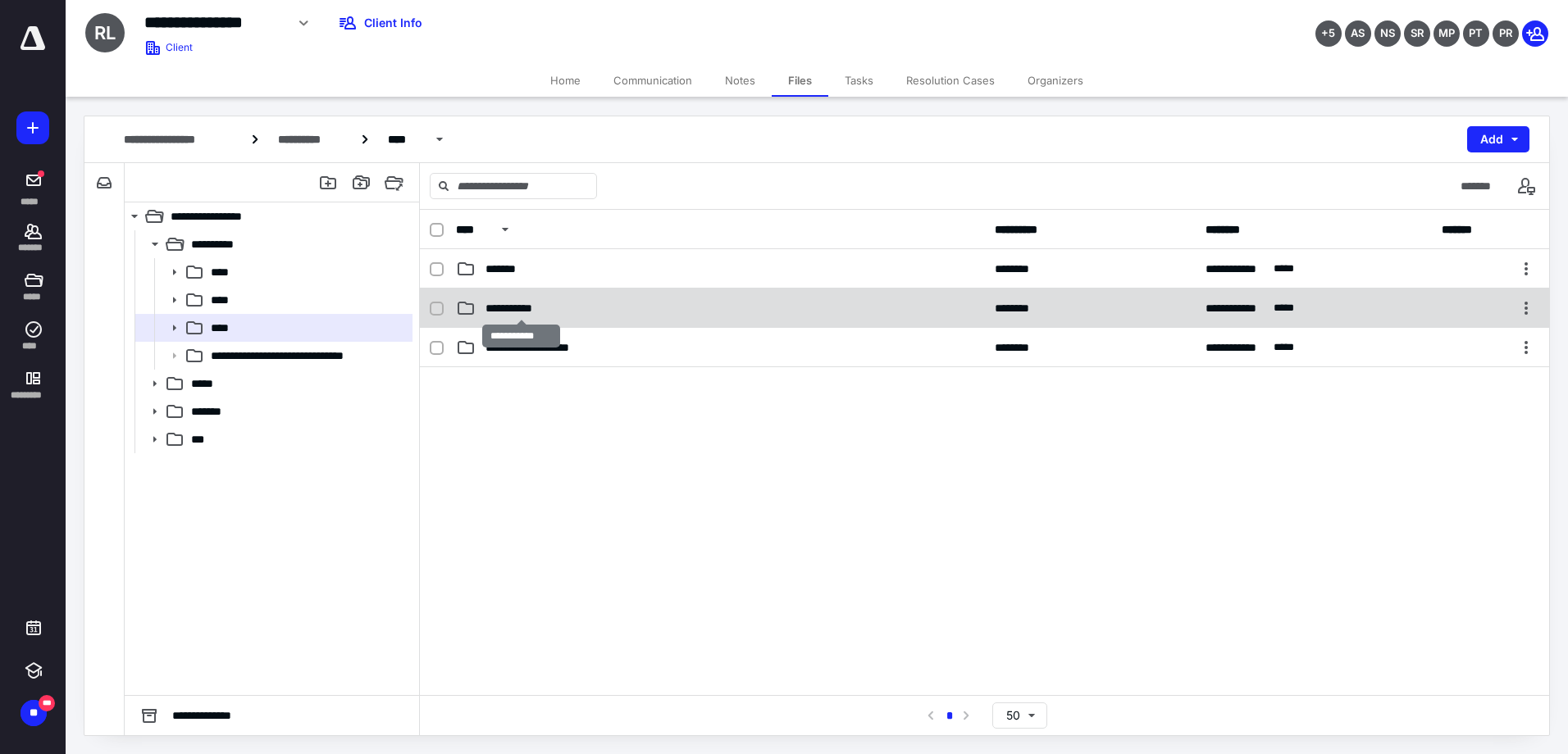 click on "**********" at bounding box center (521, 308) 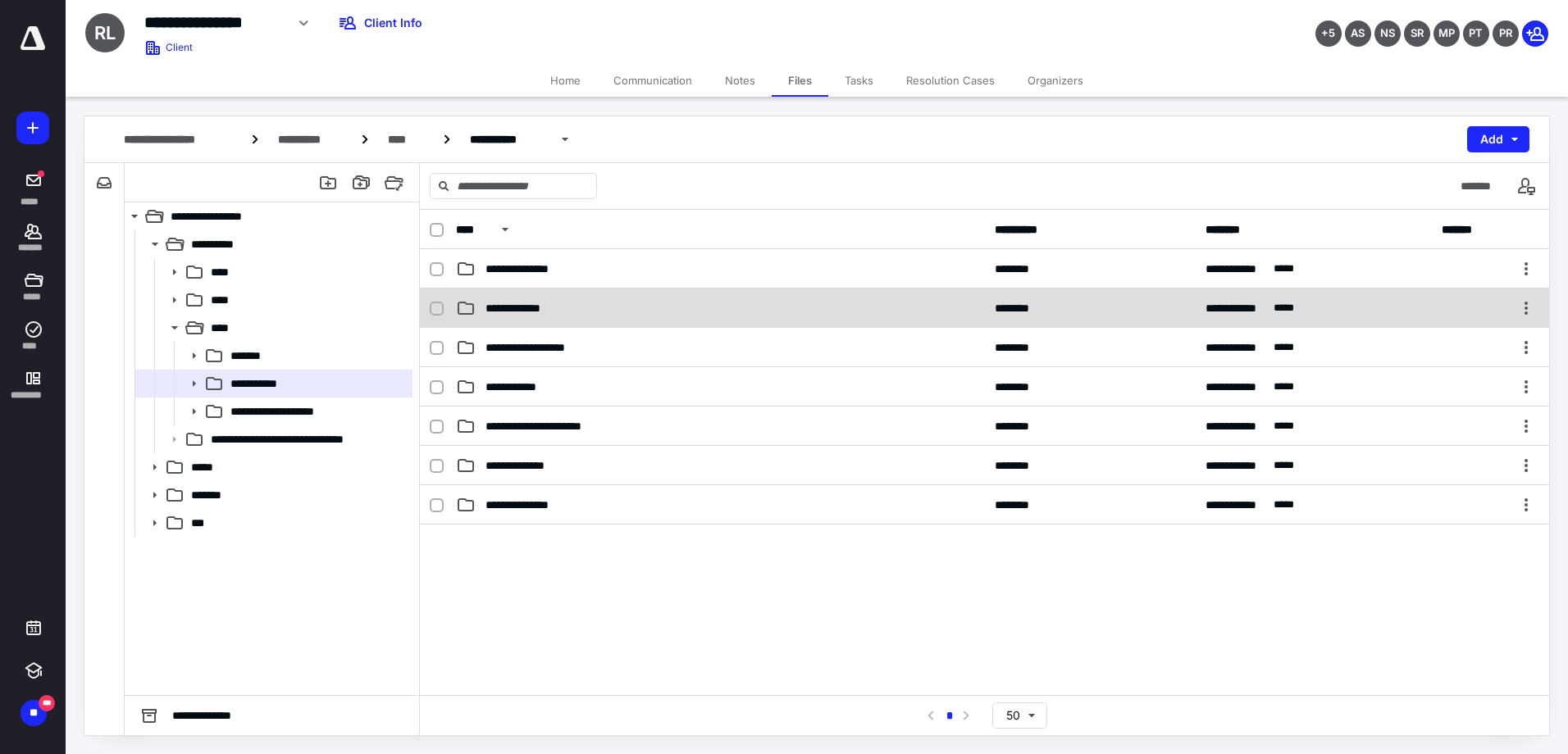 click on "**********" at bounding box center [526, 308] 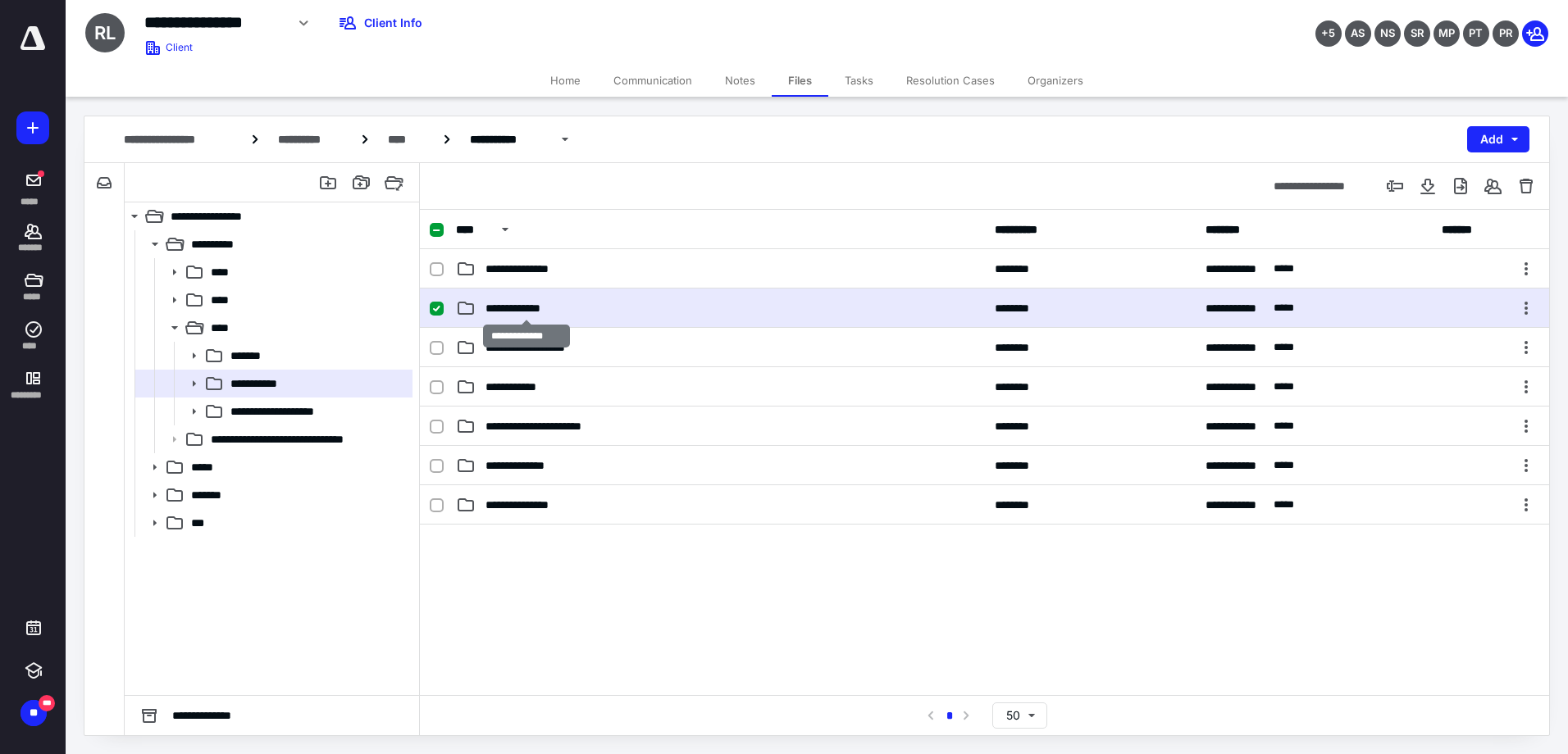 click on "**********" at bounding box center [526, 308] 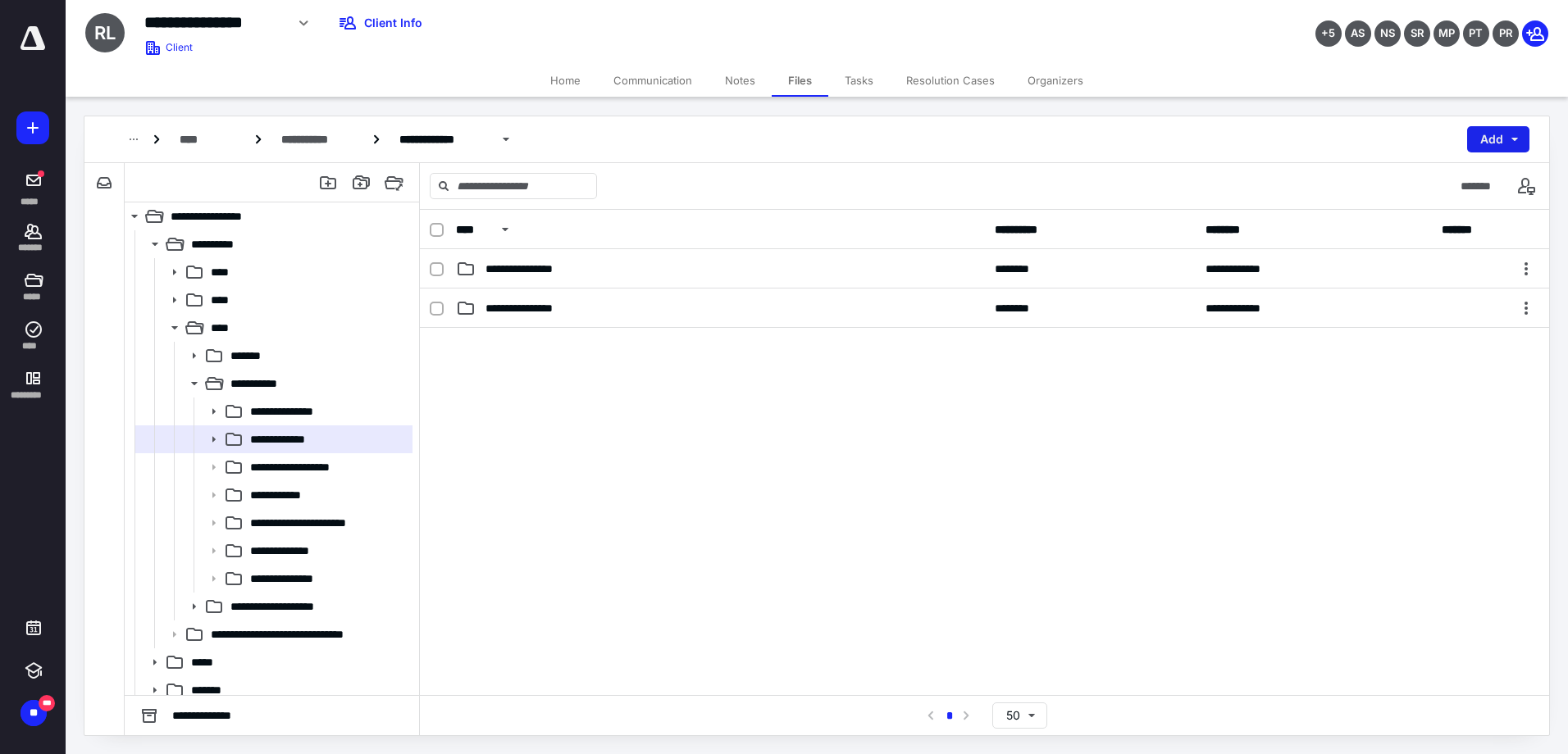 click on "Add" at bounding box center (1498, 139) 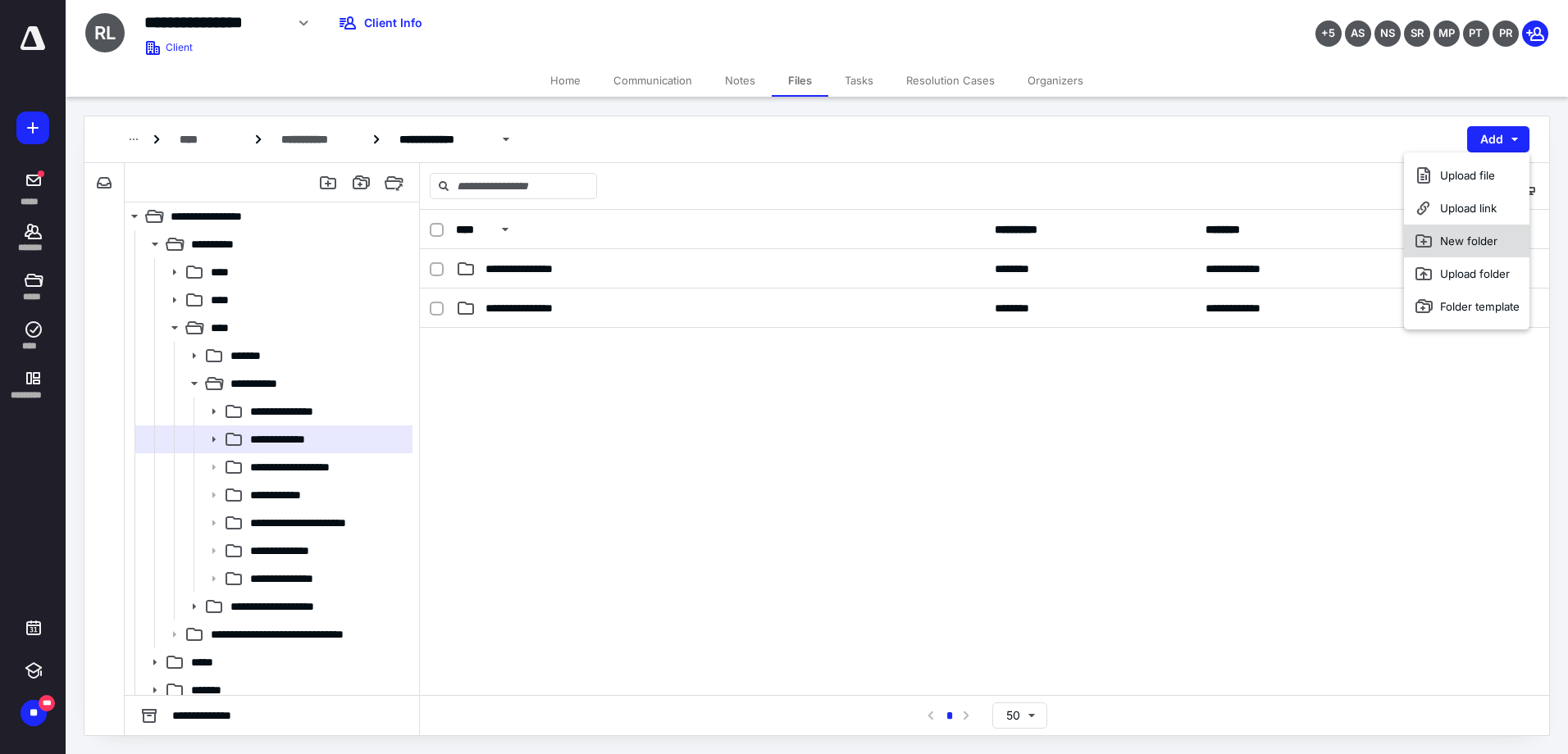 click on "New folder" at bounding box center (1466, 241) 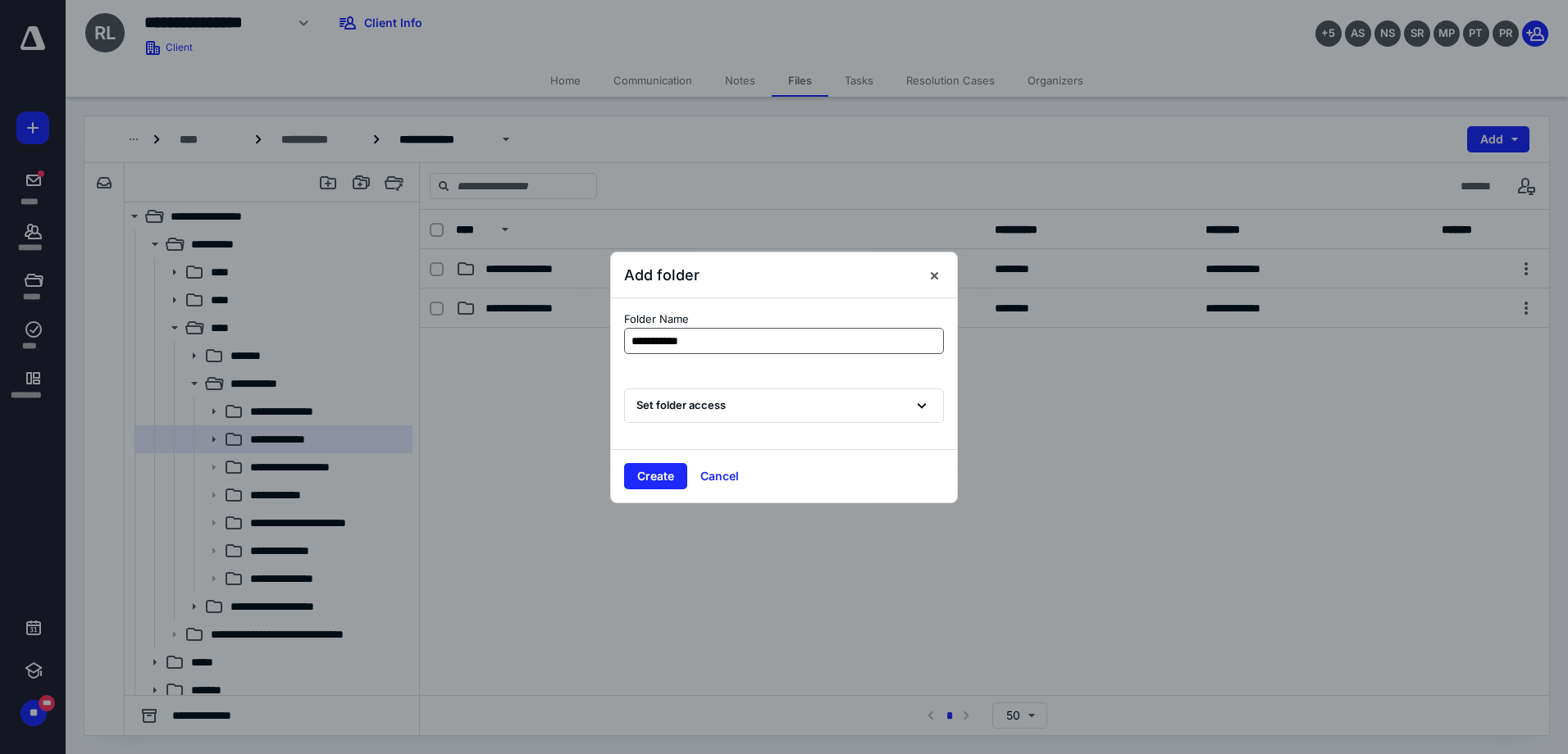 type on "**********" 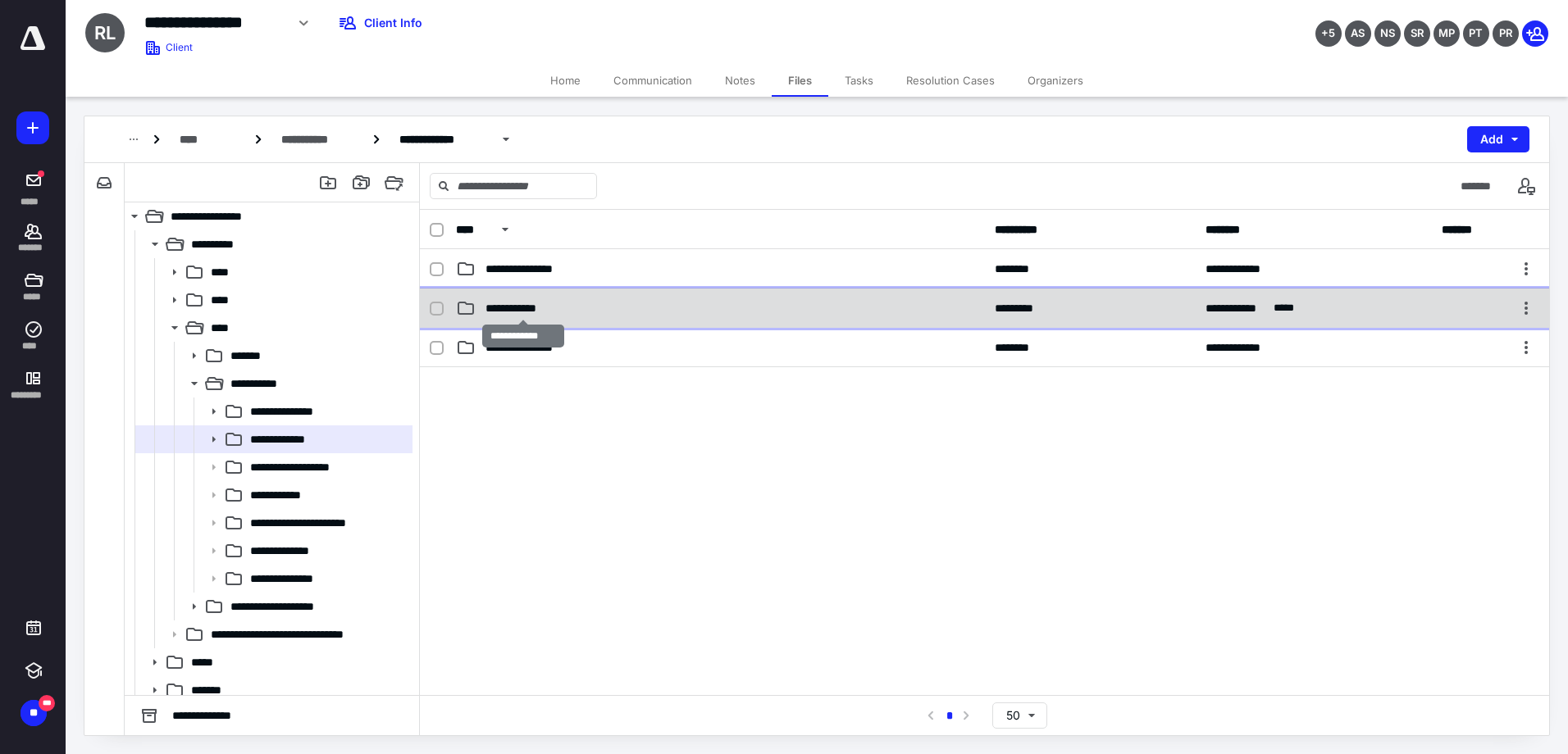 click on "**********" at bounding box center (523, 308) 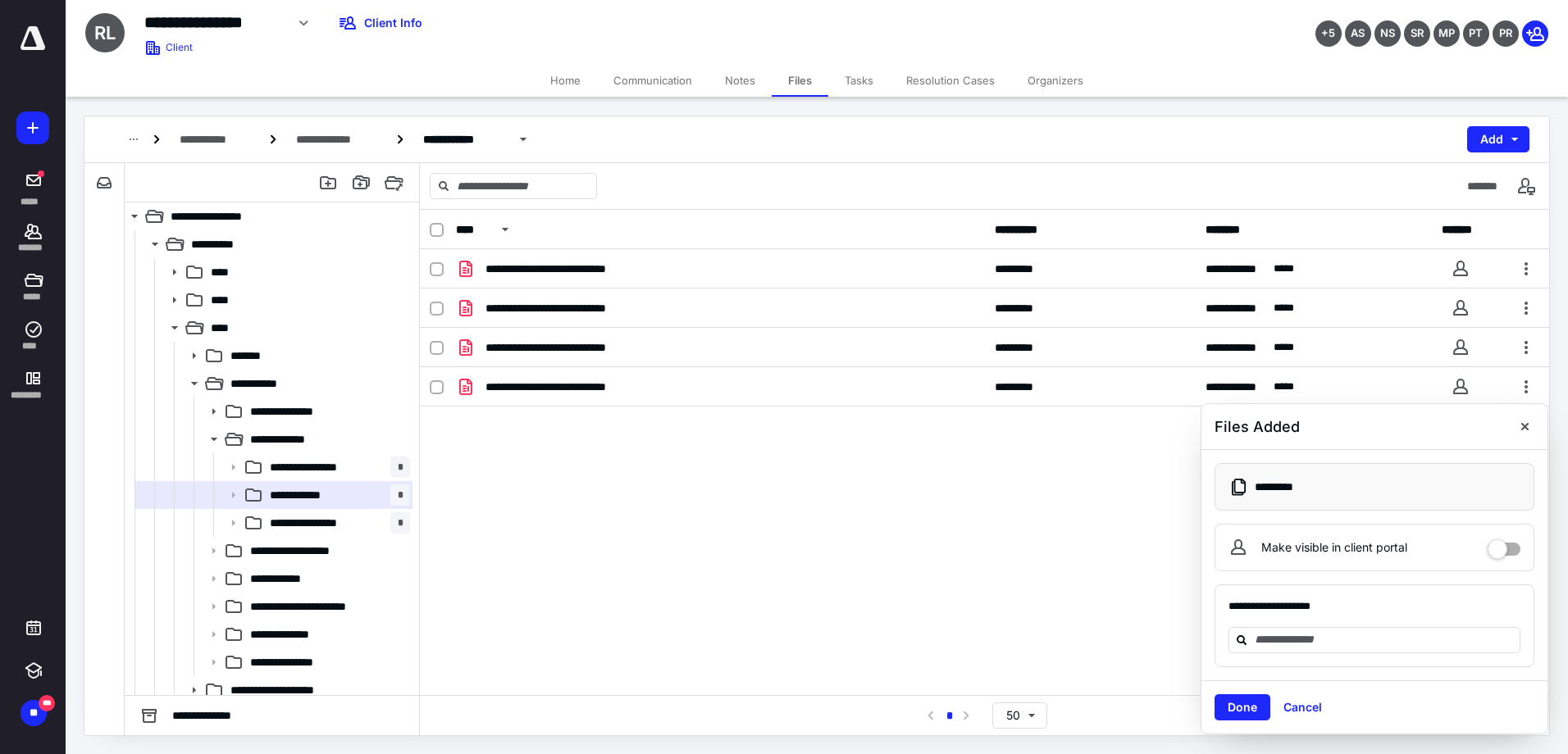 click on "**********" at bounding box center (984, 452) 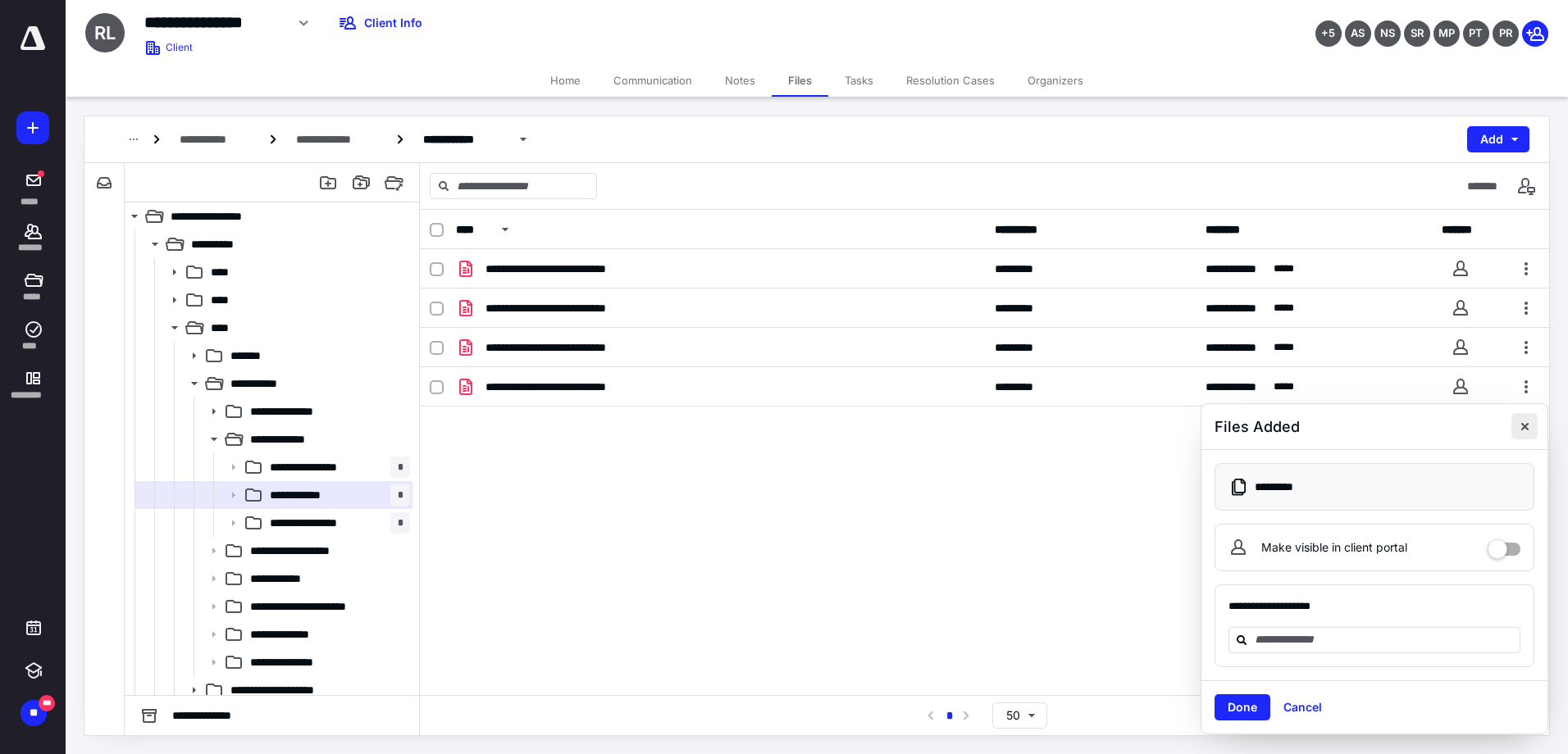 click at bounding box center [1525, 426] 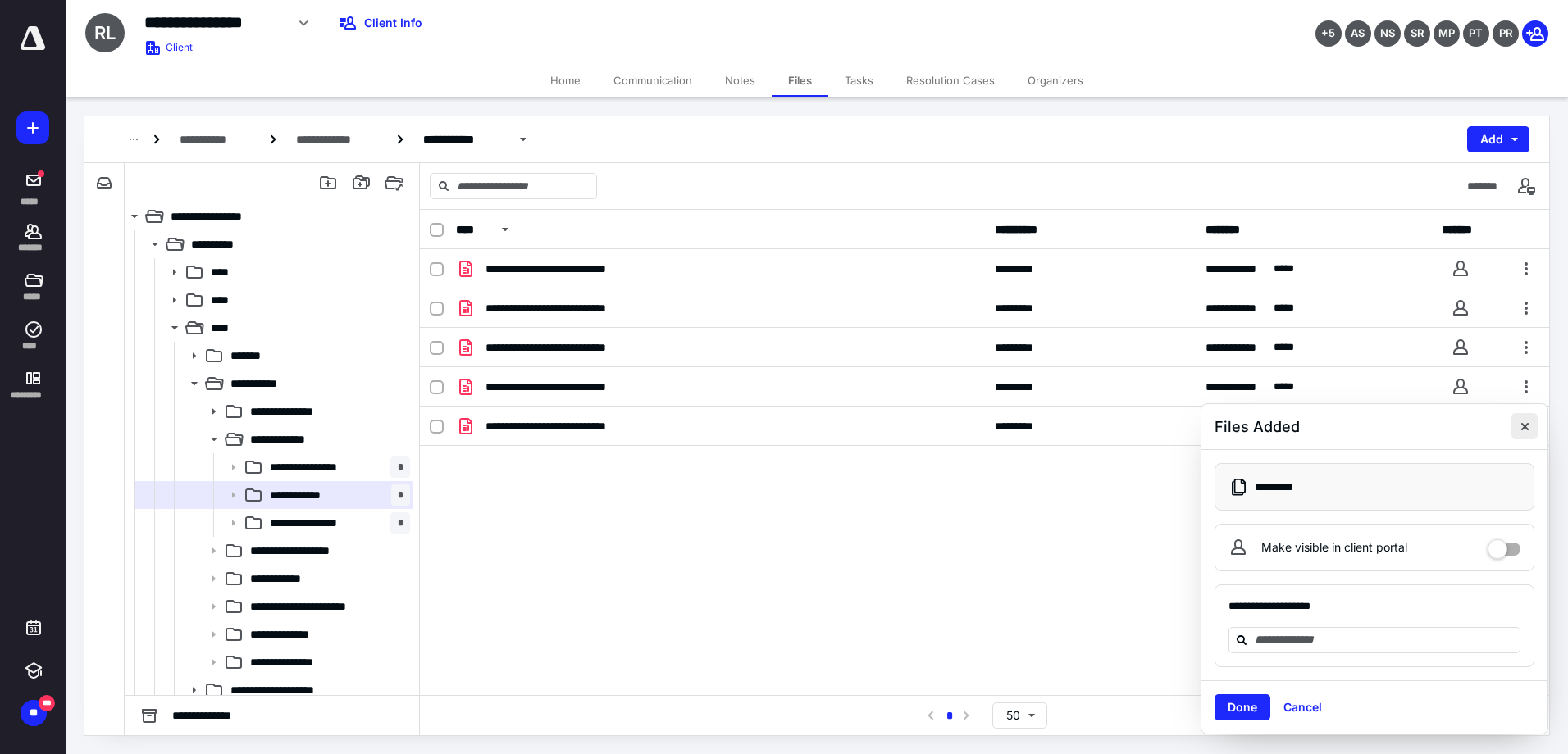 click at bounding box center (1525, 426) 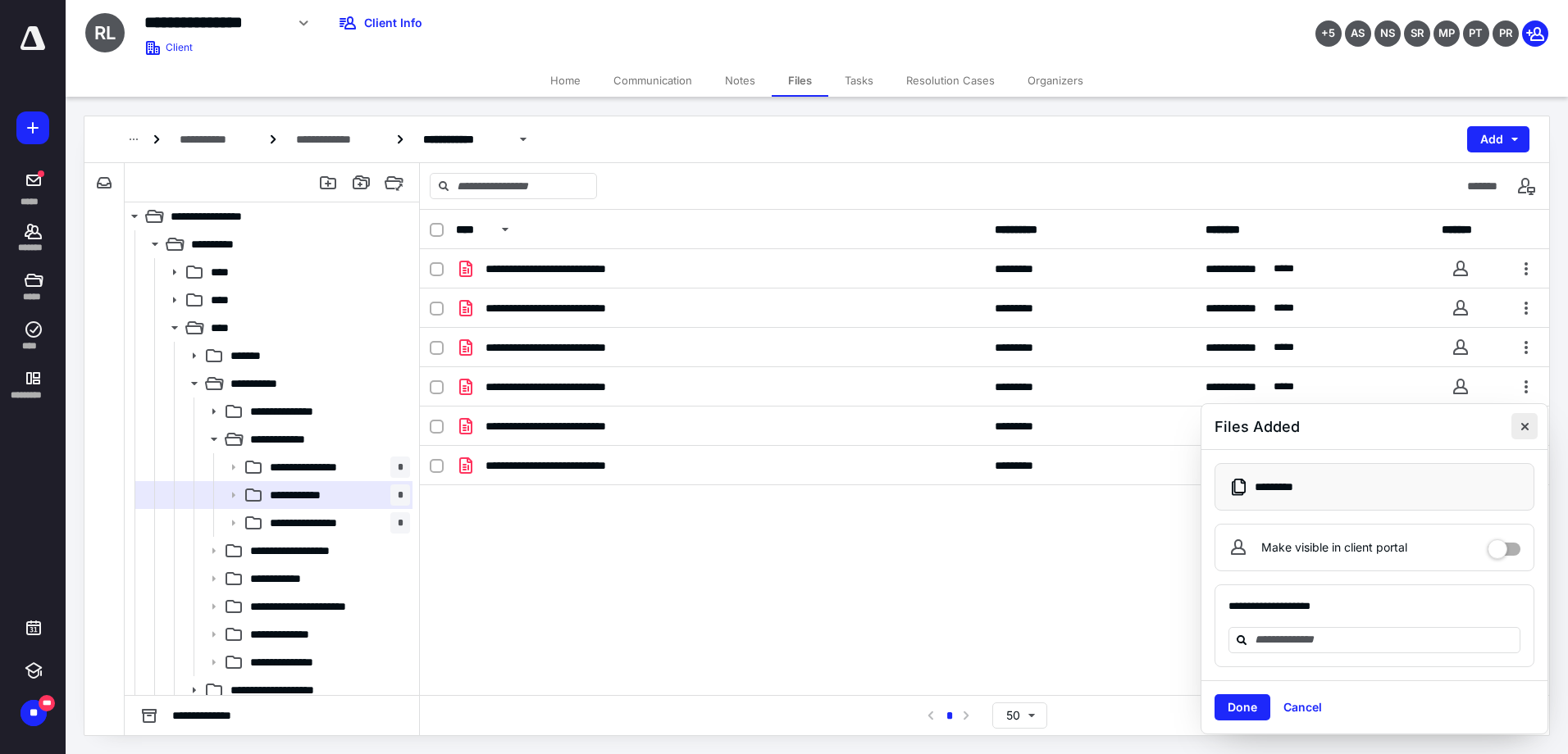 click at bounding box center [1525, 426] 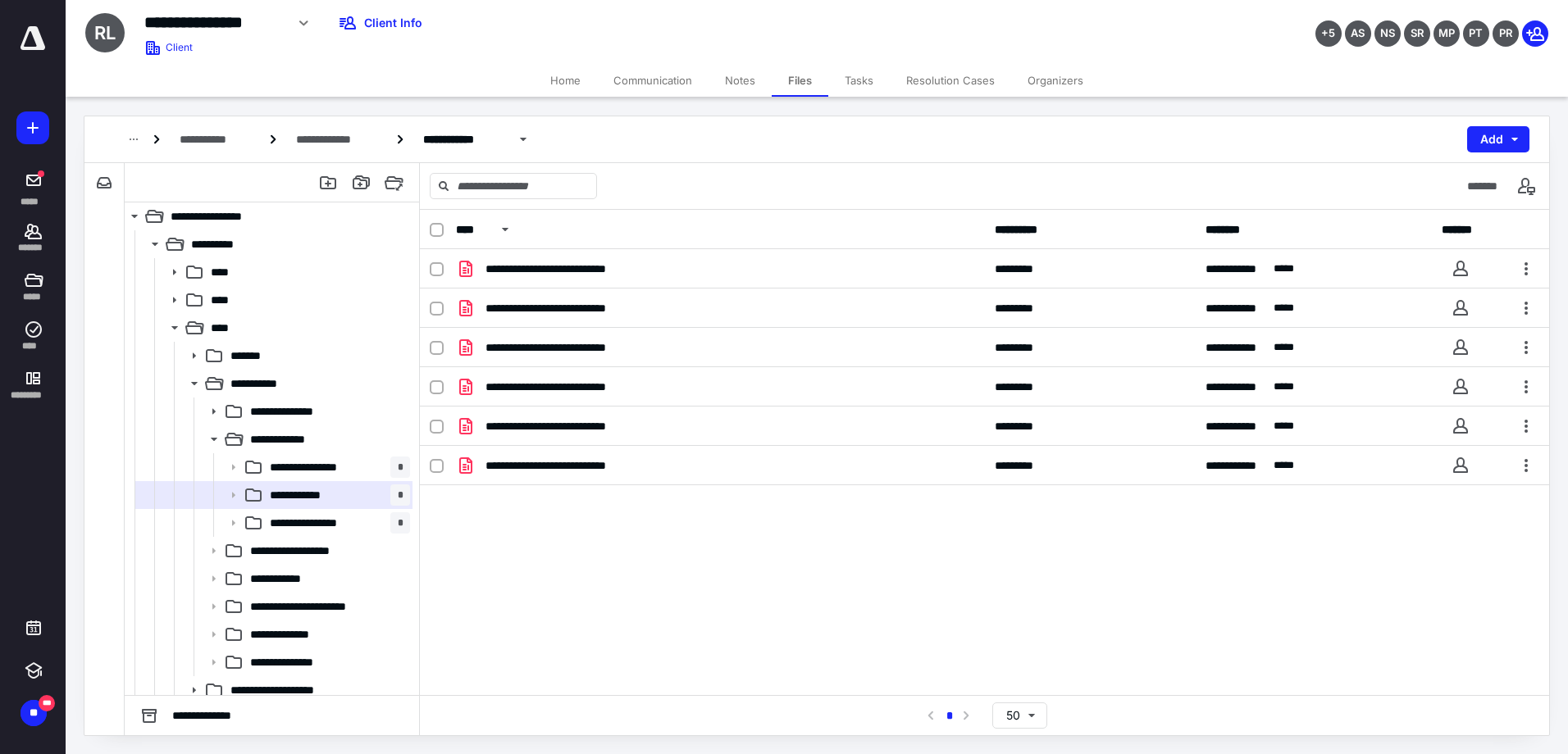 click on "**********" at bounding box center (984, 452) 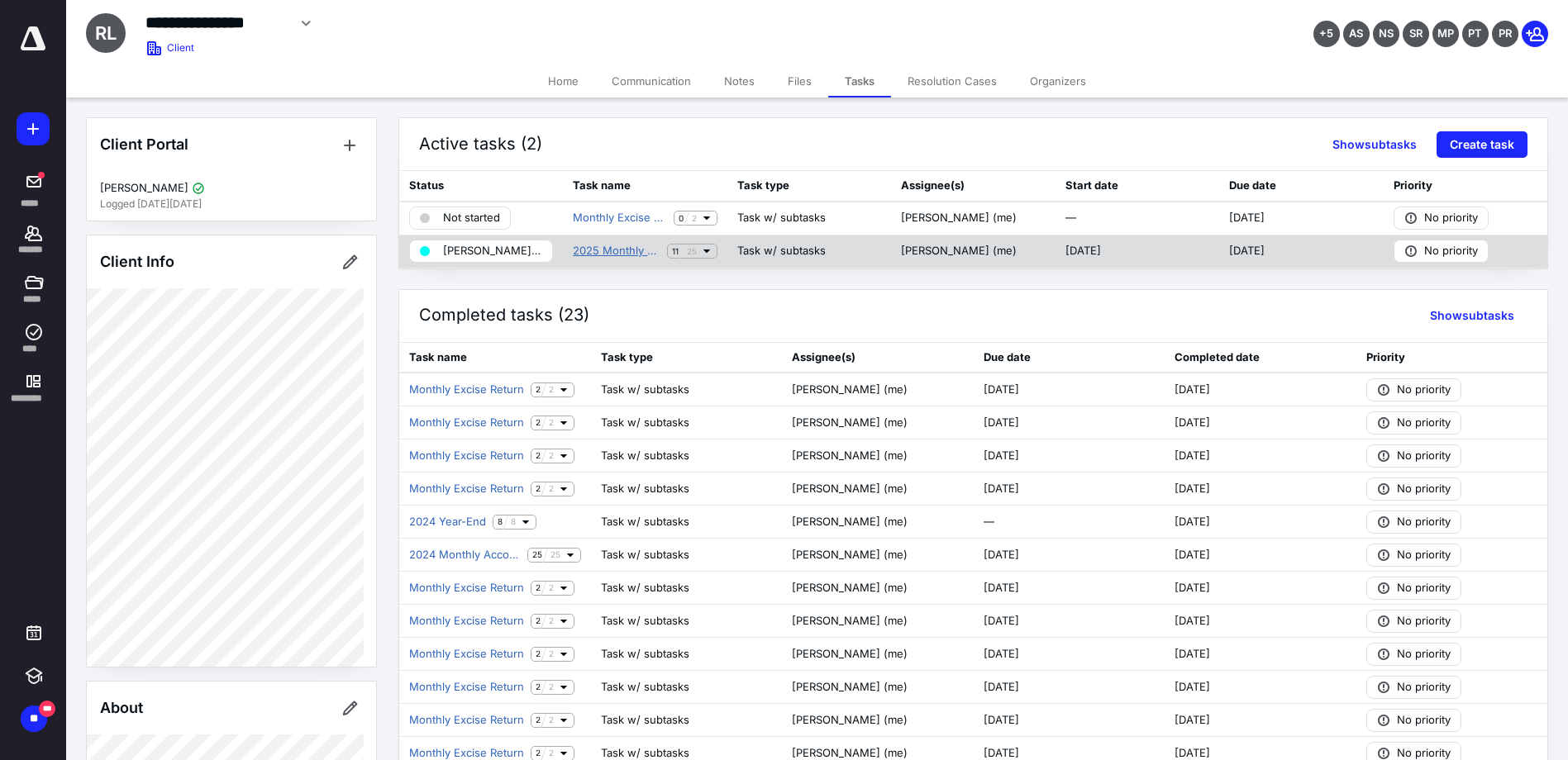 click on "2025 Monthly Accounting Maintenance" at bounding box center (616, 251) 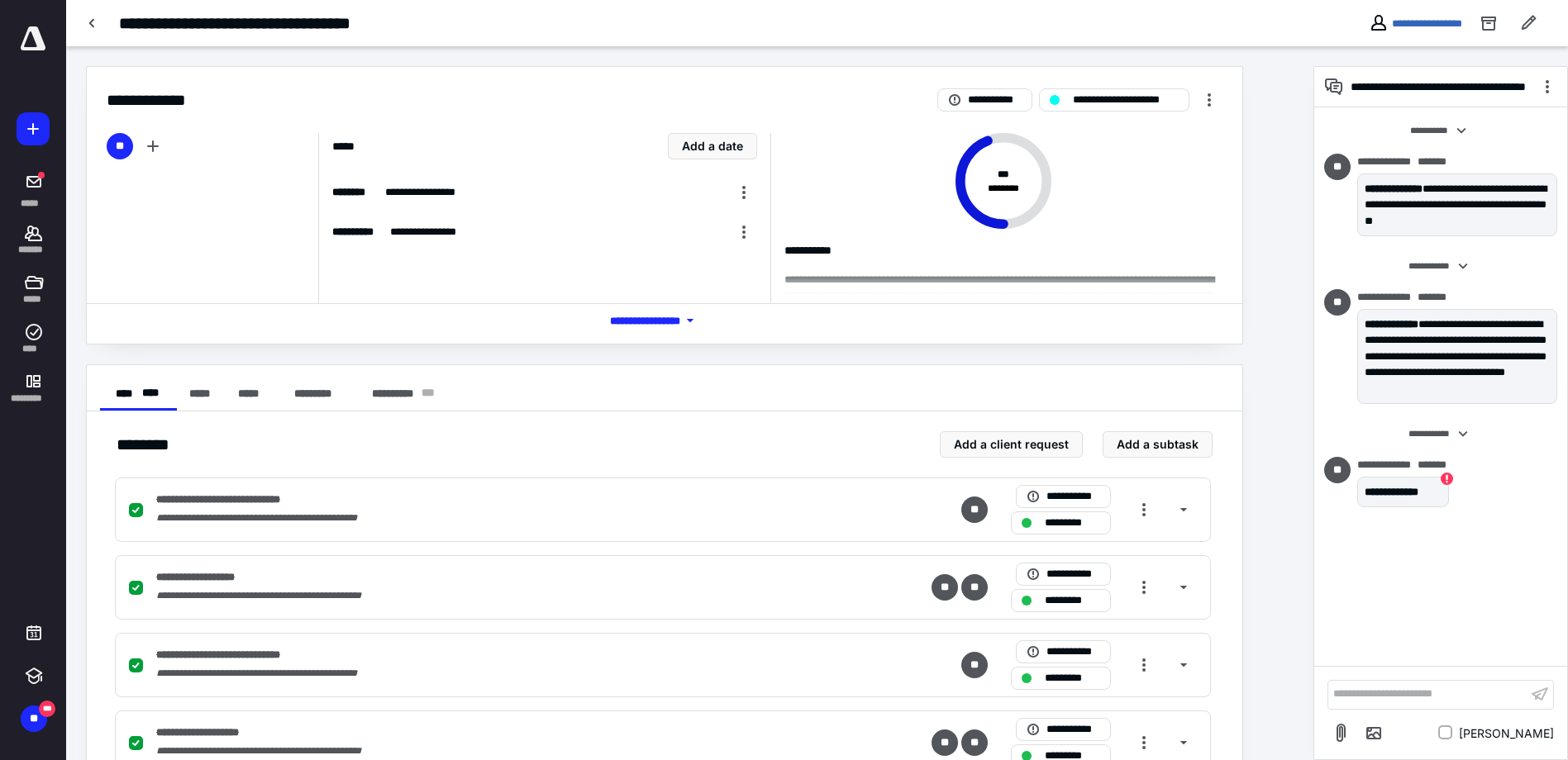 click on "**********" at bounding box center (1427, 694) 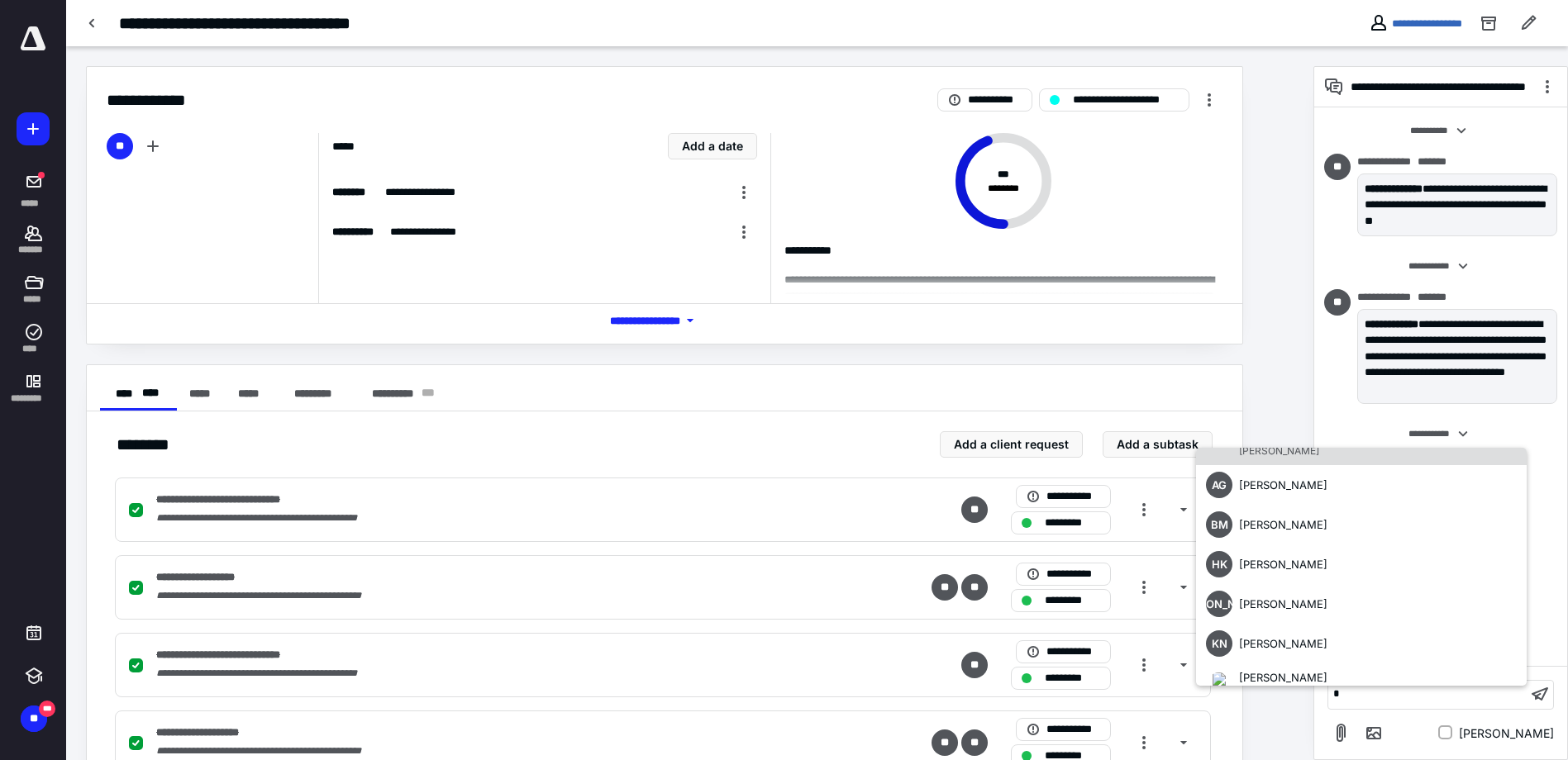 scroll, scrollTop: 0, scrollLeft: 0, axis: both 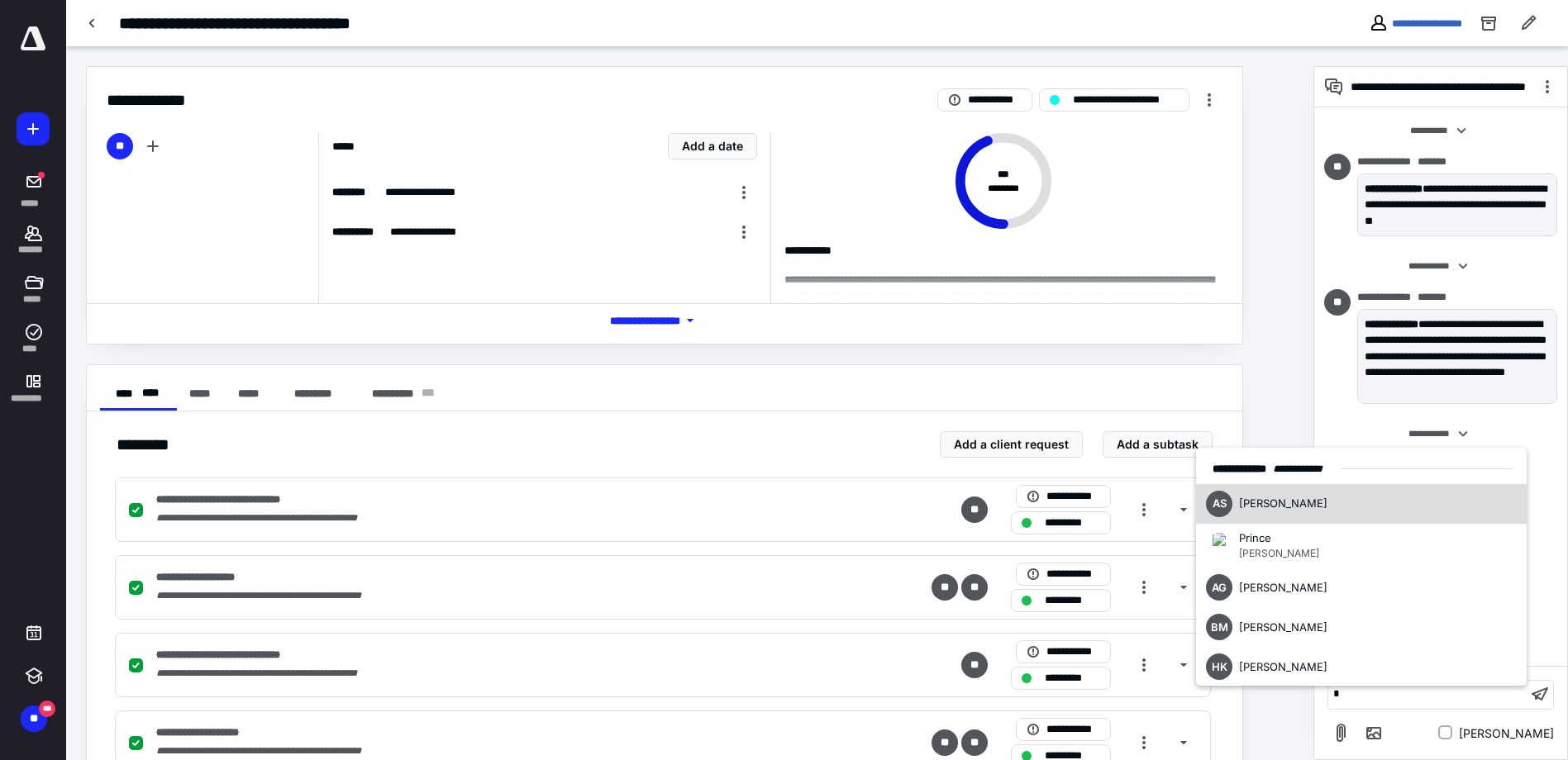 click on "**********" at bounding box center [689, 1246] 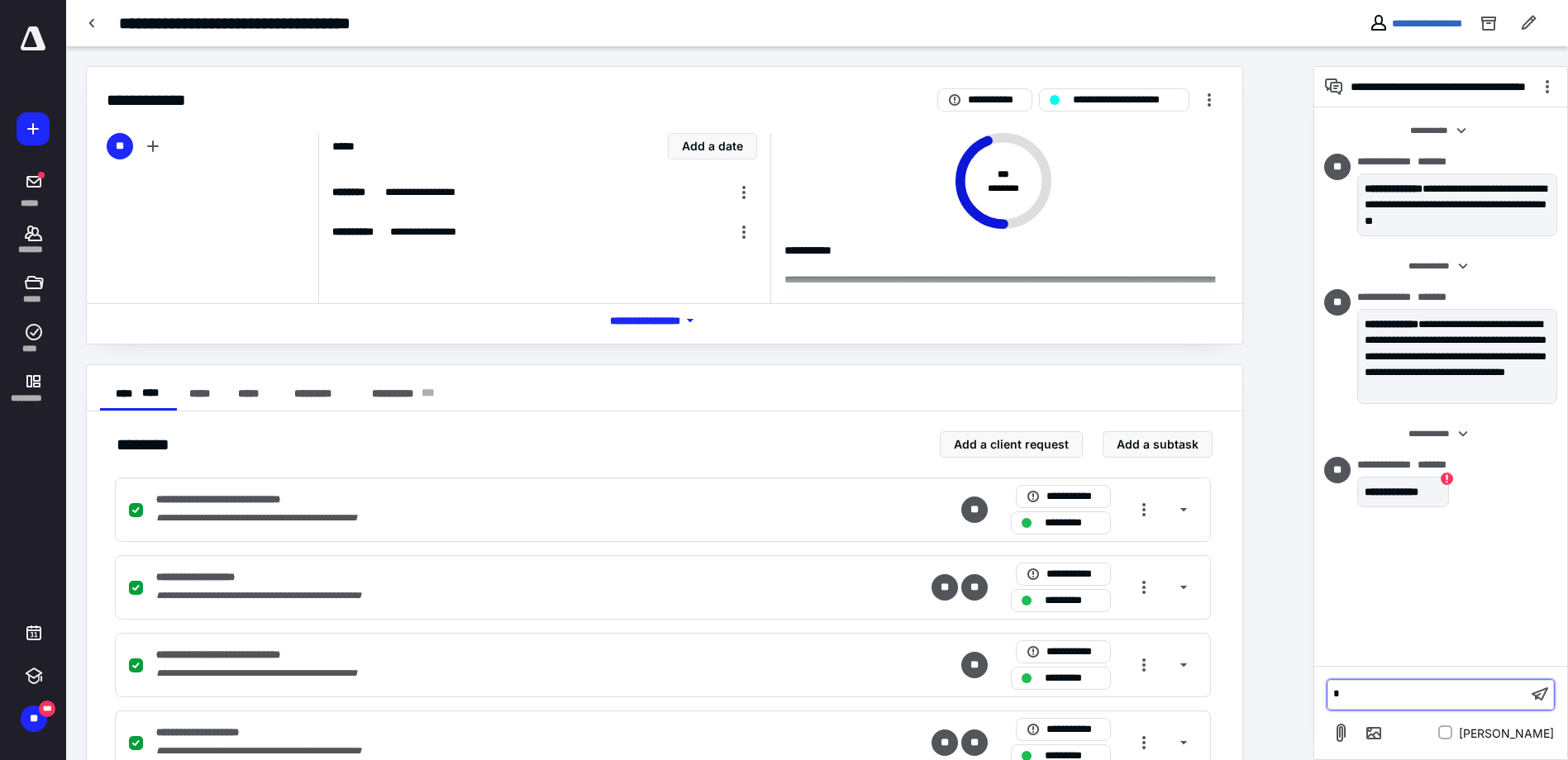 click on "*" at bounding box center (1427, 694) 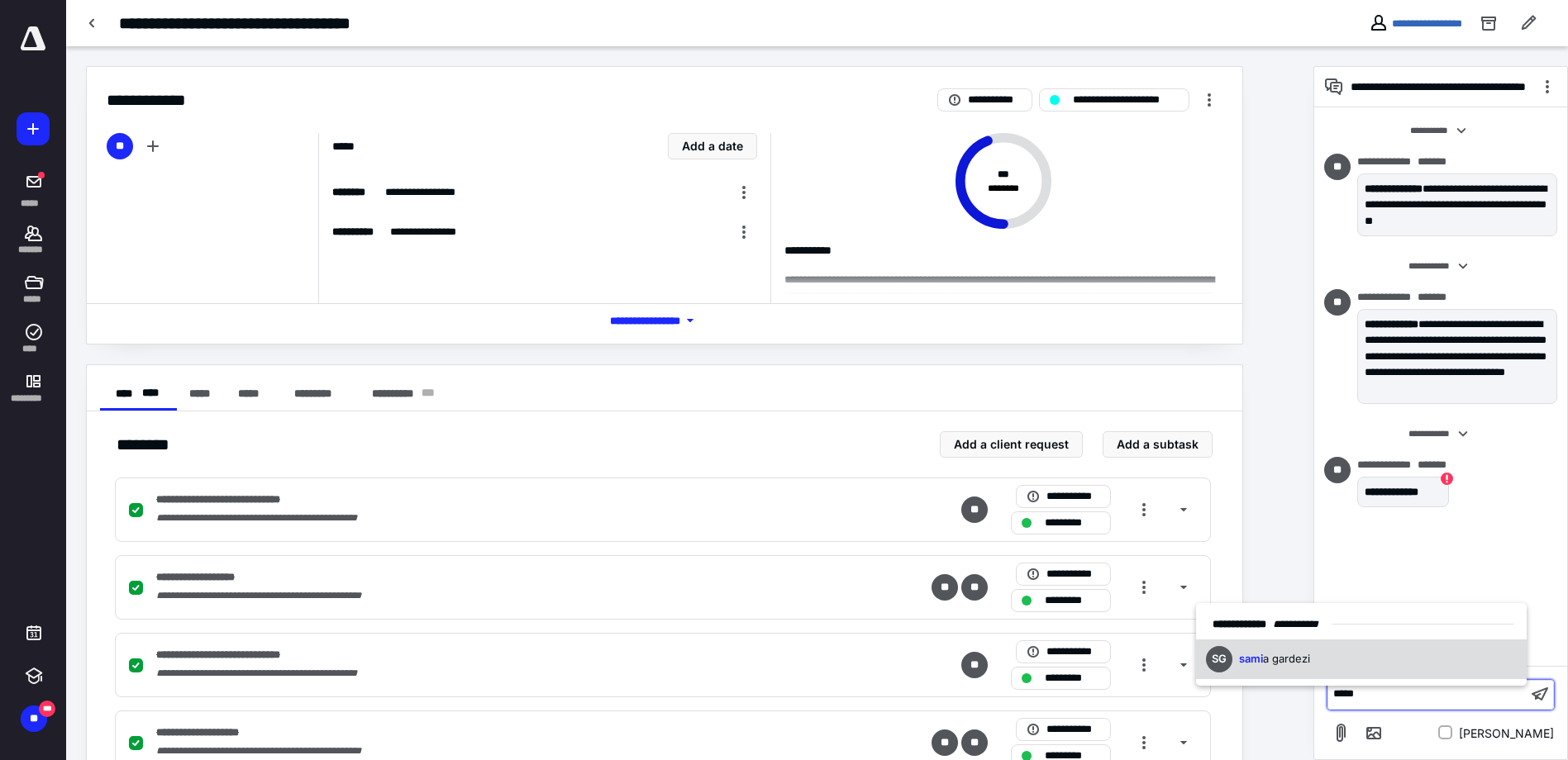 click on "a gardezi" at bounding box center (1286, 658) 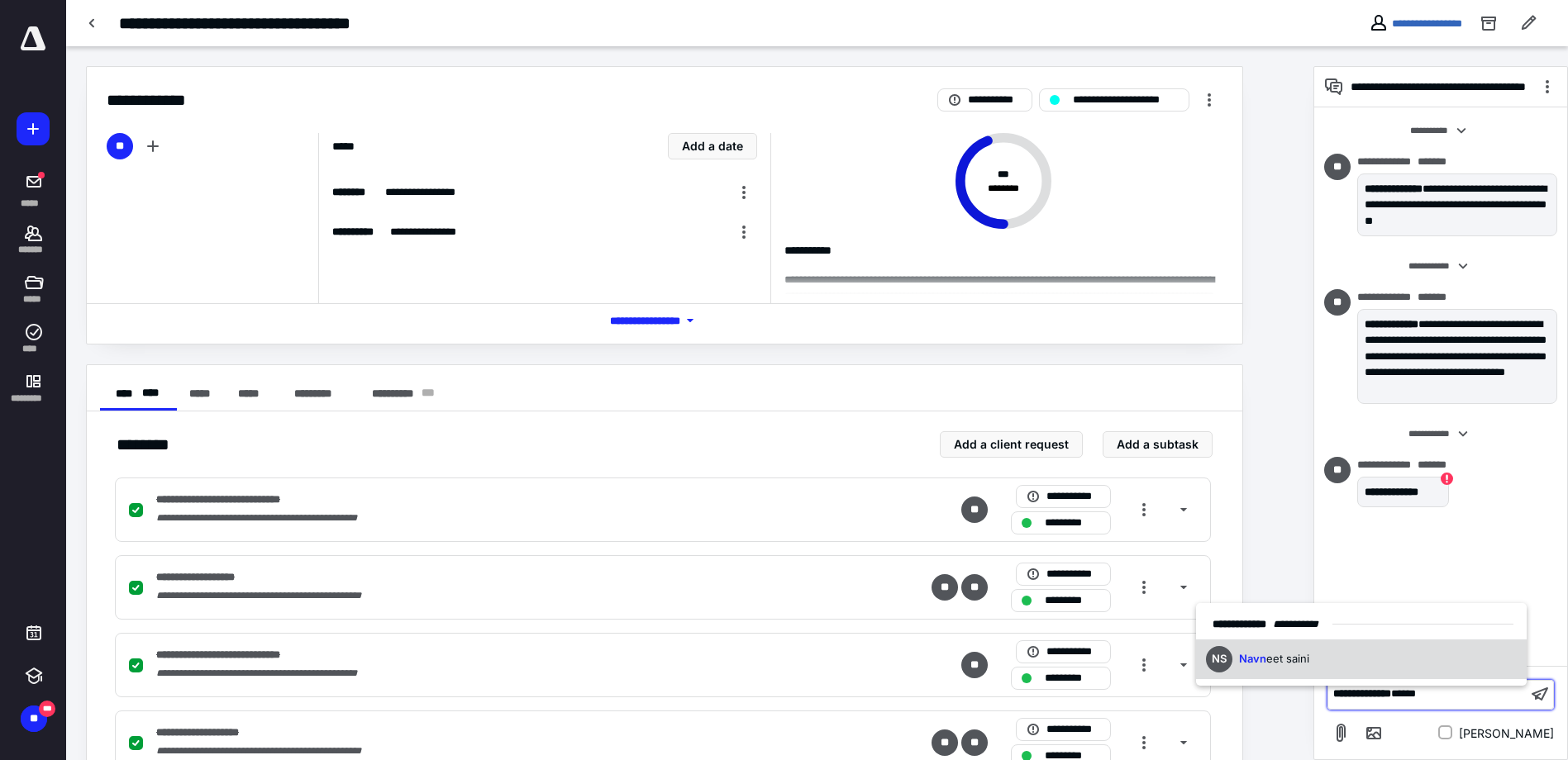 click on "eet saini" at bounding box center (1288, 658) 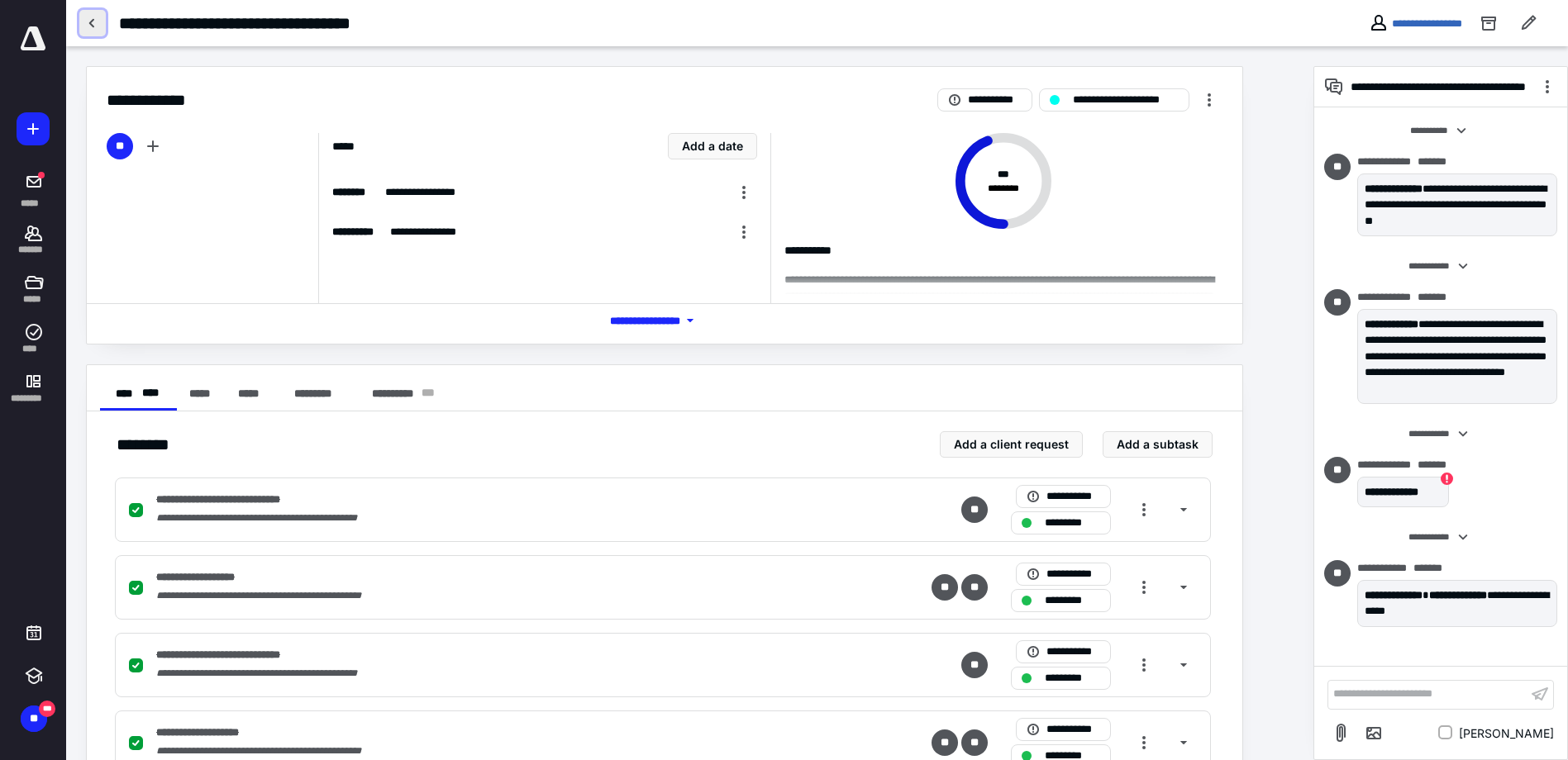 click at bounding box center [93, 23] 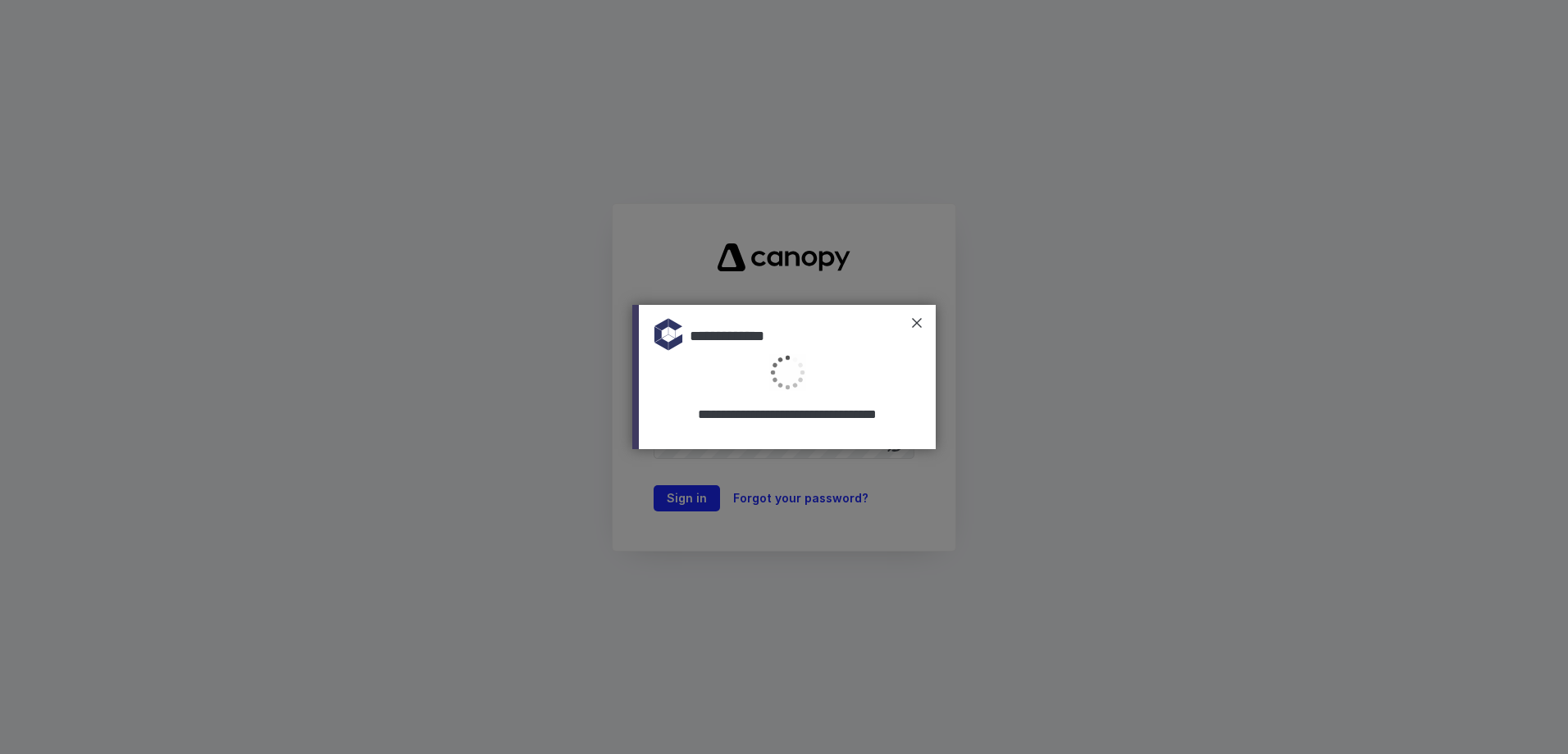 scroll, scrollTop: 0, scrollLeft: 0, axis: both 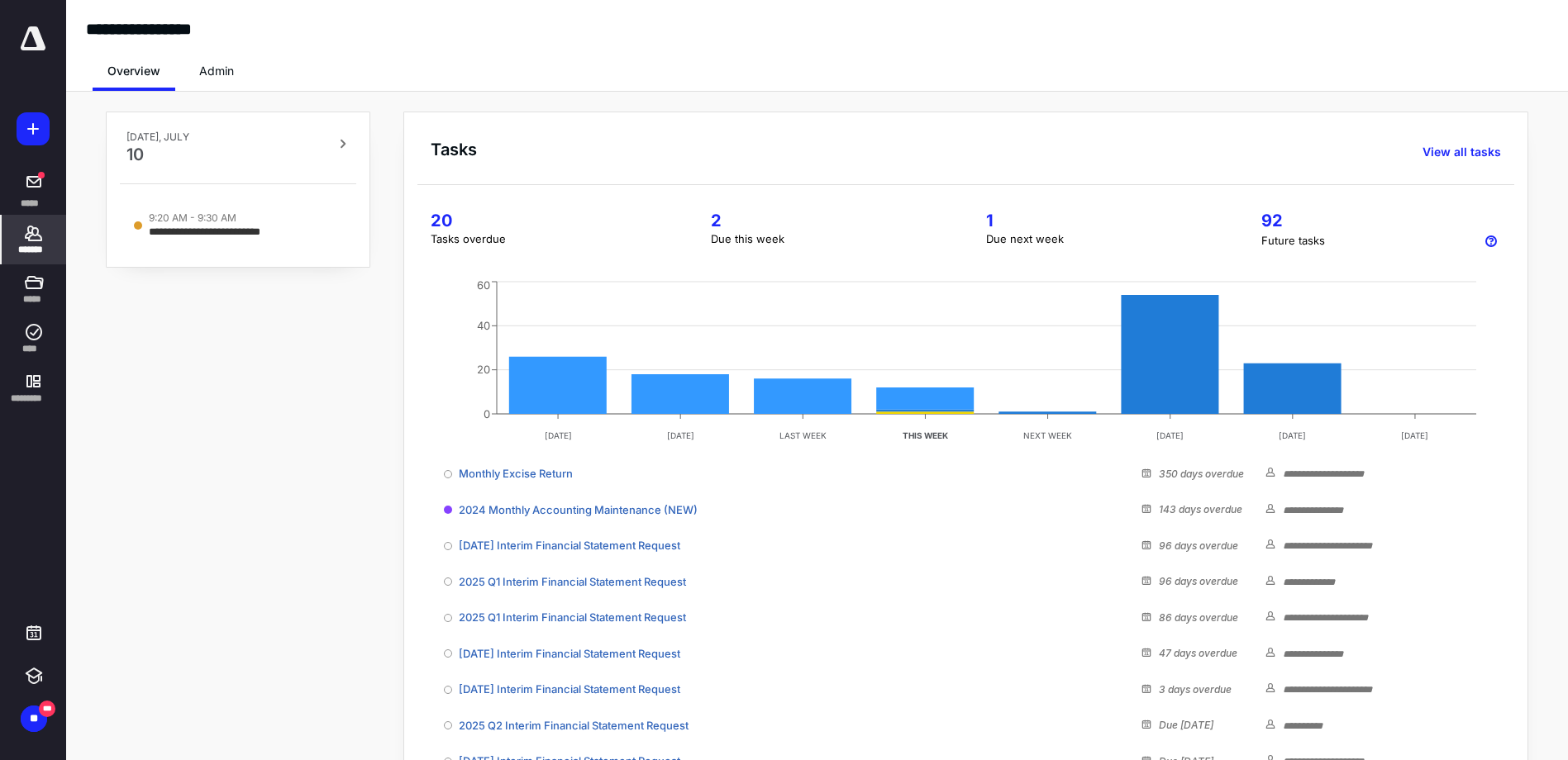 click 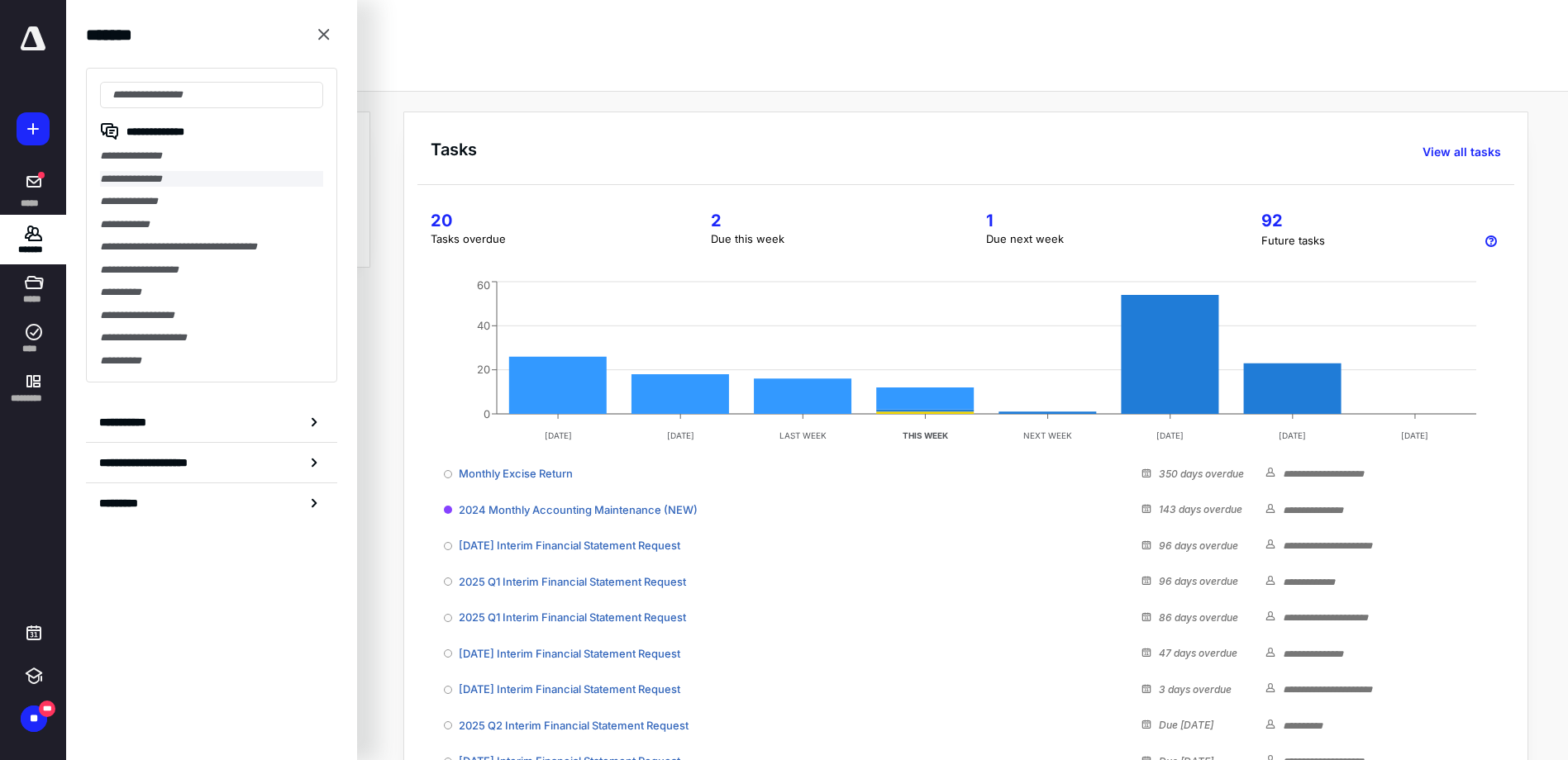click on "**********" at bounding box center [212, 179] 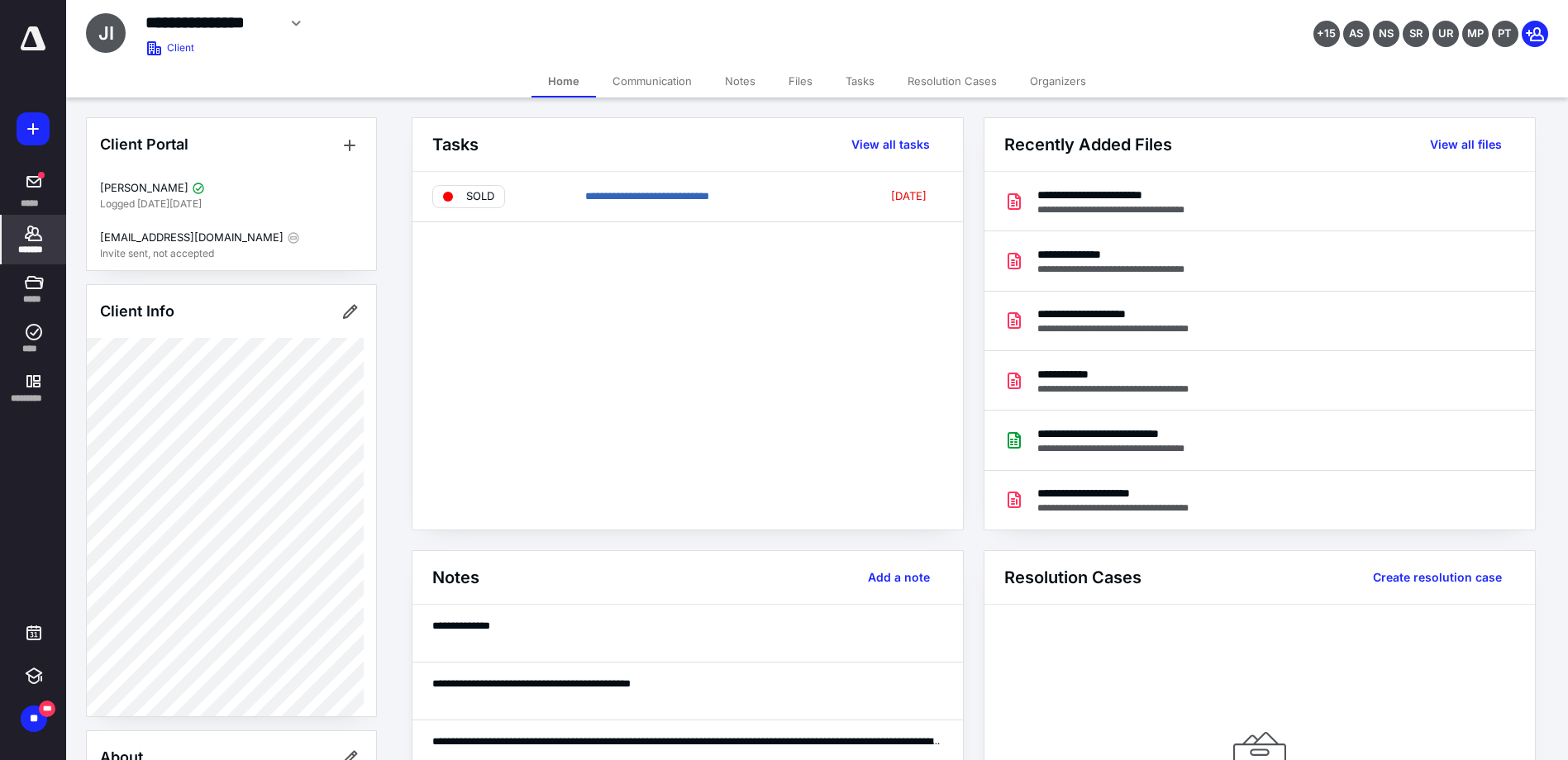click on "Files" at bounding box center [800, 81] 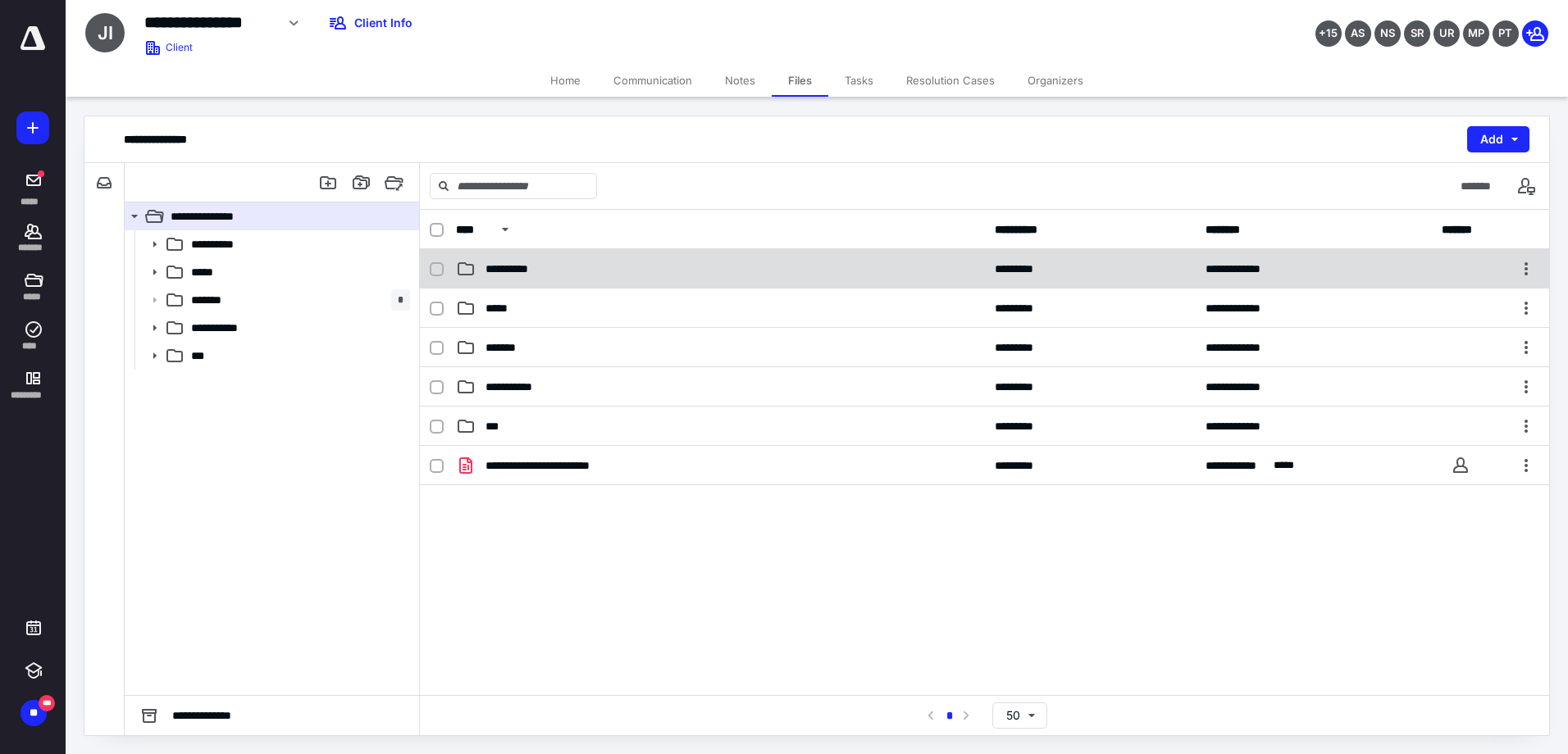 click on "**********" at bounding box center [720, 269] 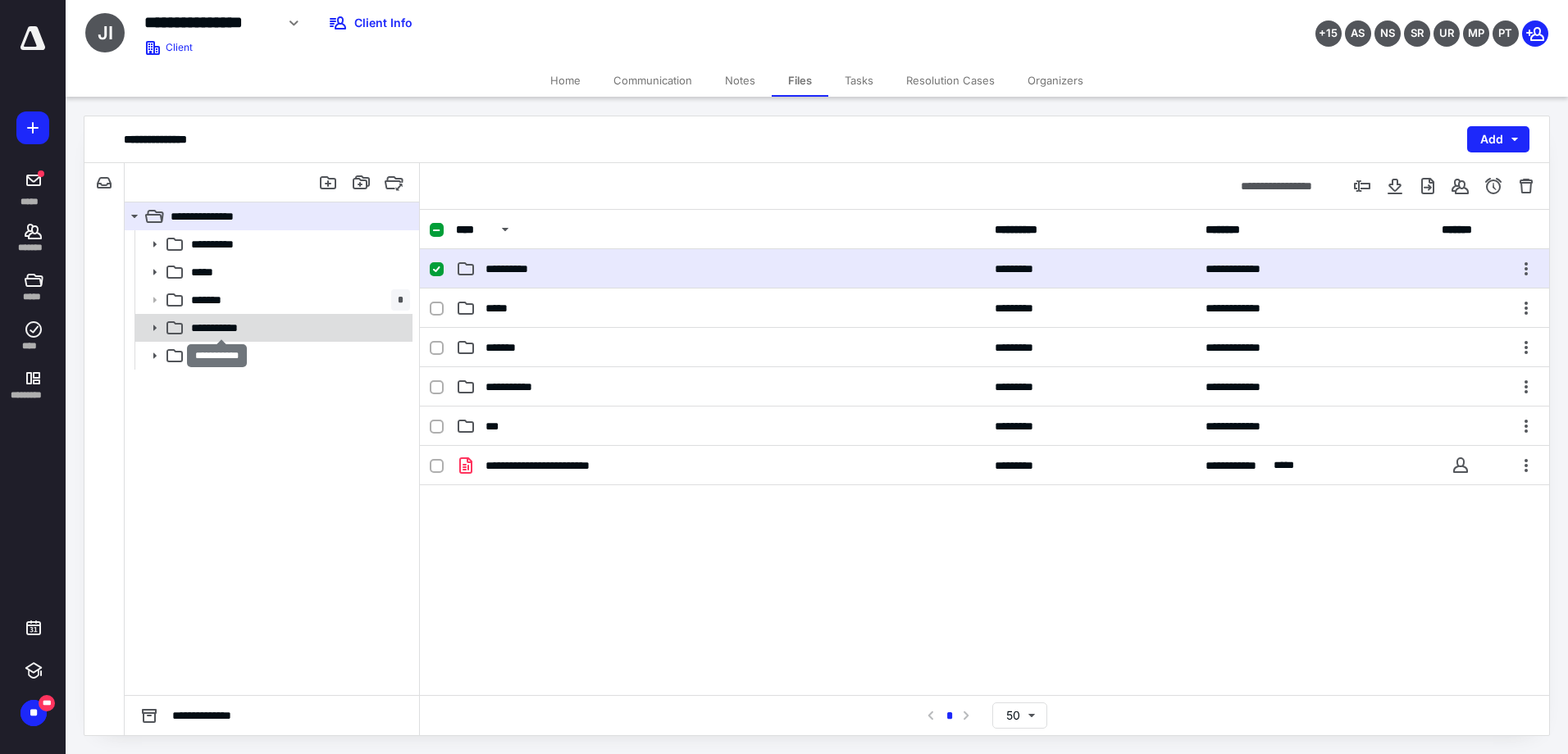 click on "**********" at bounding box center (221, 328) 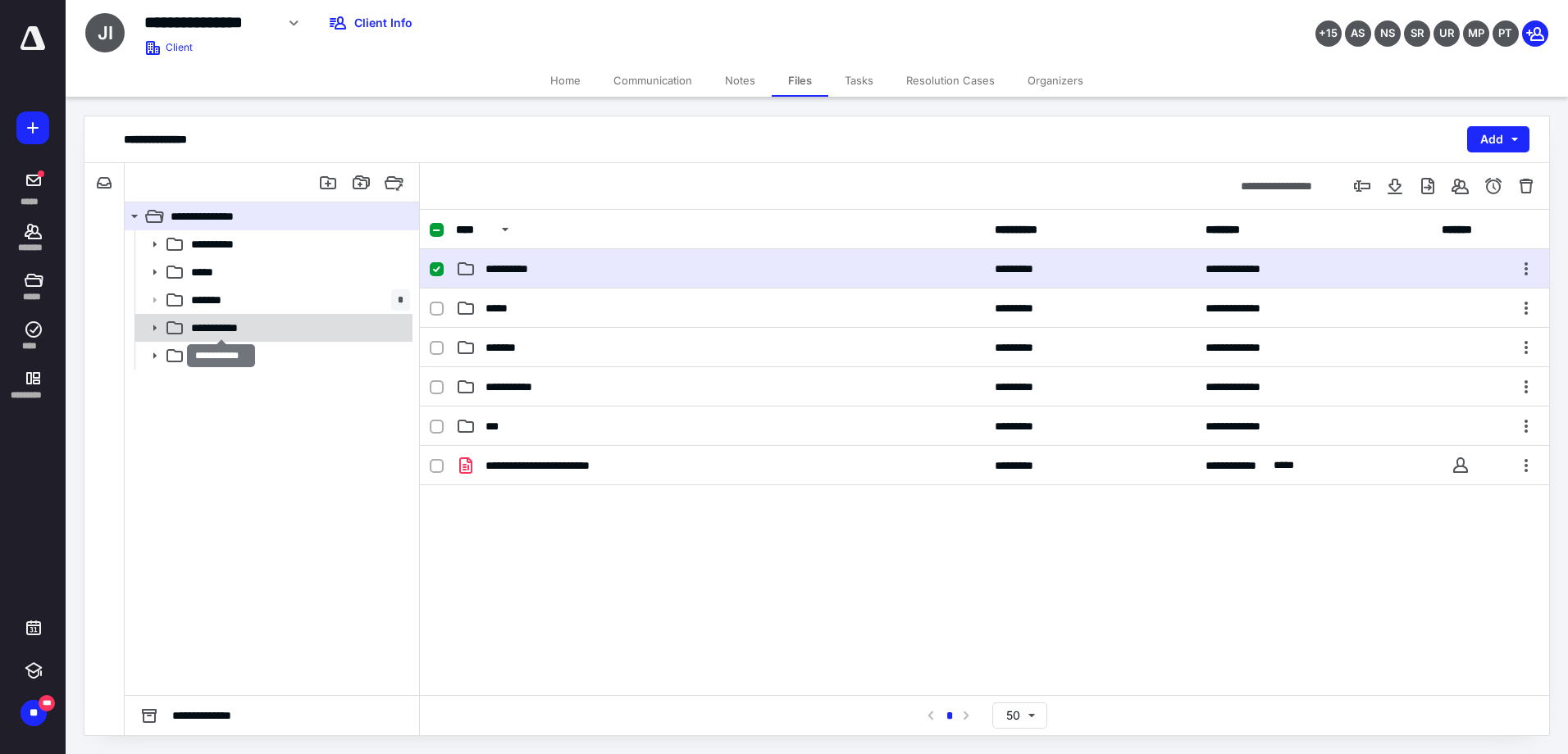 click on "**********" at bounding box center (221, 328) 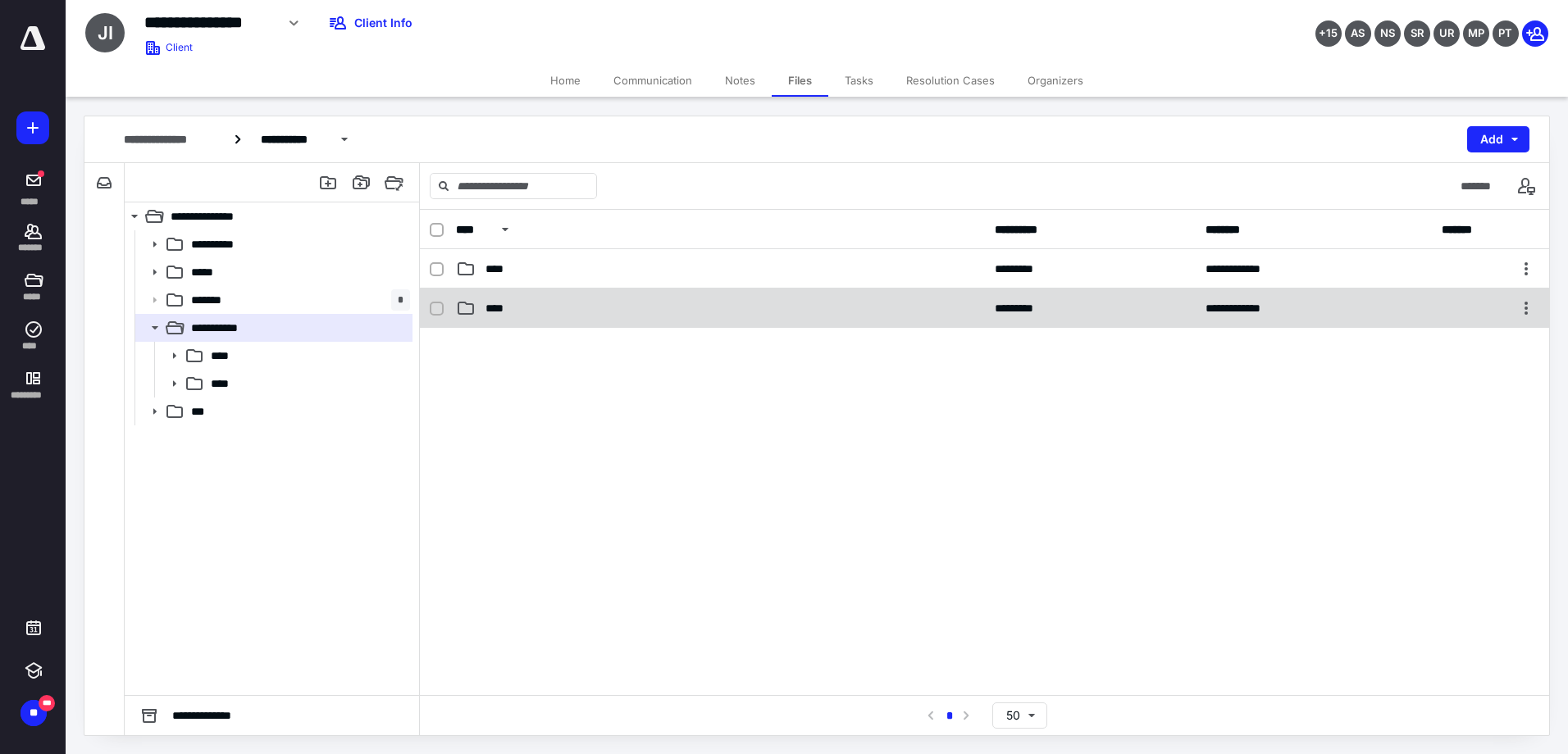 click on "**********" at bounding box center (984, 308) 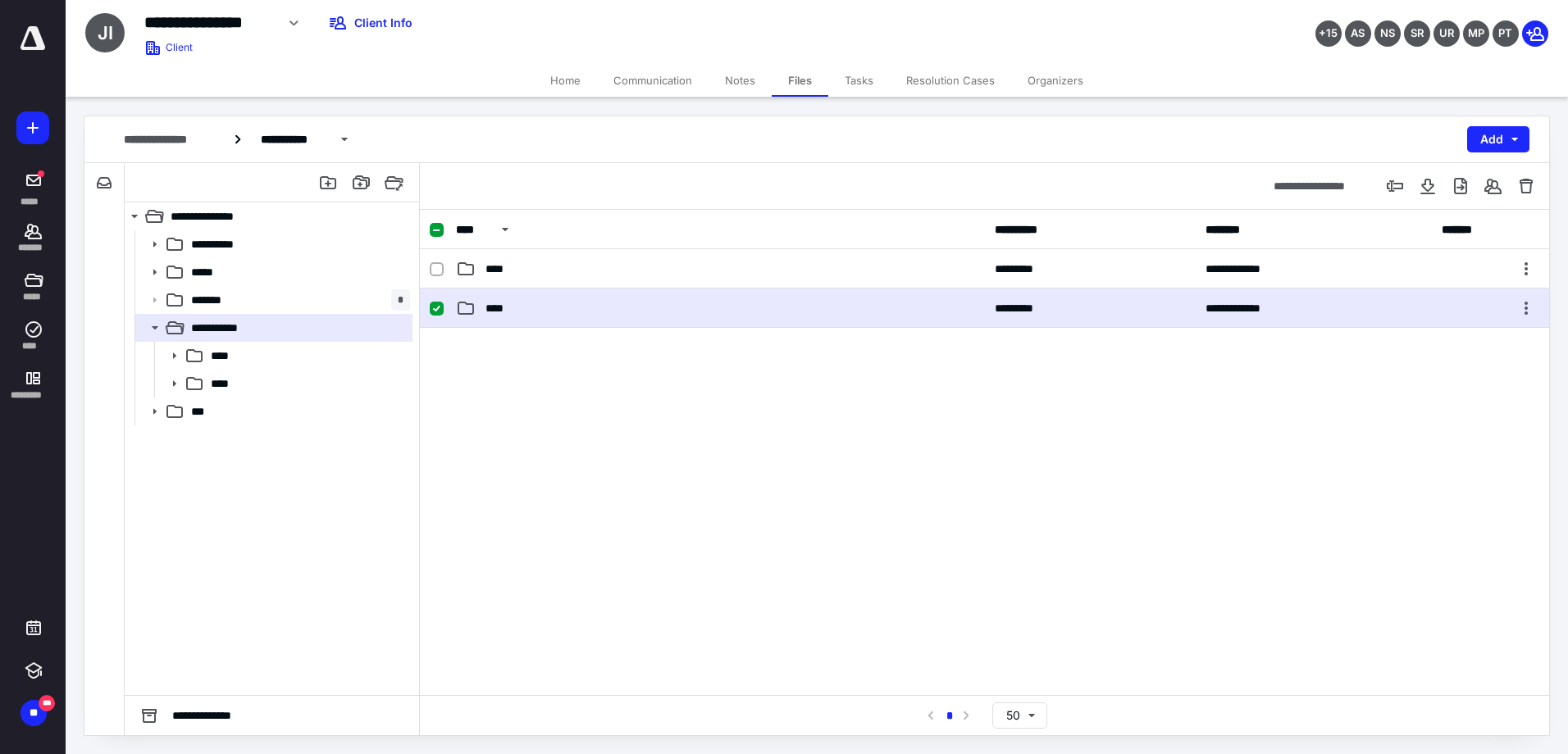 click on "**********" at bounding box center [984, 308] 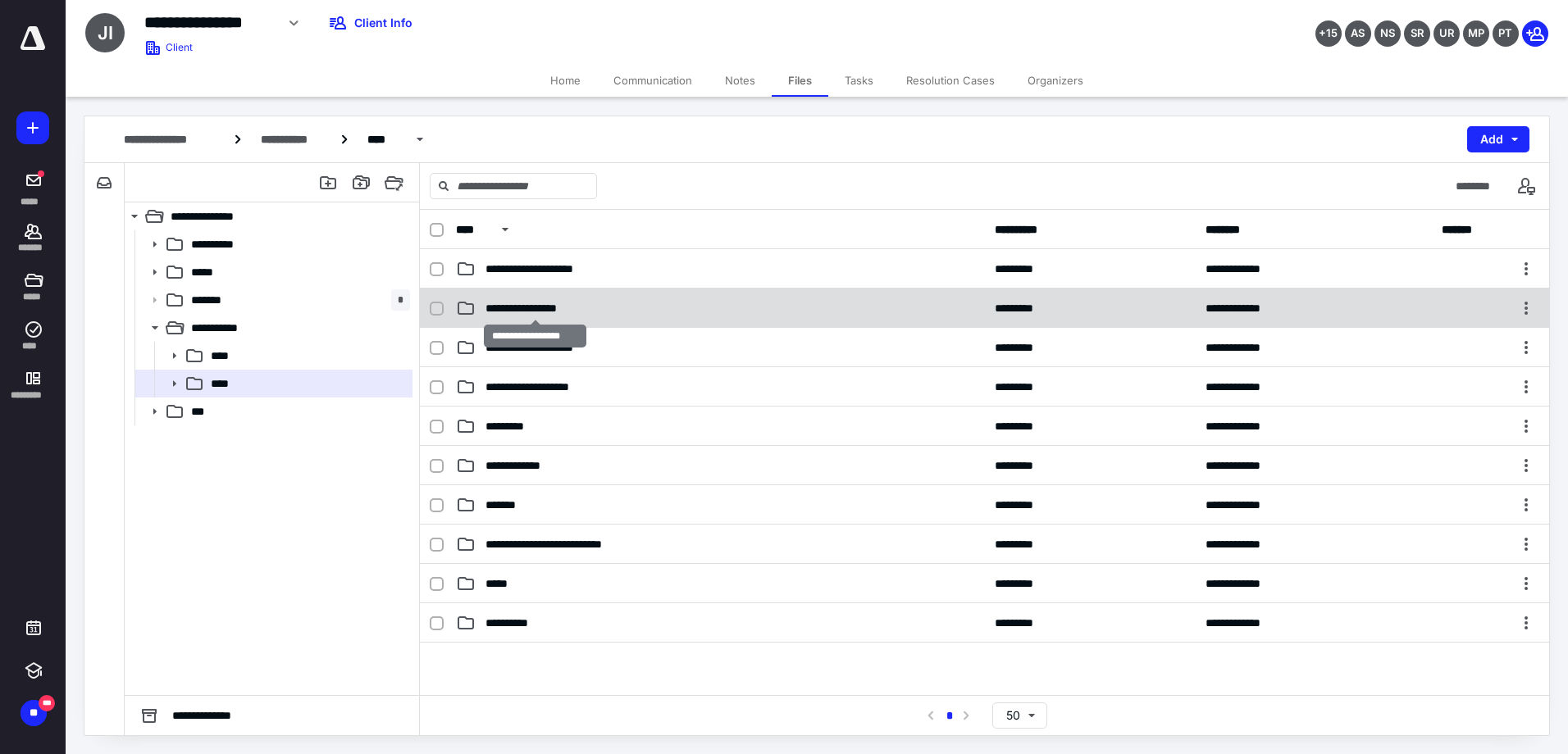 click on "**********" at bounding box center (535, 308) 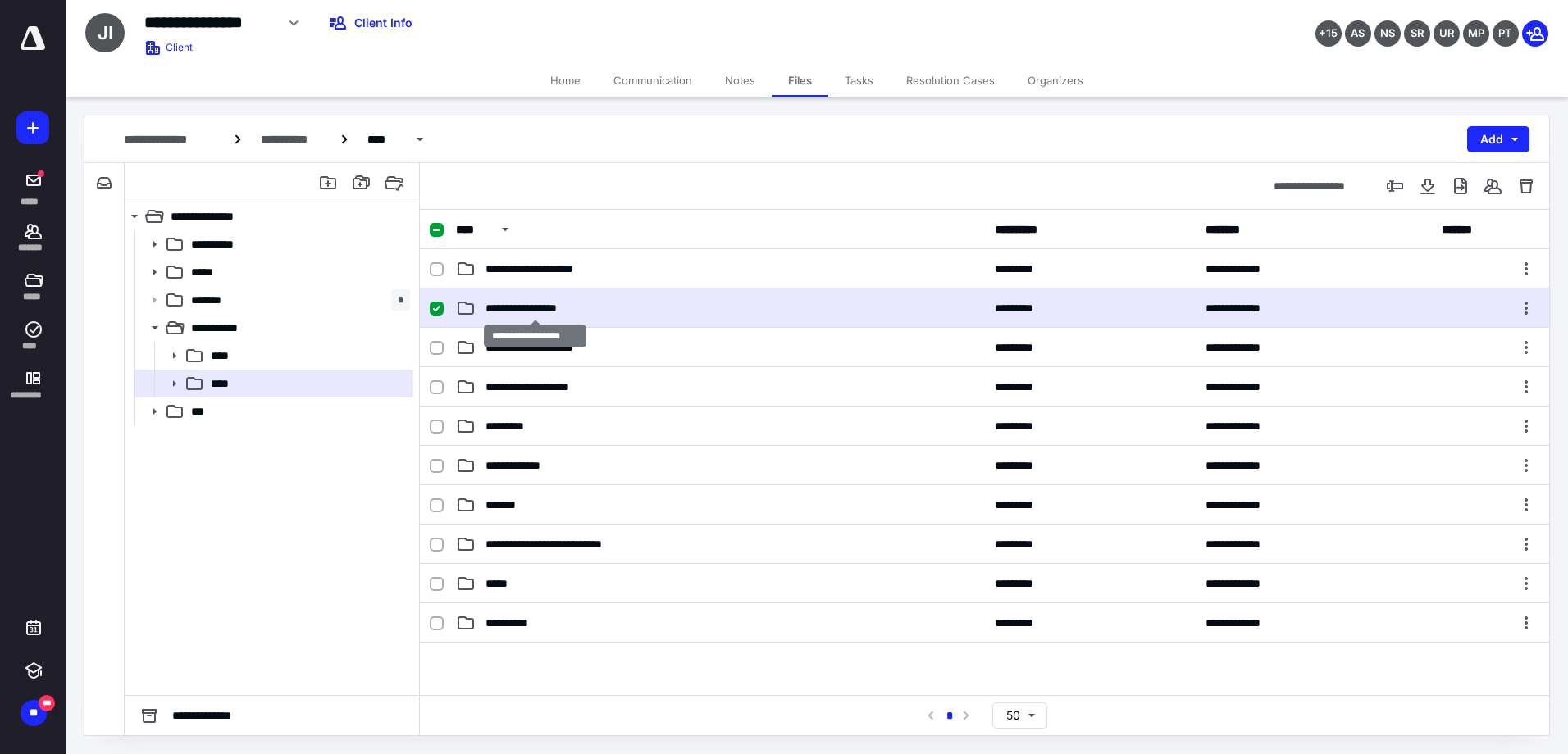 click on "**********" at bounding box center (535, 308) 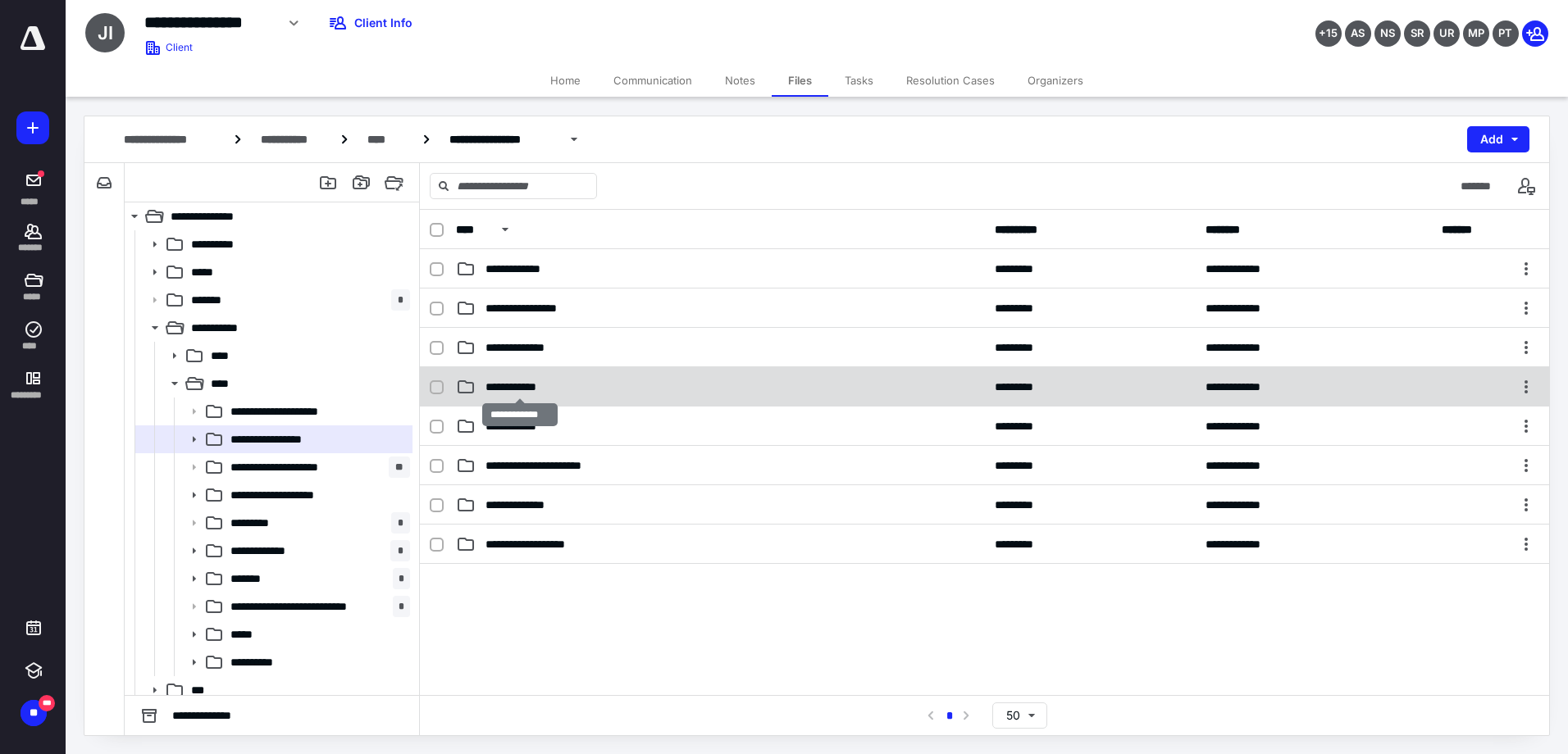 click on "**********" at bounding box center [519, 387] 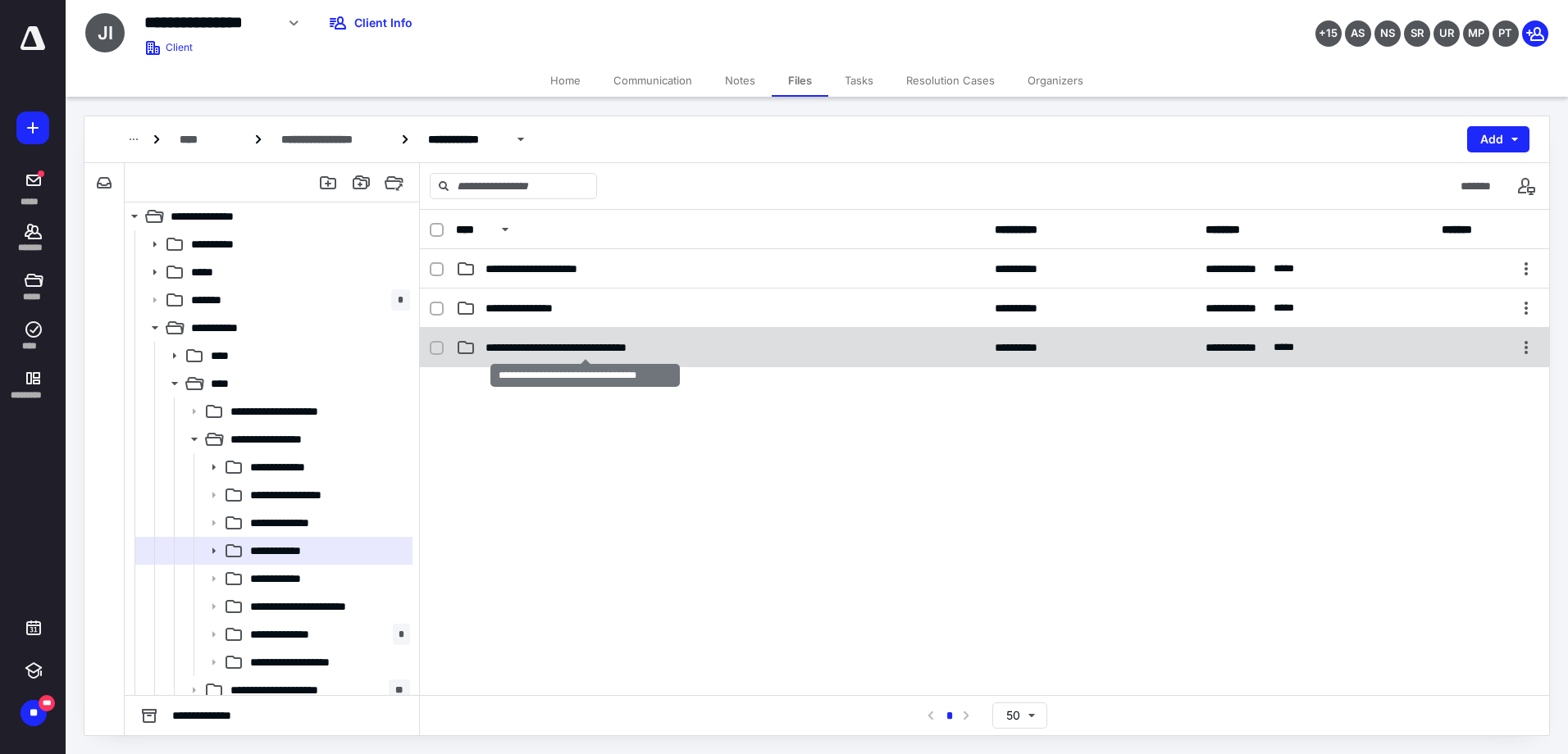click on "**********" at bounding box center (586, 347) 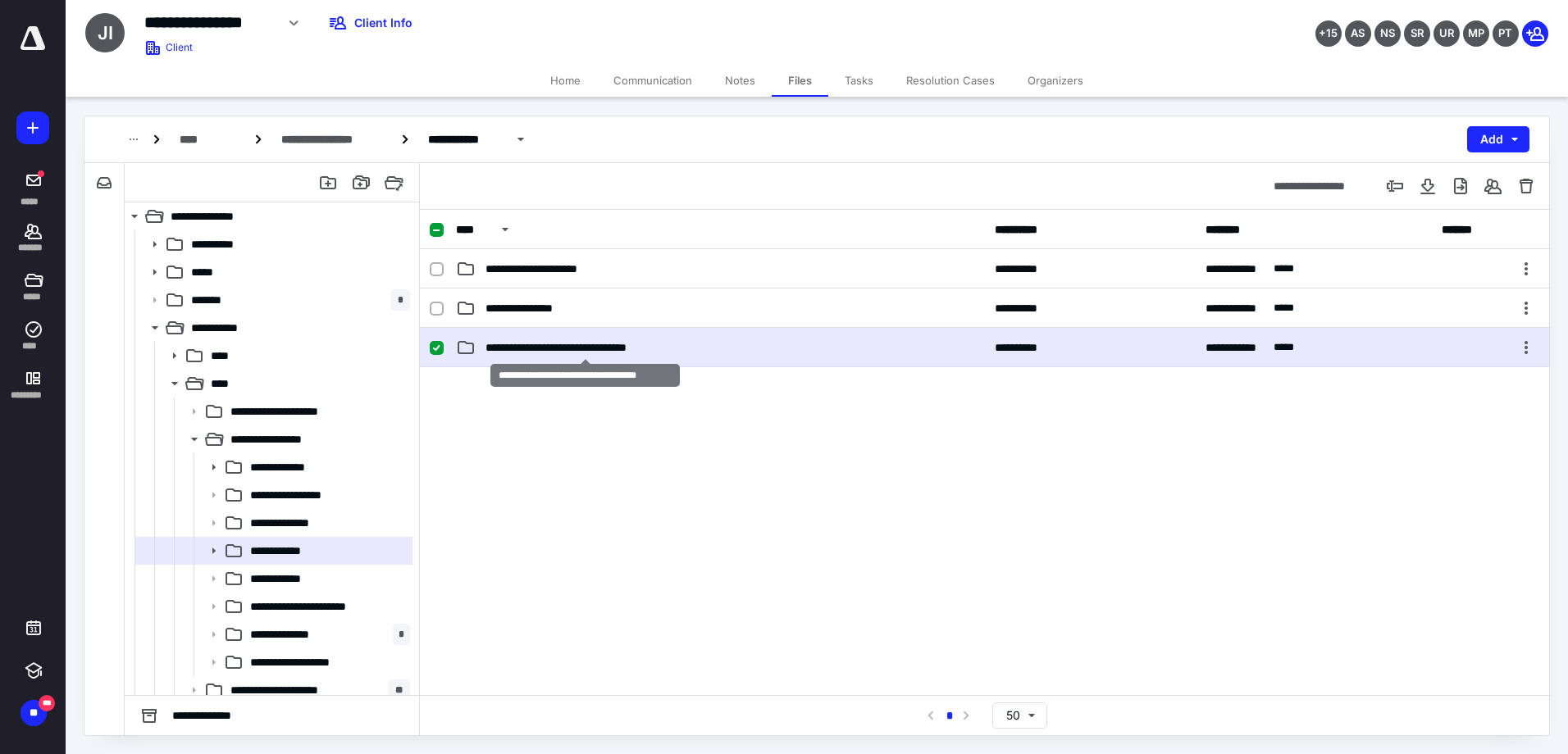 click on "**********" at bounding box center [586, 347] 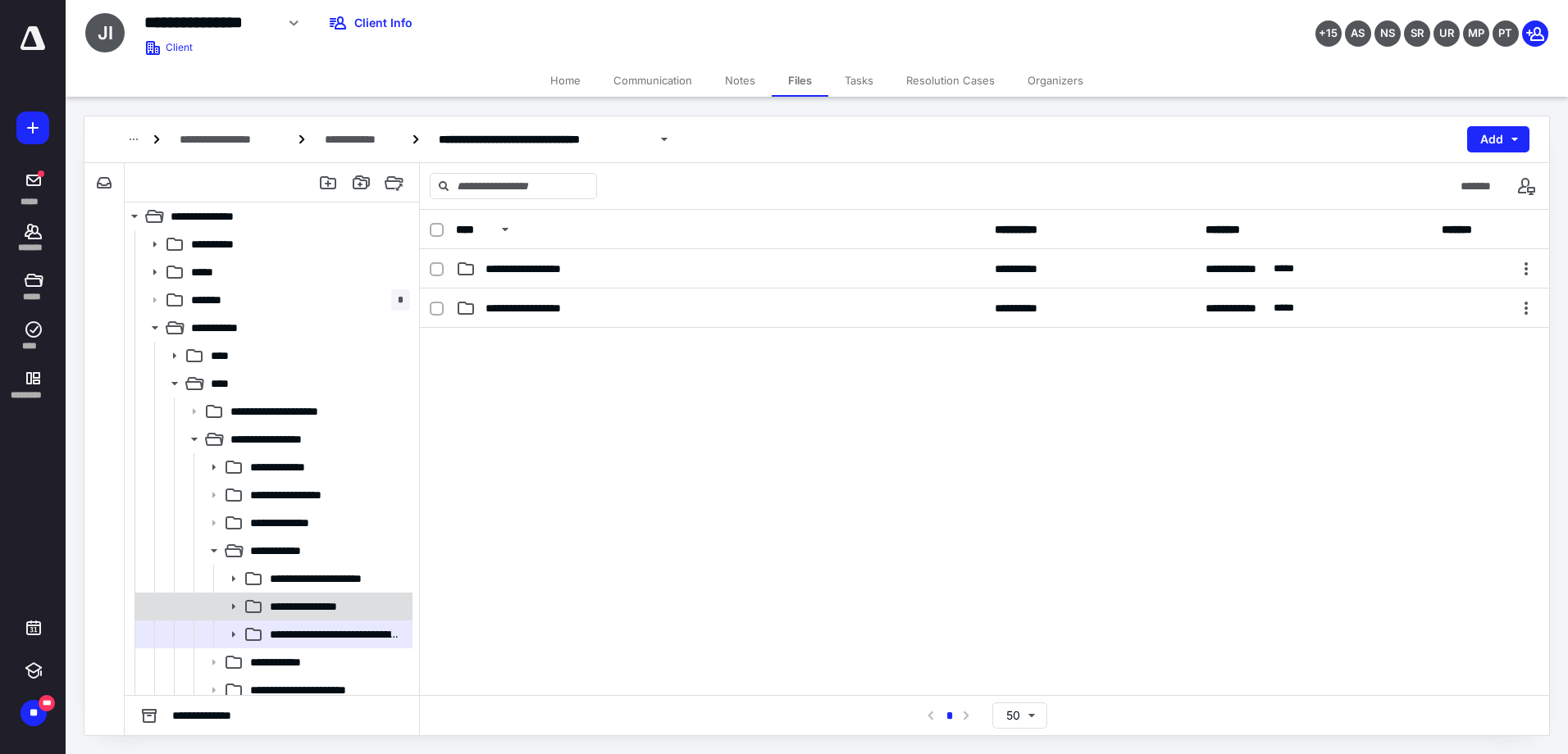 click on "**********" at bounding box center [319, 606] 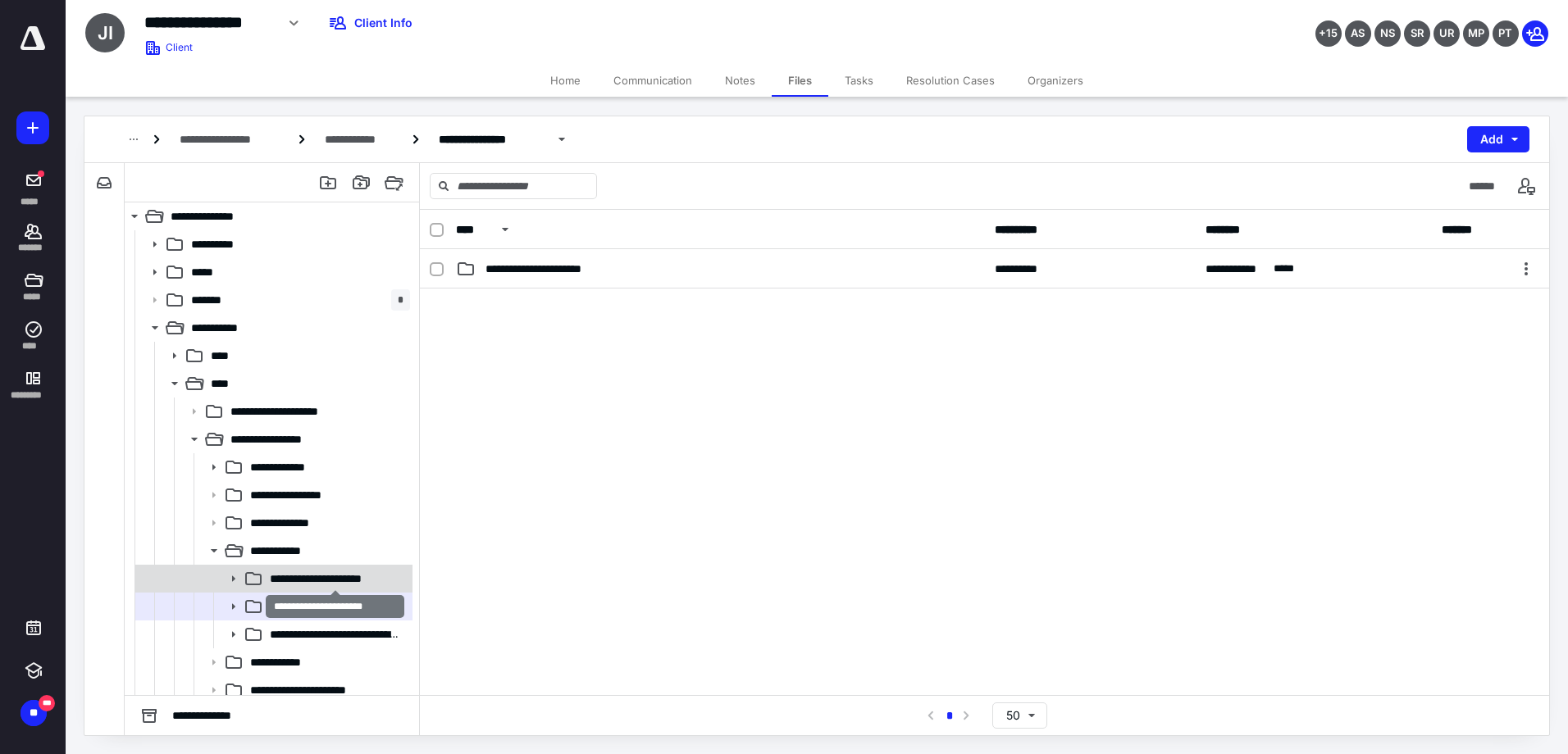 click on "**********" at bounding box center [335, 579] 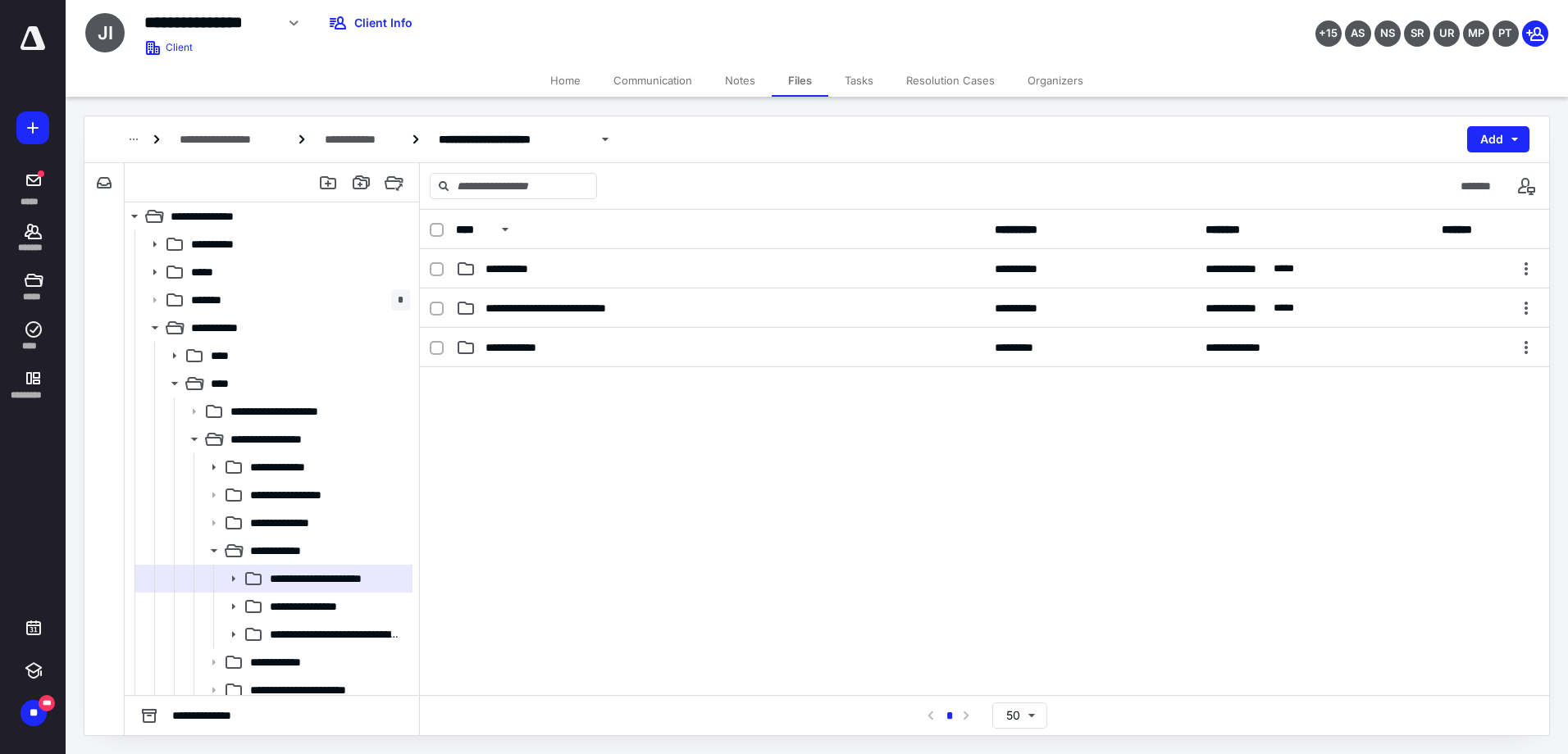 click on "Home" at bounding box center [565, 80] 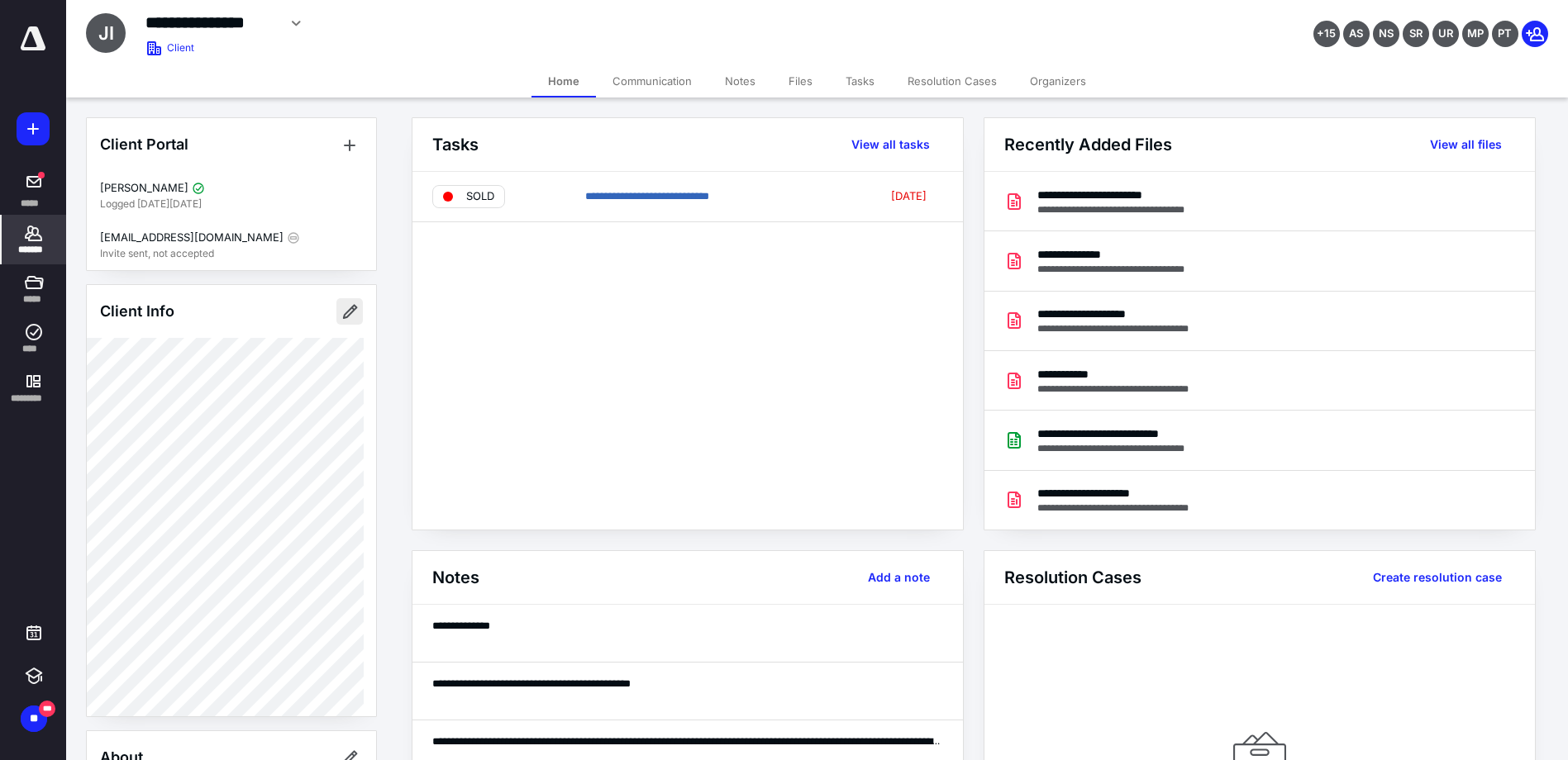 click at bounding box center [350, 311] 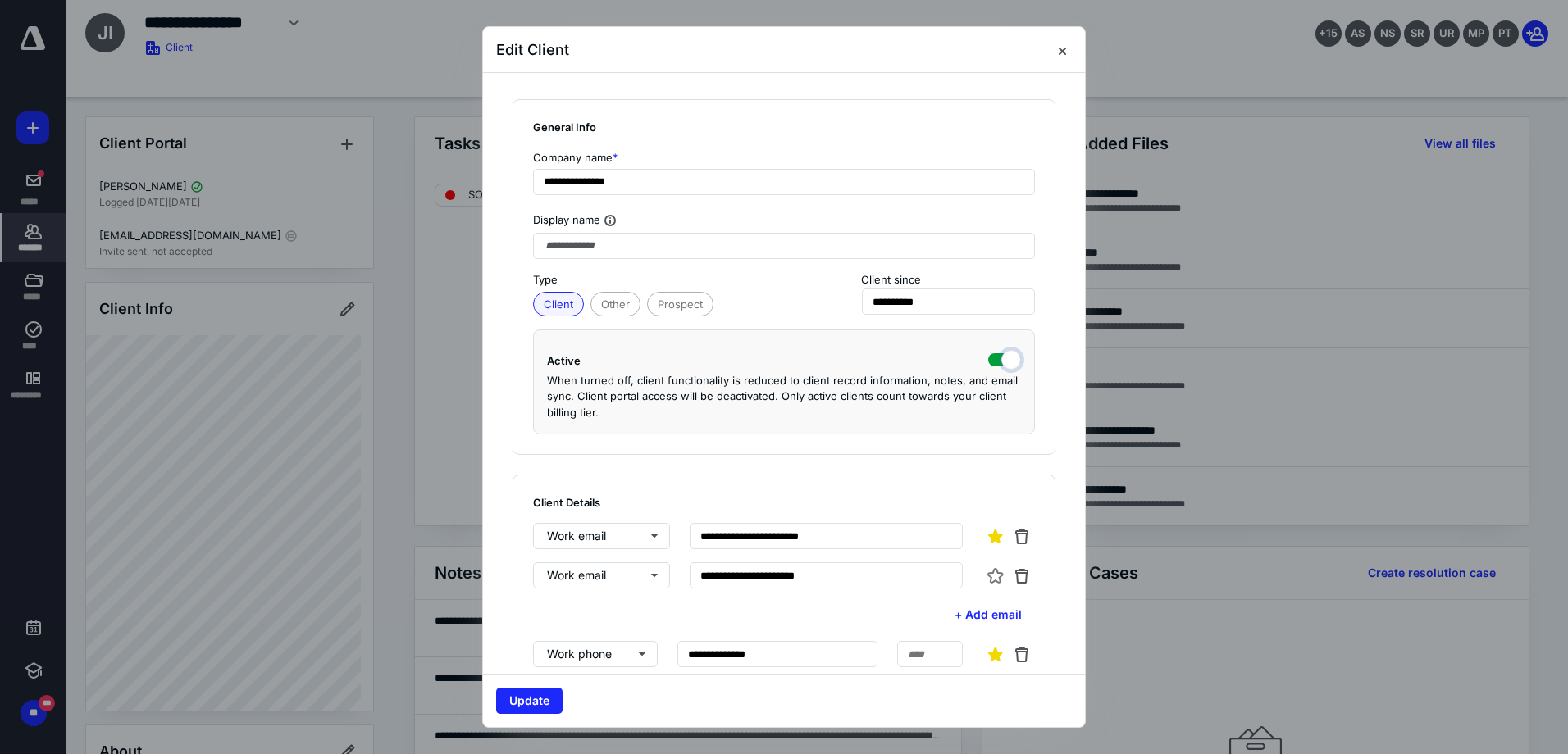 click at bounding box center (1005, 358) 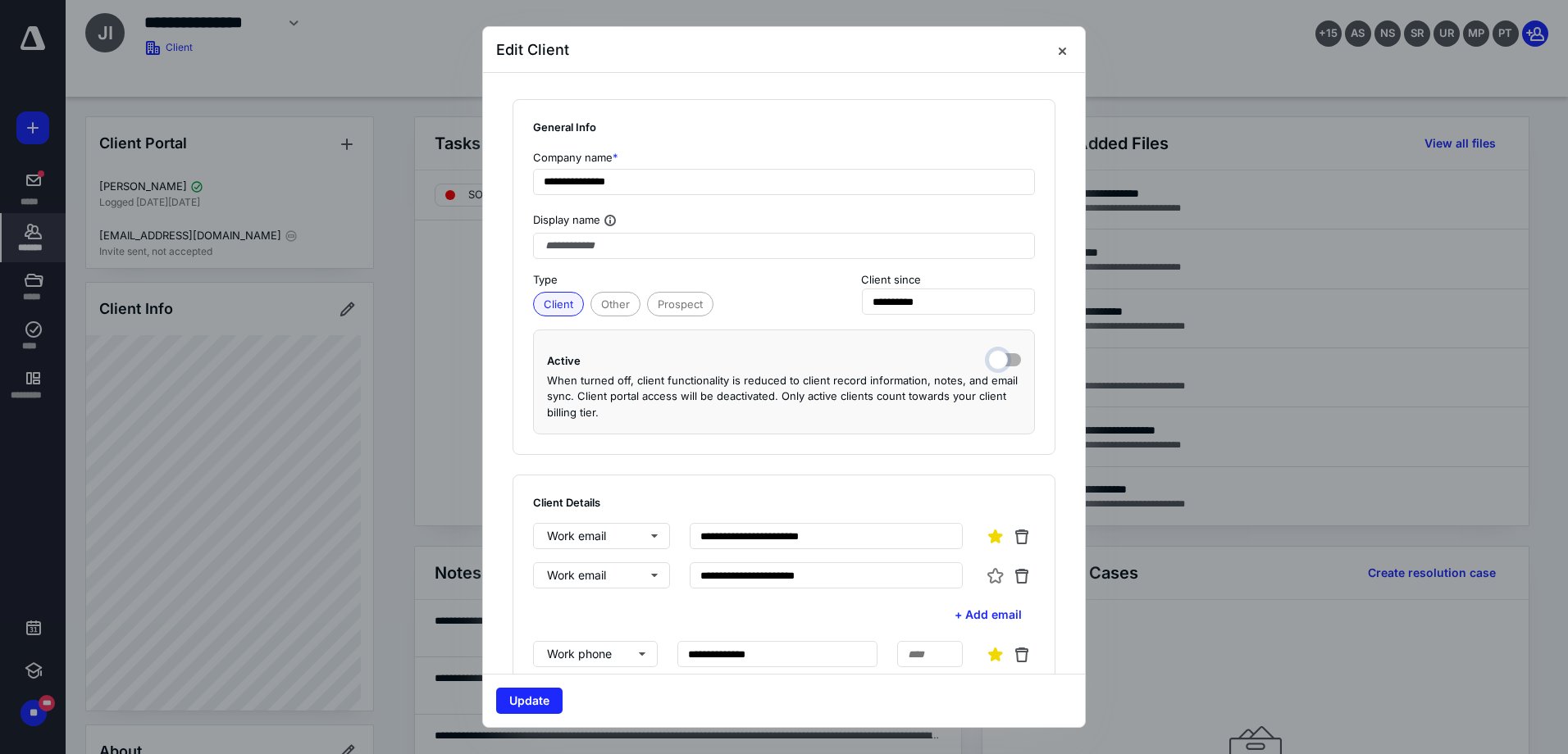 checkbox on "false" 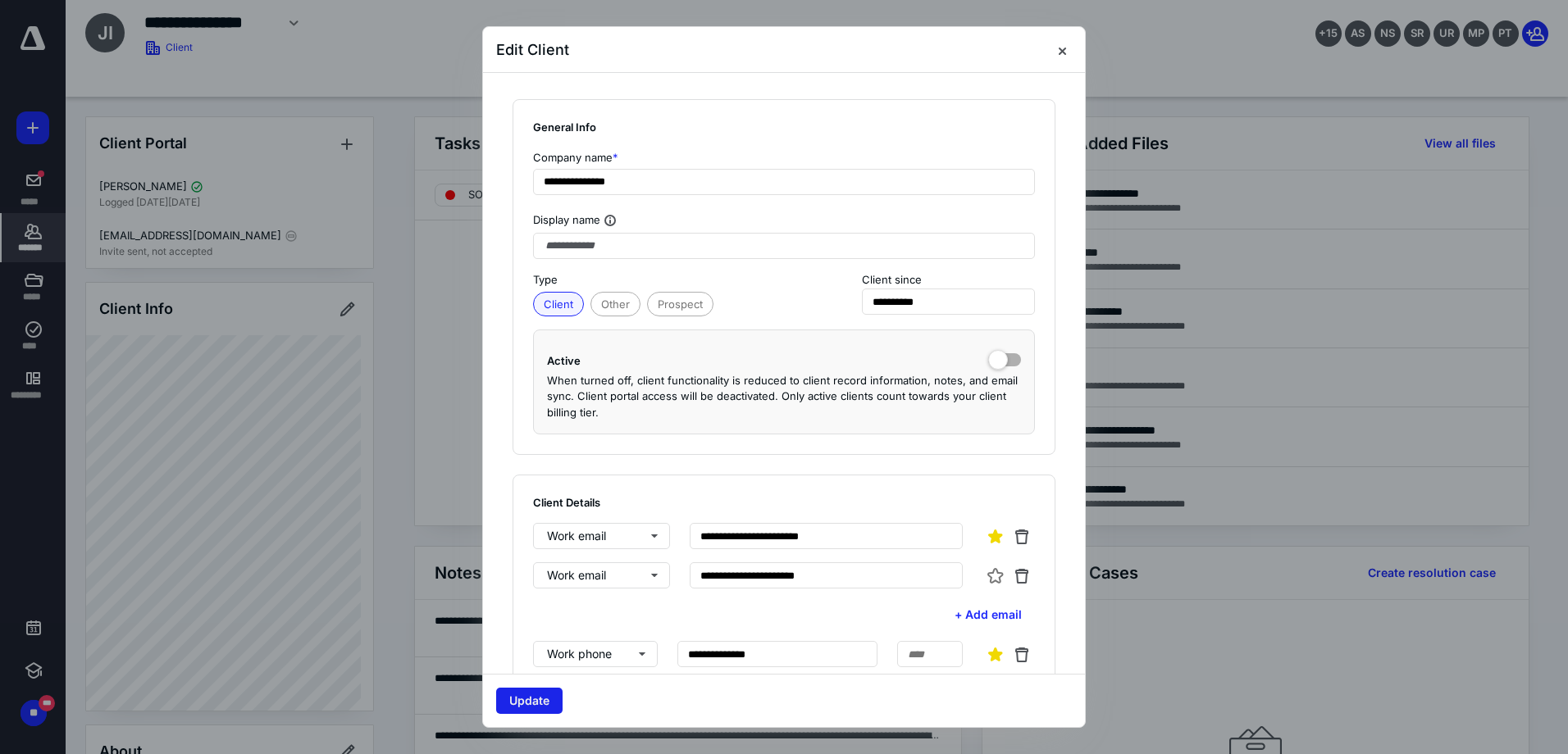 click on "Update" at bounding box center [529, 701] 